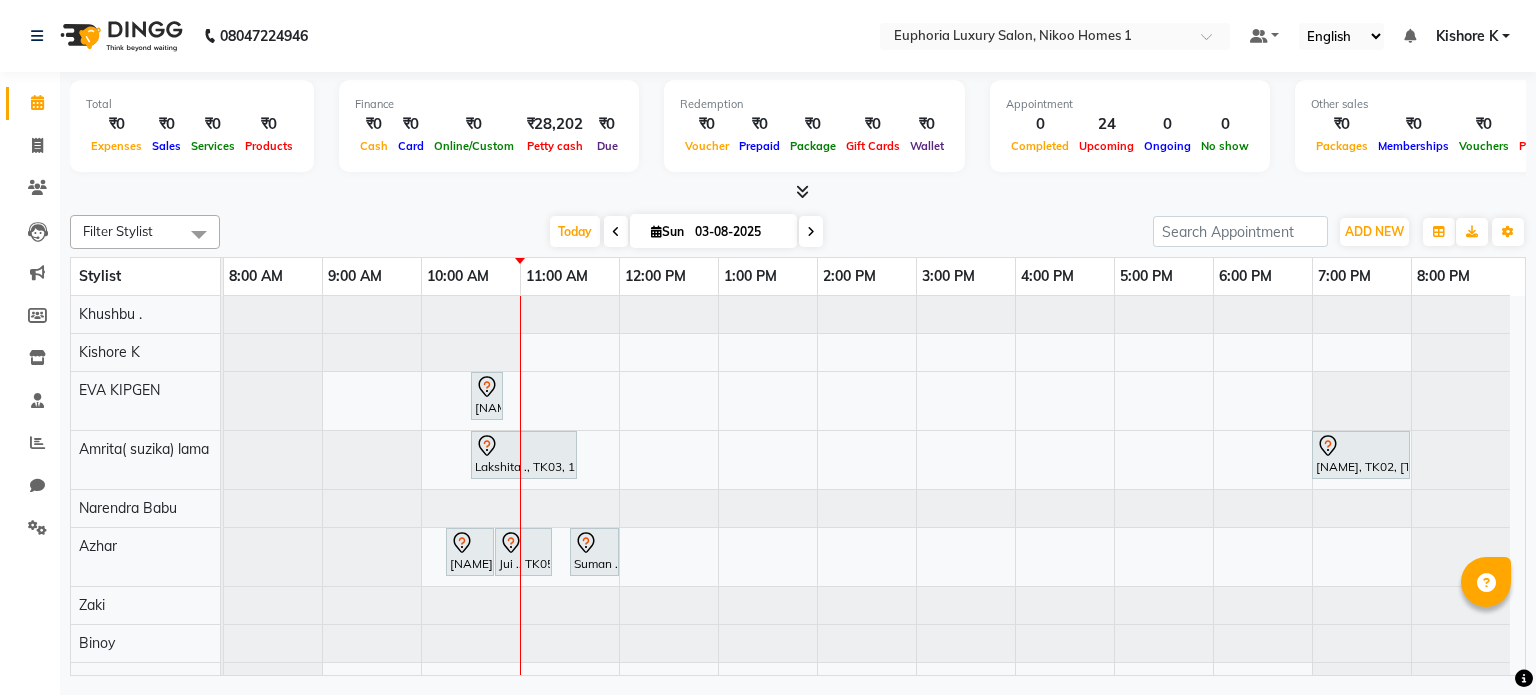 scroll, scrollTop: 0, scrollLeft: 0, axis: both 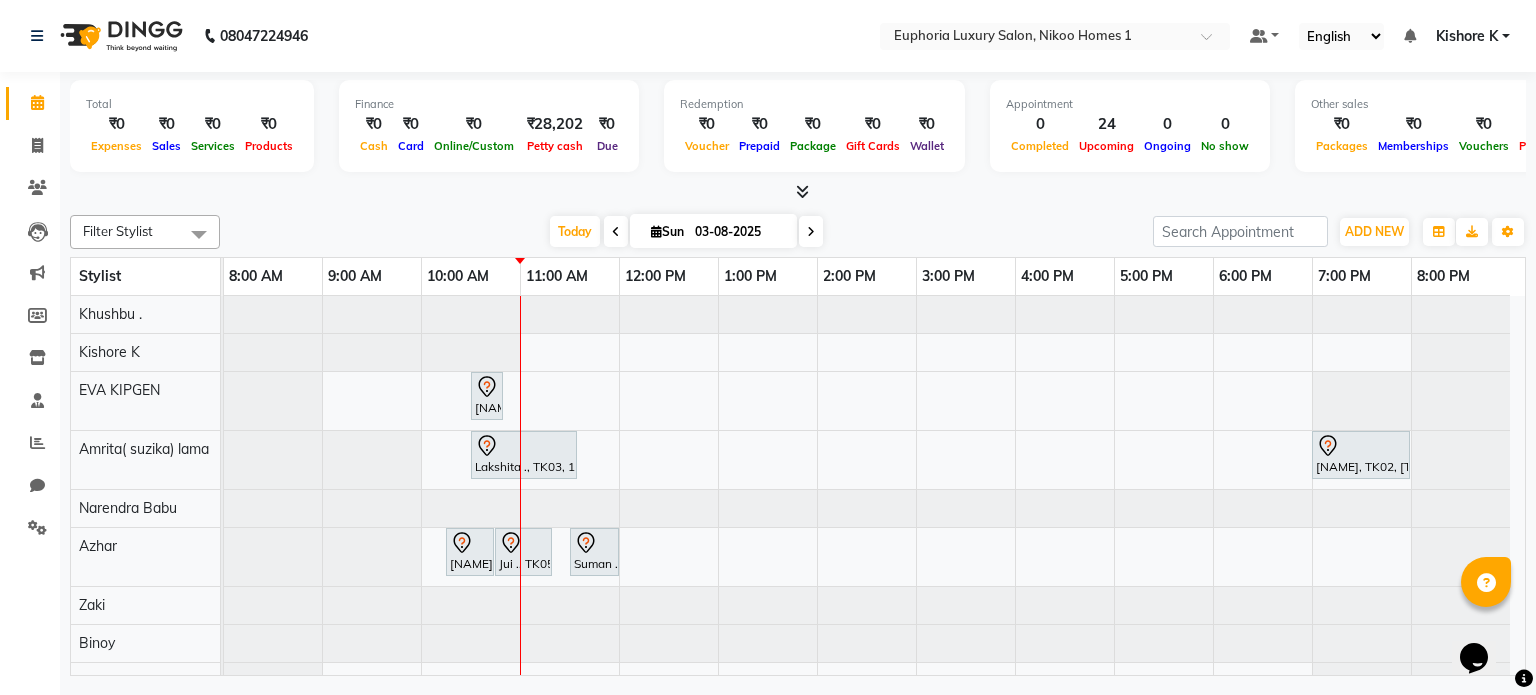 click on "08047224946 Select Location × Euphoria Luxury Salon, Nikoo Homes 1 Default Panel My Panel English ENGLISH Español العربية मराठी हिंदी ગુજરાતી தமிழ் 中文 Notifications nothing to show Kishore K Manage Profile Change Password Sign out  Version:3.15.11" 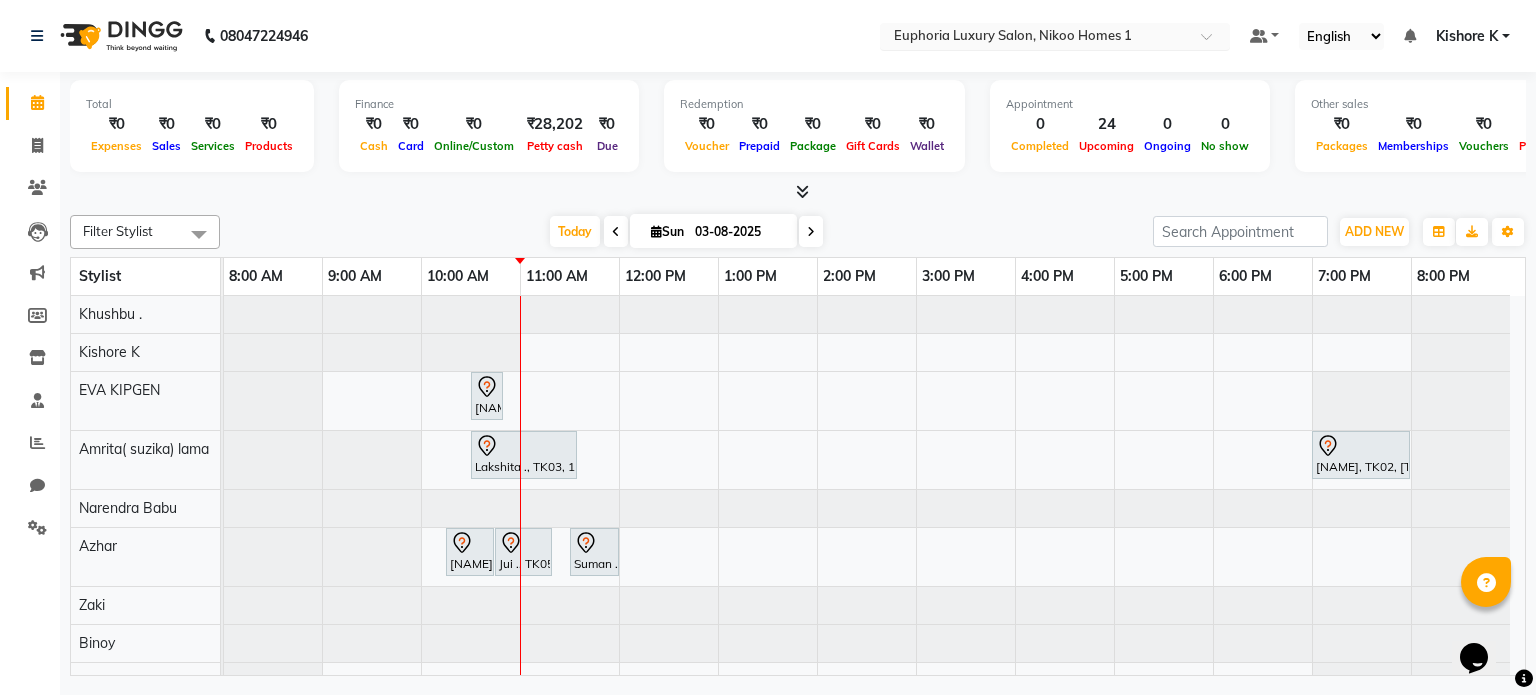 click at bounding box center (1035, 38) 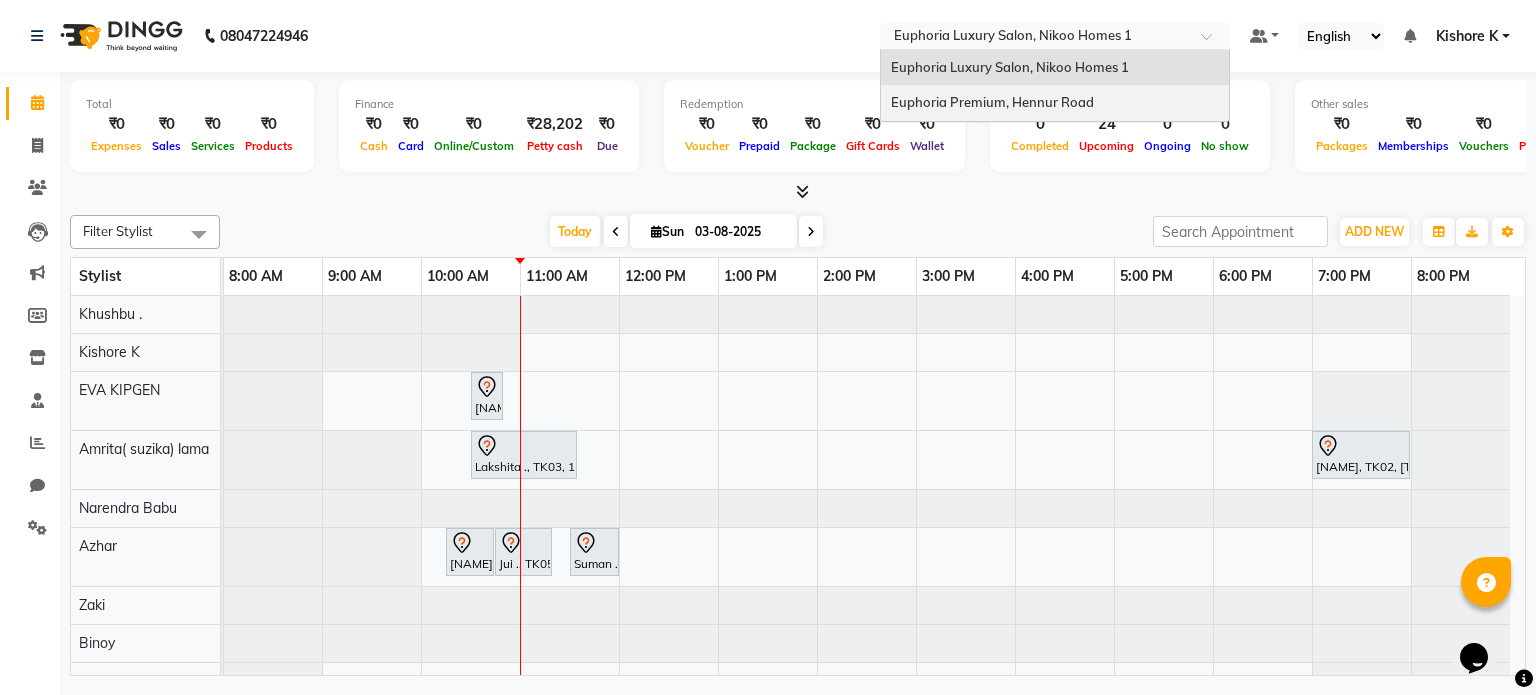 click on "Euphoria Premium, Hennur Road" at bounding box center [1055, 103] 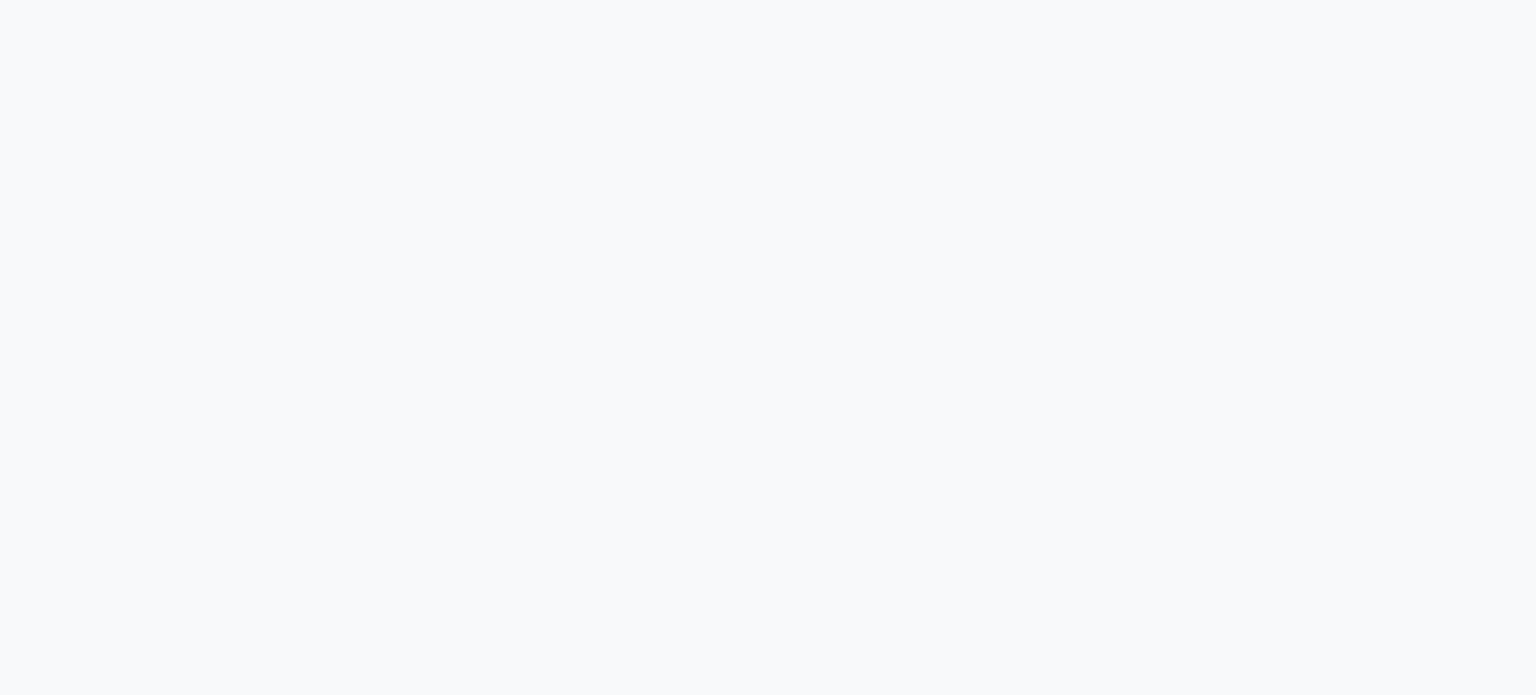 scroll, scrollTop: 0, scrollLeft: 0, axis: both 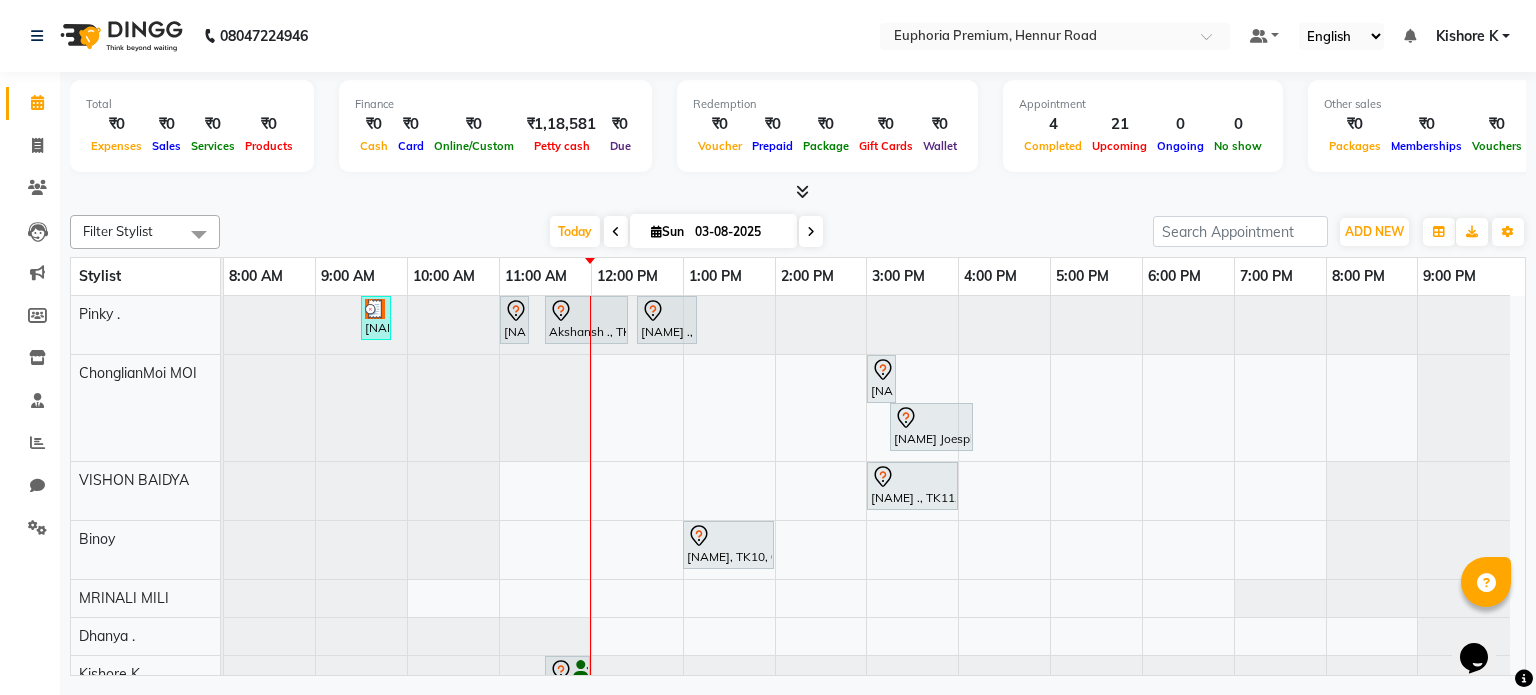 click at bounding box center [224, 325] 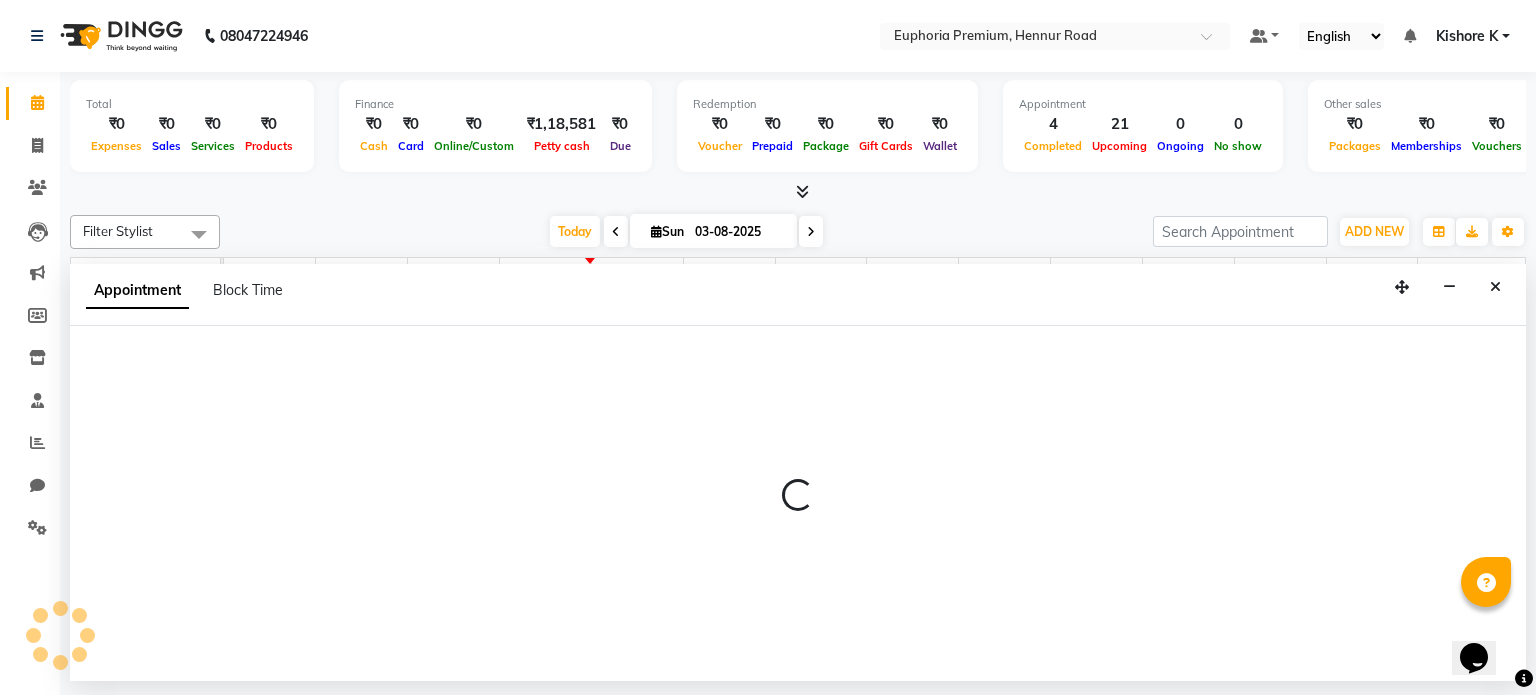 select on "71596" 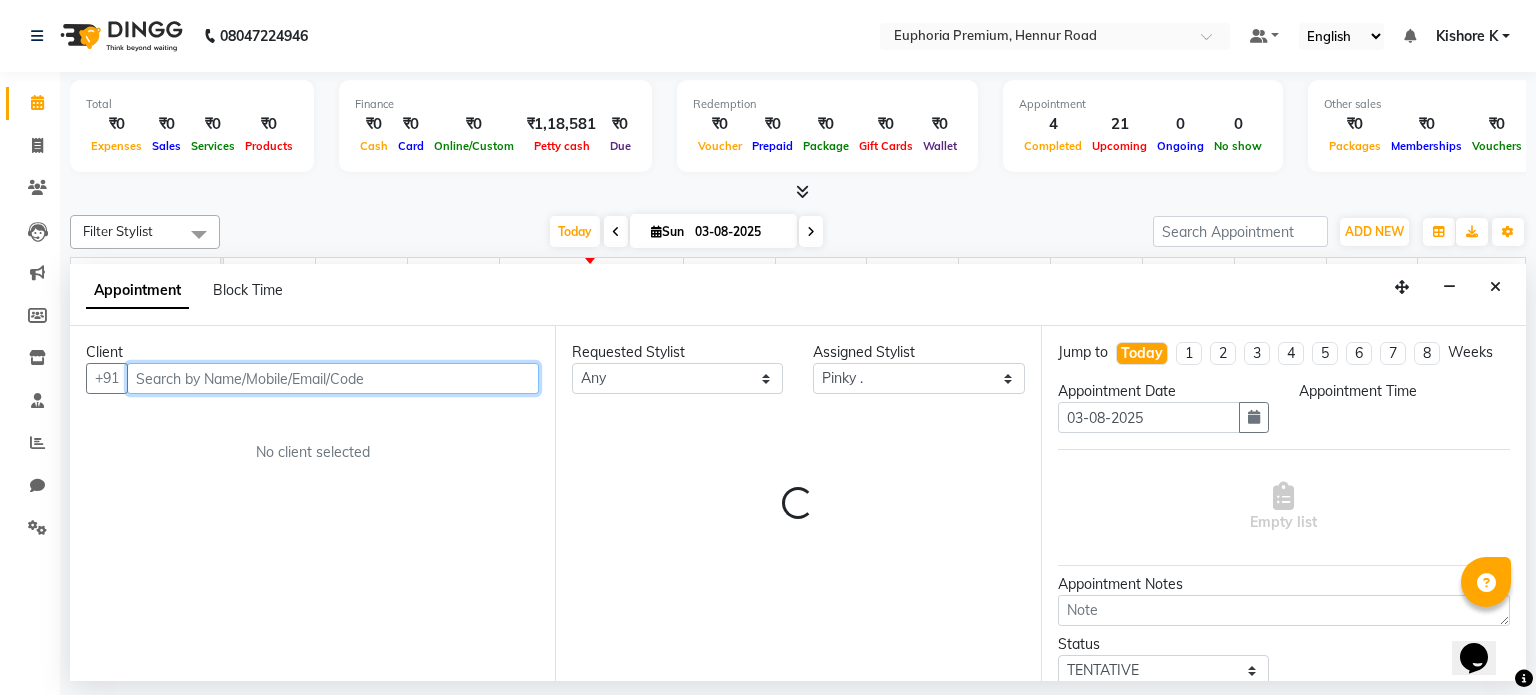 select on "540" 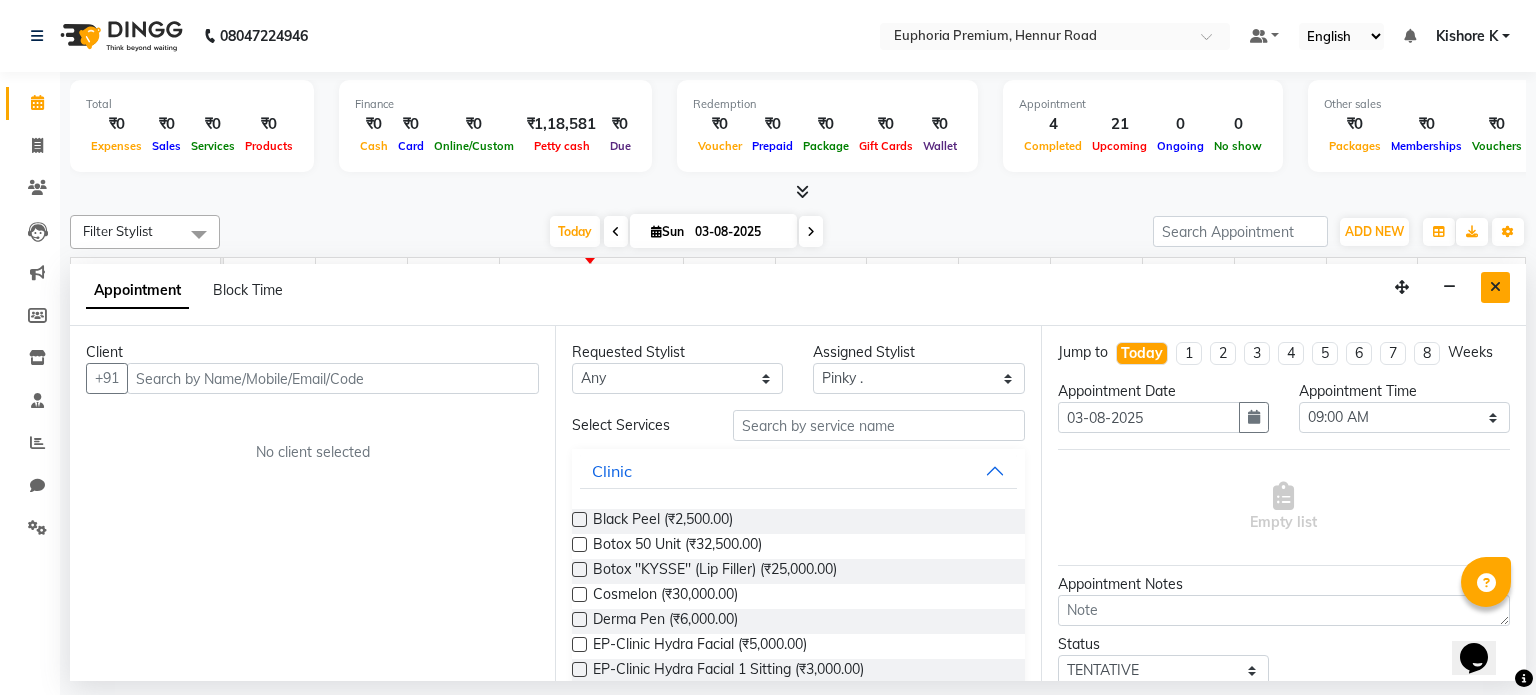 click at bounding box center [1495, 287] 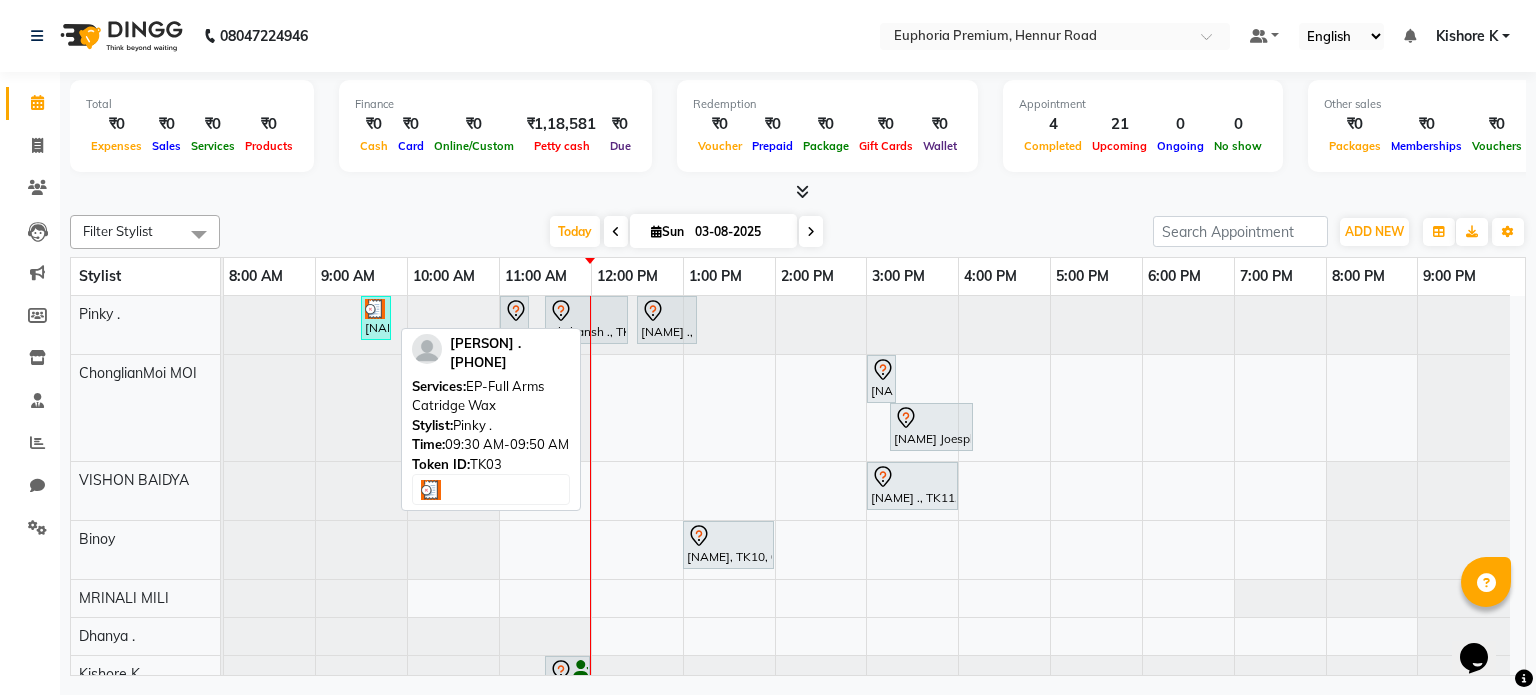 click on "[NAME] ., TK03, 09:30 AM-09:50 AM, EP-Full Arms Catridge Wax" at bounding box center [376, 318] 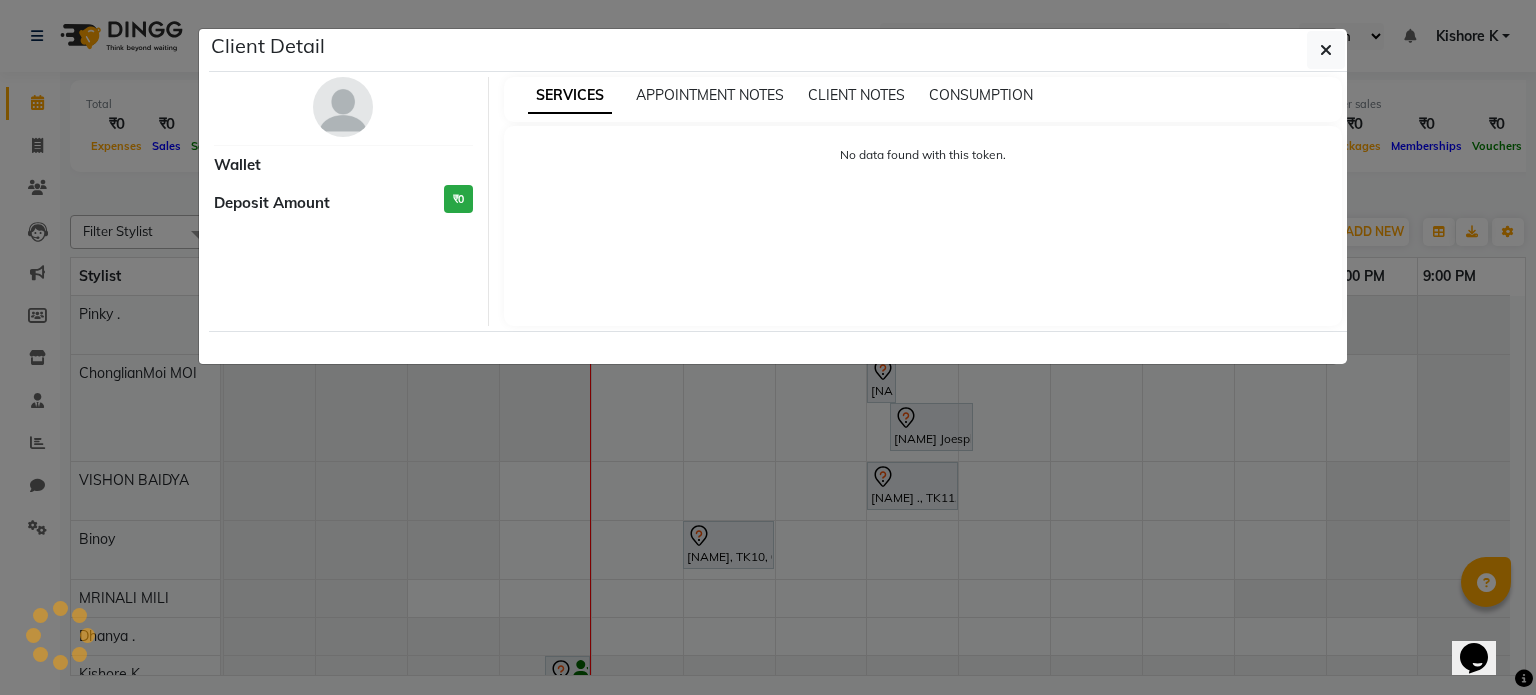 select on "3" 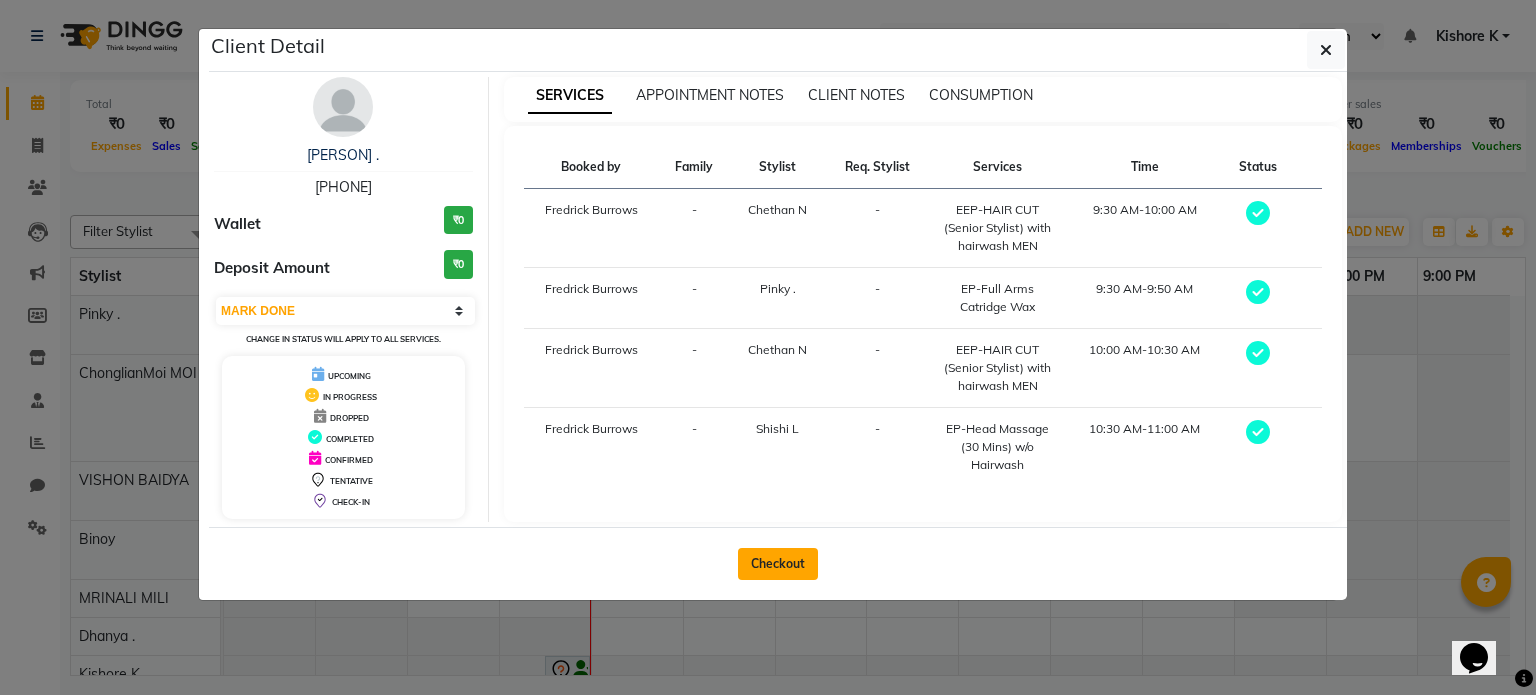 click on "Checkout" 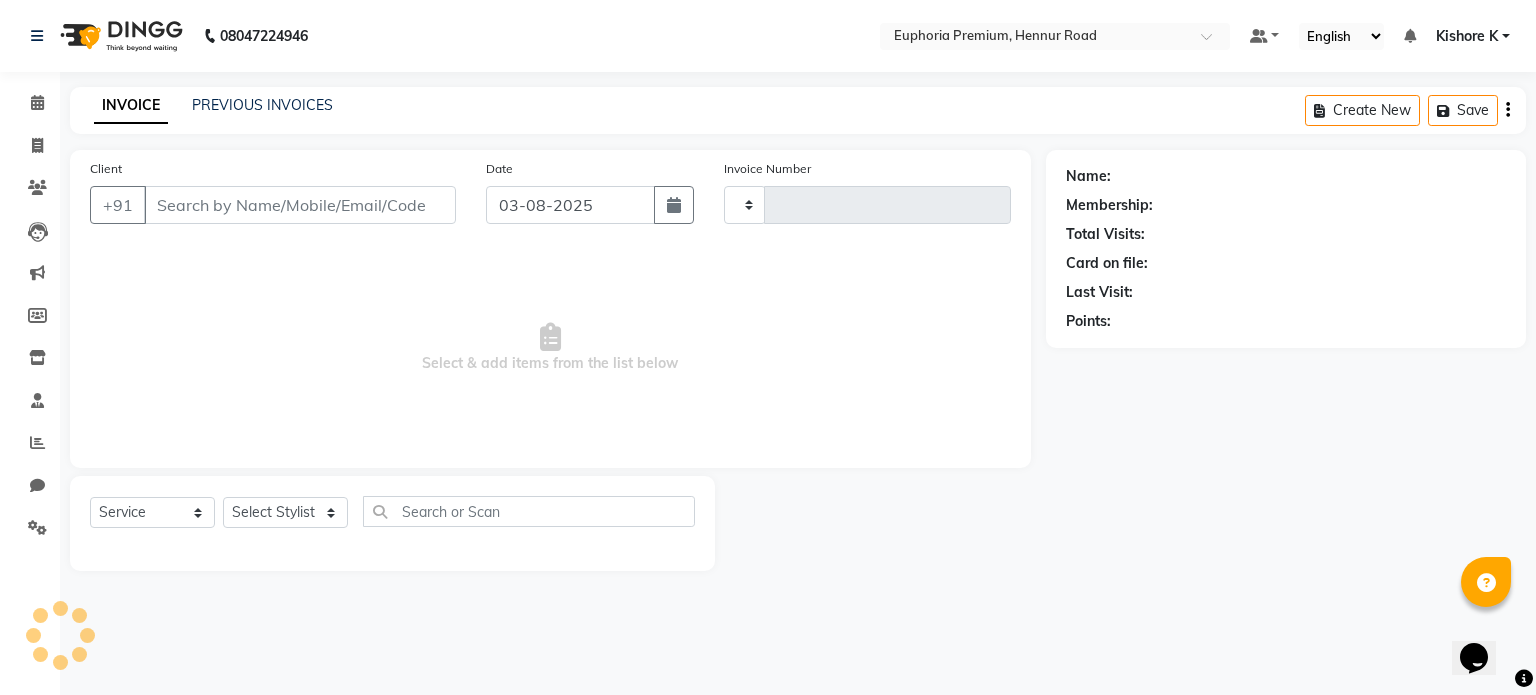 type on "2089" 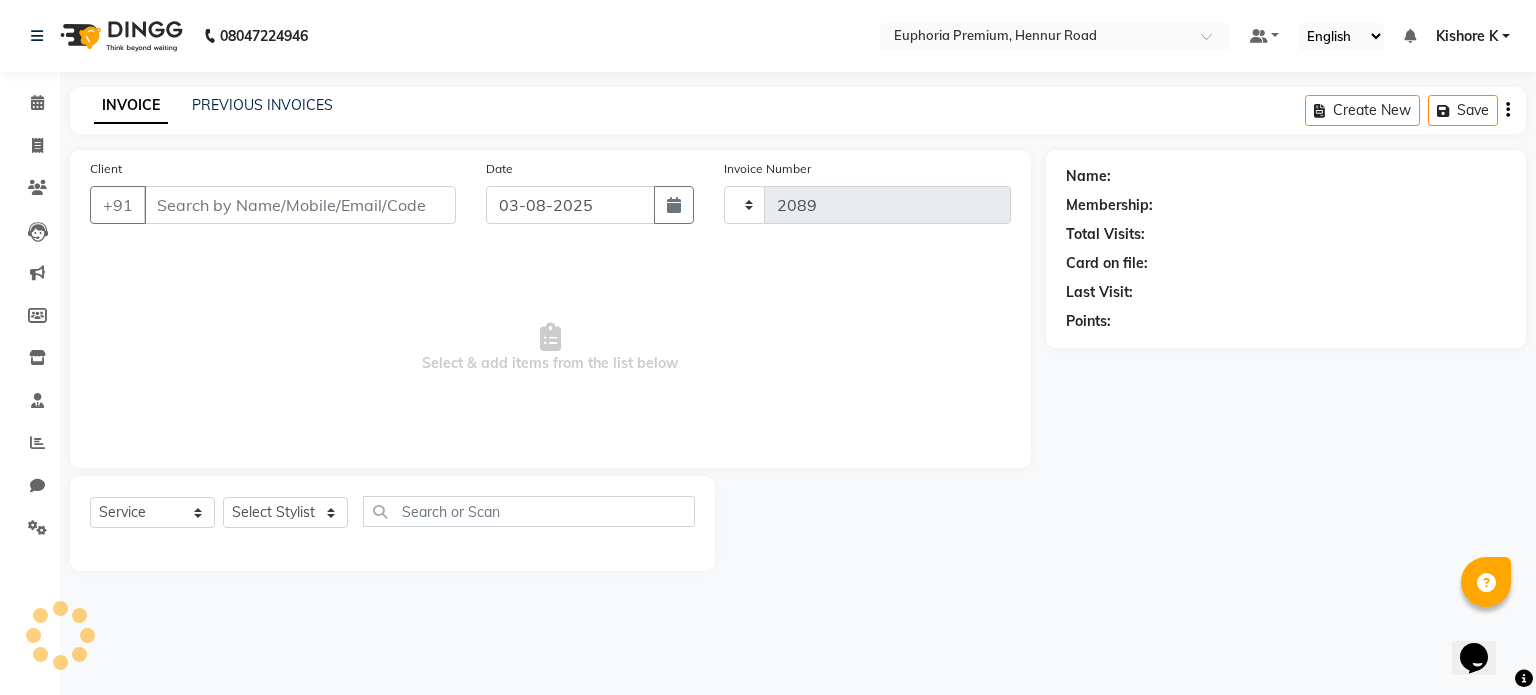select on "7925" 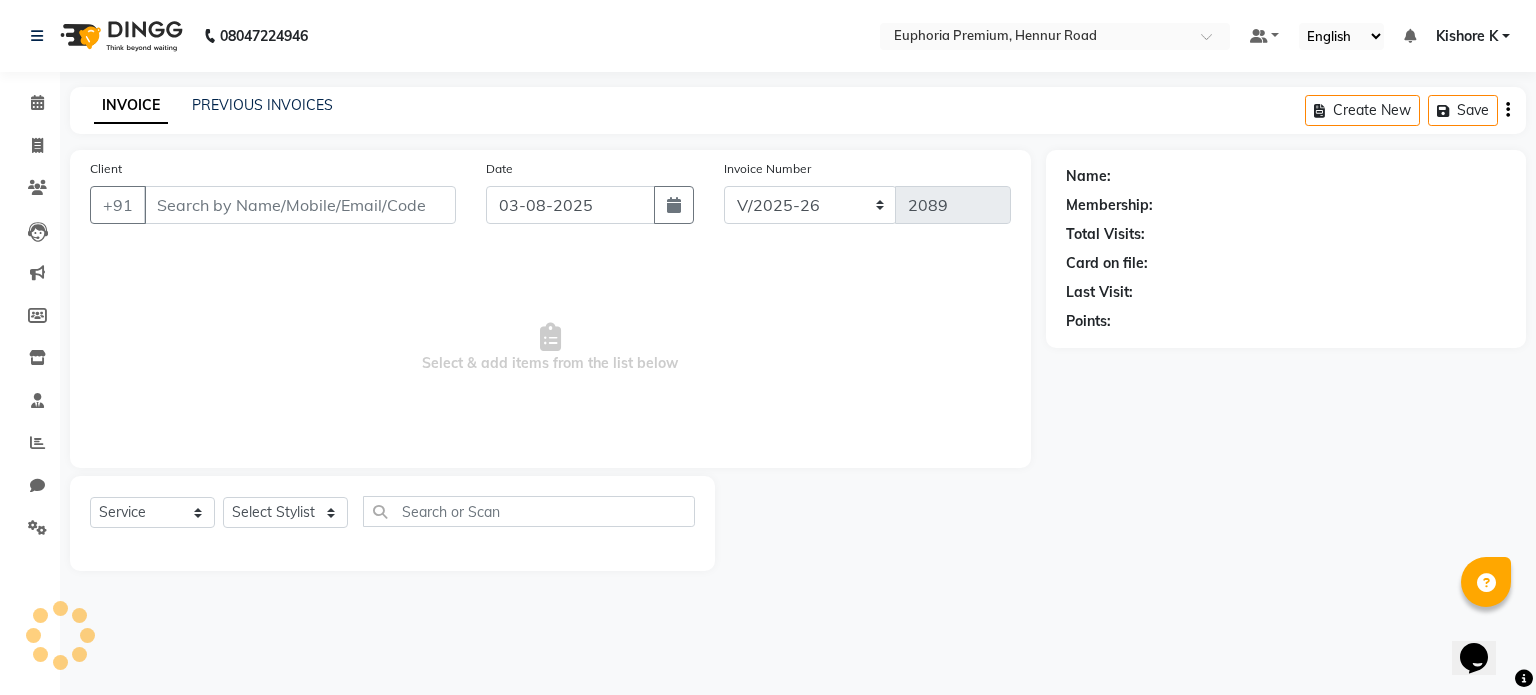 type on "[PHONE]" 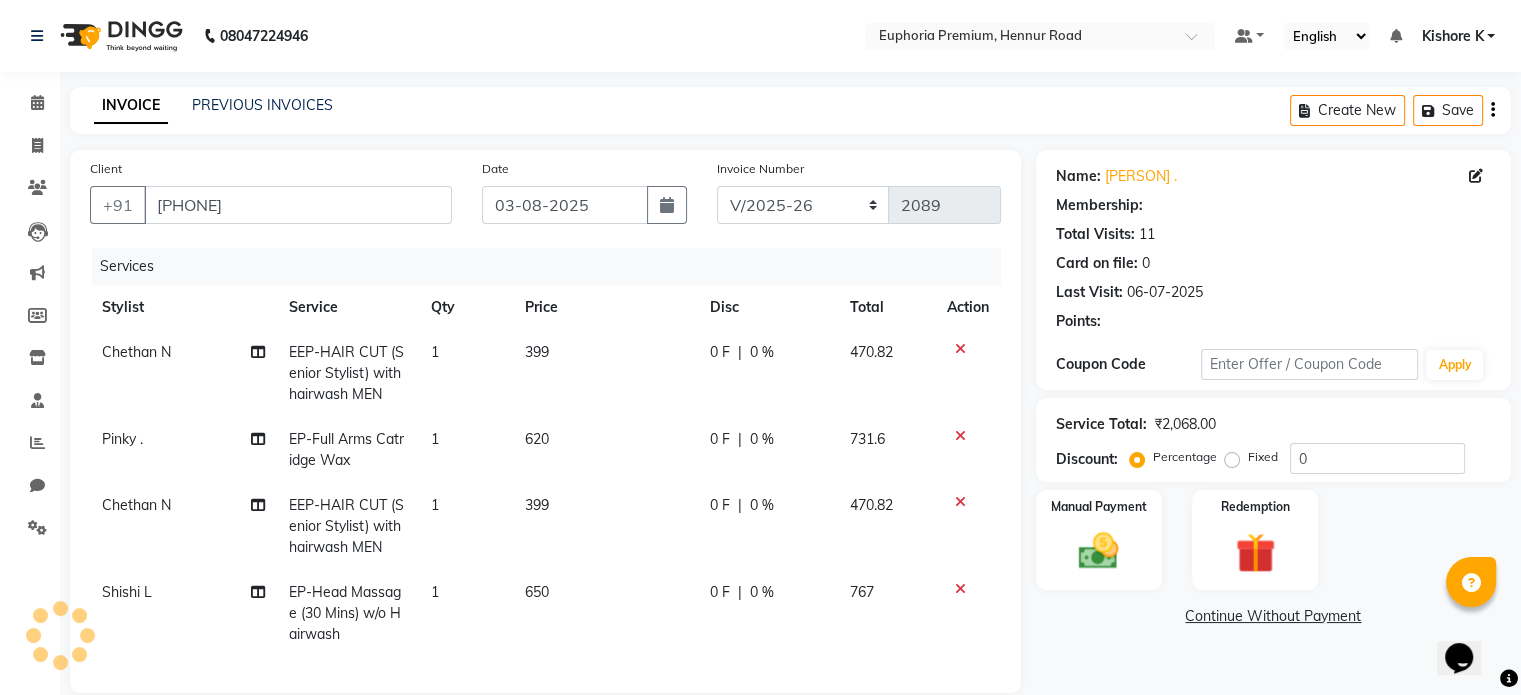 select on "1: Object" 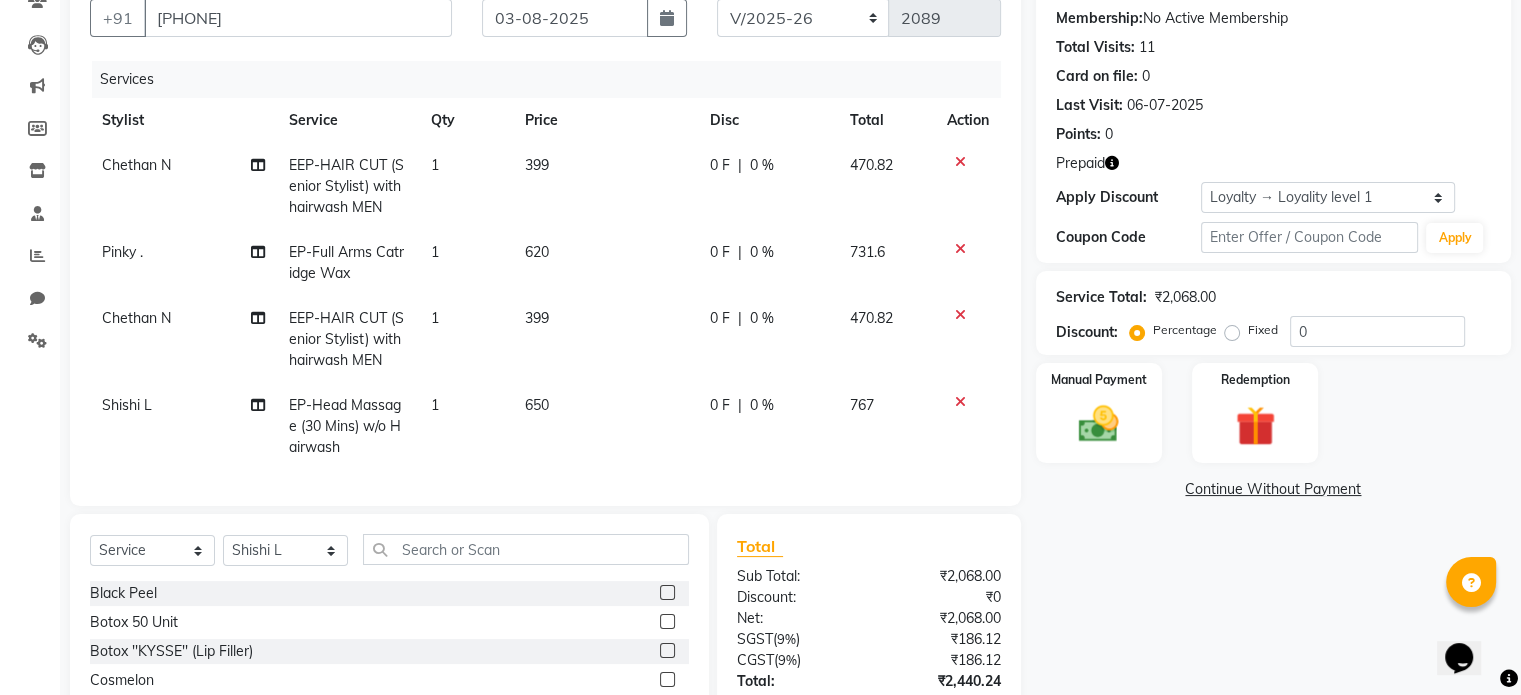 scroll, scrollTop: 192, scrollLeft: 0, axis: vertical 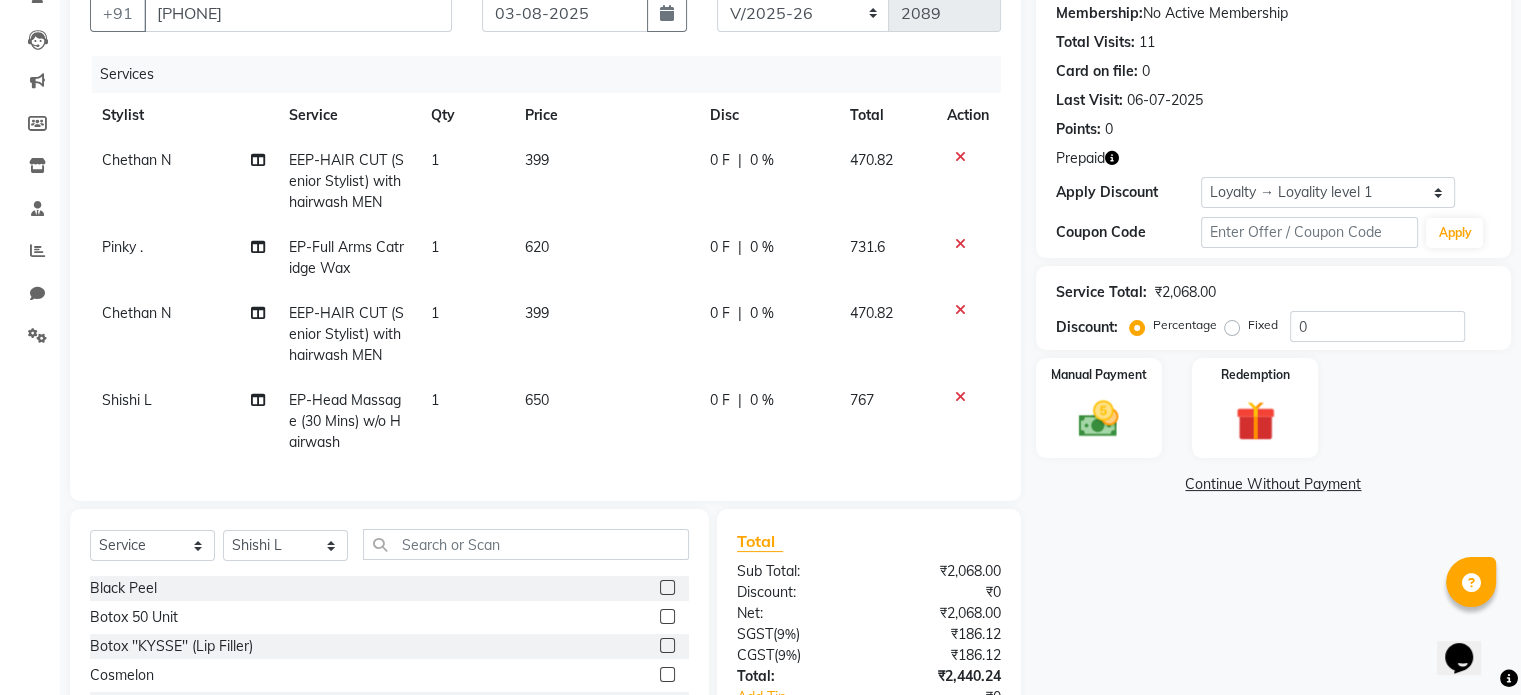 click 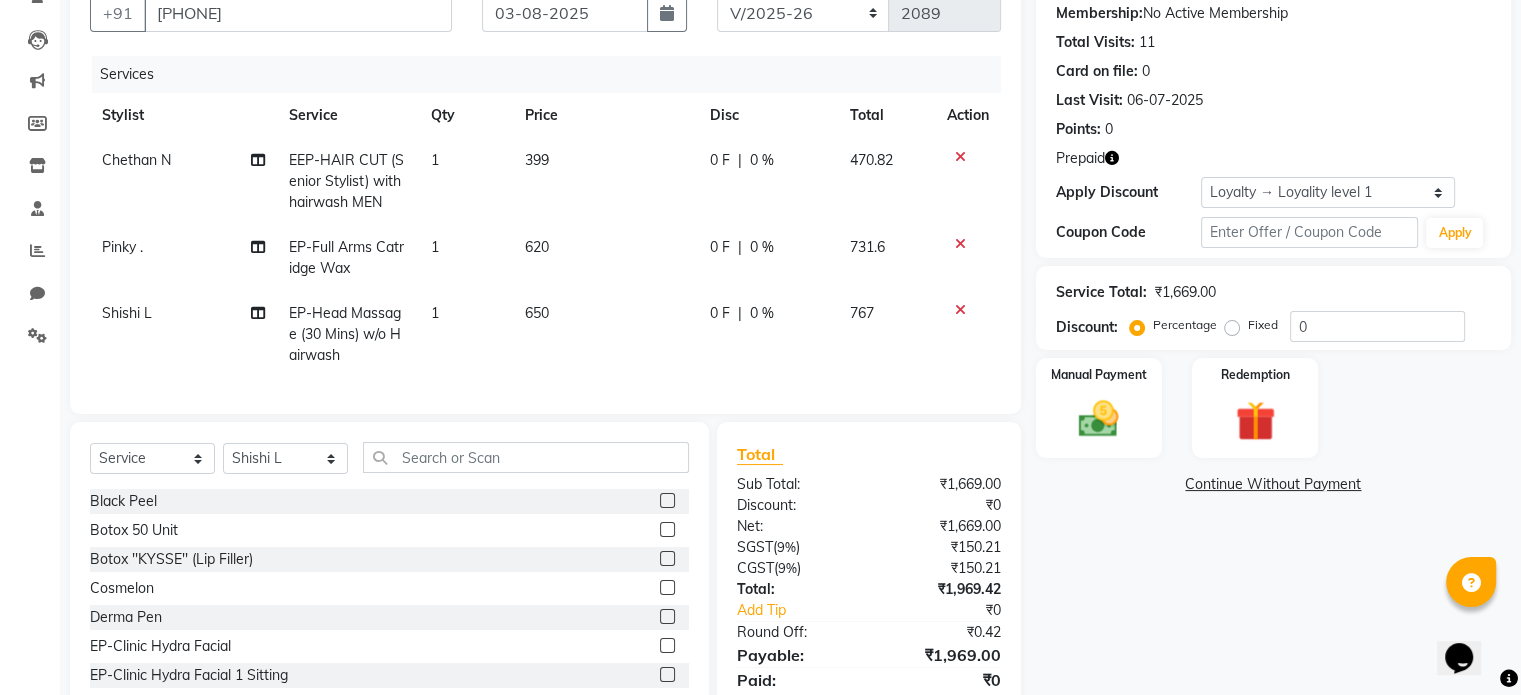click 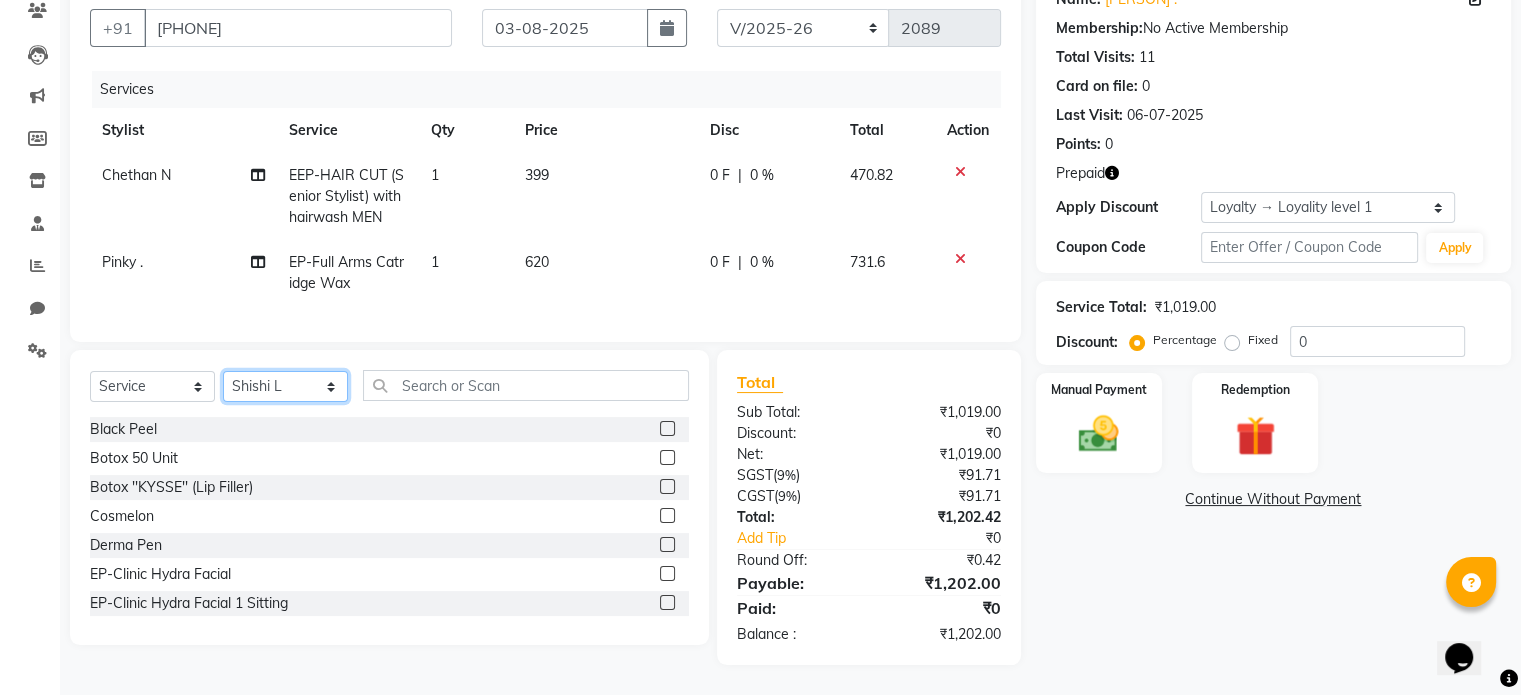 click on "Select Stylist Admin Babu V Bharath N Binoy  Chandru Magar Chethan N  Chiinthian Moi ChonglianMoi MOI Daisy . Dhanya . Dingg Diya Khadka Fredrick Burrows Khushi Magarthapa Kishore K Maria Hamsa Mary Vanita  MRINALI MILI Pinky . Priya  K Rosy Sanate Savitha Vijayan Shalini Deivasigamani Shishi L Vijayalakshmi M VISHON BAIDYA" 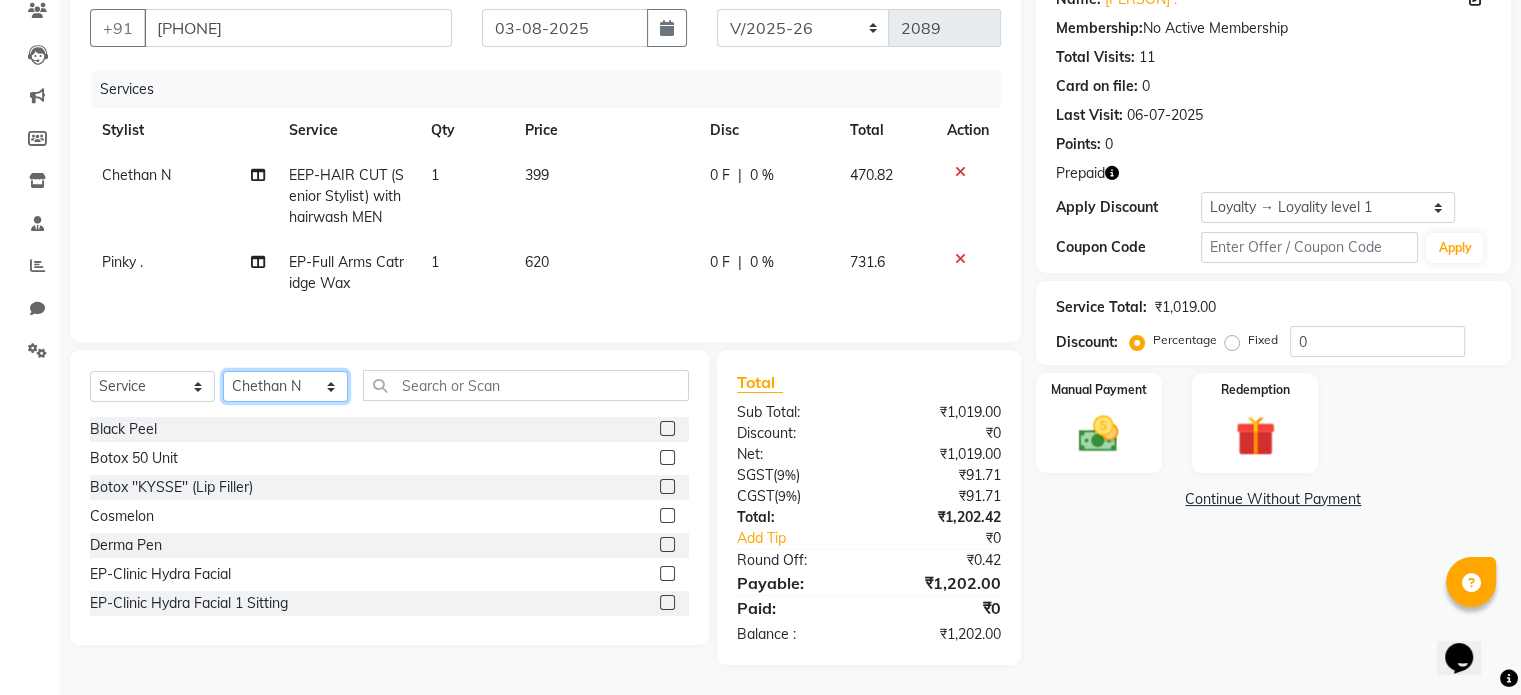click on "Select Stylist Admin Babu V Bharath N Binoy  Chandru Magar Chethan N  Chiinthian Moi ChonglianMoi MOI Daisy . Dhanya . Dingg Diya Khadka Fredrick Burrows Khushi Magarthapa Kishore K Maria Hamsa Mary Vanita  MRINALI MILI Pinky . Priya  K Rosy Sanate Savitha Vijayan Shalini Deivasigamani Shishi L Vijayalakshmi M VISHON BAIDYA" 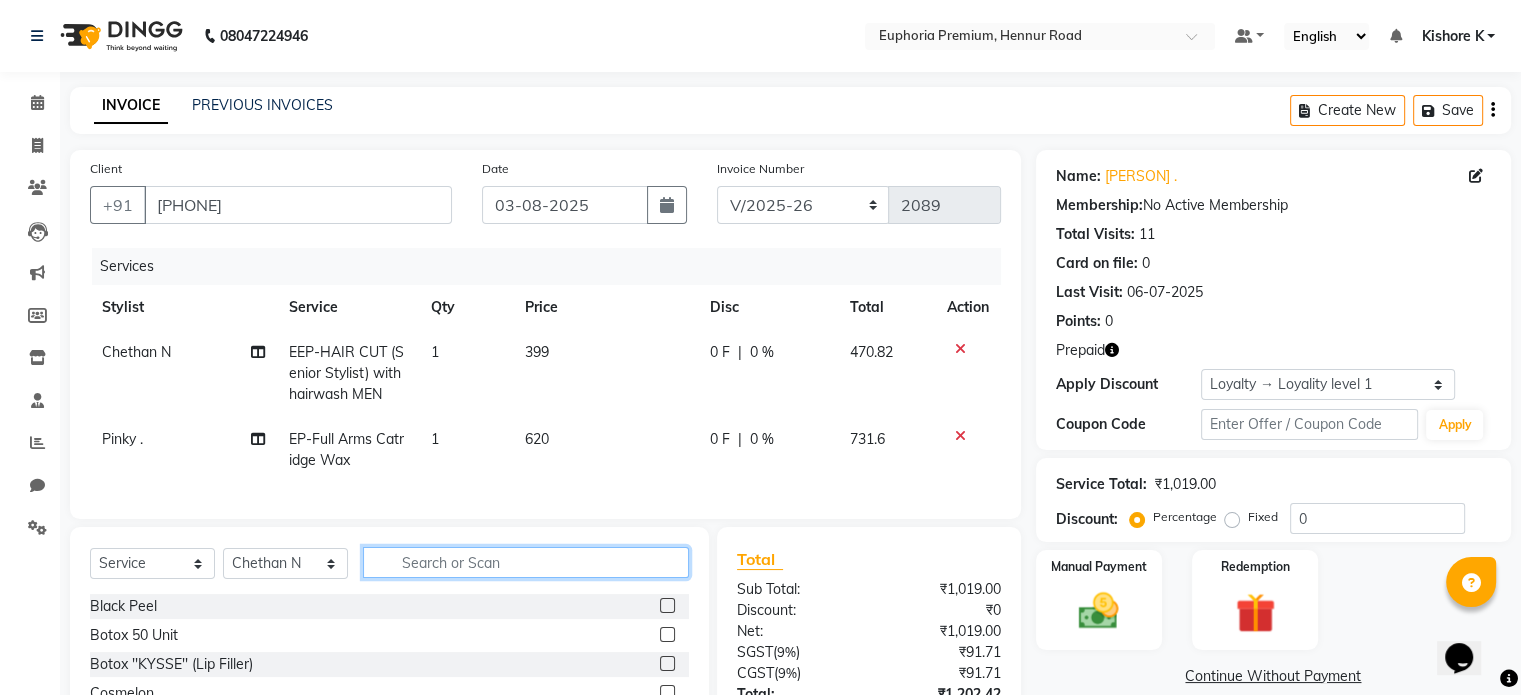 click 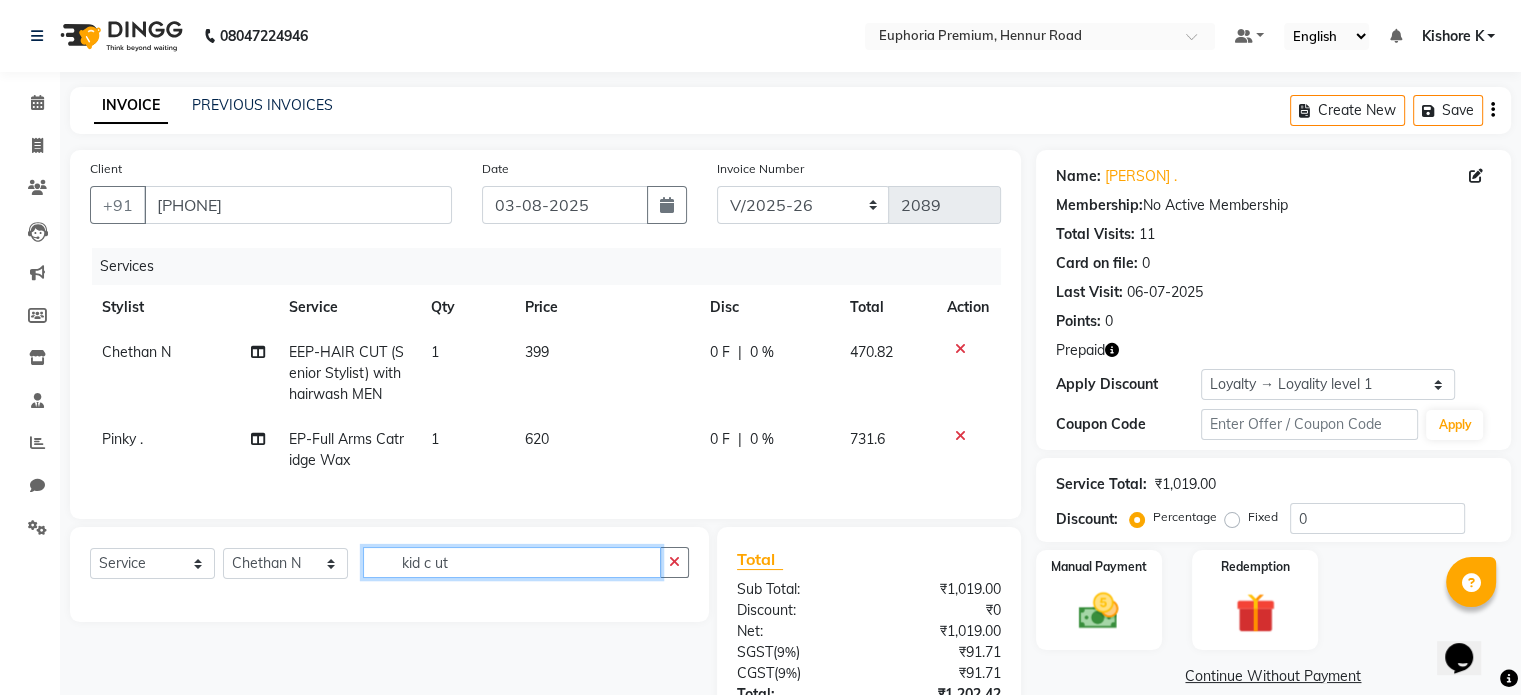 scroll, scrollTop: 192, scrollLeft: 0, axis: vertical 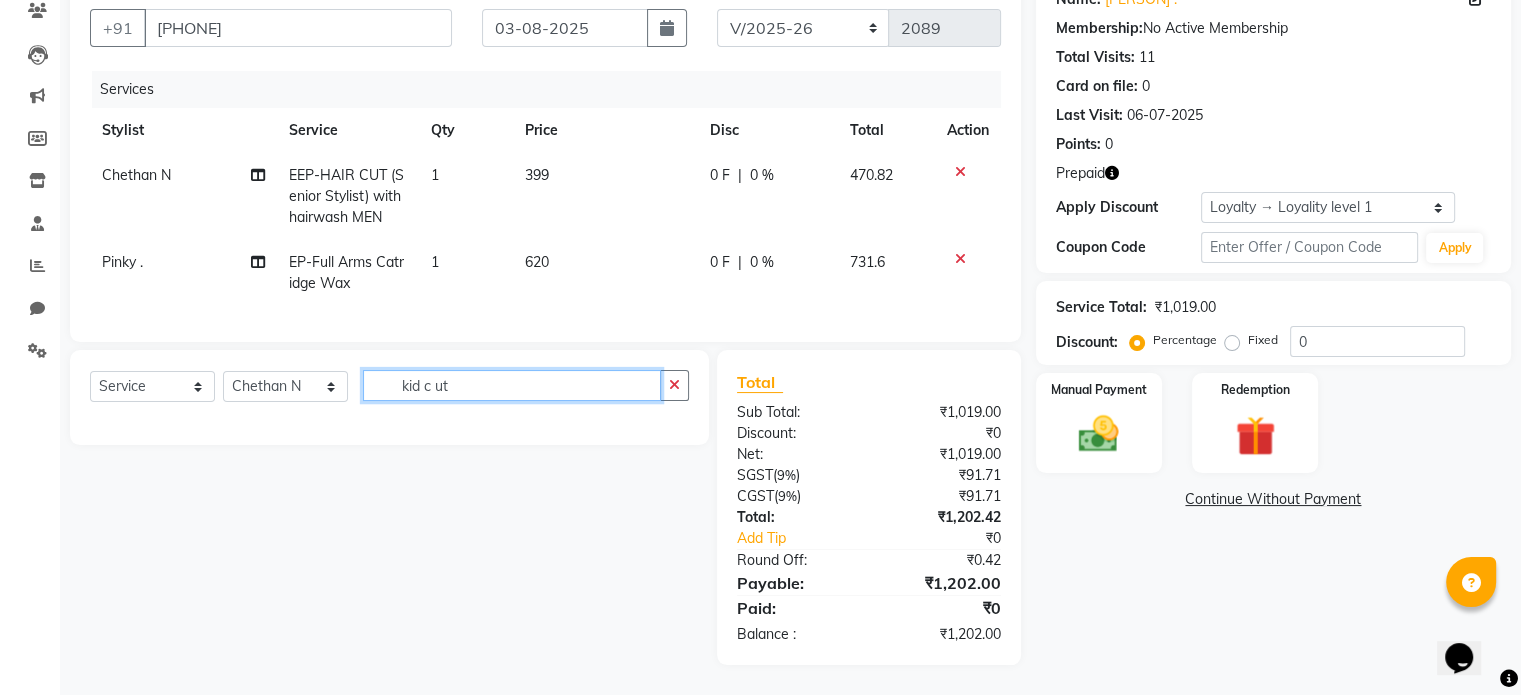 click on "kid c ut" 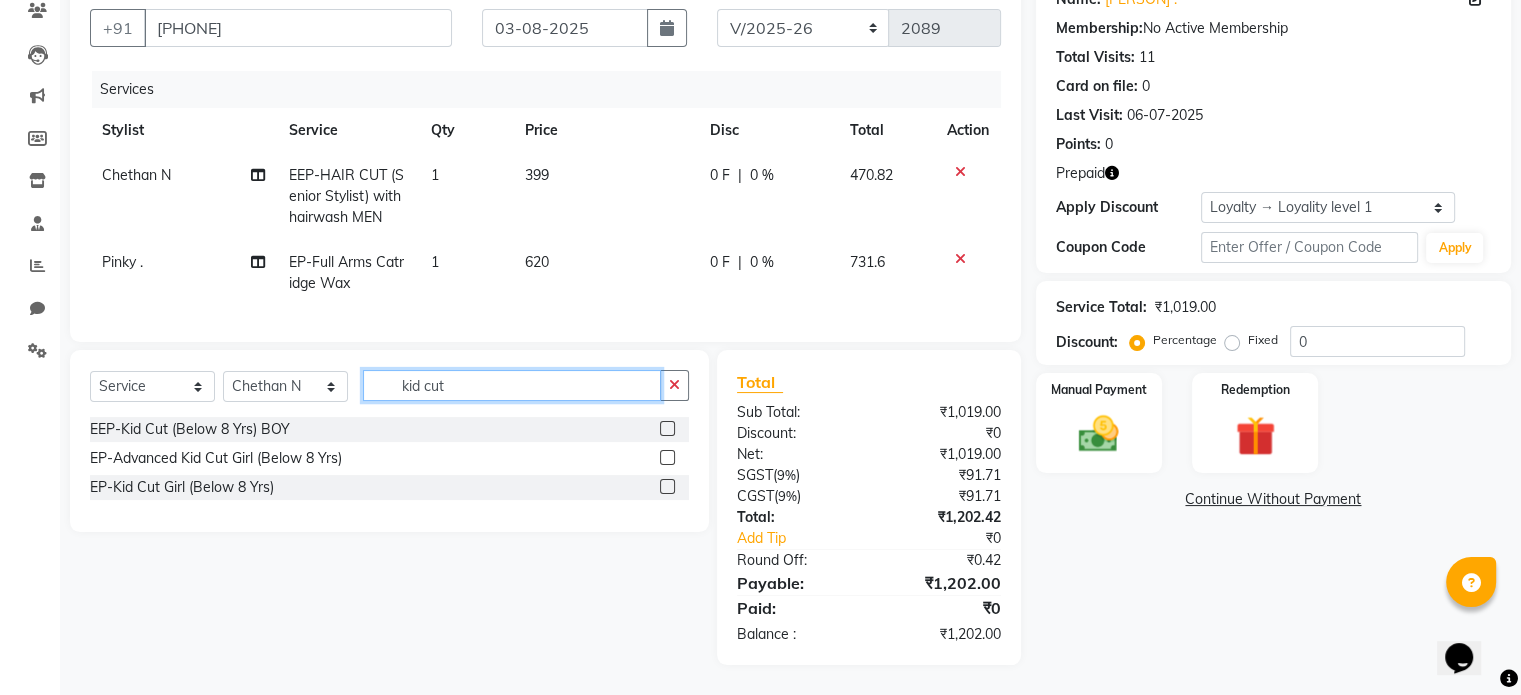 type on "kid cut" 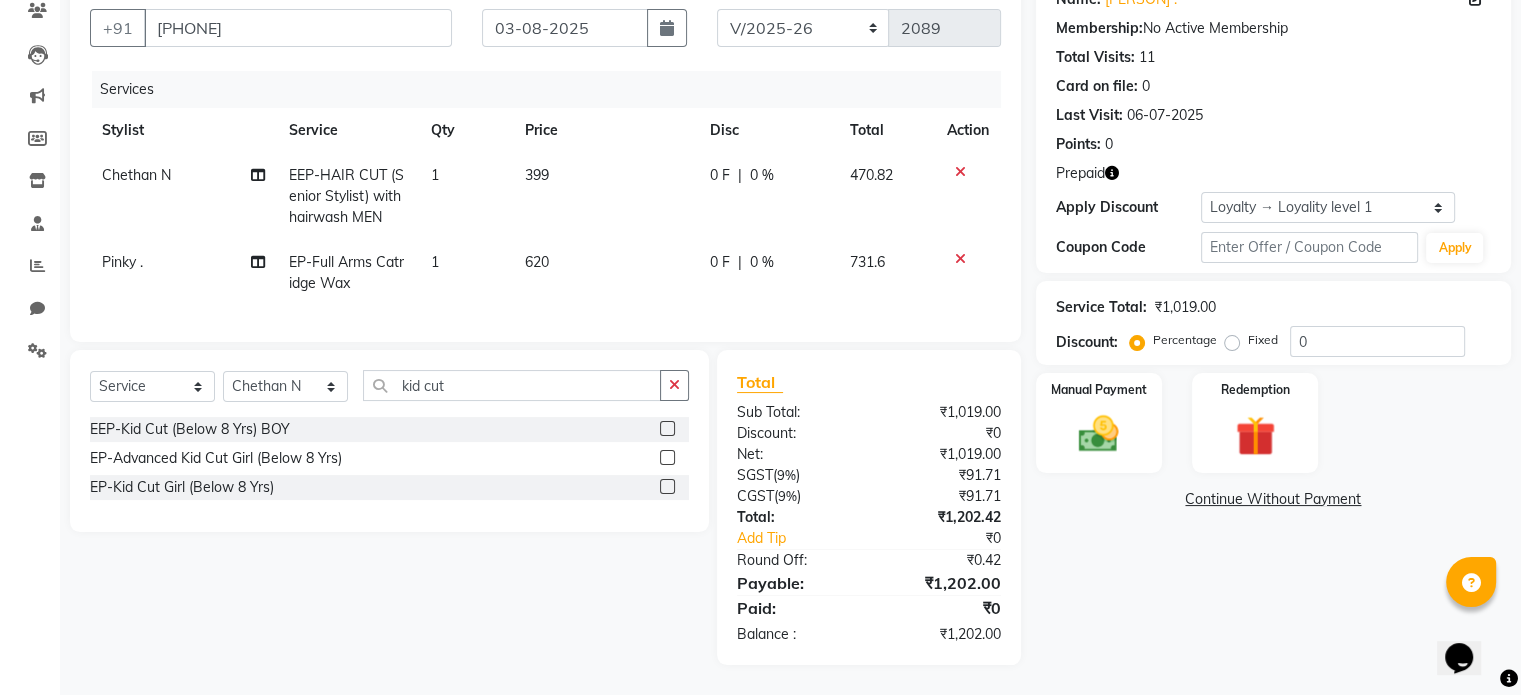 click 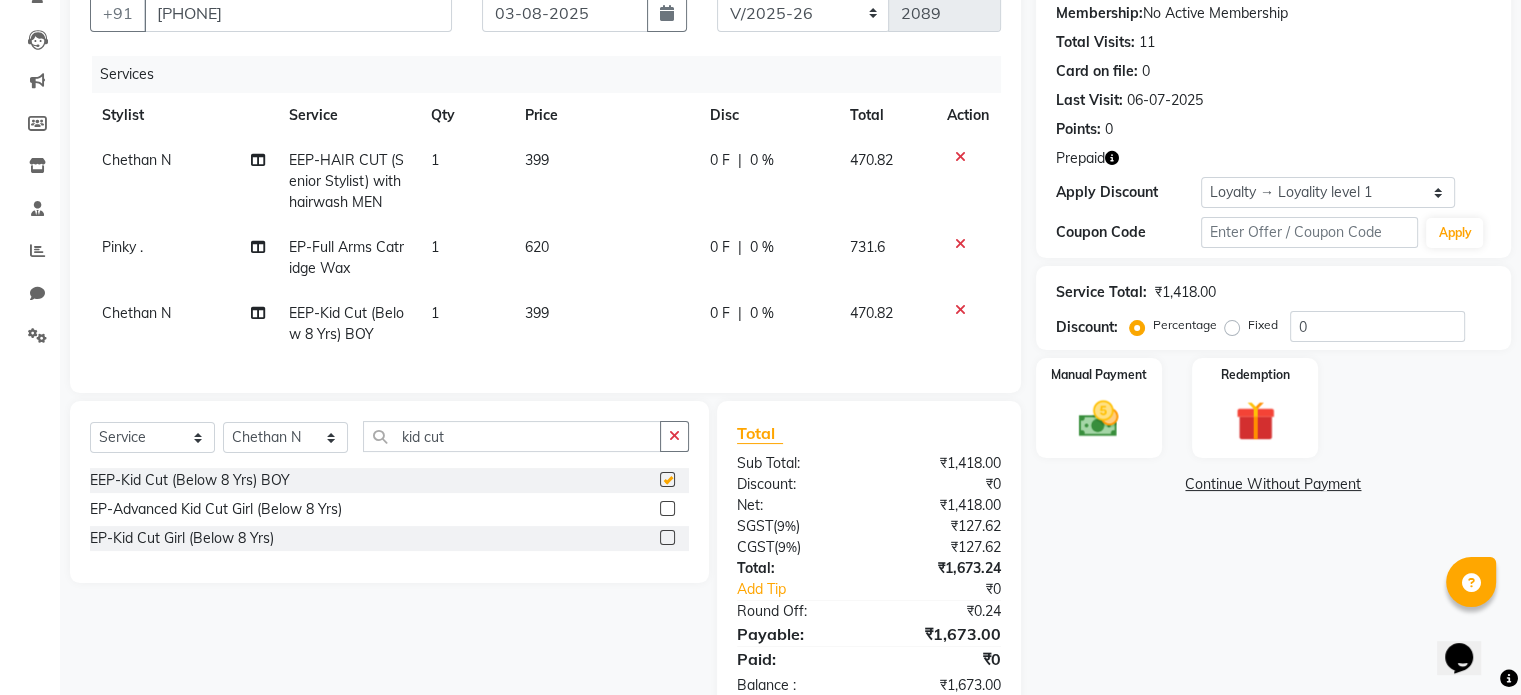 checkbox on "false" 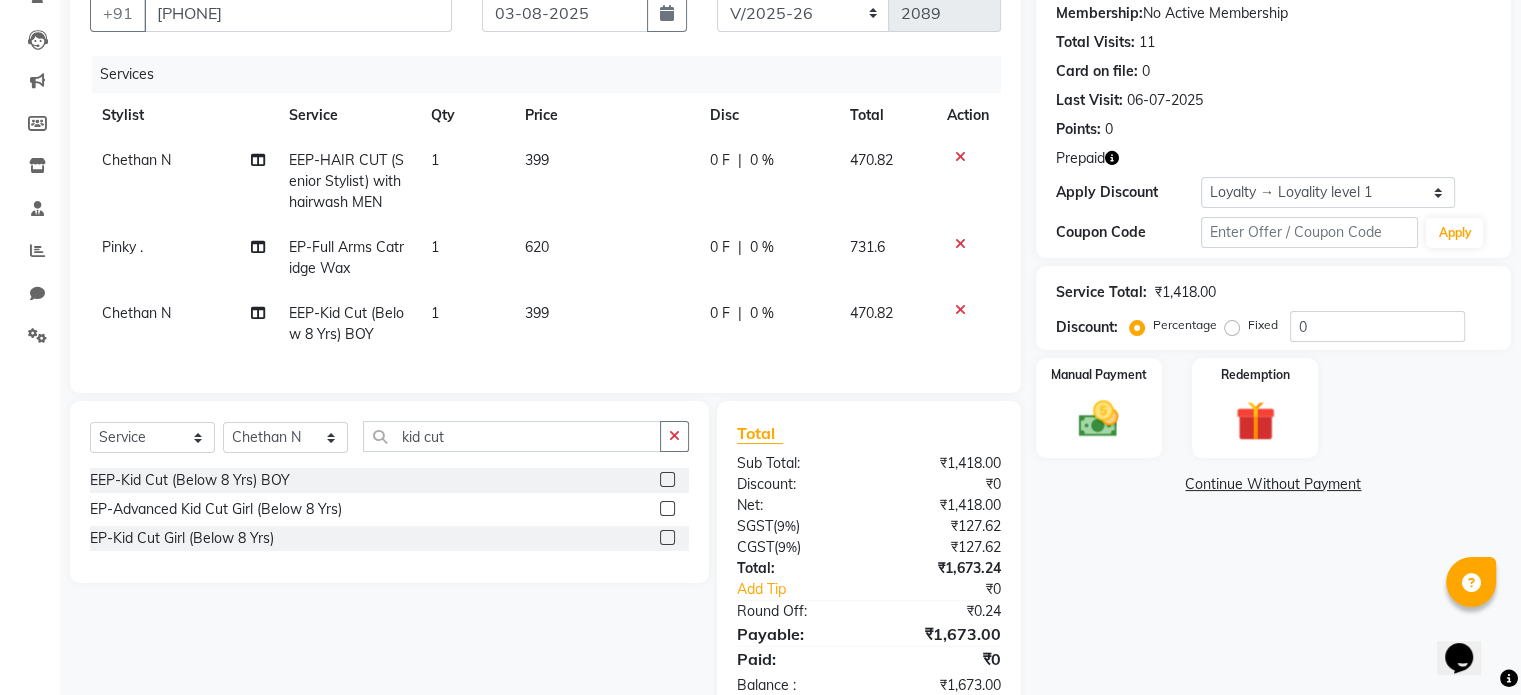 click on "Select  Service  Product  Membership  Package Voucher Prepaid Gift Card  Select Stylist Admin Babu V Bharath N Binoy  Chandru Magar Chethan N  Chiinthian Moi ChonglianMoi MOI Daisy . Dhanya . Dingg Diya Khadka Fredrick Burrows Khushi Magarthapa Kishore K Maria Hamsa Mary Vanita  MRINALI MILI Pinky . Priya  K Rosy Sanate Savitha Vijayan Shalini Deivasigamani Shishi L Vijayalakshmi M VISHON BAIDYA kid cut EEP-Kid Cut (Below 8 Yrs) BOY  EP-Advanced Kid Cut Girl (Below 8 Yrs)  EP-Kid Cut Girl (Below 8 Yrs)" 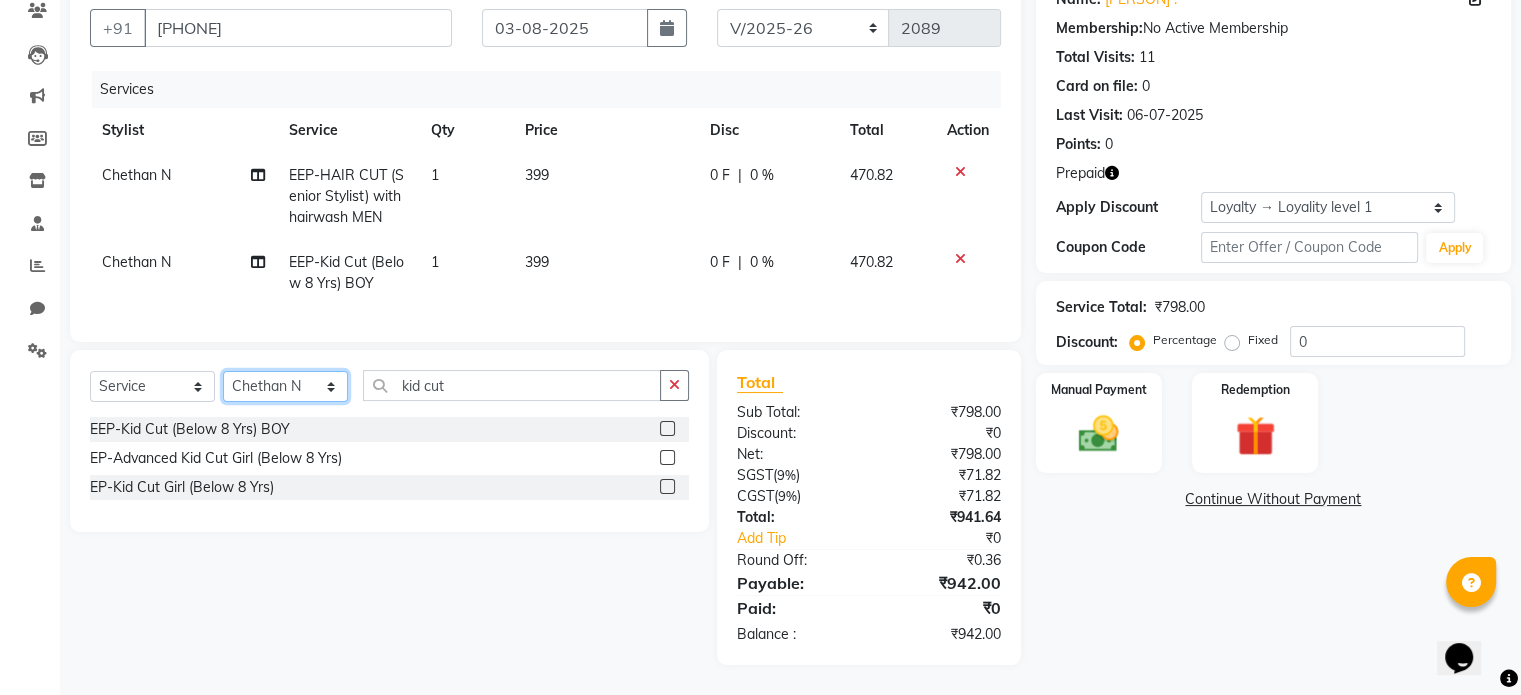 click on "Select Stylist Admin Babu V Bharath N Binoy  Chandru Magar Chethan N  Chiinthian Moi ChonglianMoi MOI Daisy . Dhanya . Dingg Diya Khadka Fredrick Burrows Khushi Magarthapa Kishore K Maria Hamsa Mary Vanita  MRINALI MILI Pinky . Priya  K Rosy Sanate Savitha Vijayan Shalini Deivasigamani Shishi L Vijayalakshmi M VISHON BAIDYA" 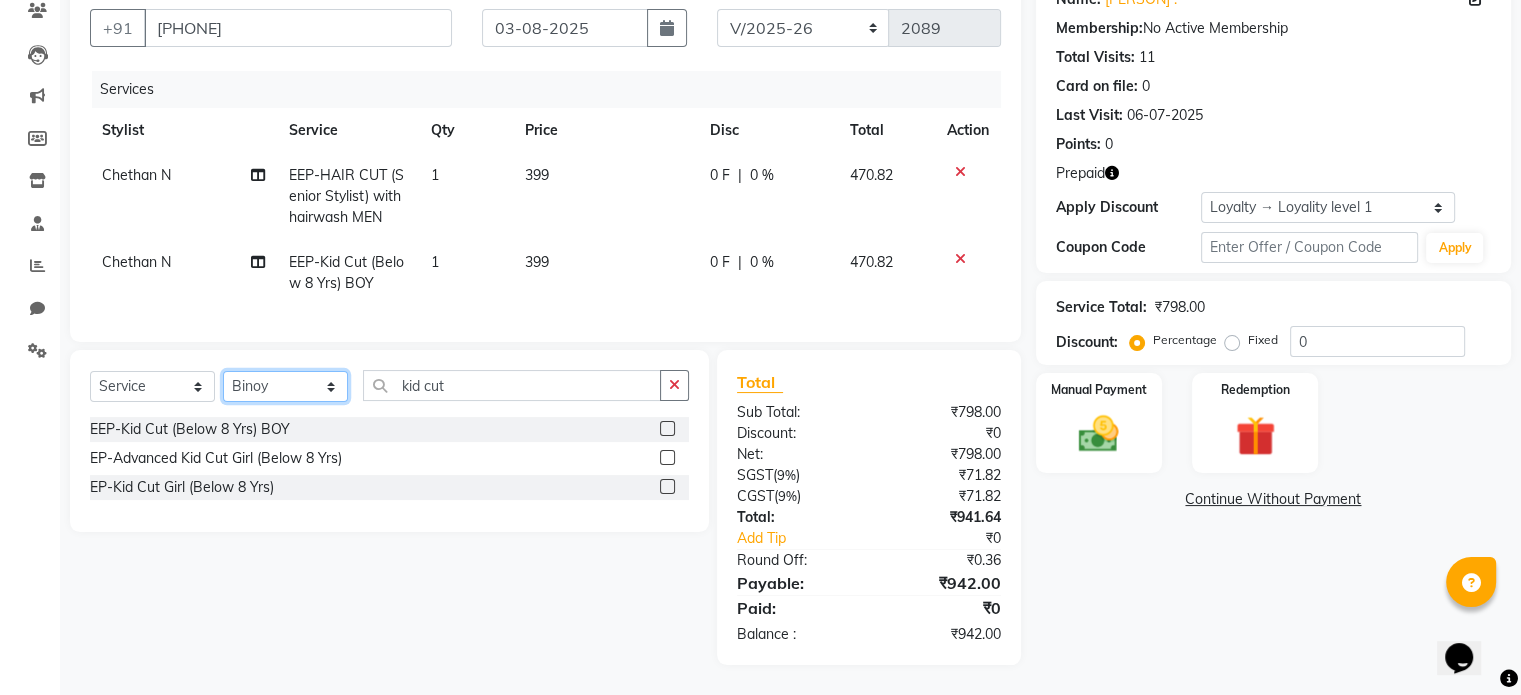 click on "Select Stylist Admin Babu V Bharath N Binoy  Chandru Magar Chethan N  Chiinthian Moi ChonglianMoi MOI Daisy . Dhanya . Dingg Diya Khadka Fredrick Burrows Khushi Magarthapa Kishore K Maria Hamsa Mary Vanita  MRINALI MILI Pinky . Priya  K Rosy Sanate Savitha Vijayan Shalini Deivasigamani Shishi L Vijayalakshmi M VISHON BAIDYA" 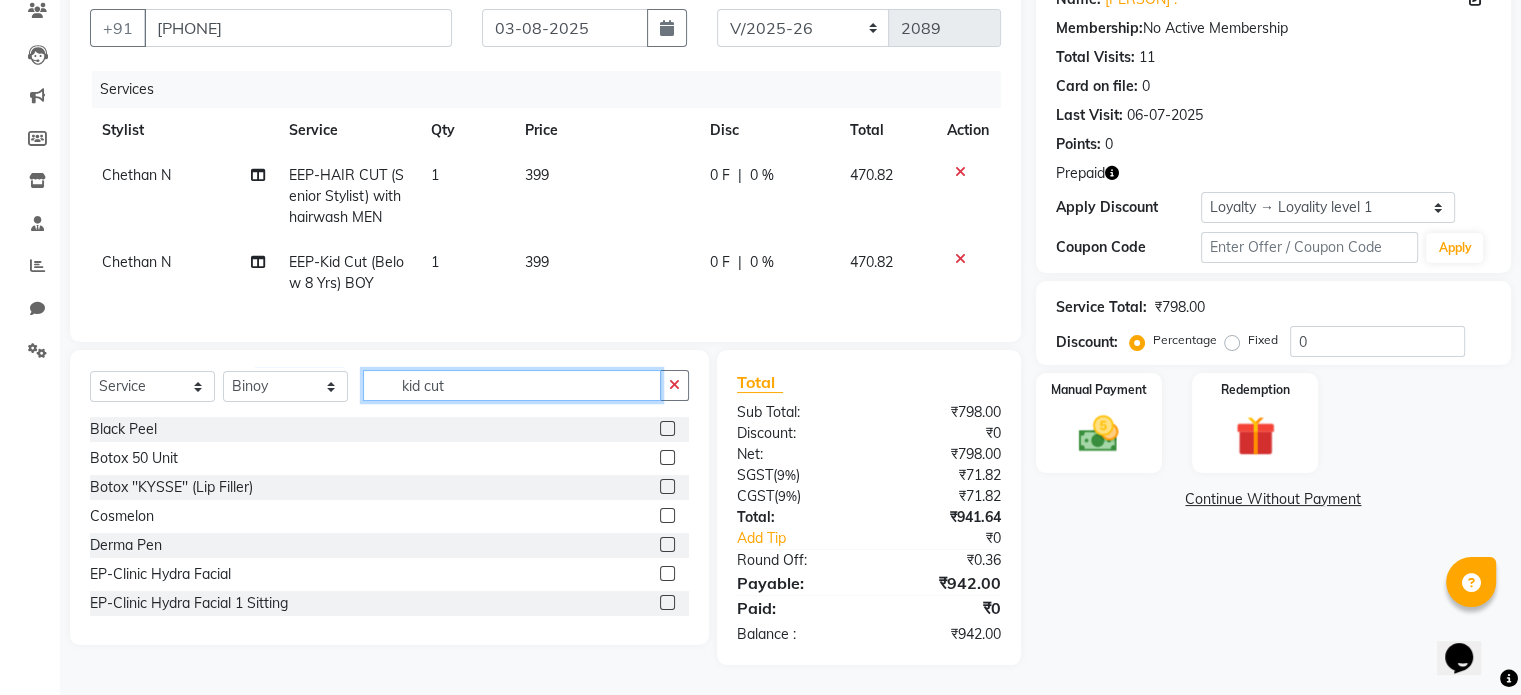 drag, startPoint x: 453, startPoint y: 387, endPoint x: 401, endPoint y: 390, distance: 52.086468 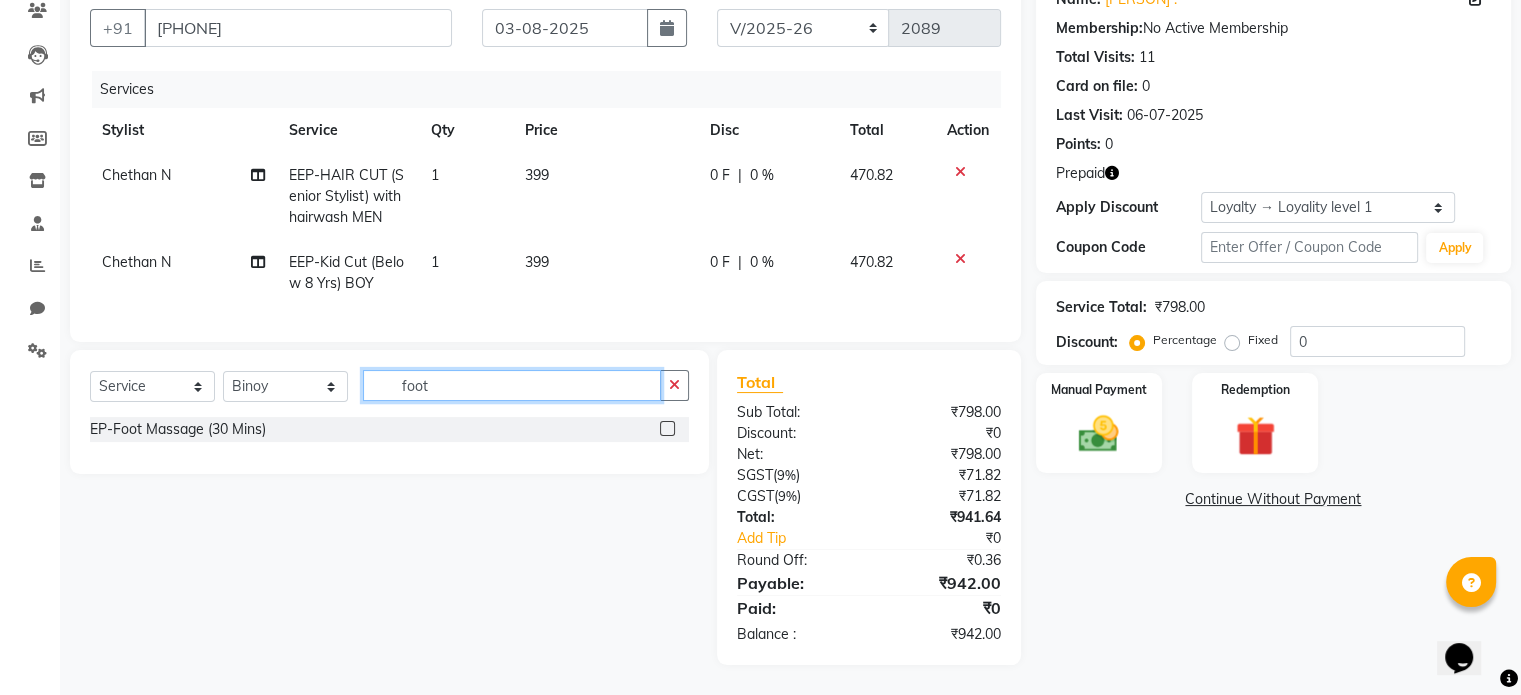 type on "foot" 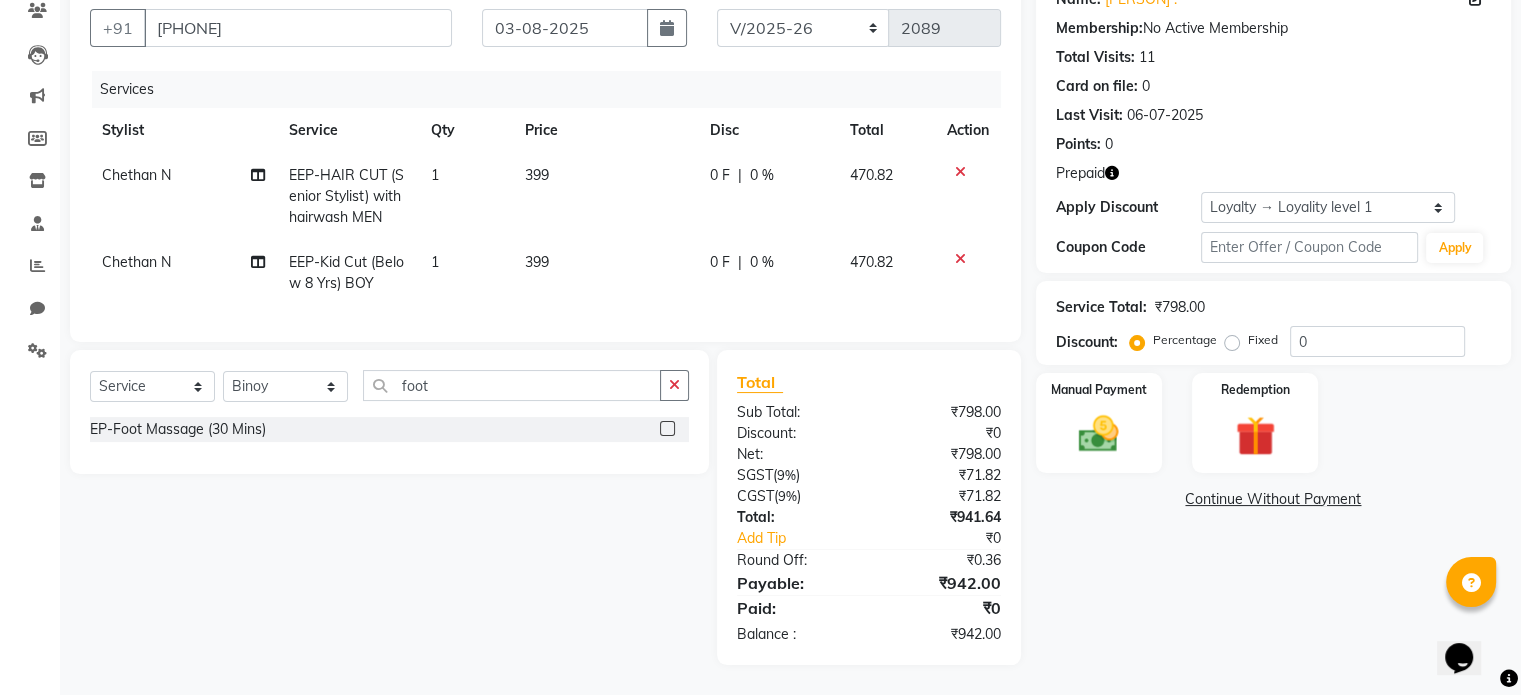 click 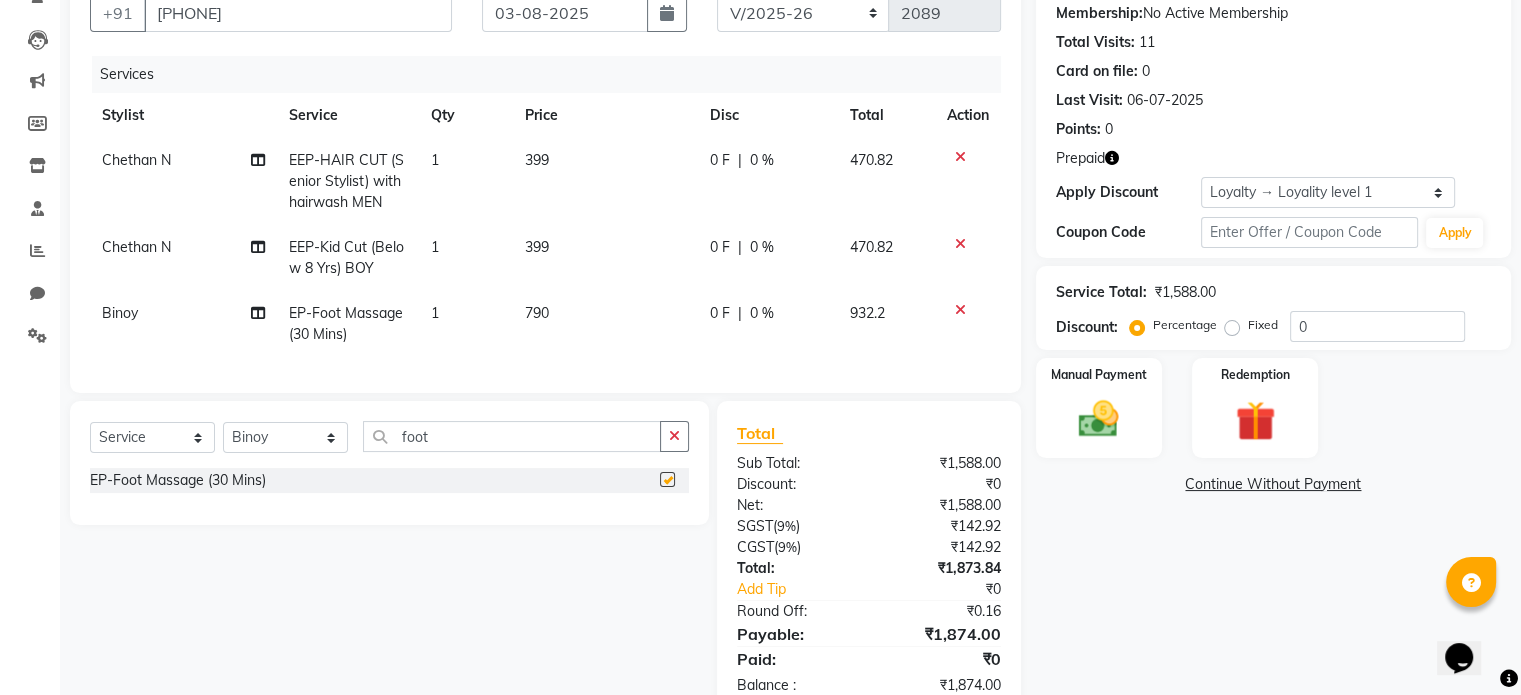 checkbox on "false" 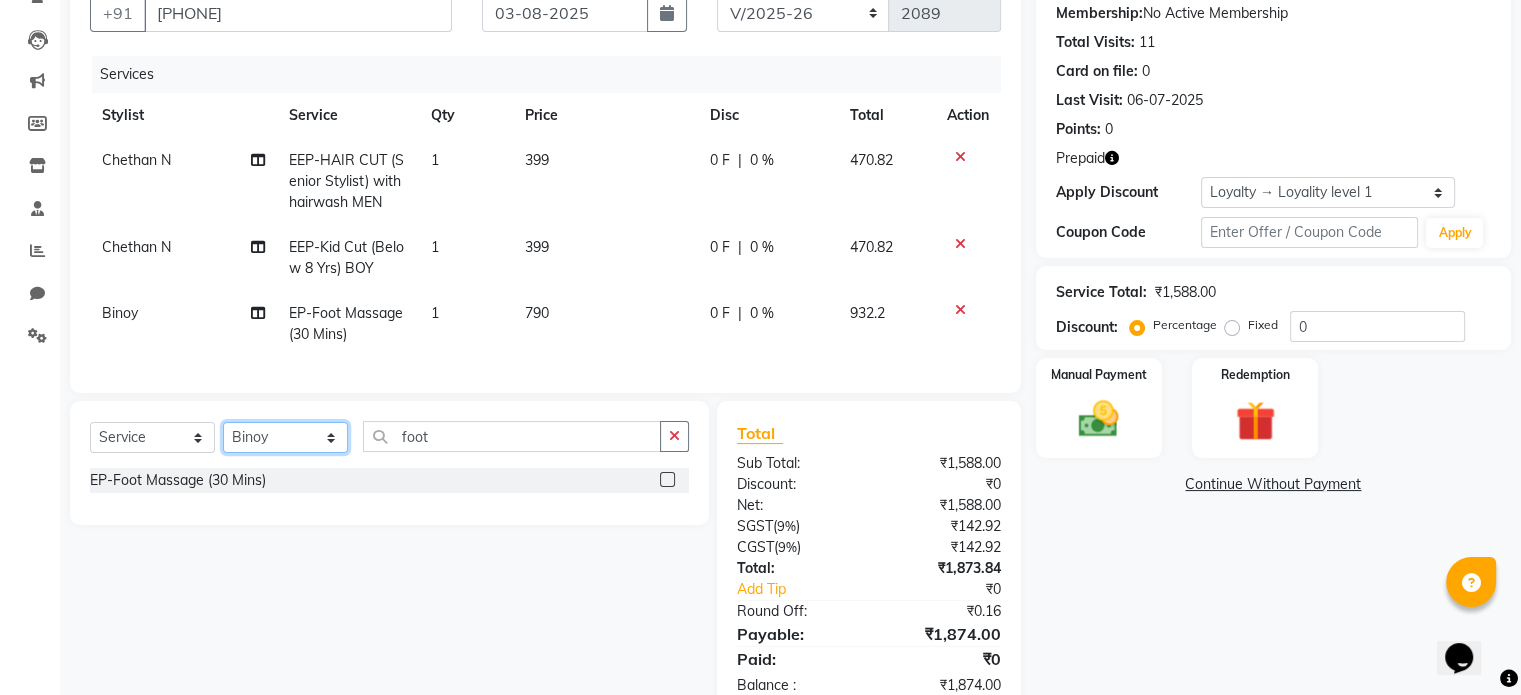 click on "Select Stylist Admin Babu V Bharath N Binoy  Chandru Magar Chethan N  Chiinthian Moi ChonglianMoi MOI Daisy . Dhanya . Dingg Diya Khadka Fredrick Burrows Khushi Magarthapa Kishore K Maria Hamsa Mary Vanita  MRINALI MILI Pinky . Priya  K Rosy Sanate Savitha Vijayan Shalini Deivasigamani Shishi L Vijayalakshmi M VISHON BAIDYA" 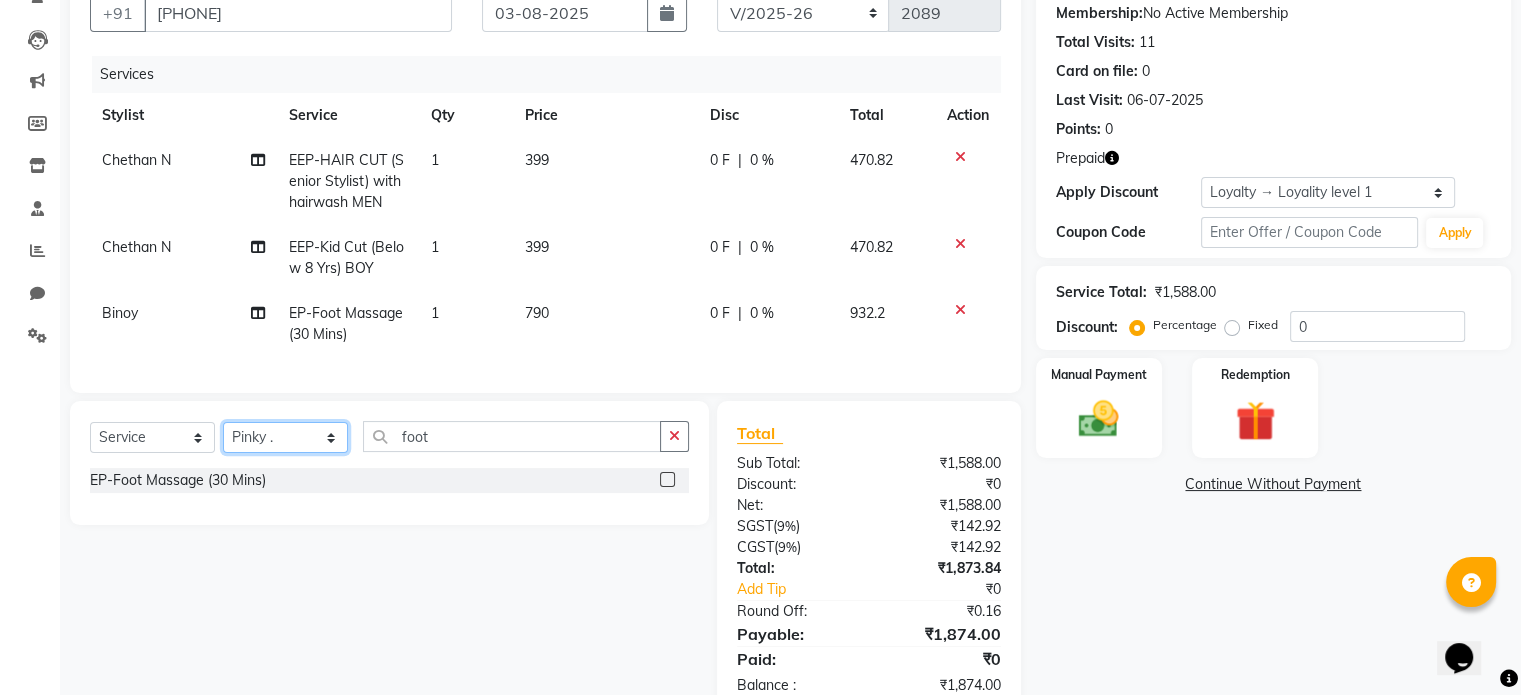 click on "Select Stylist Admin Babu V Bharath N Binoy  Chandru Magar Chethan N  Chiinthian Moi ChonglianMoi MOI Daisy . Dhanya . Dingg Diya Khadka Fredrick Burrows Khushi Magarthapa Kishore K Maria Hamsa Mary Vanita  MRINALI MILI Pinky . Priya  K Rosy Sanate Savitha Vijayan Shalini Deivasigamani Shishi L Vijayalakshmi M VISHON BAIDYA" 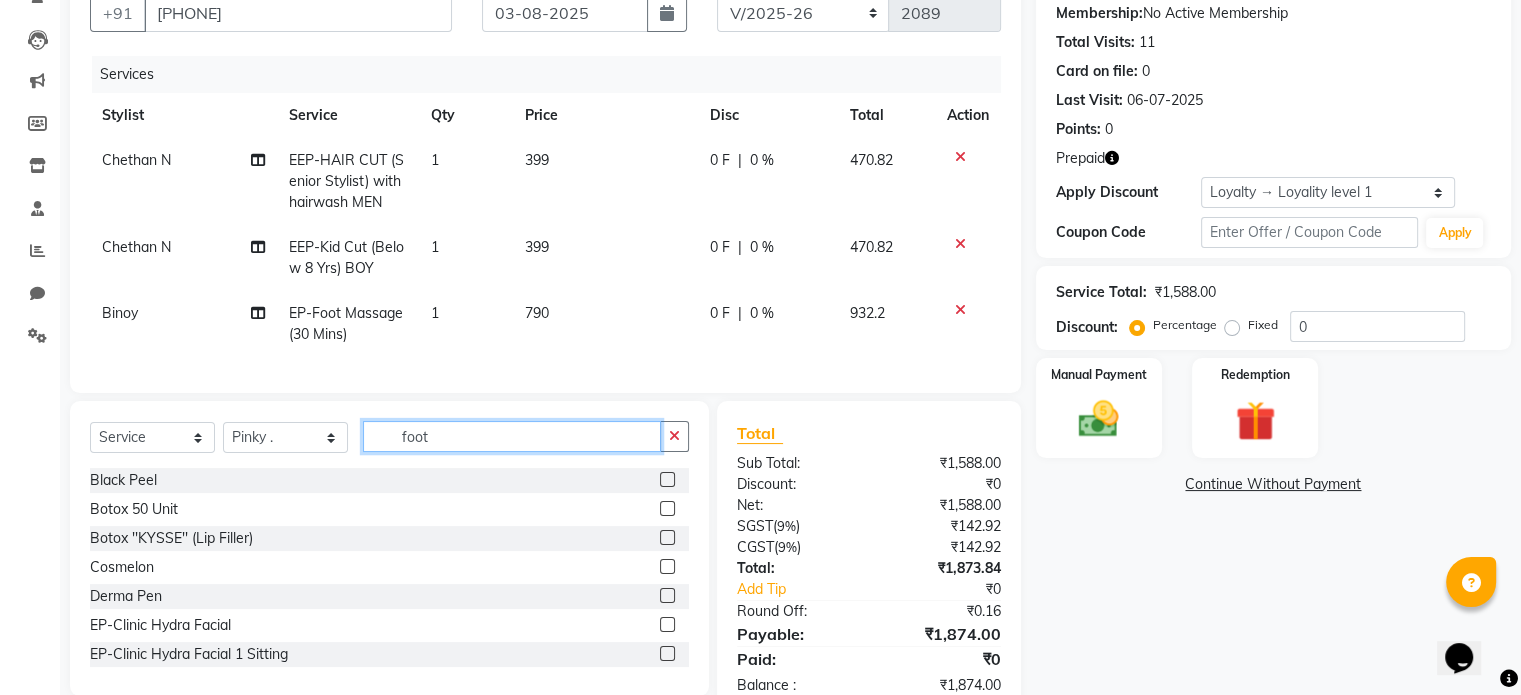 click on "foot" 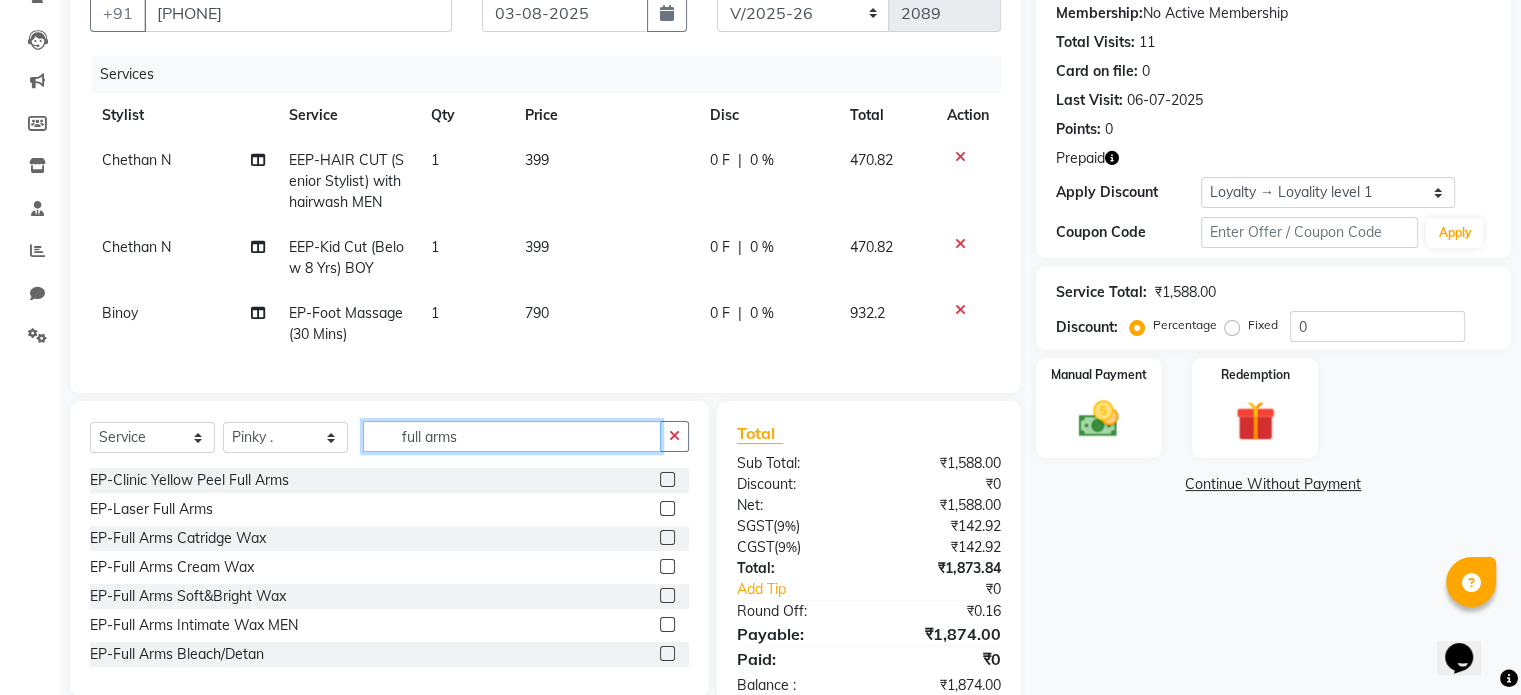 type on "full arms" 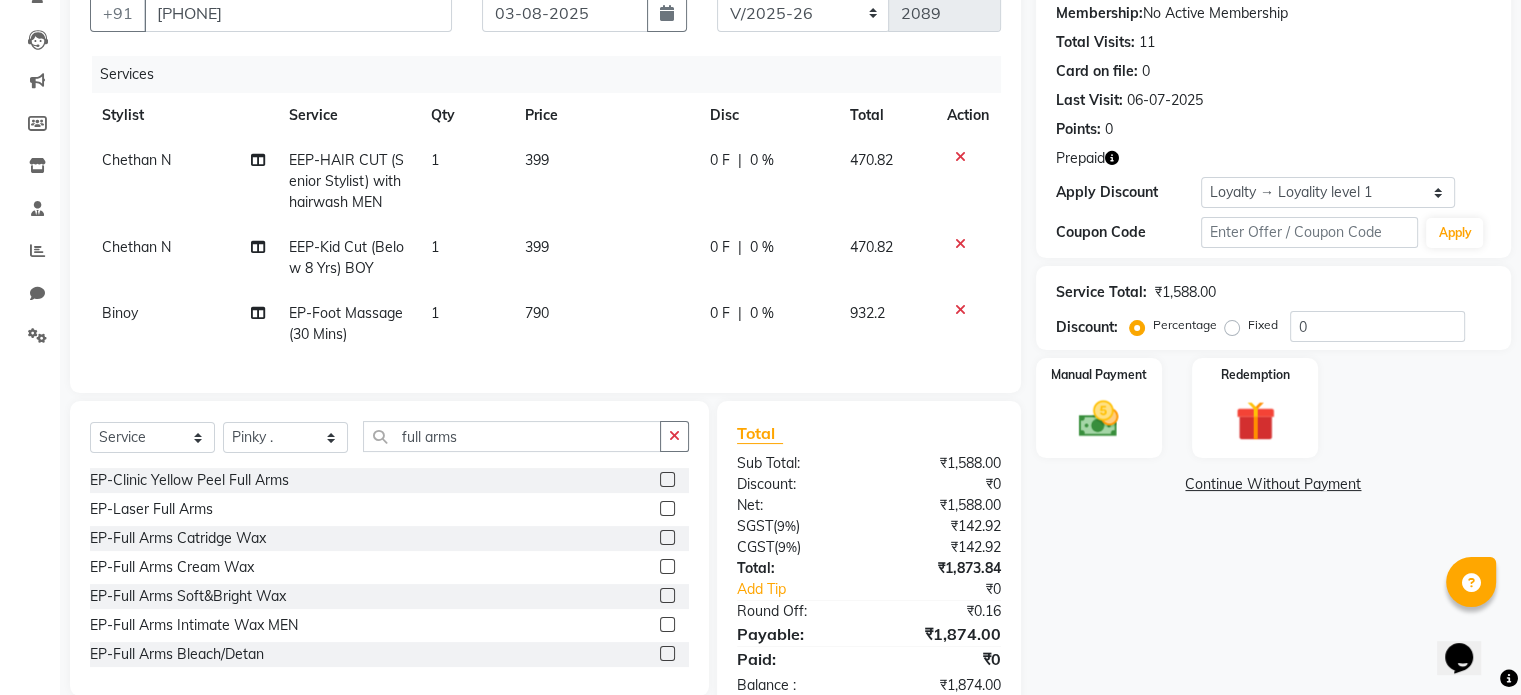 click 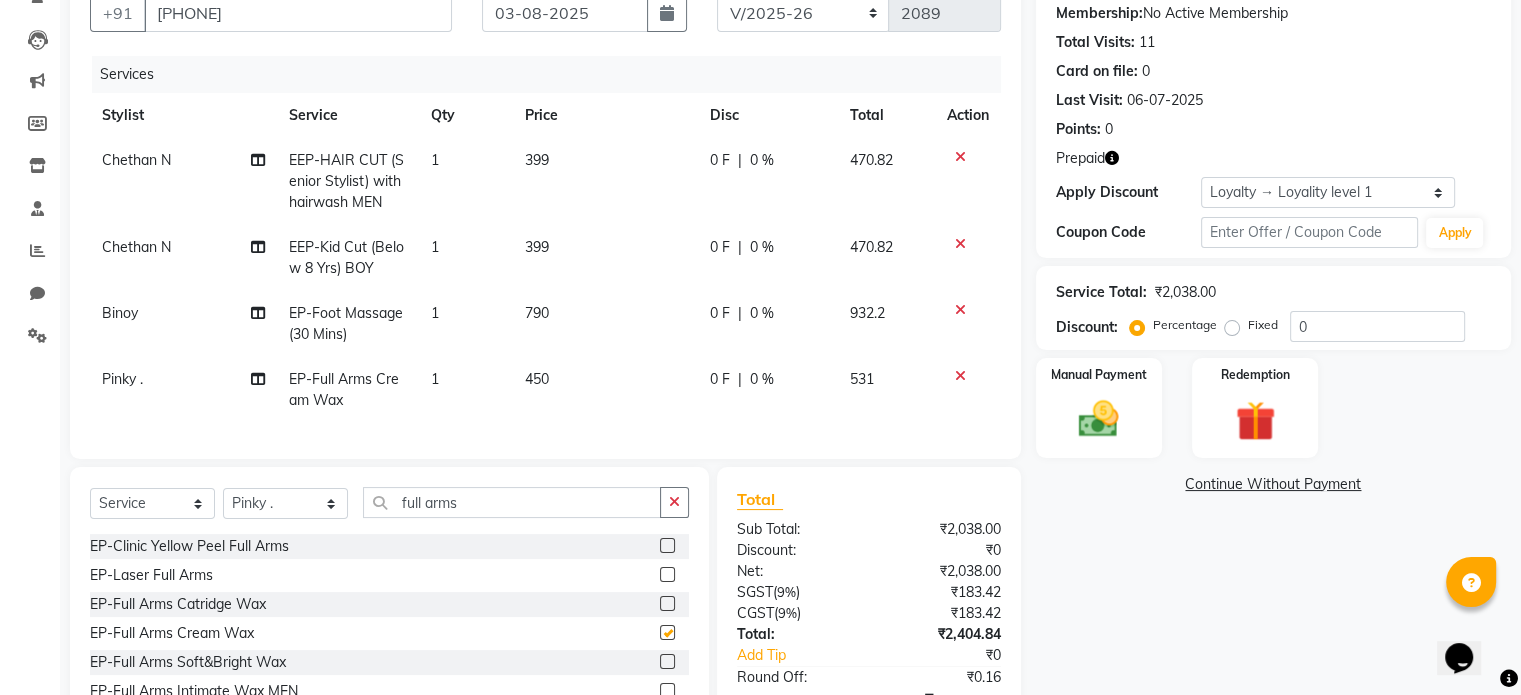 checkbox on "false" 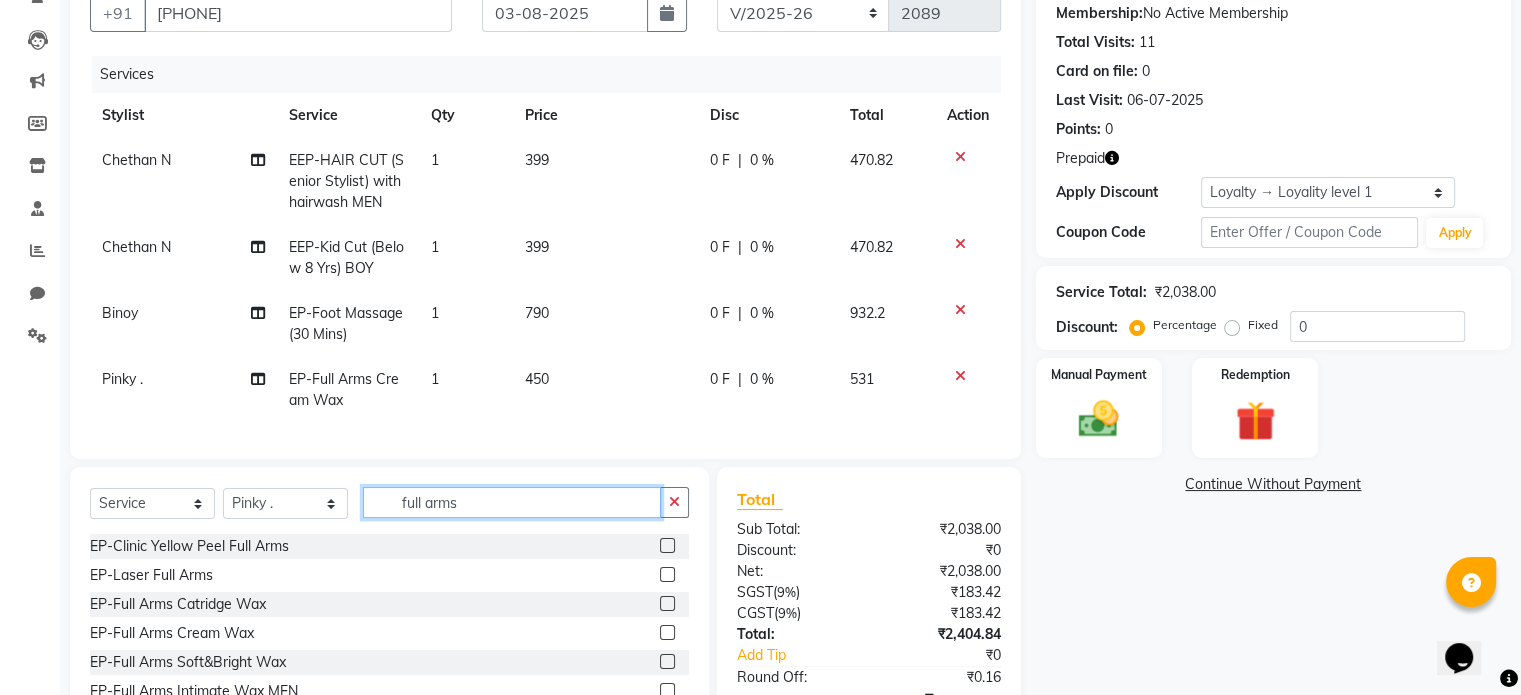 click on "full arms" 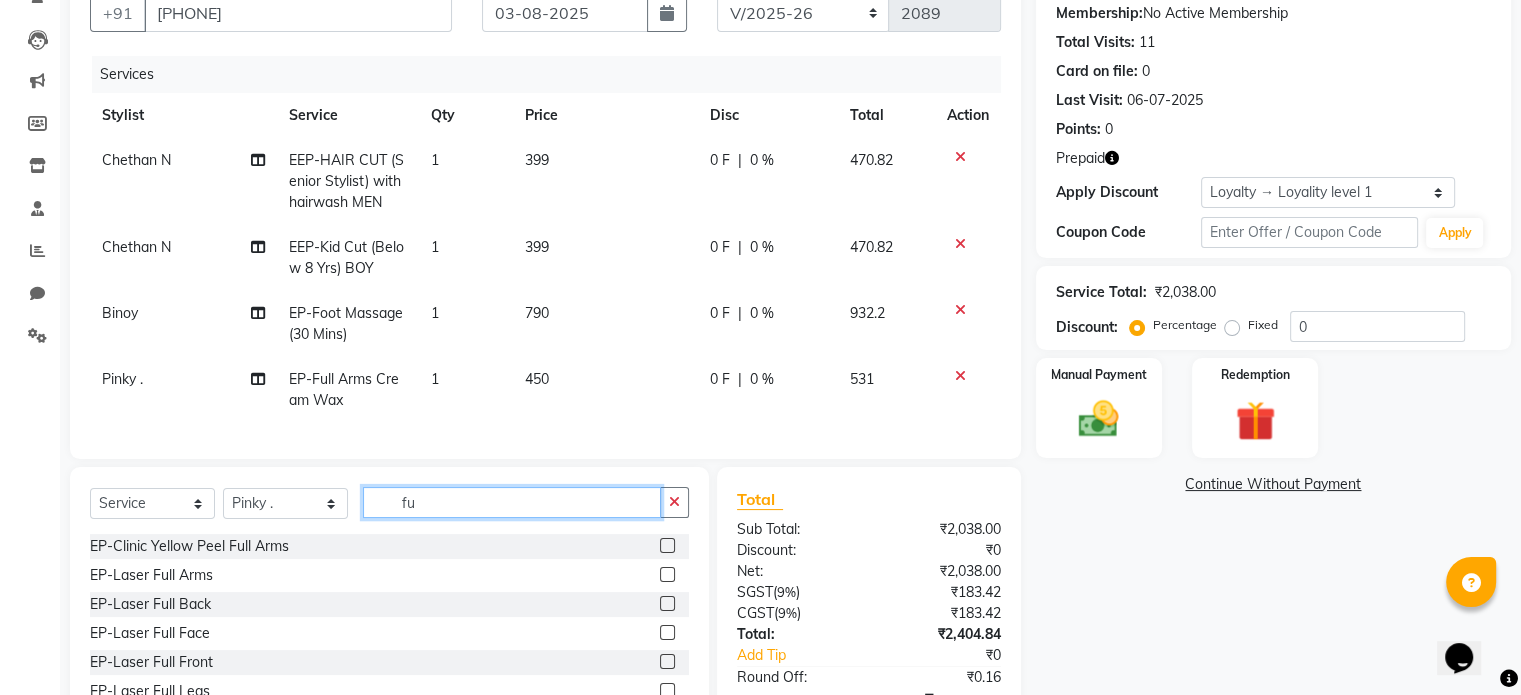 type on "f" 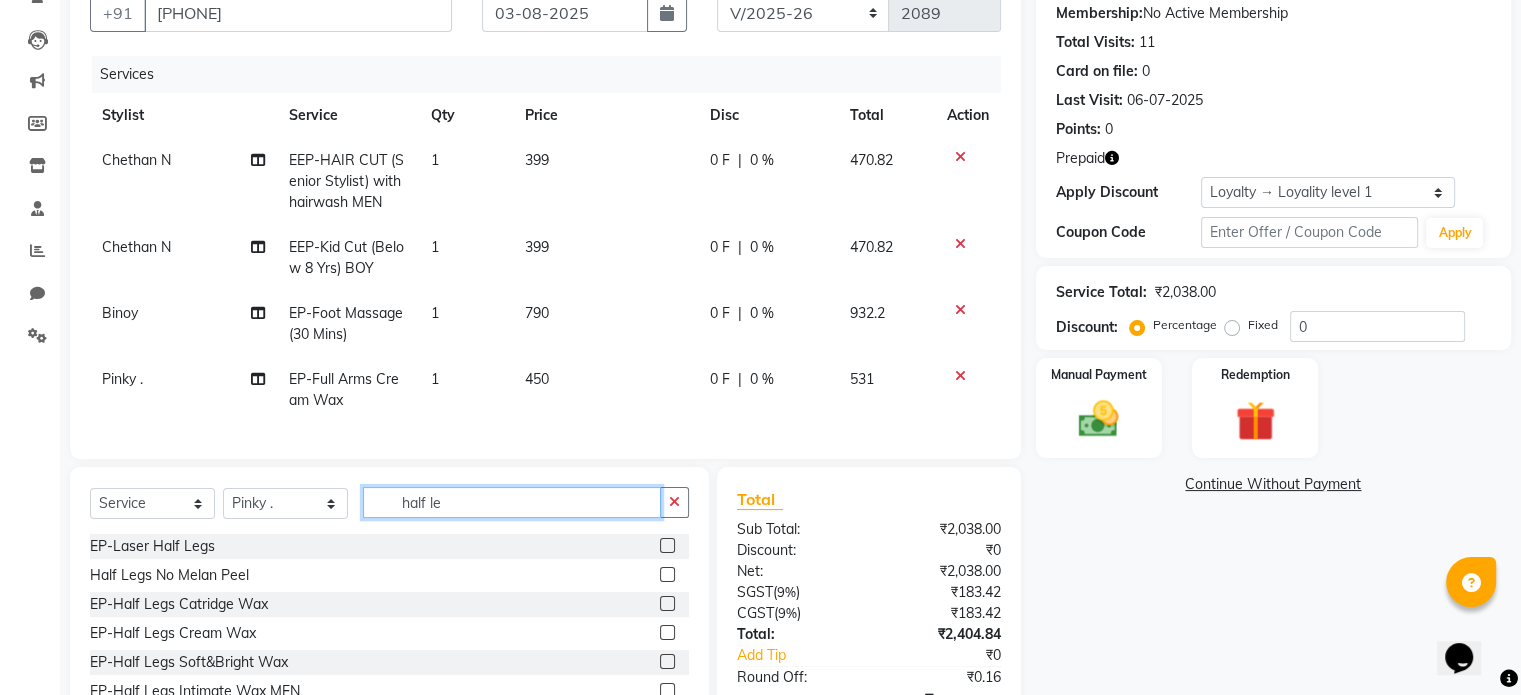 scroll, scrollTop: 32, scrollLeft: 0, axis: vertical 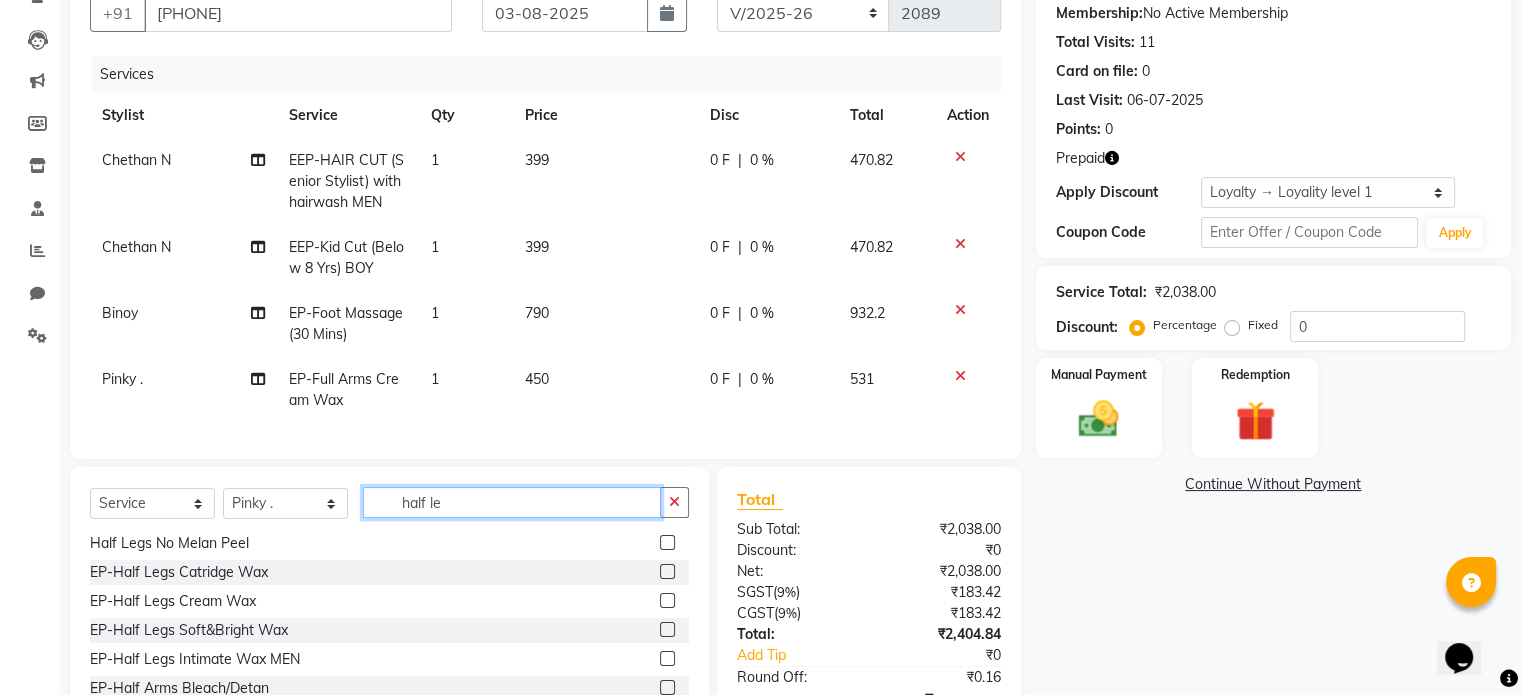 type on "half le" 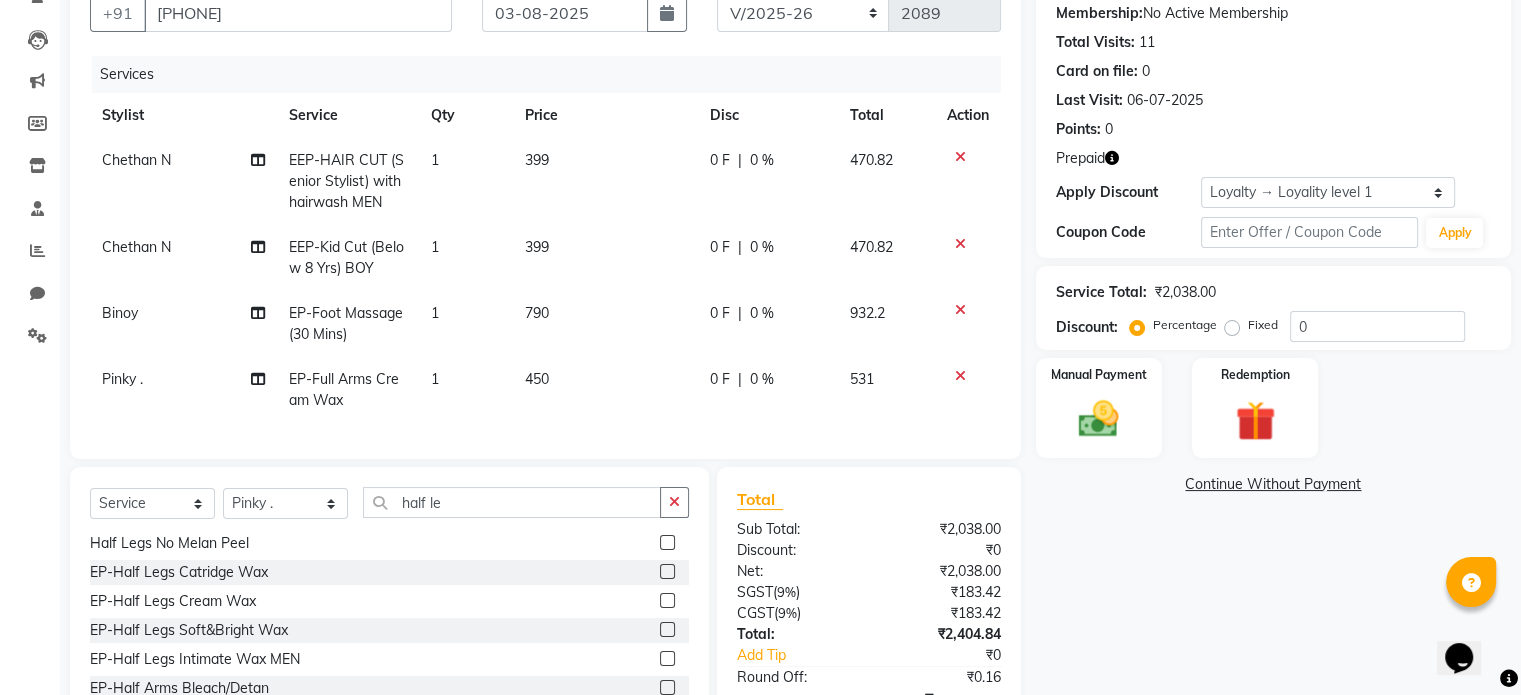 click 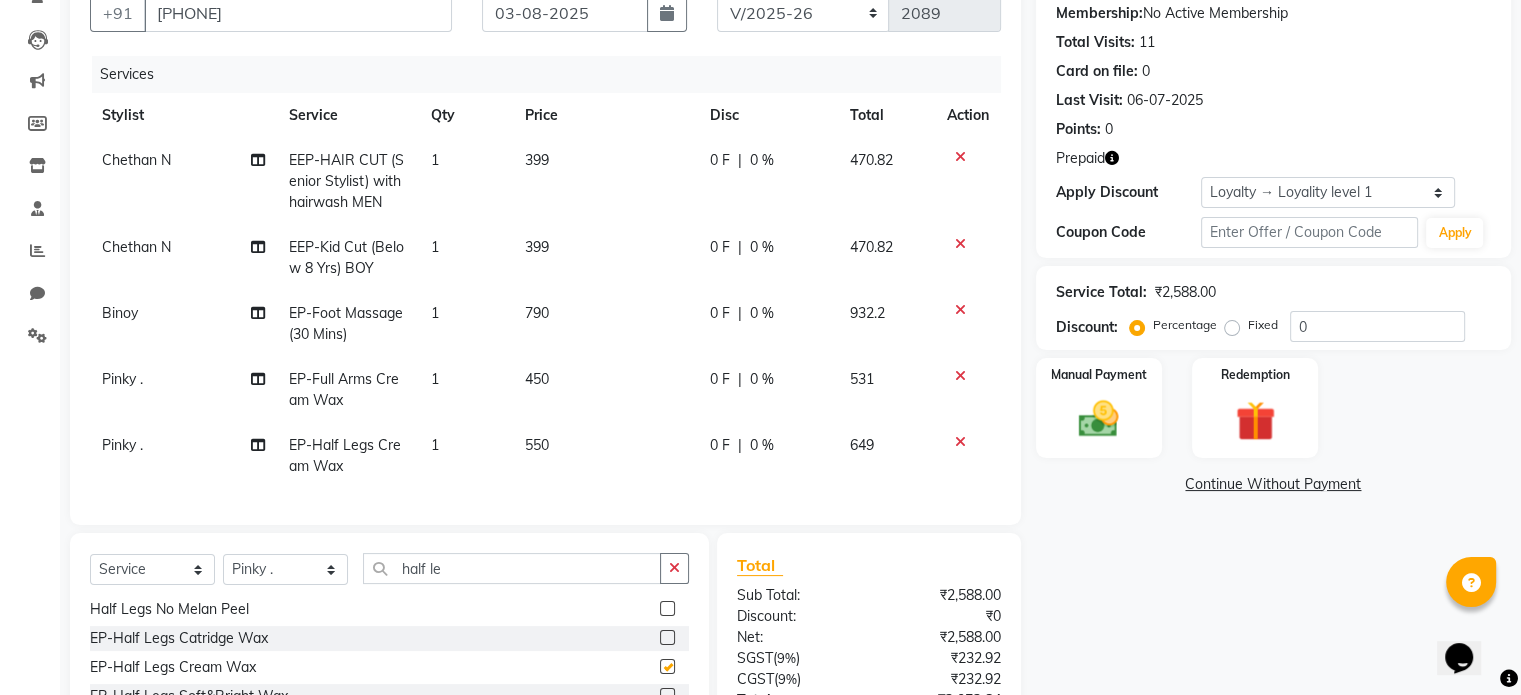 checkbox on "false" 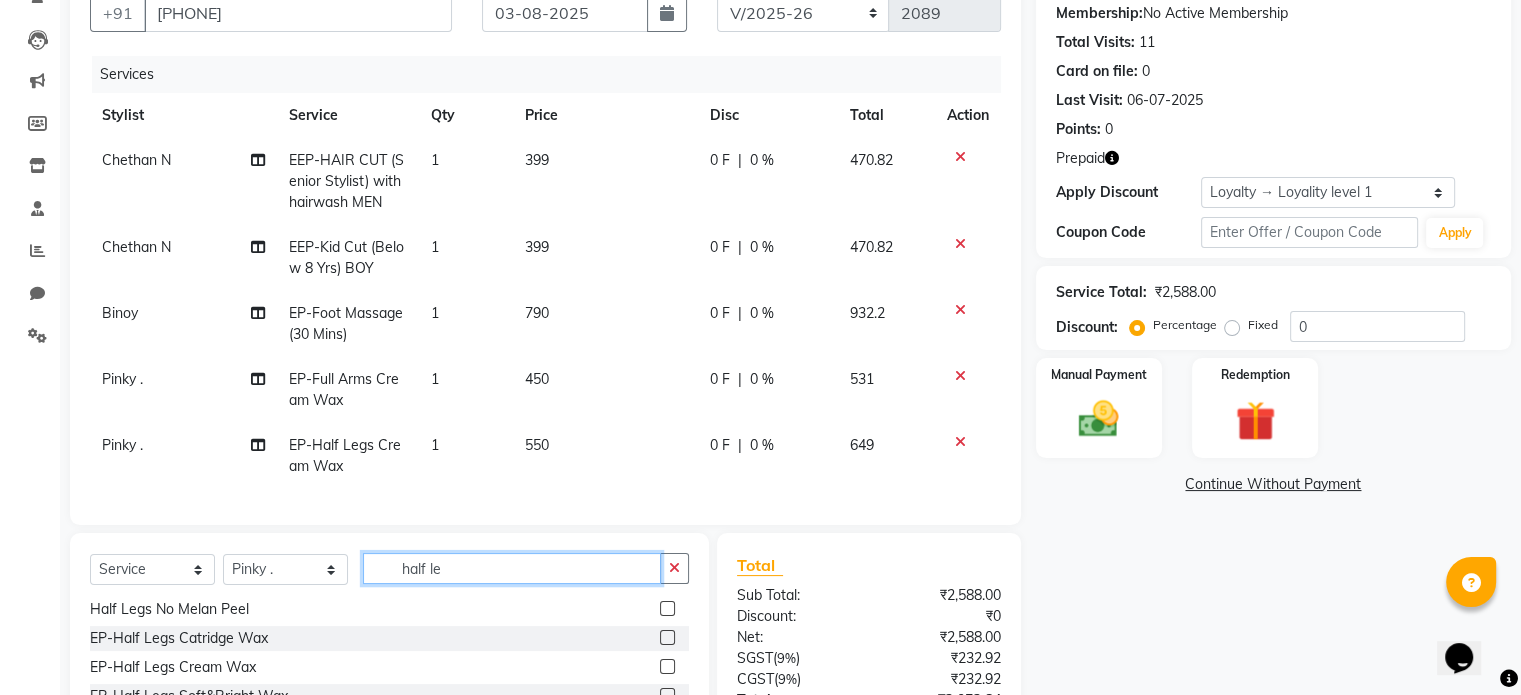 drag, startPoint x: 463, startPoint y: 583, endPoint x: 252, endPoint y: 595, distance: 211.34096 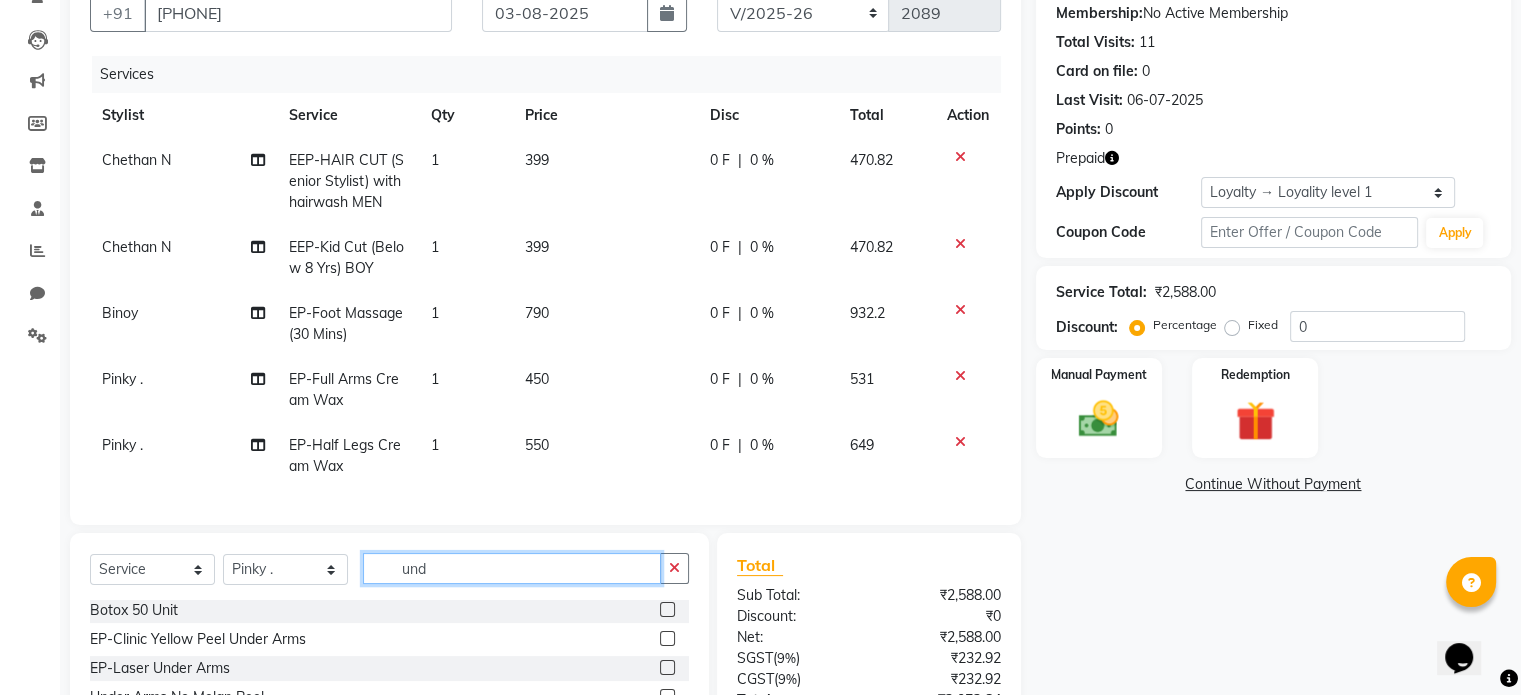 scroll, scrollTop: 0, scrollLeft: 0, axis: both 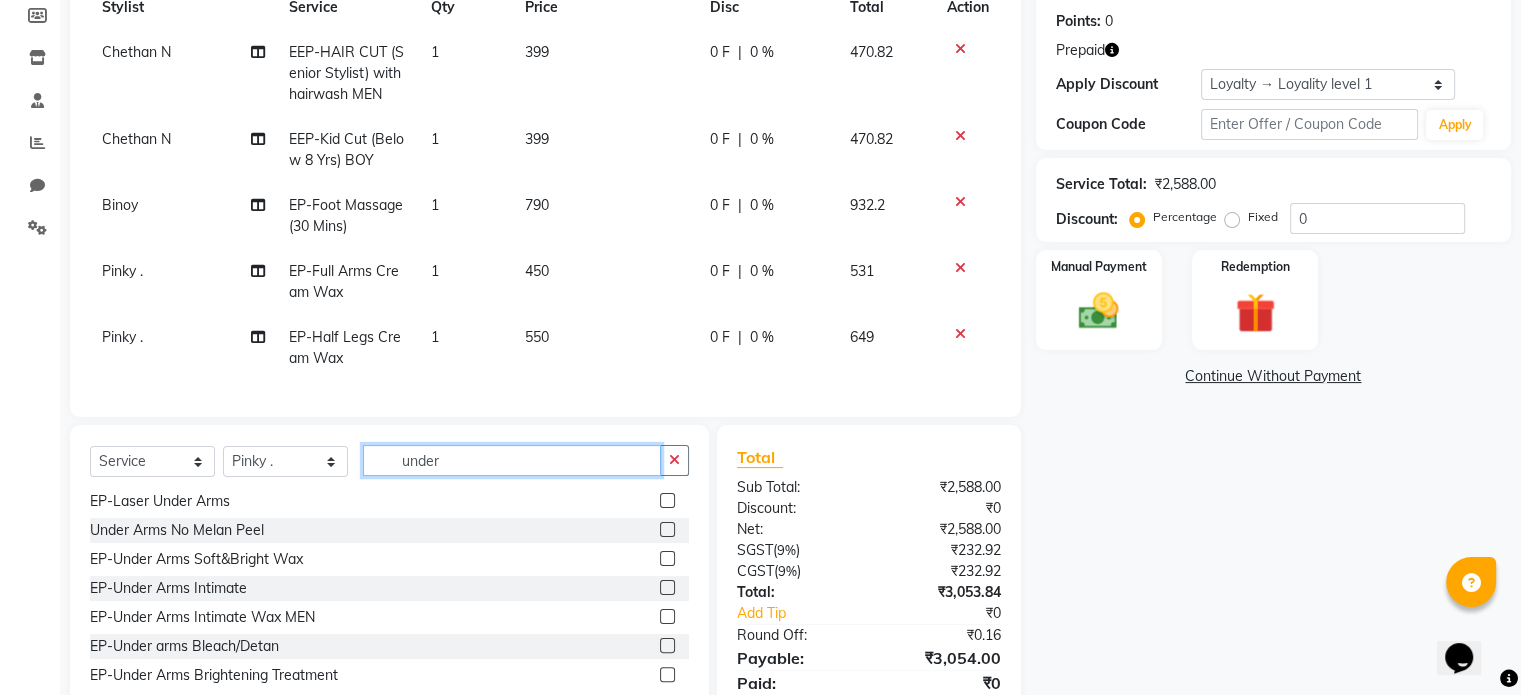 type on "under" 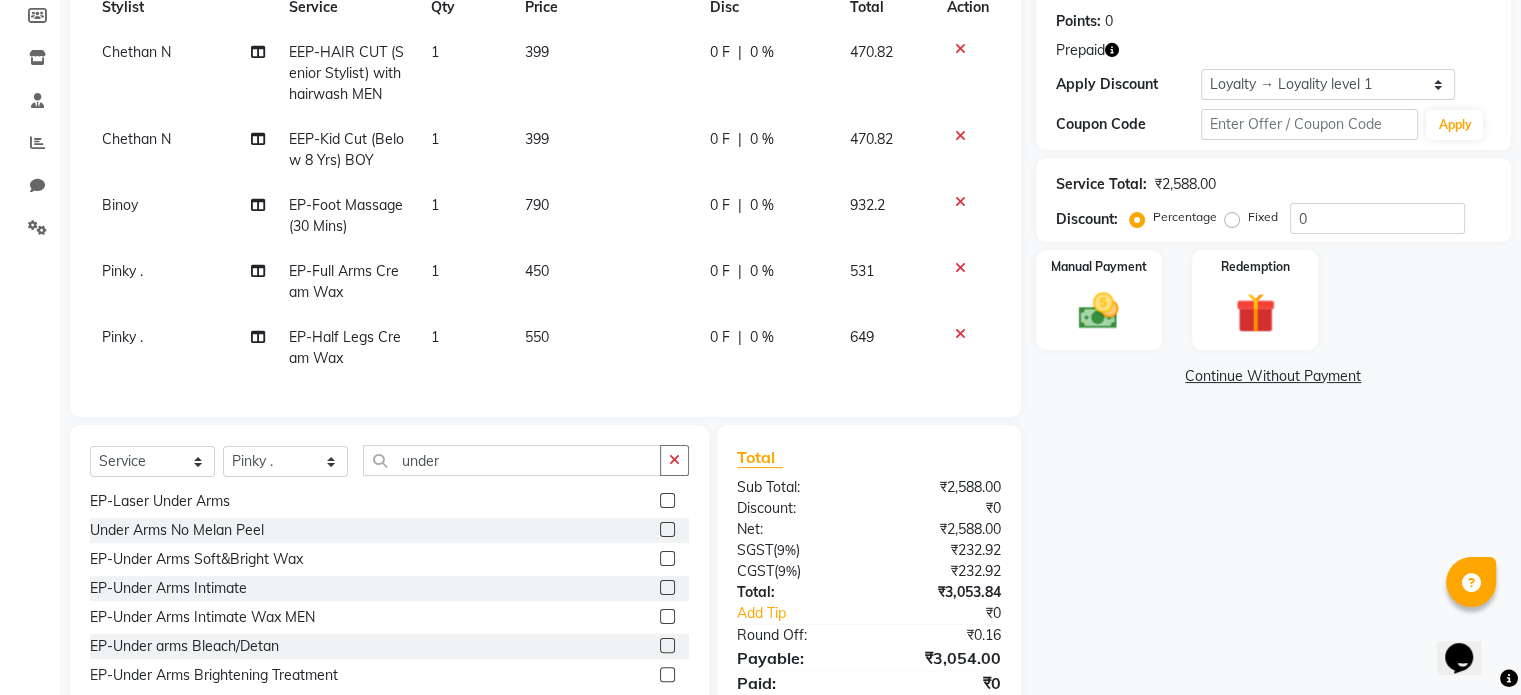 click 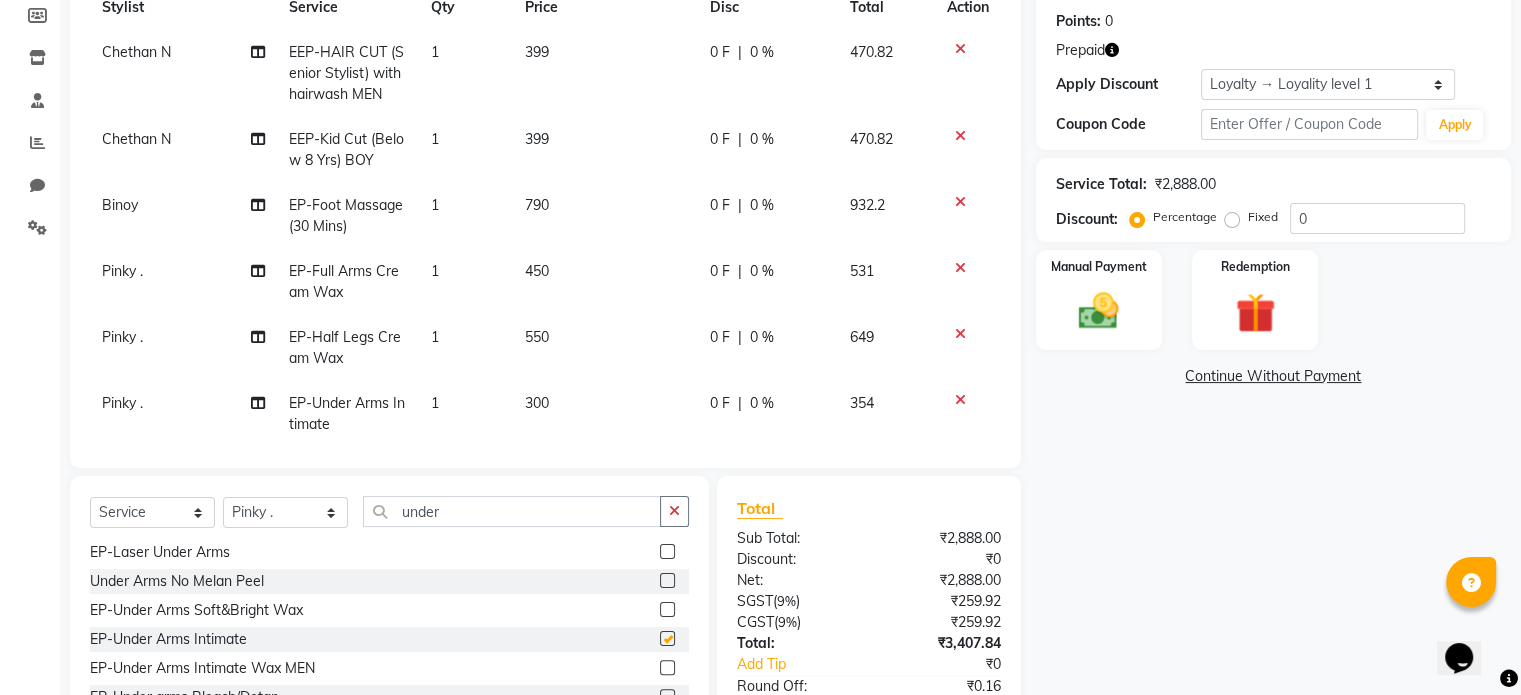 checkbox on "false" 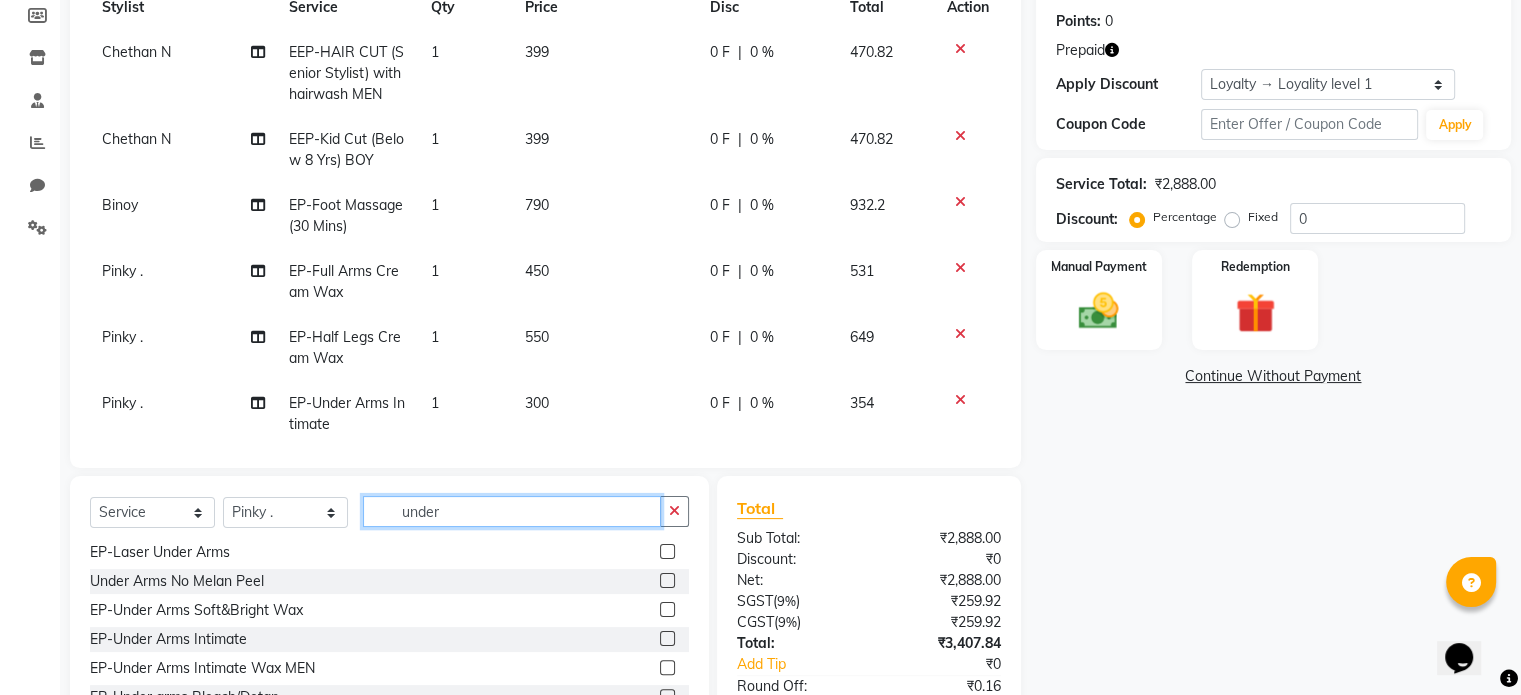 drag, startPoint x: 470, startPoint y: 518, endPoint x: 377, endPoint y: 508, distance: 93.53609 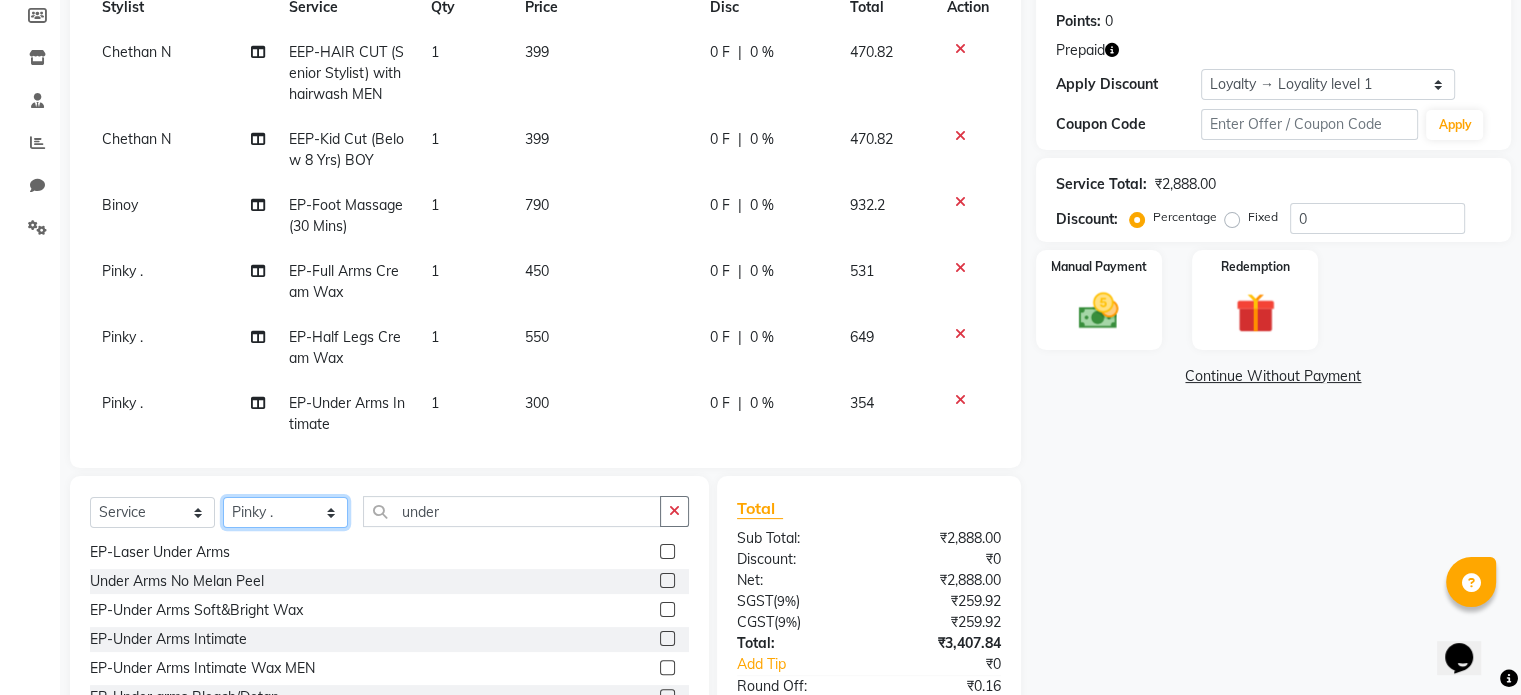 click on "Select Stylist Admin Babu V Bharath N Binoy  Chandru Magar Chethan N  Chiinthian Moi ChonglianMoi MOI Daisy . Dhanya . Dingg Diya Khadka Fredrick Burrows Khushi Magarthapa Kishore K Maria Hamsa Mary Vanita  MRINALI MILI Pinky . Priya  K Rosy Sanate Savitha Vijayan Shalini Deivasigamani Shishi L Vijayalakshmi M VISHON BAIDYA" 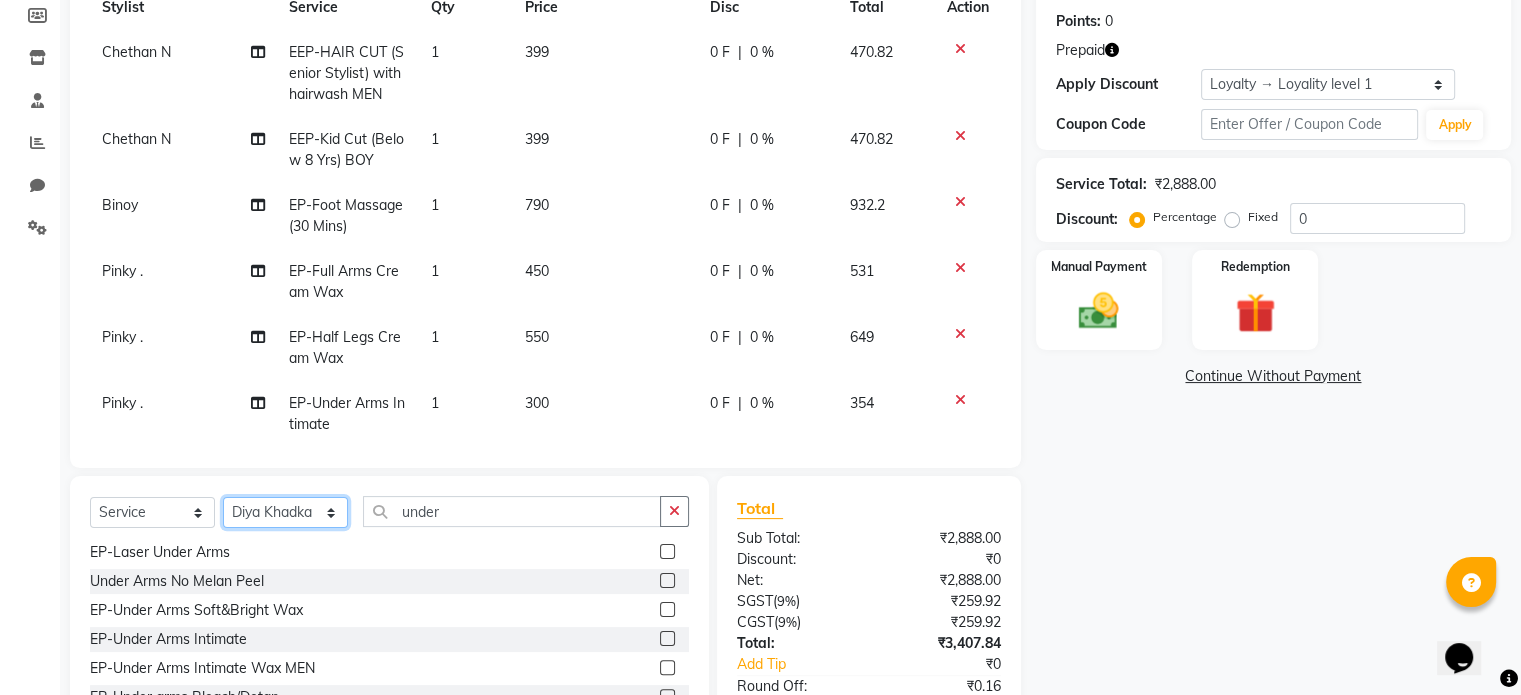 click on "Select Stylist Admin Babu V Bharath N Binoy  Chandru Magar Chethan N  Chiinthian Moi ChonglianMoi MOI Daisy . Dhanya . Dingg Diya Khadka Fredrick Burrows Khushi Magarthapa Kishore K Maria Hamsa Mary Vanita  MRINALI MILI Pinky . Priya  K Rosy Sanate Savitha Vijayan Shalini Deivasigamani Shishi L Vijayalakshmi M VISHON BAIDYA" 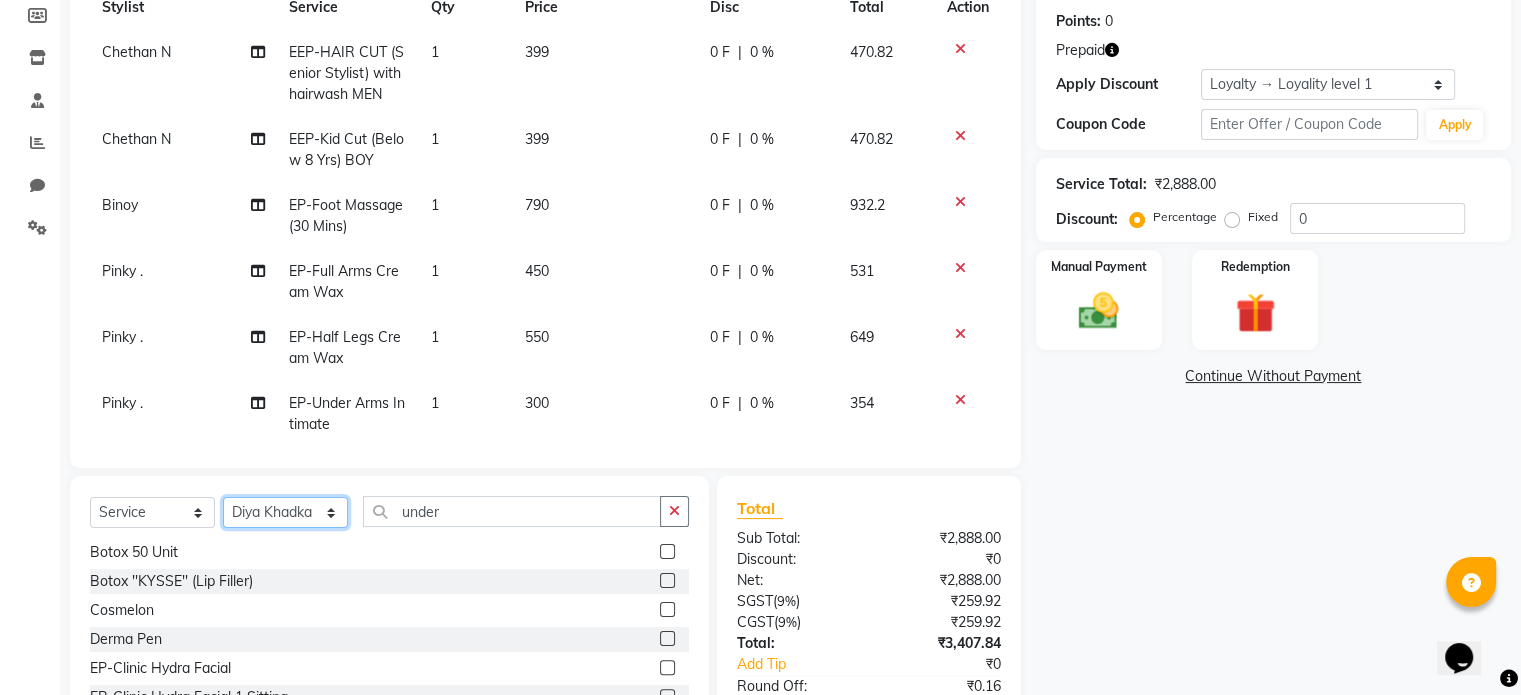 click on "Select Stylist Admin Babu V Bharath N Binoy  Chandru Magar Chethan N  Chiinthian Moi ChonglianMoi MOI Daisy . Dhanya . Dingg Diya Khadka Fredrick Burrows Khushi Magarthapa Kishore K Maria Hamsa Mary Vanita  MRINALI MILI Pinky . Priya  K Rosy Sanate Savitha Vijayan Shalini Deivasigamani Shishi L Vijayalakshmi M VISHON BAIDYA" 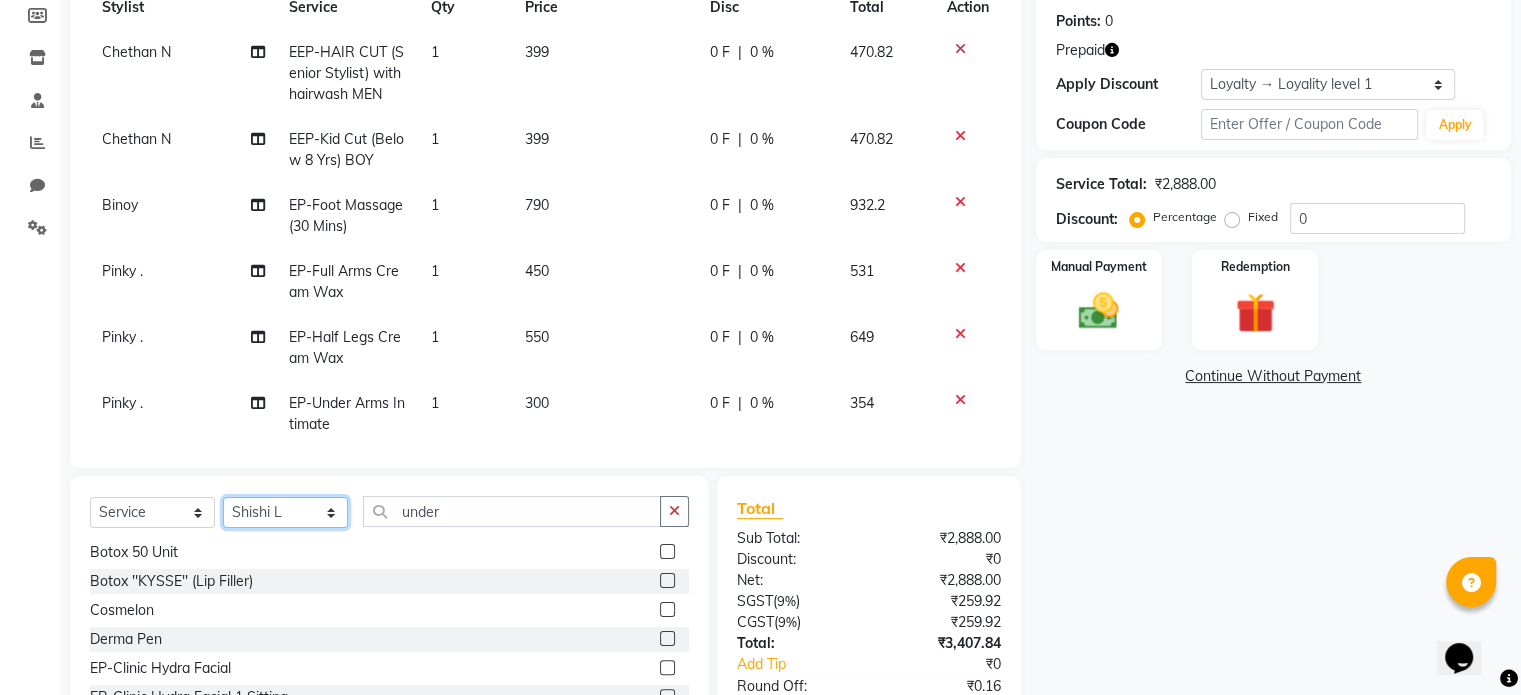 click on "Select Stylist Admin Babu V Bharath N Binoy  Chandru Magar Chethan N  Chiinthian Moi ChonglianMoi MOI Daisy . Dhanya . Dingg Diya Khadka Fredrick Burrows Khushi Magarthapa Kishore K Maria Hamsa Mary Vanita  MRINALI MILI Pinky . Priya  K Rosy Sanate Savitha Vijayan Shalini Deivasigamani Shishi L Vijayalakshmi M VISHON BAIDYA" 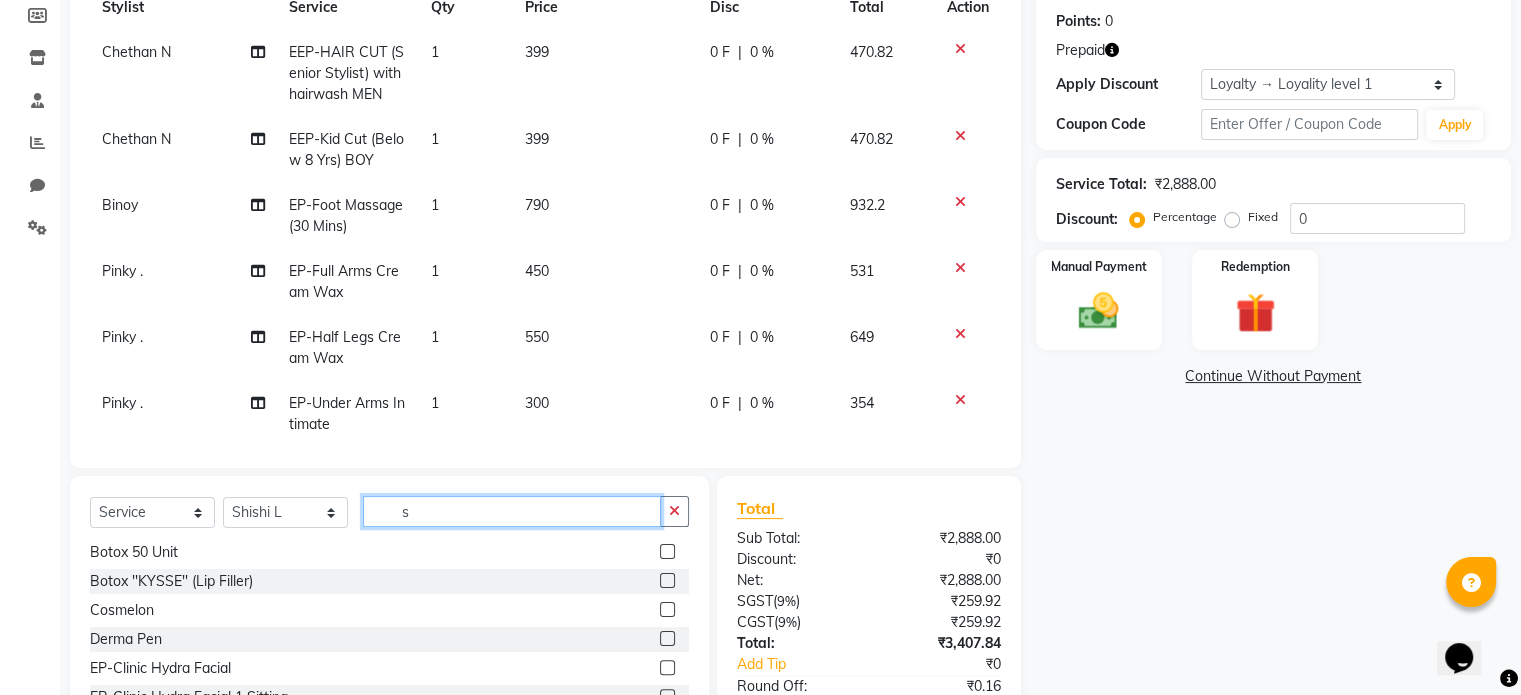 scroll, scrollTop: 0, scrollLeft: 0, axis: both 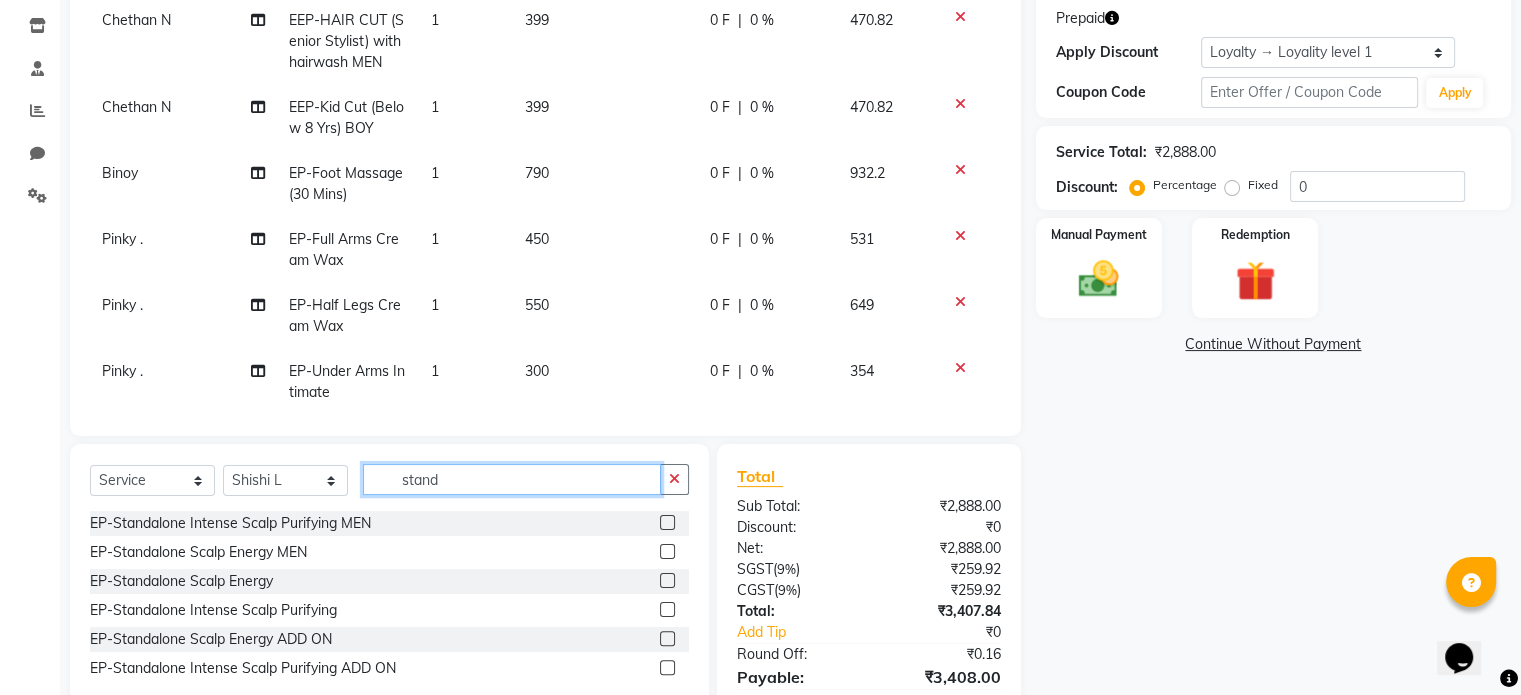 type on "stand" 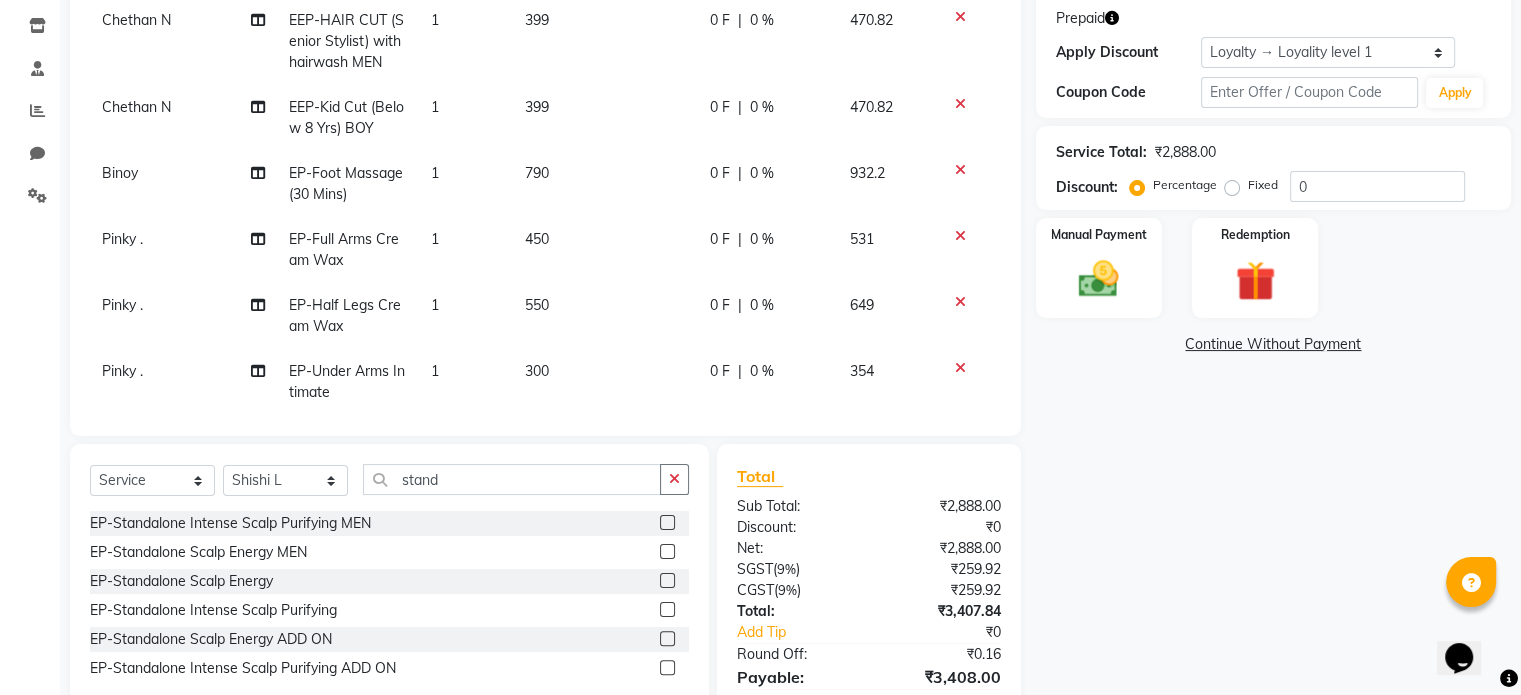 click 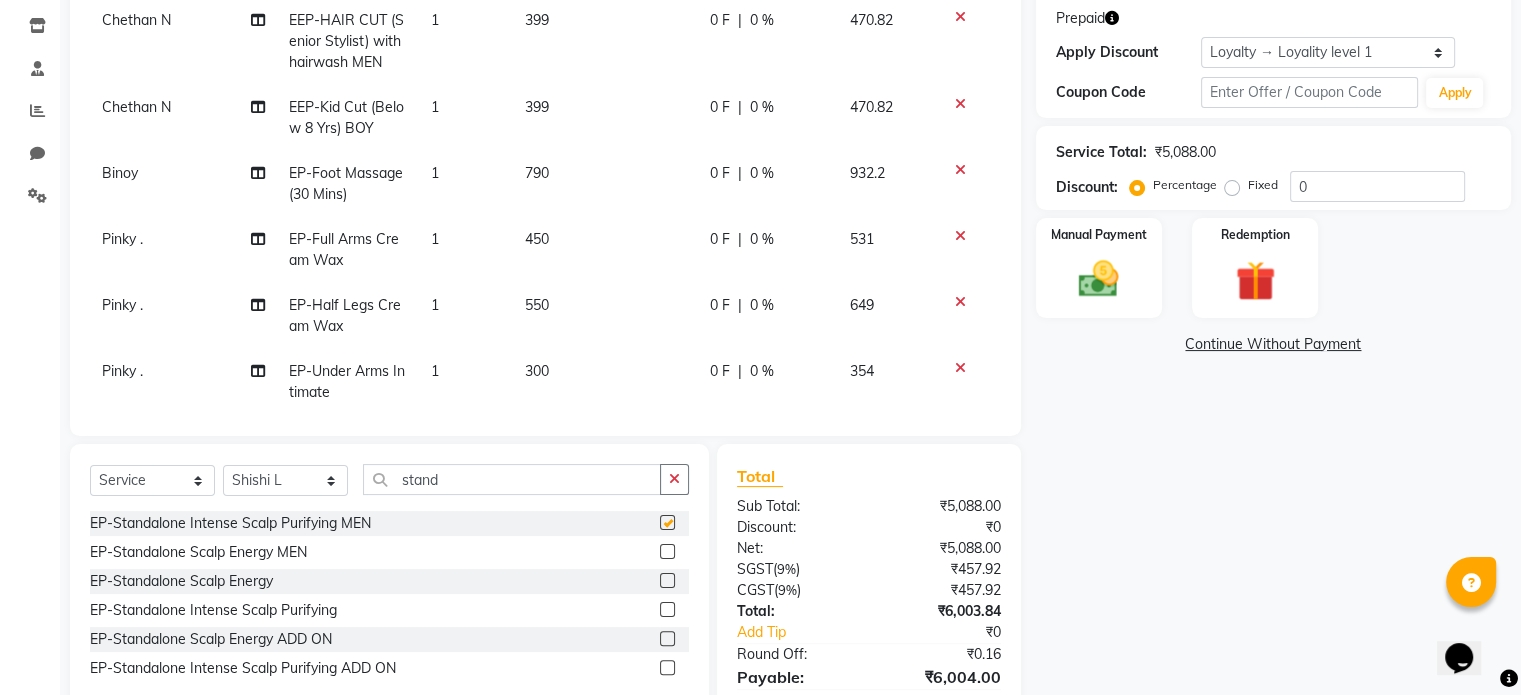checkbox on "false" 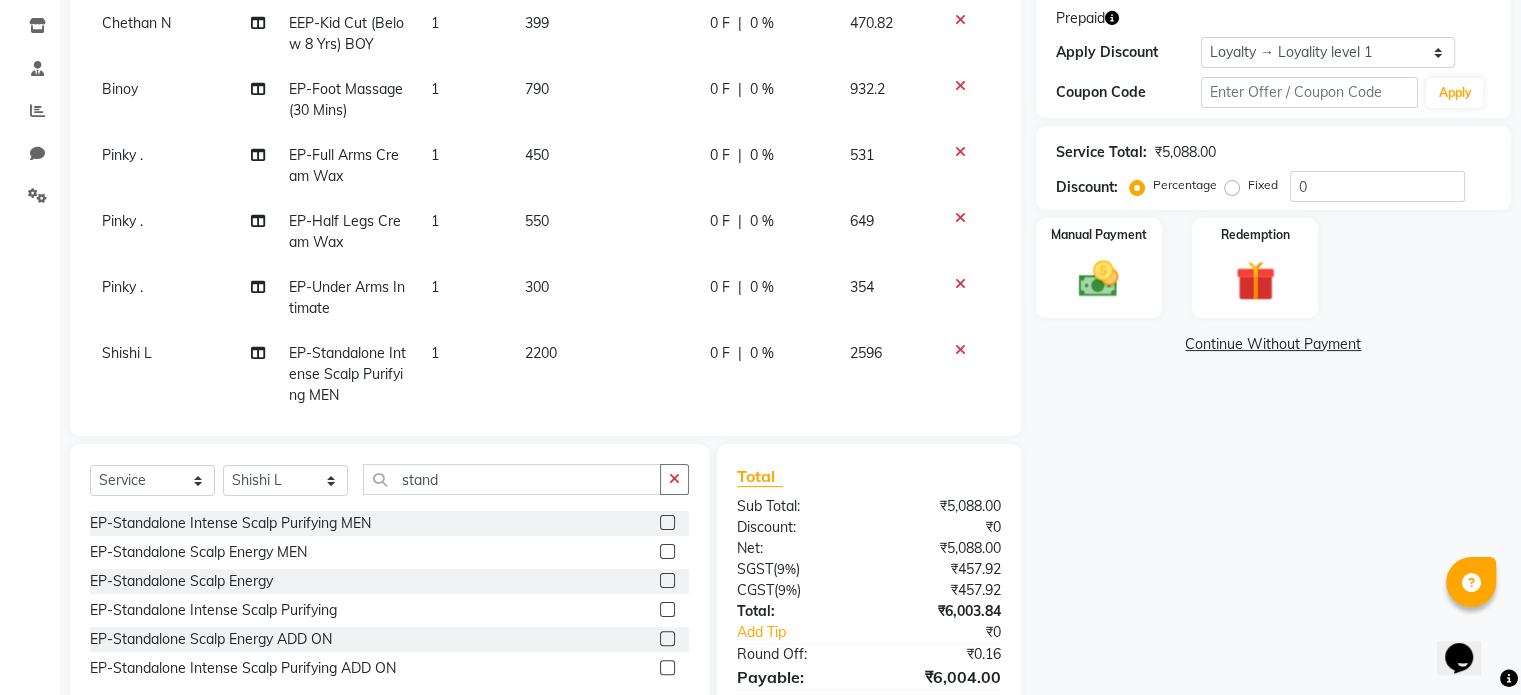 scroll, scrollTop: 117, scrollLeft: 0, axis: vertical 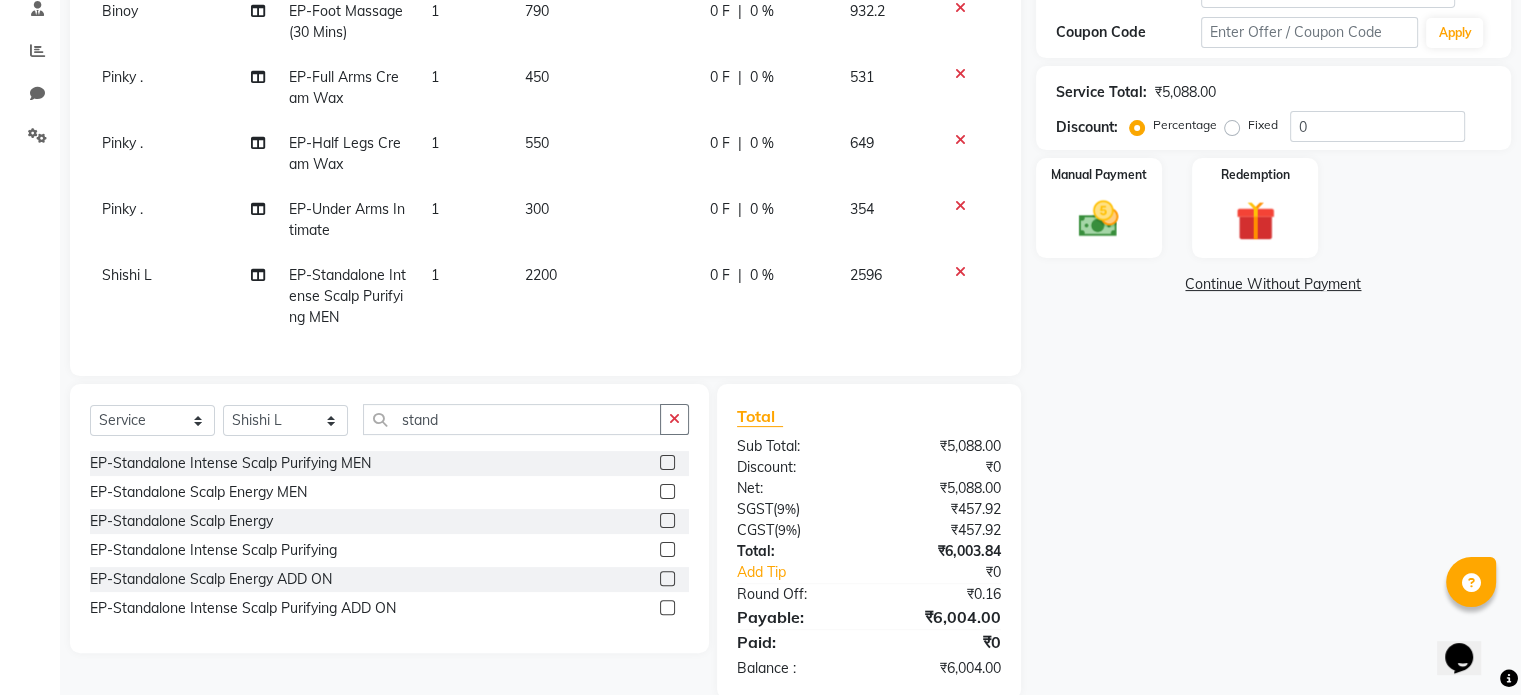 click 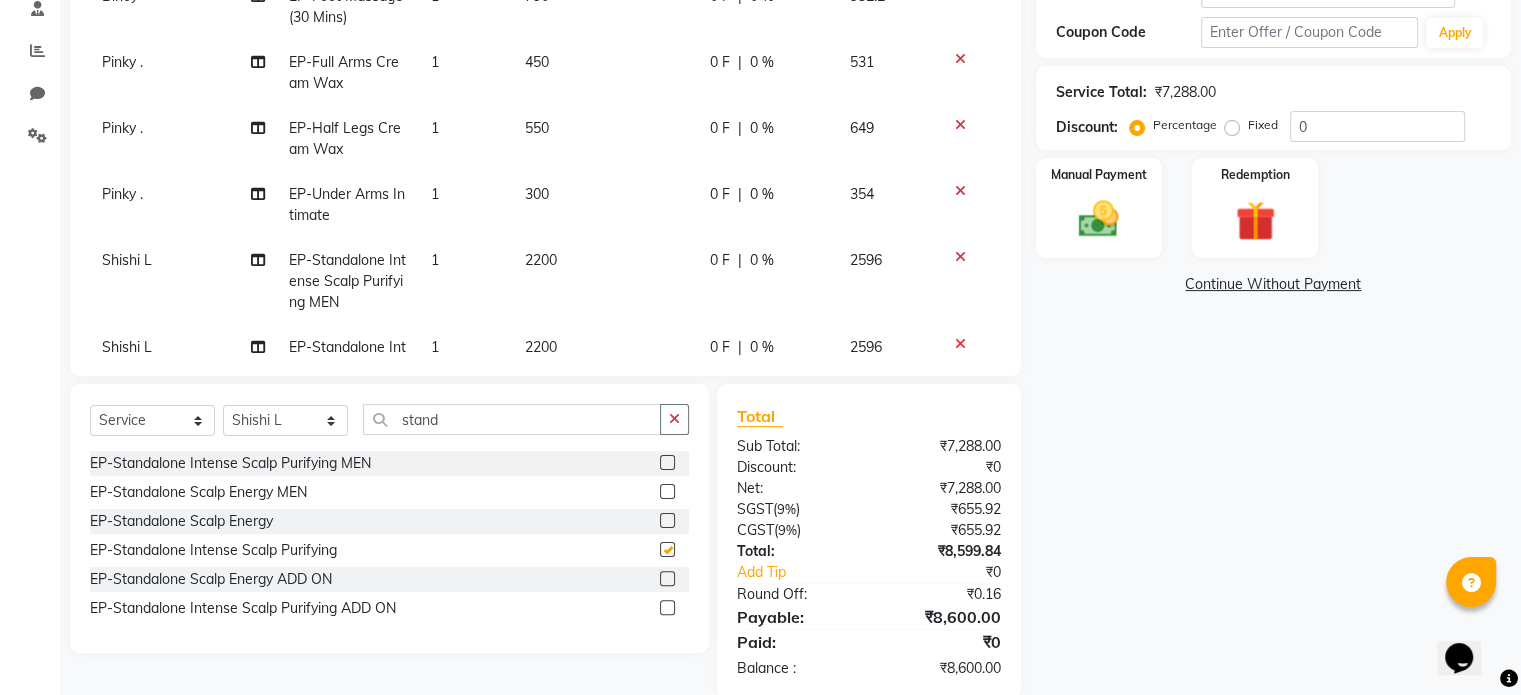 checkbox on "false" 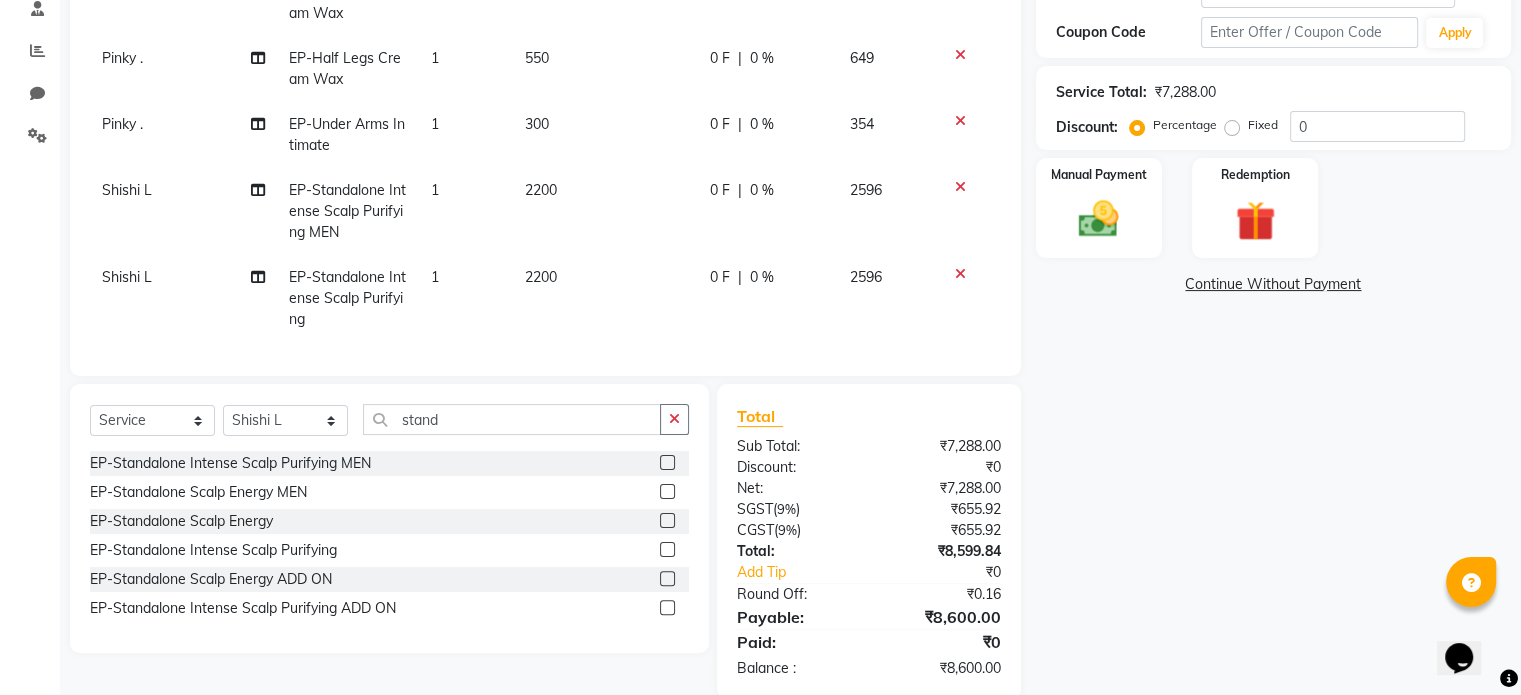 scroll, scrollTop: 176, scrollLeft: 0, axis: vertical 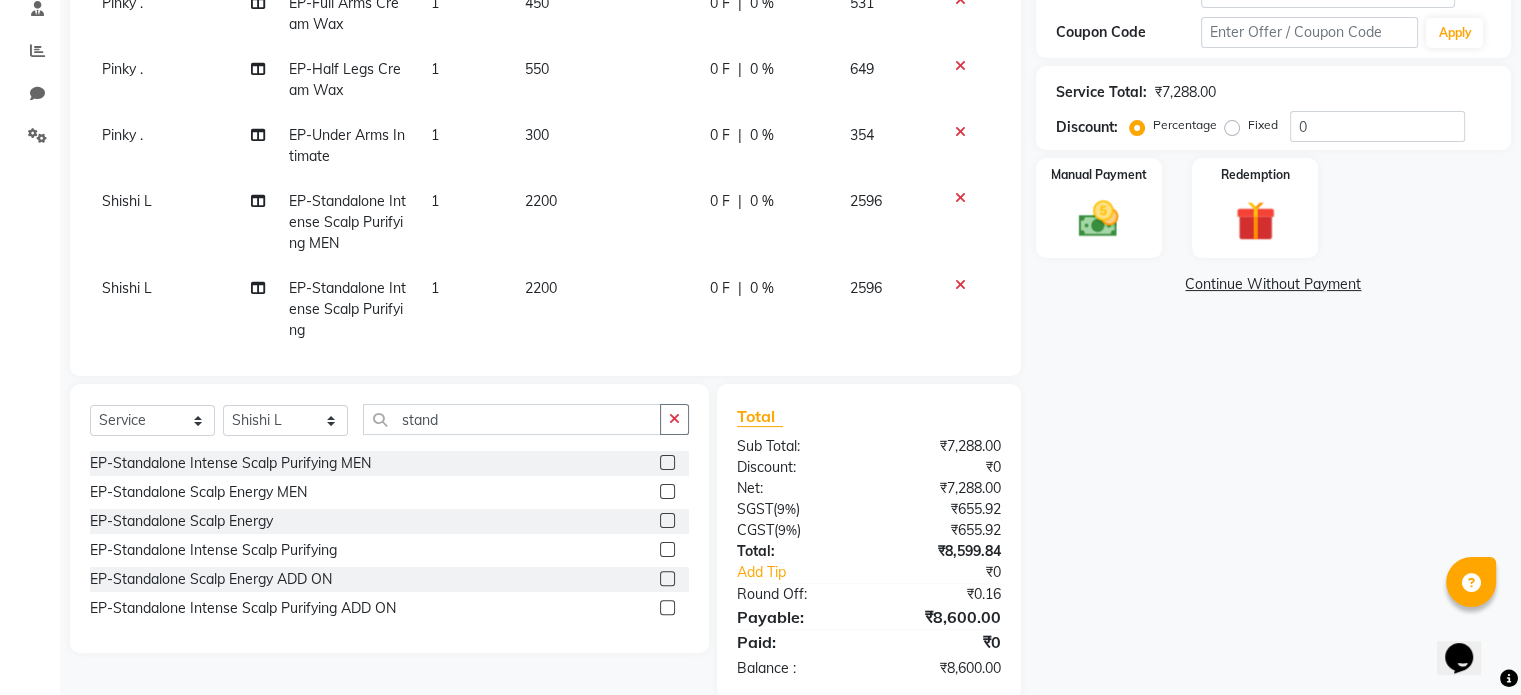 click 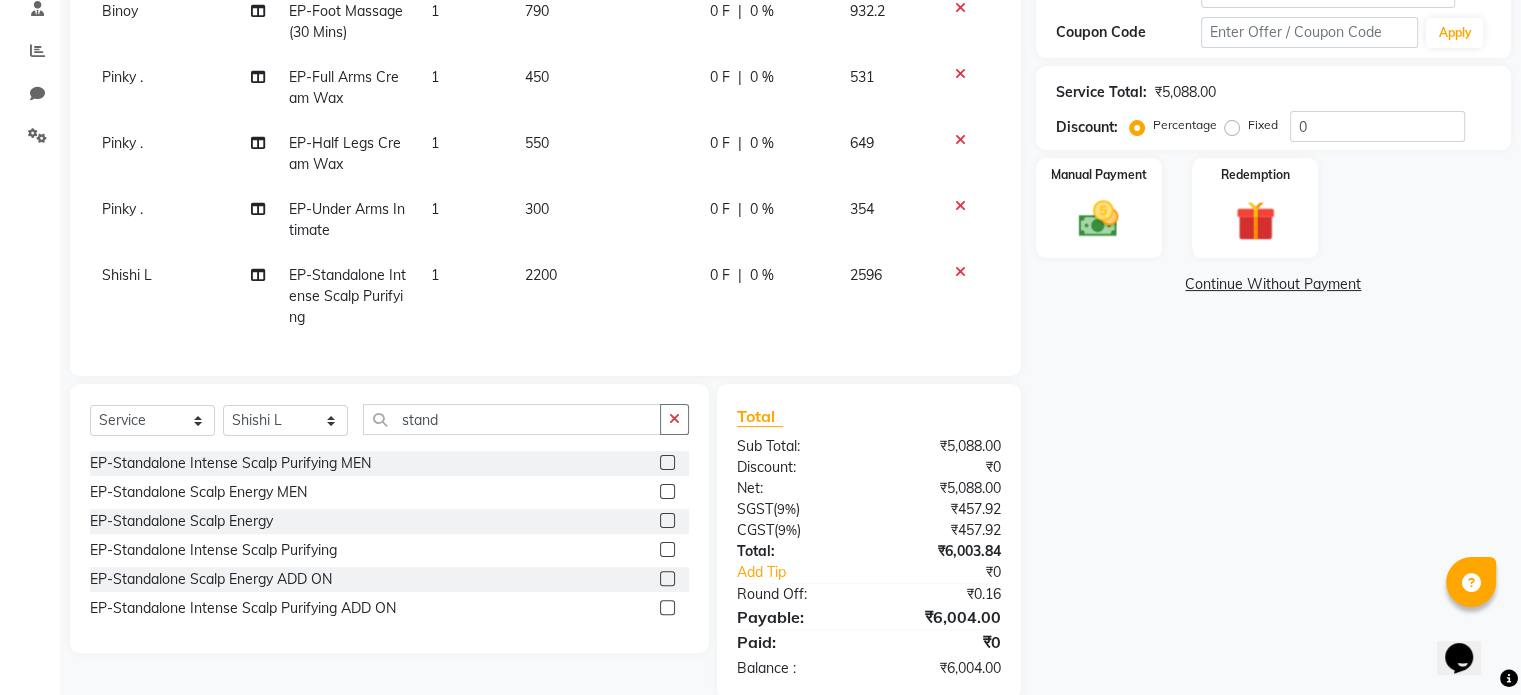 scroll, scrollTop: 117, scrollLeft: 0, axis: vertical 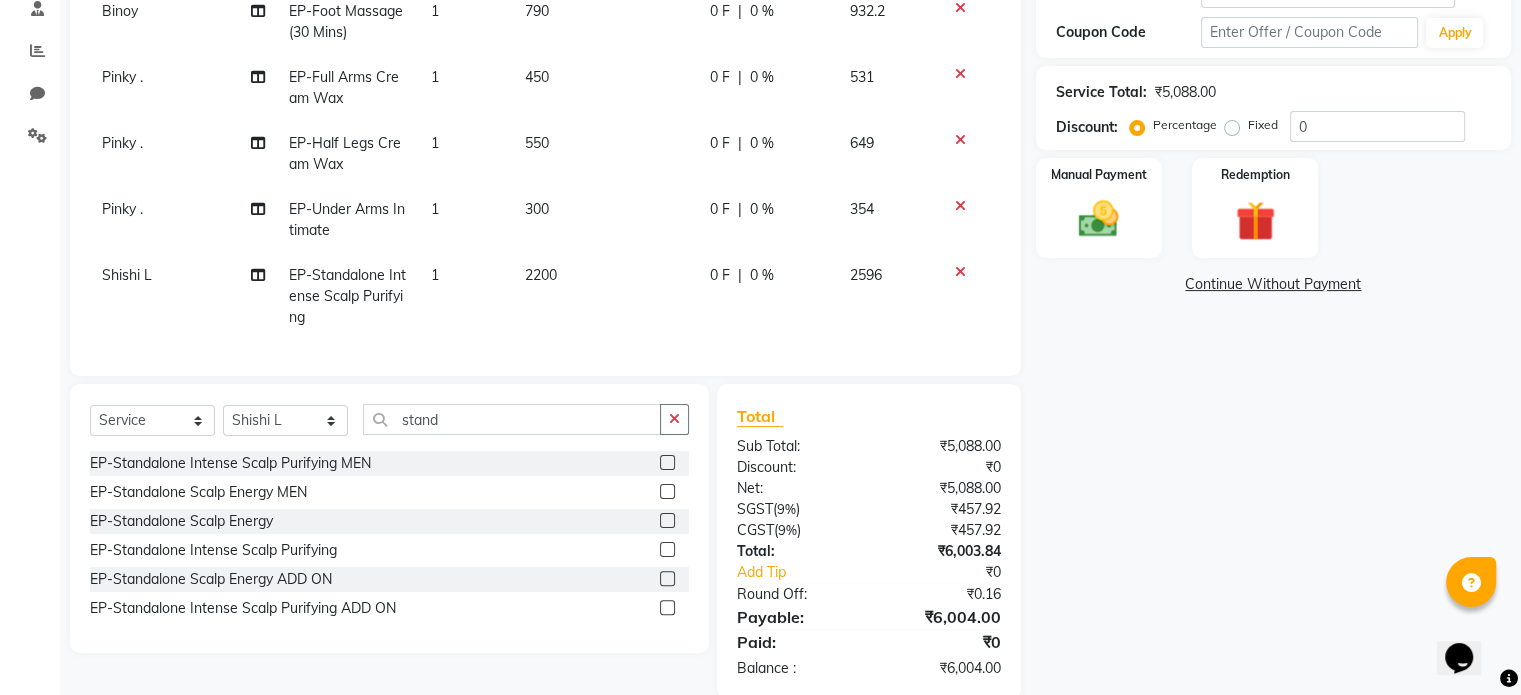 click on "2200" 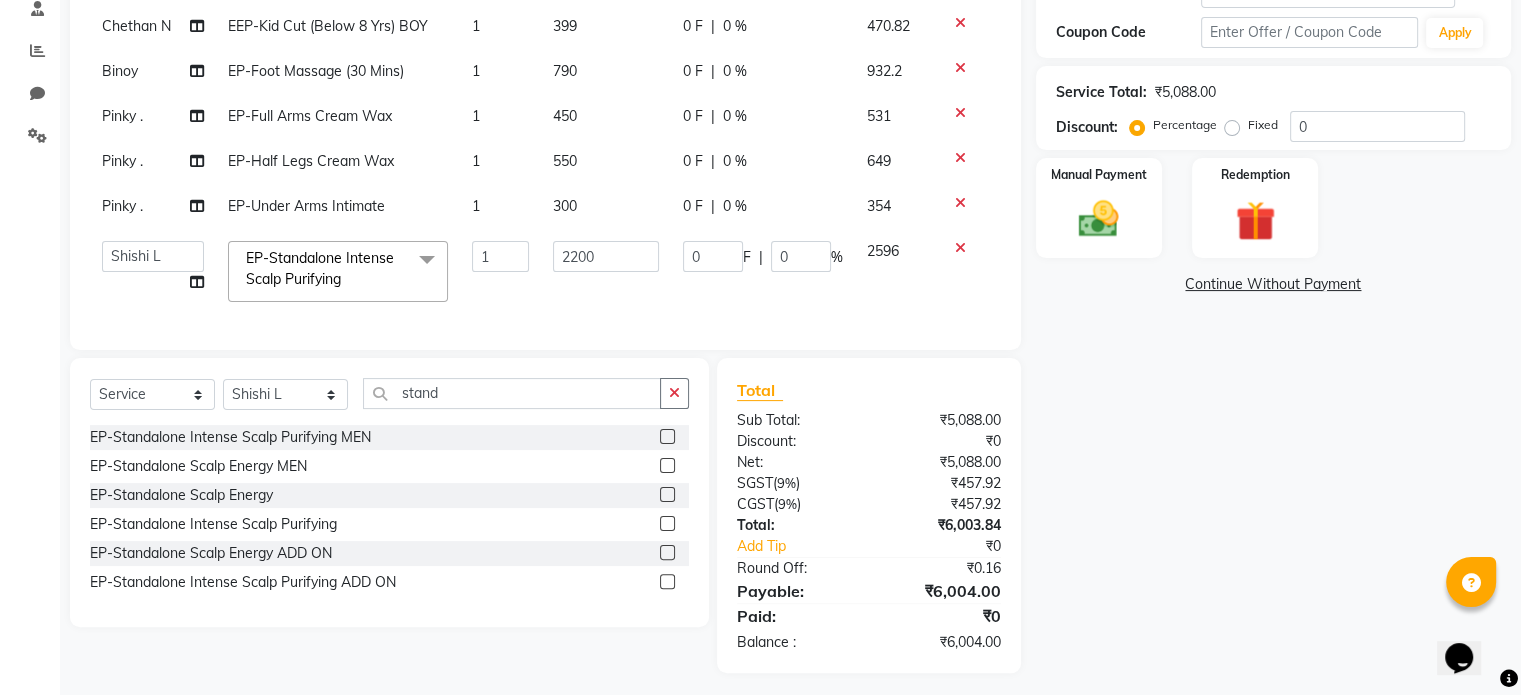scroll, scrollTop: 0, scrollLeft: 0, axis: both 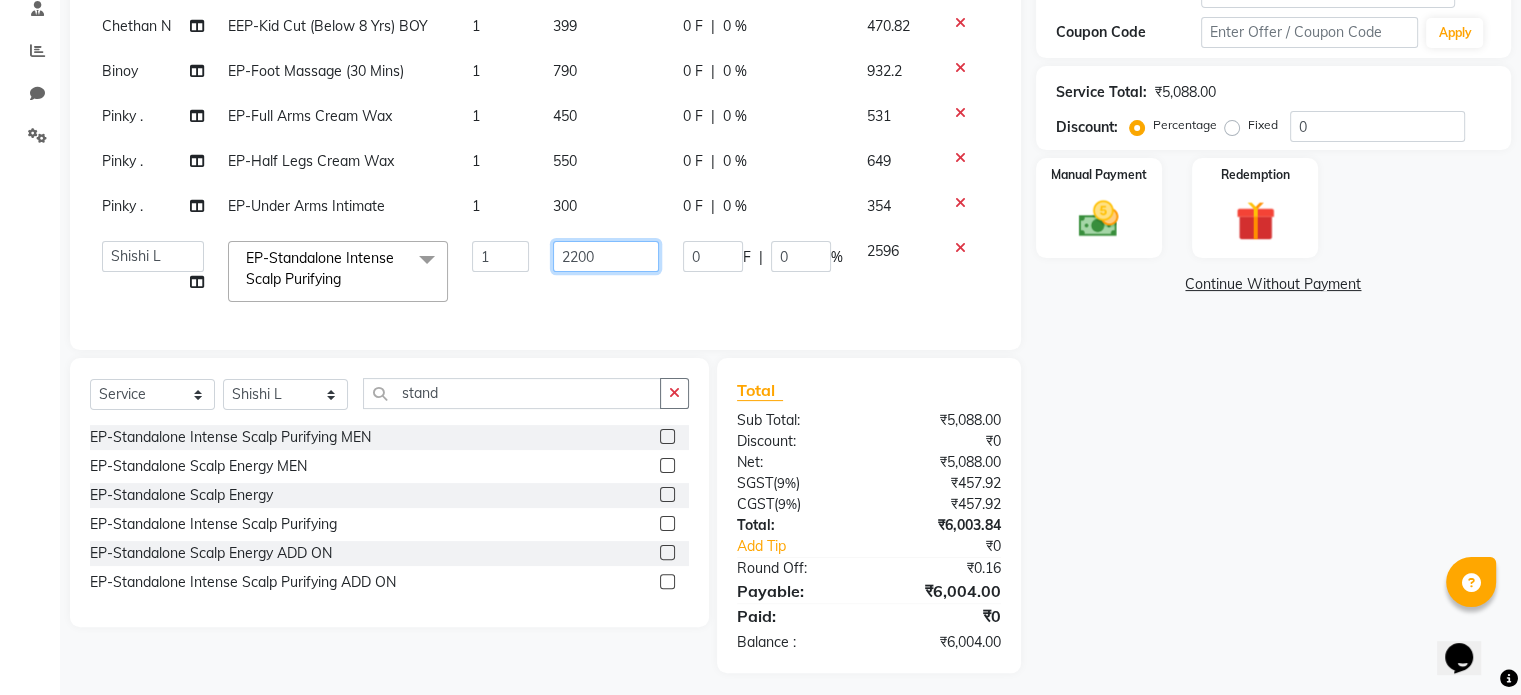 drag, startPoint x: 604, startPoint y: 252, endPoint x: 549, endPoint y: 259, distance: 55.443665 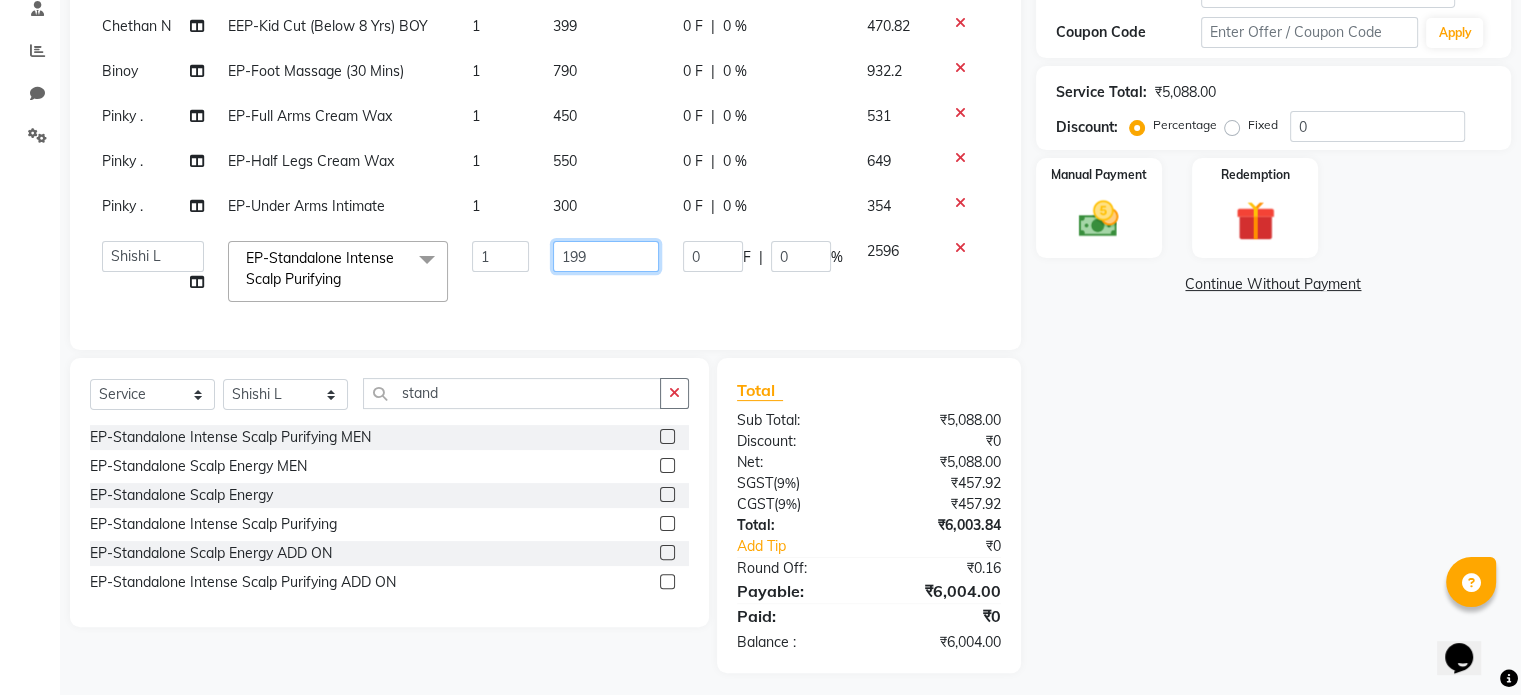 type on "1999" 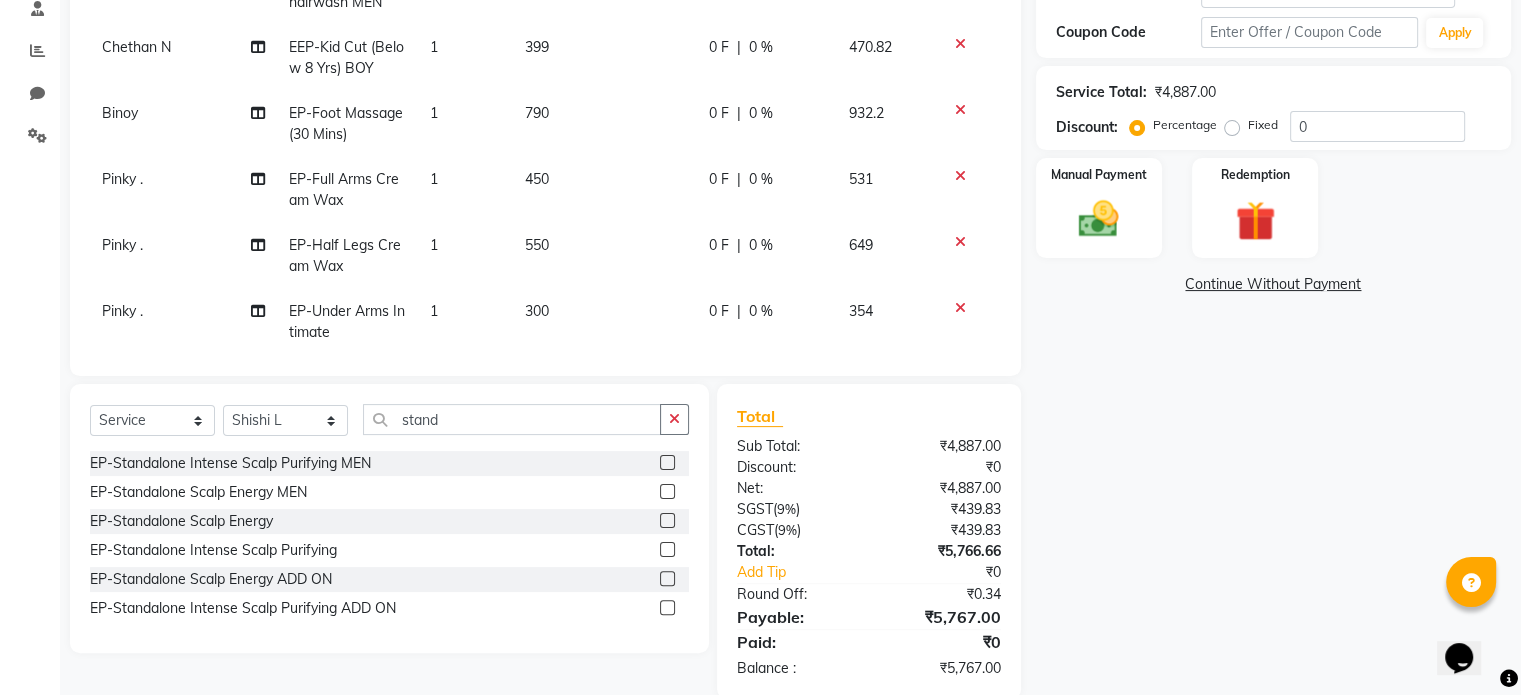 click on "[NAME] Chethan N  EEP-HAIR CUT (Senior Stylist) with hairwash MEN 1 399 0 F | 0 % 470.82 [NAME] Chethan N  EEP-Kid Cut (Below 8 Yrs) BOY 1 399 0 F | 0 % 470.82 [NAME]  EP-Foot Massage (30 Mins) 1 790 0 F | 0 % 932.2 [NAME] . EP-Full Arms Cream Wax 1 450 0 F | 0 % 531 [NAME] . EP-Half Legs Cream Wax 1 550 0 F | 0 % 649 [NAME] . EP-Under Arms Intimate 1 300 0 F | 0 % 354 [NAME] L EP-Standalone Intense Scalp Purifying 1 1999 0 F | 0 % 2358.82" 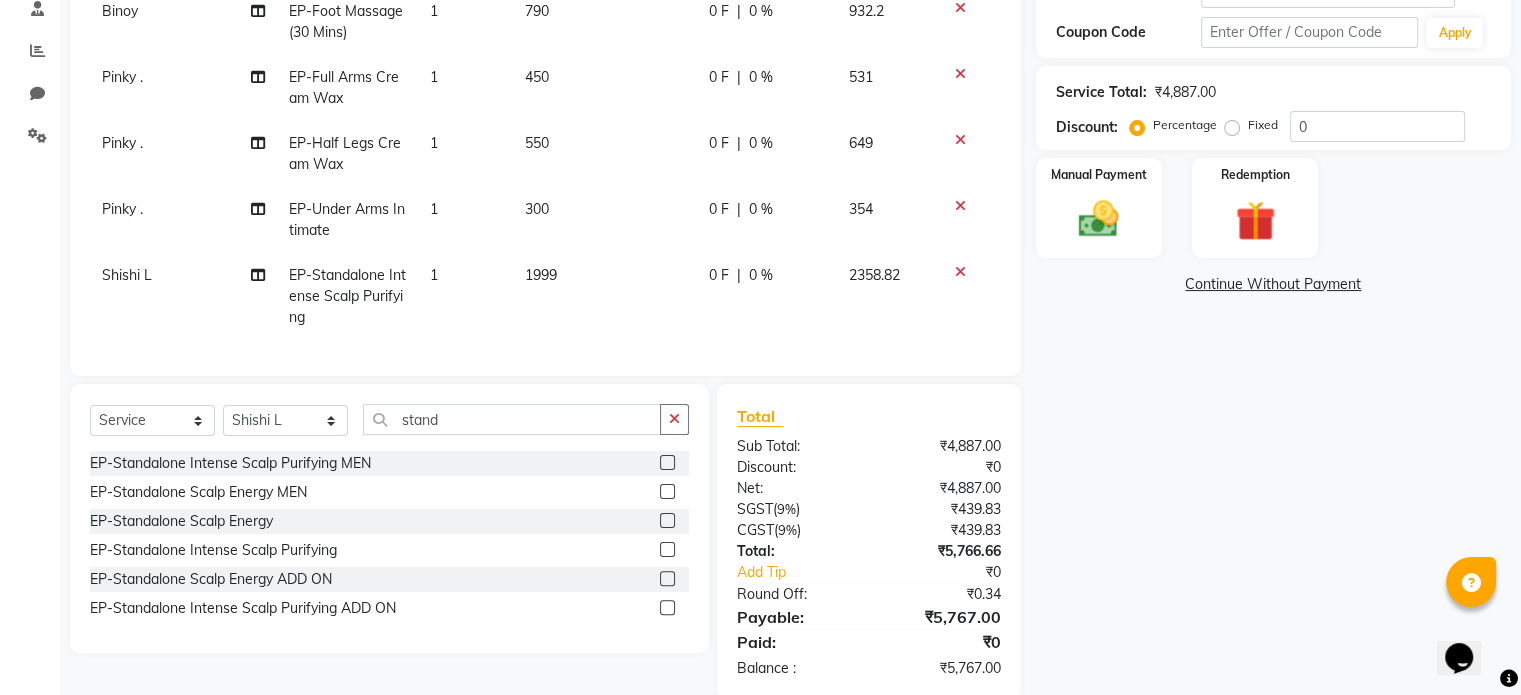 scroll, scrollTop: 0, scrollLeft: 0, axis: both 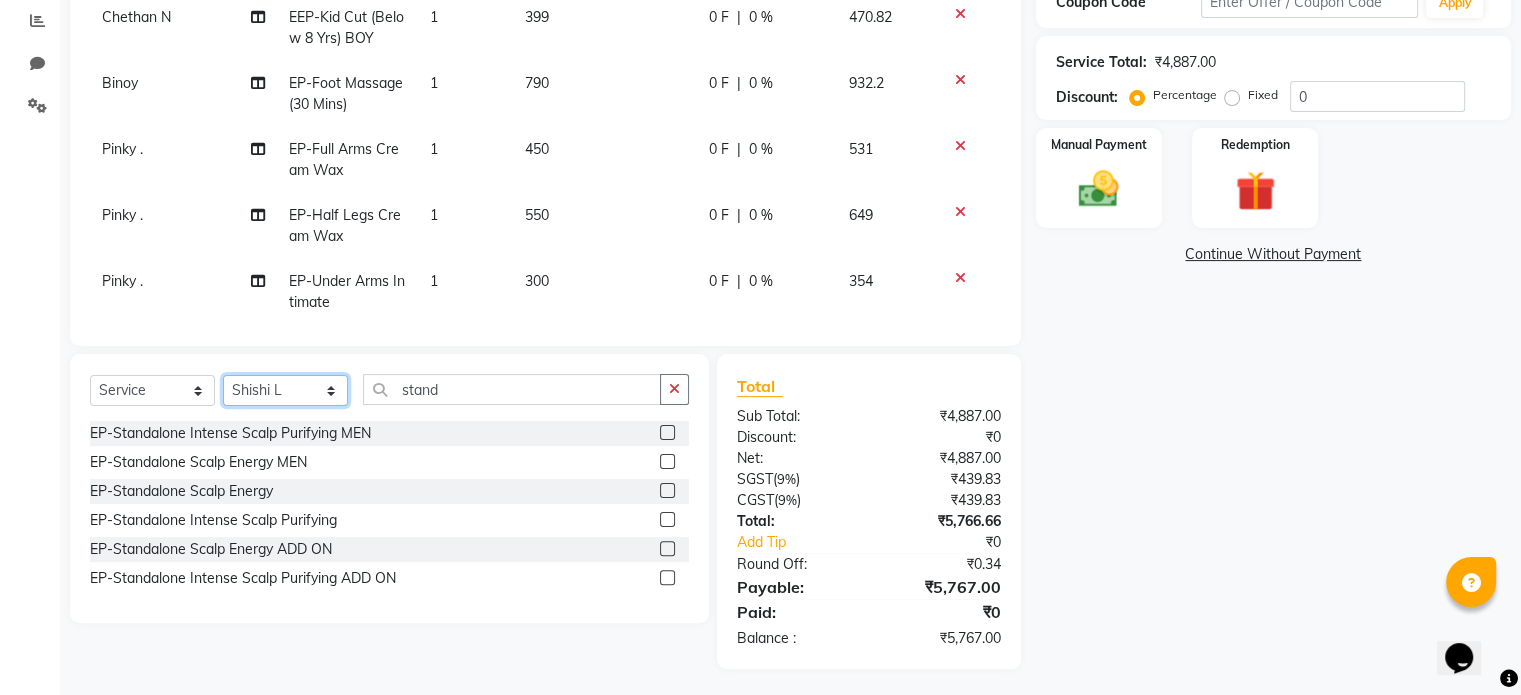 click on "Select Stylist Admin Babu V Bharath N Binoy  Chandru Magar Chethan N  Chiinthian Moi ChonglianMoi MOI Daisy . Dhanya . Dingg Diya Khadka Fredrick Burrows Khushi Magarthapa Kishore K Maria Hamsa Mary Vanita  MRINALI MILI Pinky . Priya  K Rosy Sanate Savitha Vijayan Shalini Deivasigamani Shishi L Vijayalakshmi M VISHON BAIDYA" 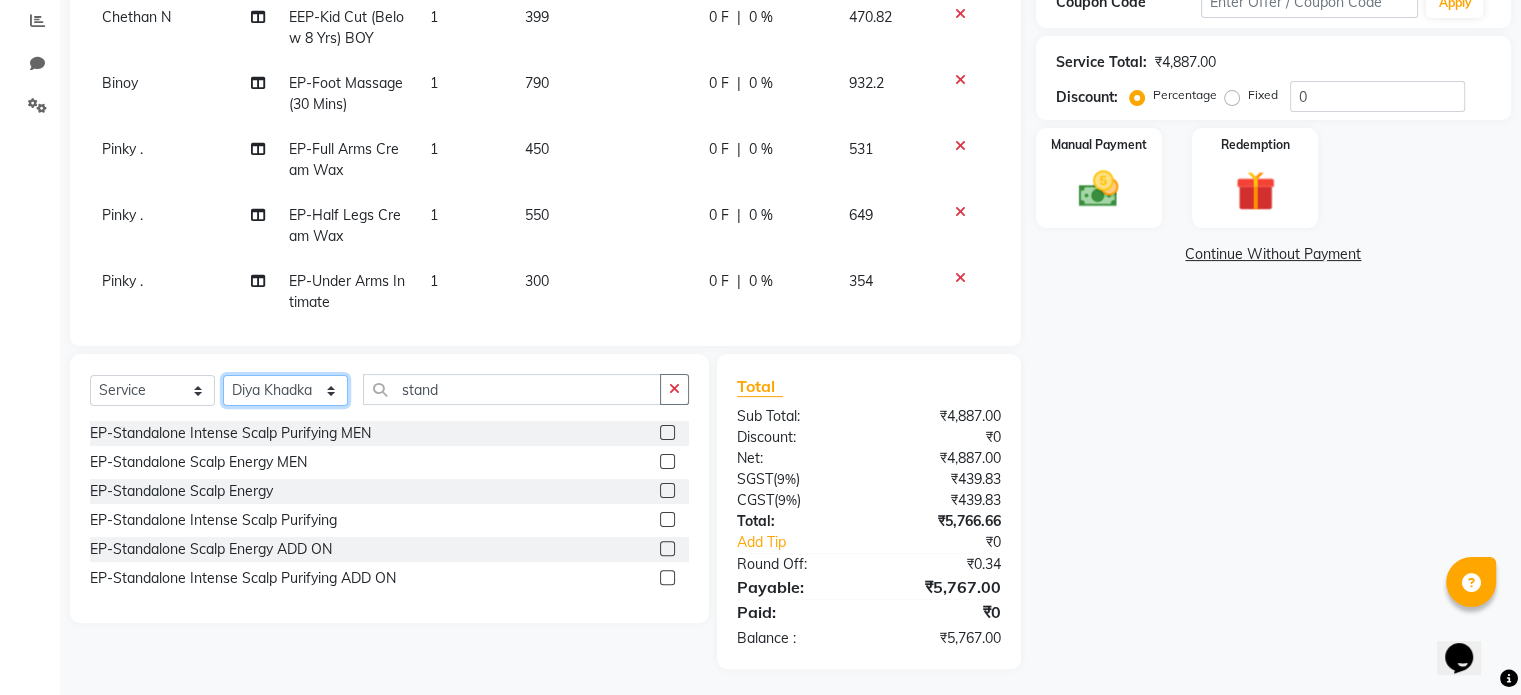 click on "Select Stylist Admin Babu V Bharath N Binoy  Chandru Magar Chethan N  Chiinthian Moi ChonglianMoi MOI Daisy . Dhanya . Dingg Diya Khadka Fredrick Burrows Khushi Magarthapa Kishore K Maria Hamsa Mary Vanita  MRINALI MILI Pinky . Priya  K Rosy Sanate Savitha Vijayan Shalini Deivasigamani Shishi L Vijayalakshmi M VISHON BAIDYA" 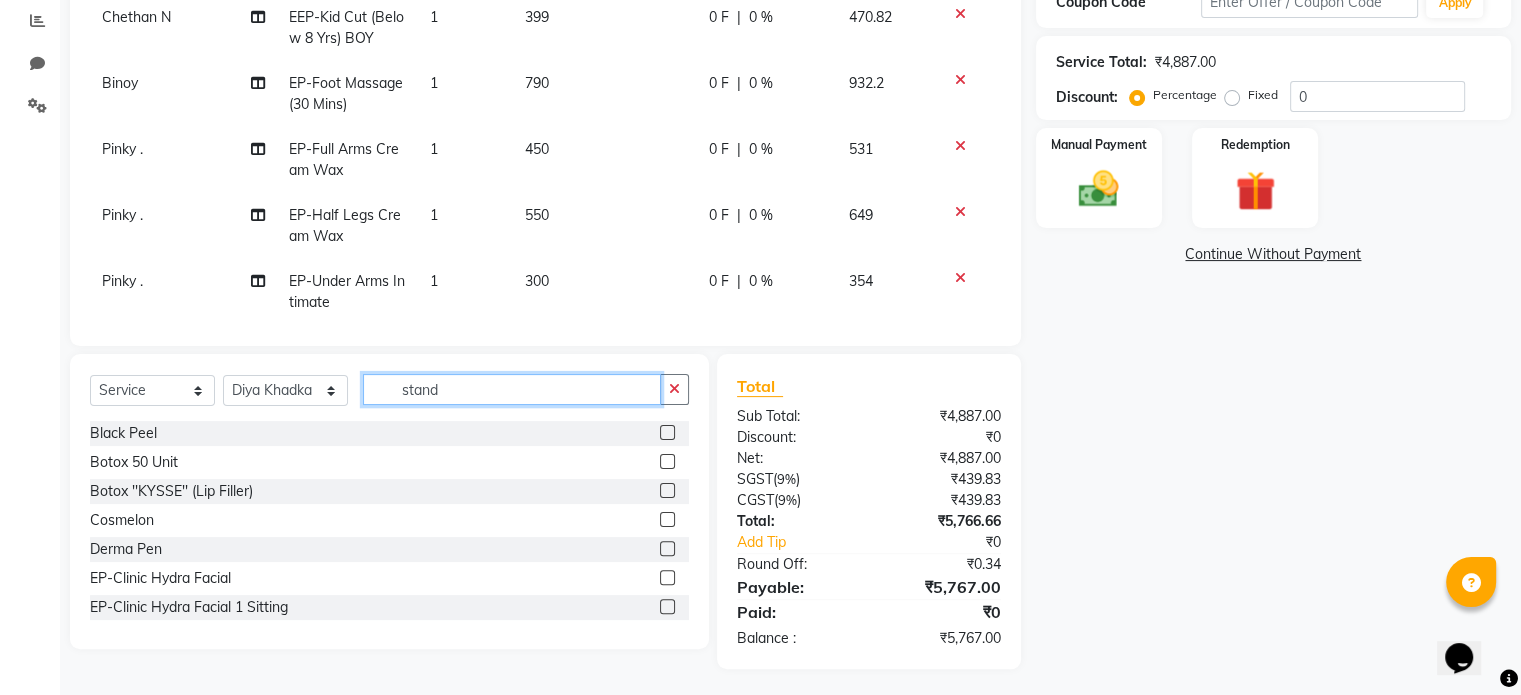 click on "stand" 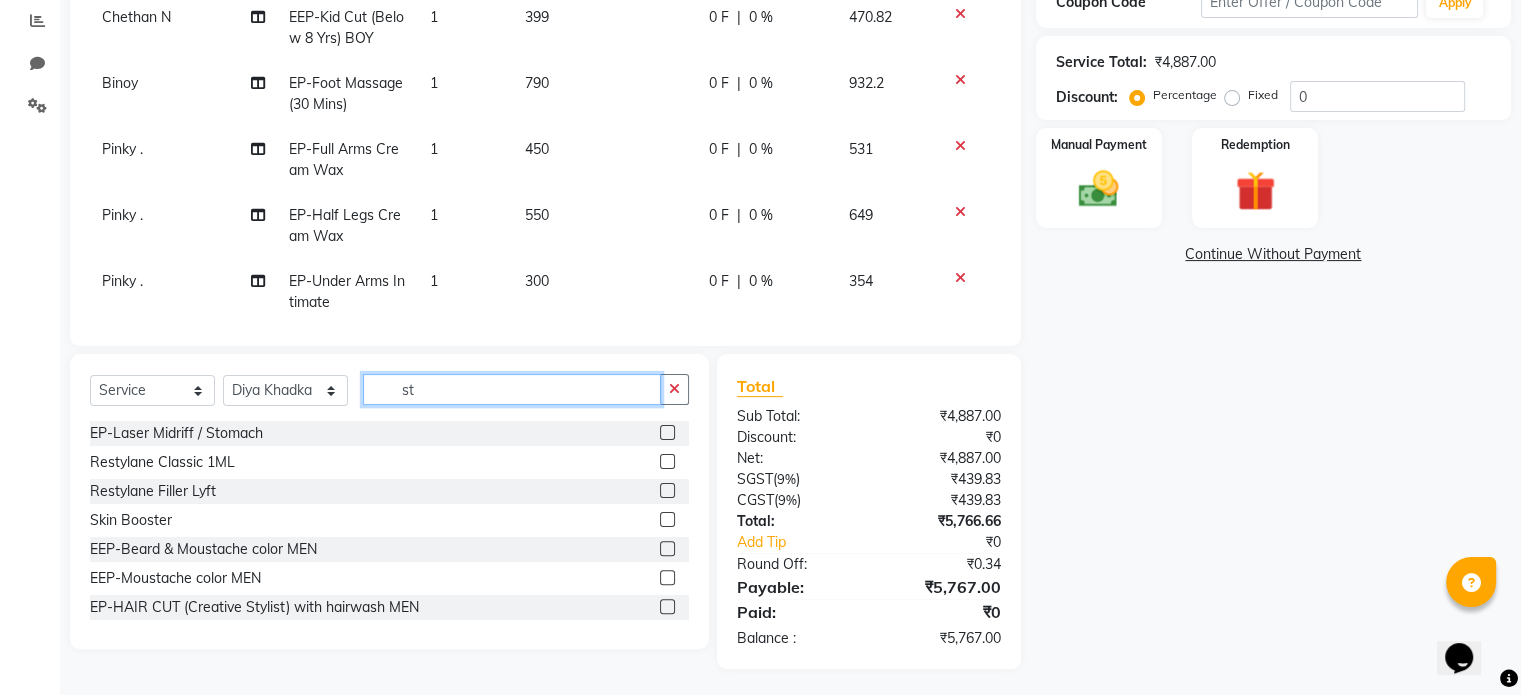 type on "s" 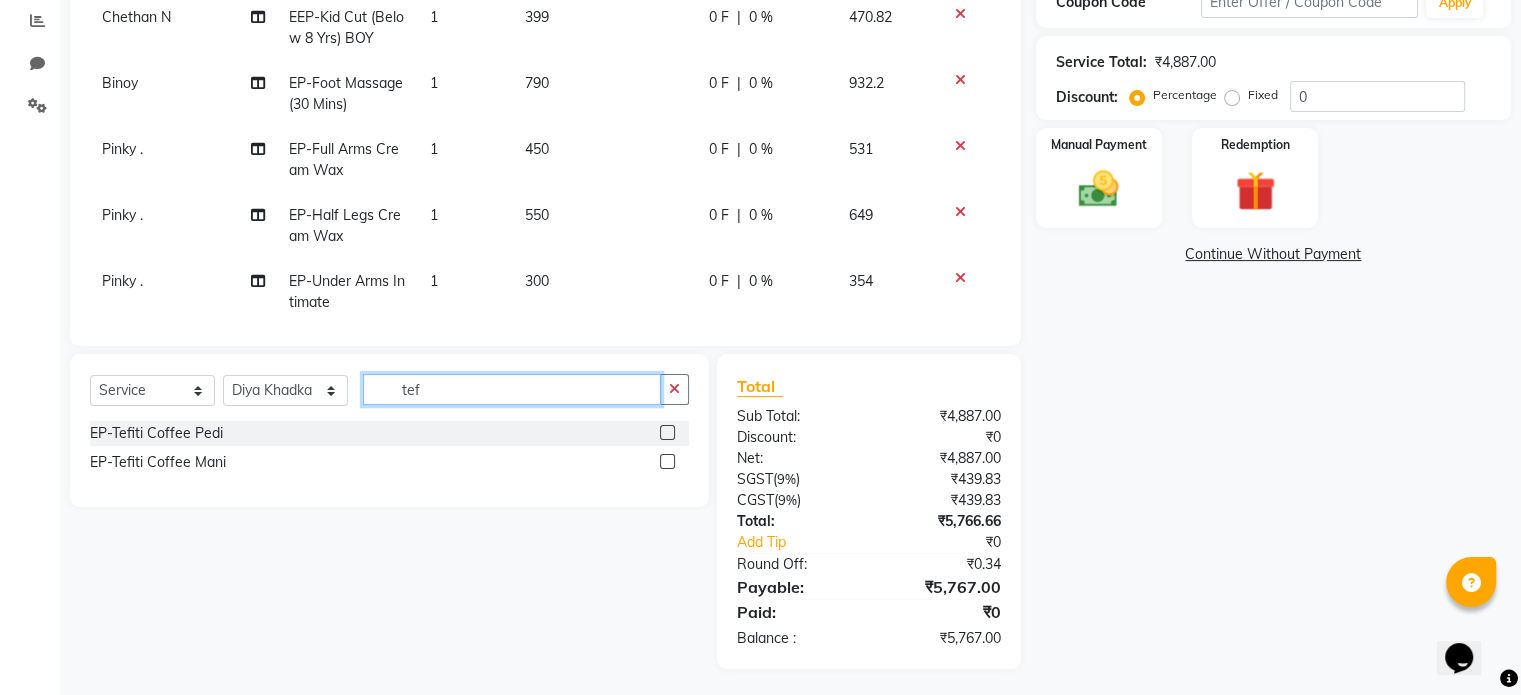 type on "tef" 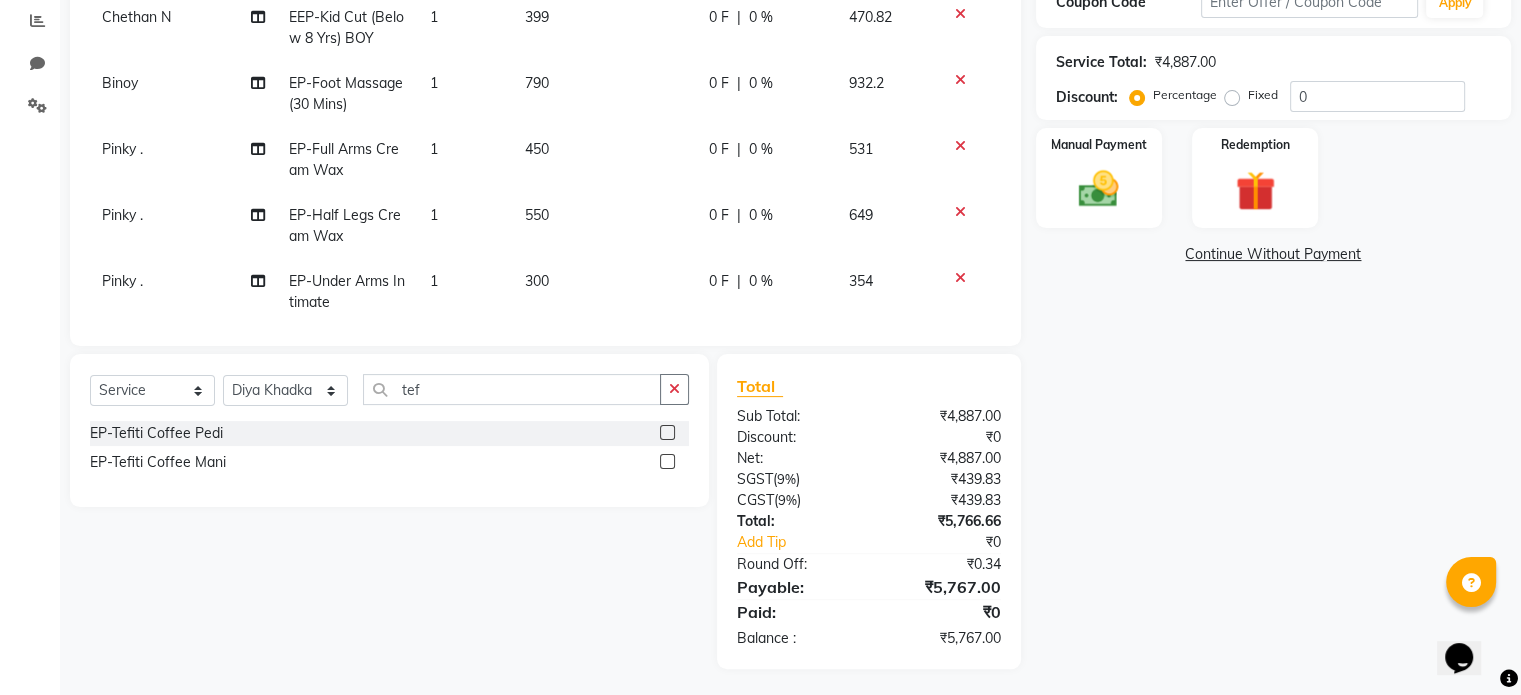 click 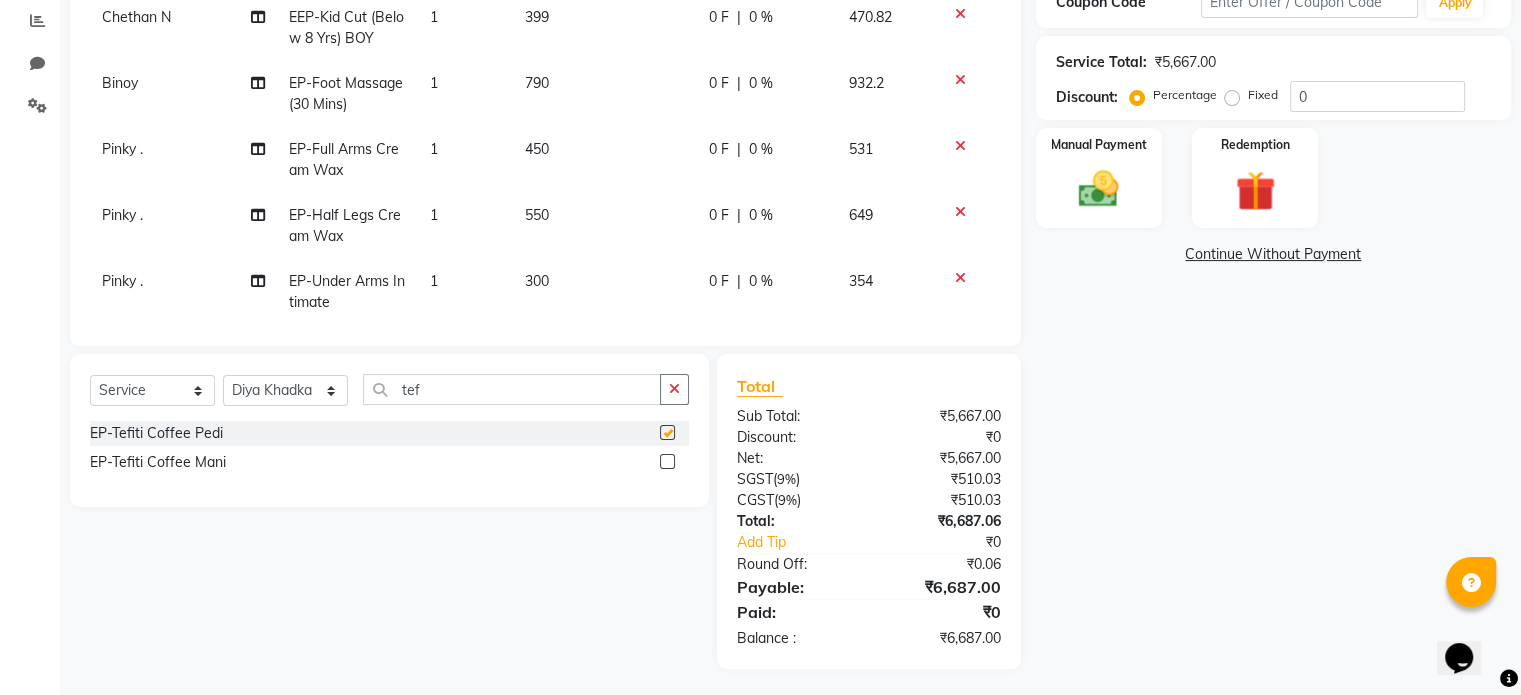 checkbox on "false" 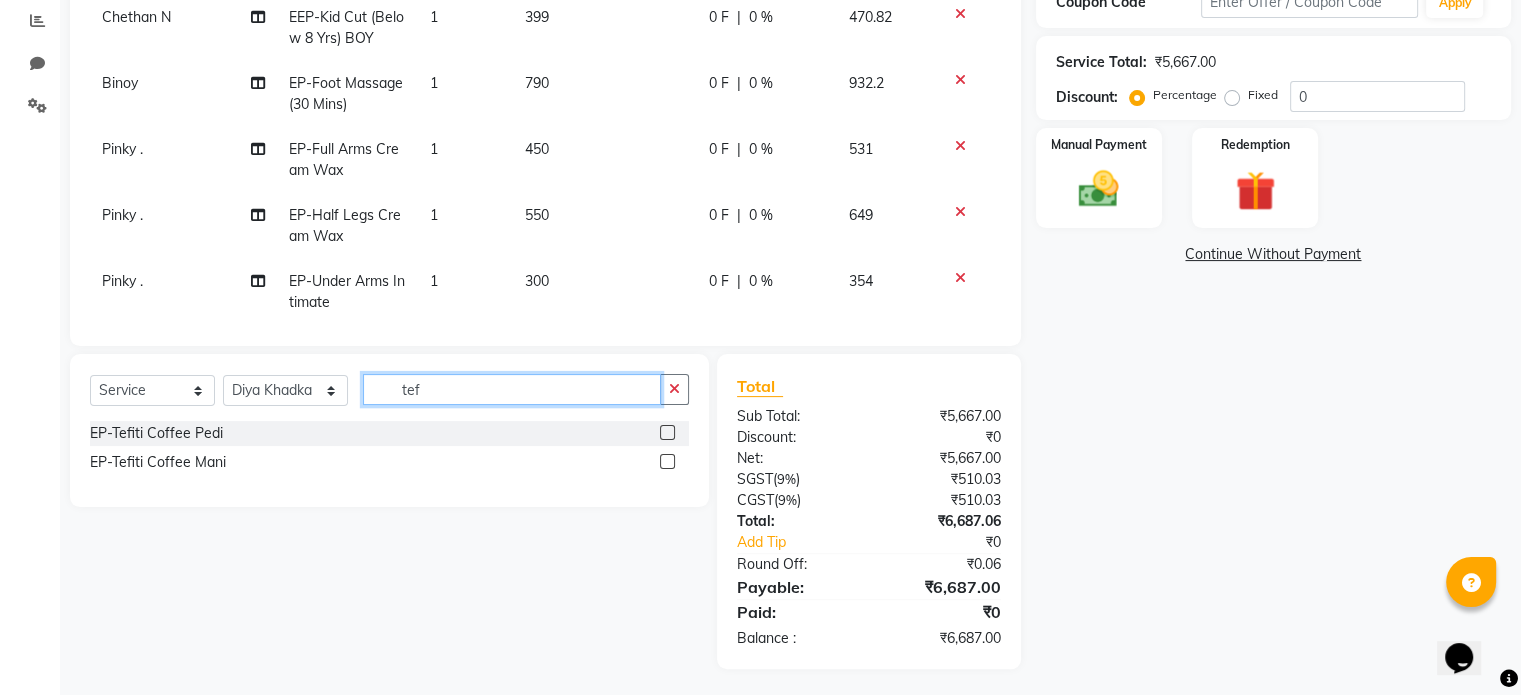 drag, startPoint x: 460, startPoint y: 393, endPoint x: 384, endPoint y: 395, distance: 76.02631 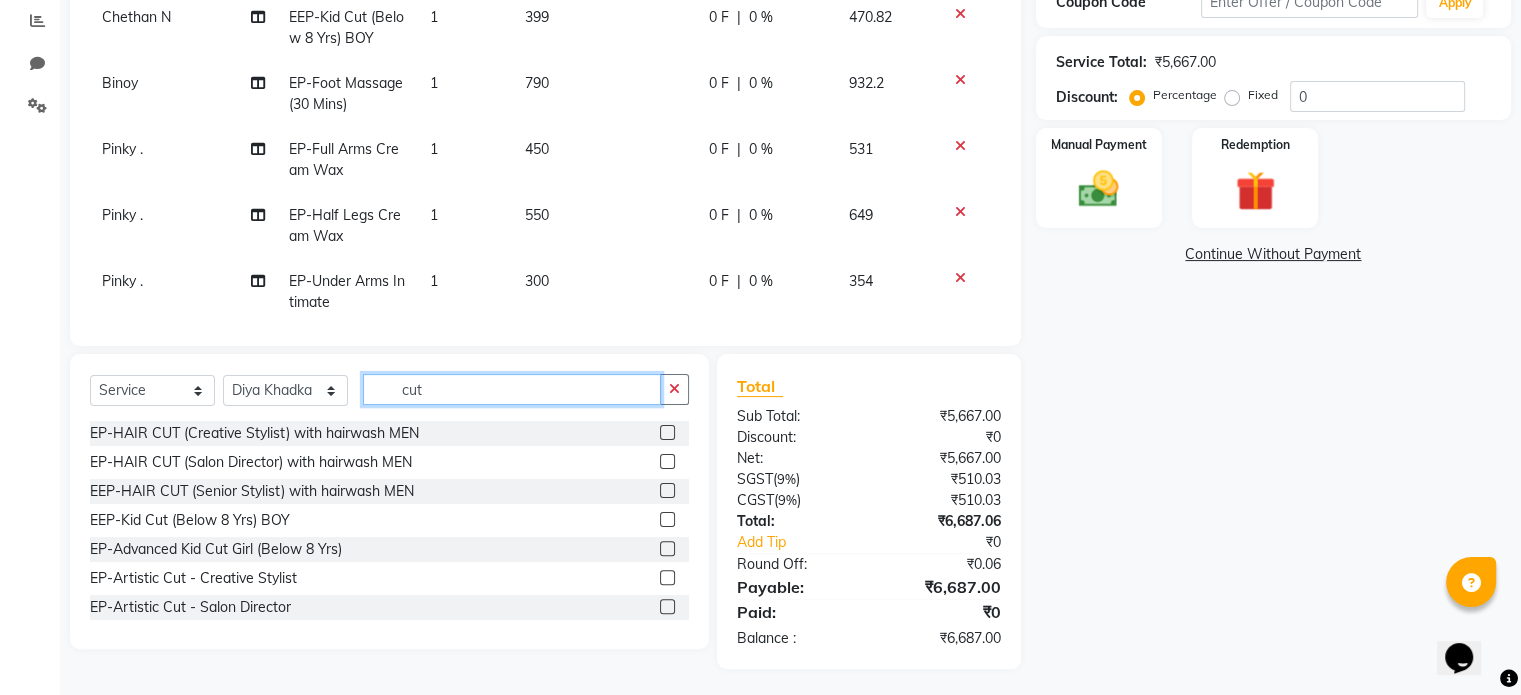scroll, scrollTop: 426, scrollLeft: 0, axis: vertical 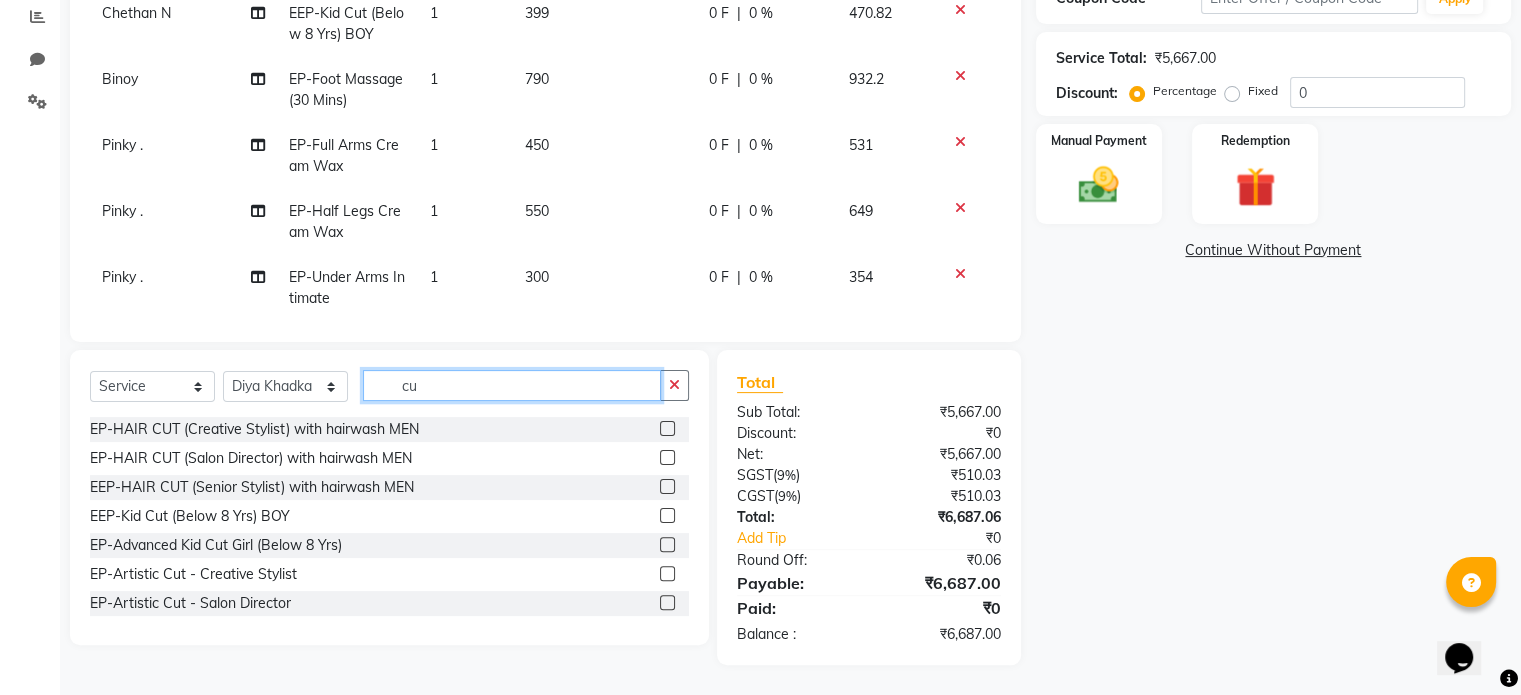 type on "c" 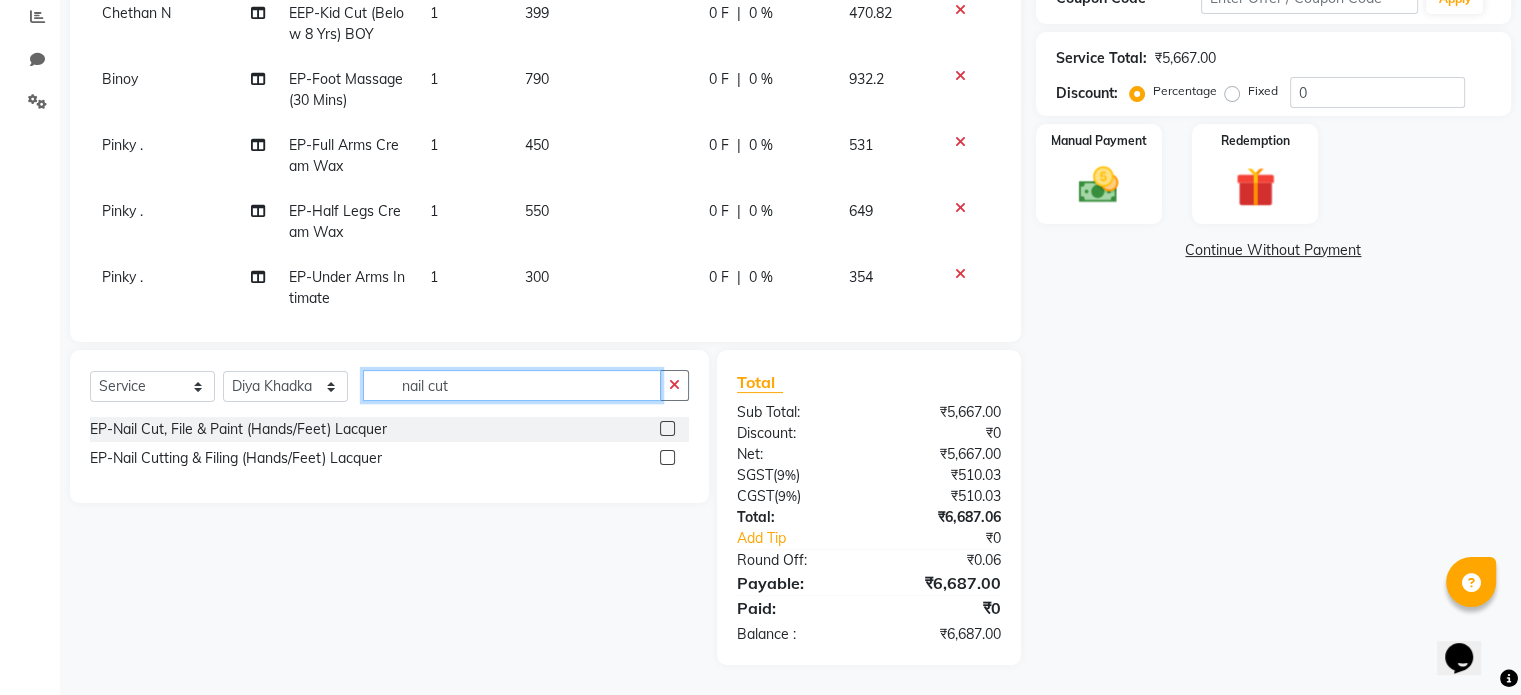 type on "nail cut" 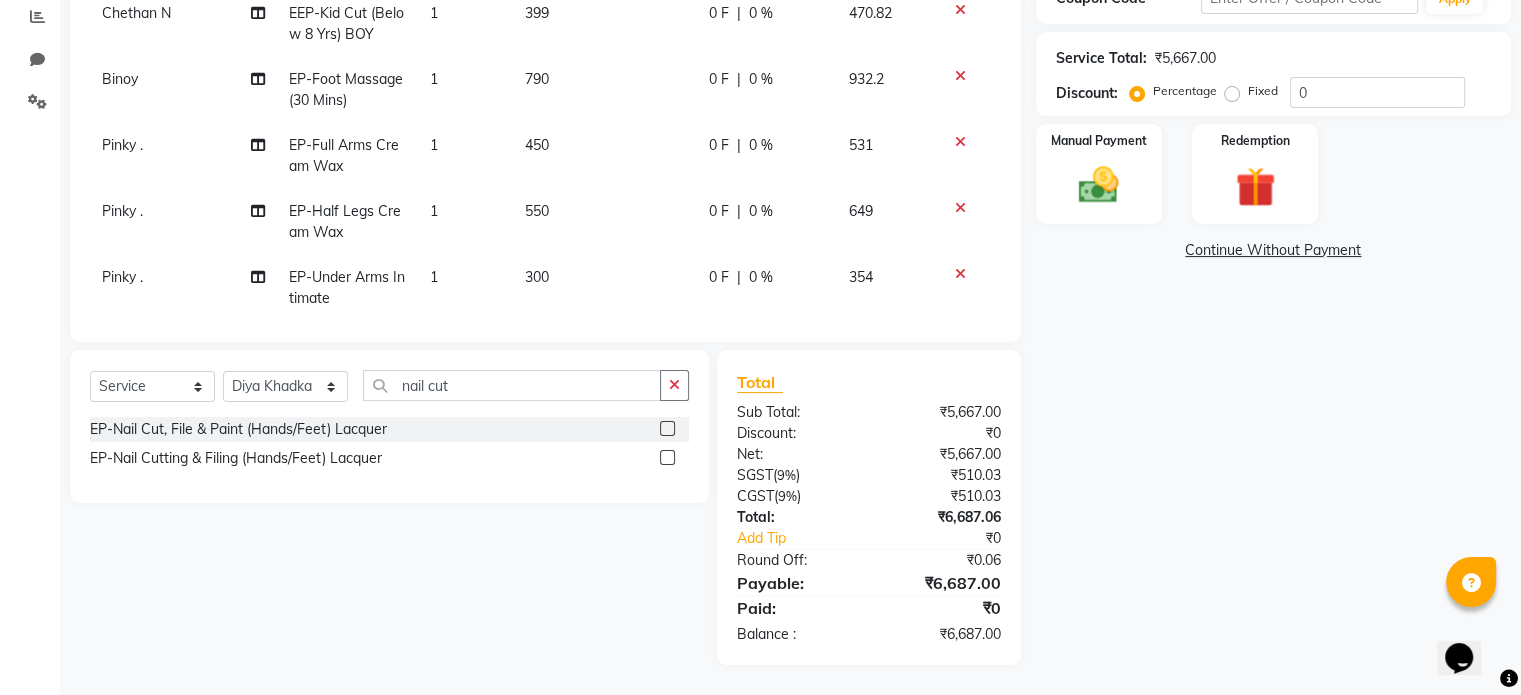 click 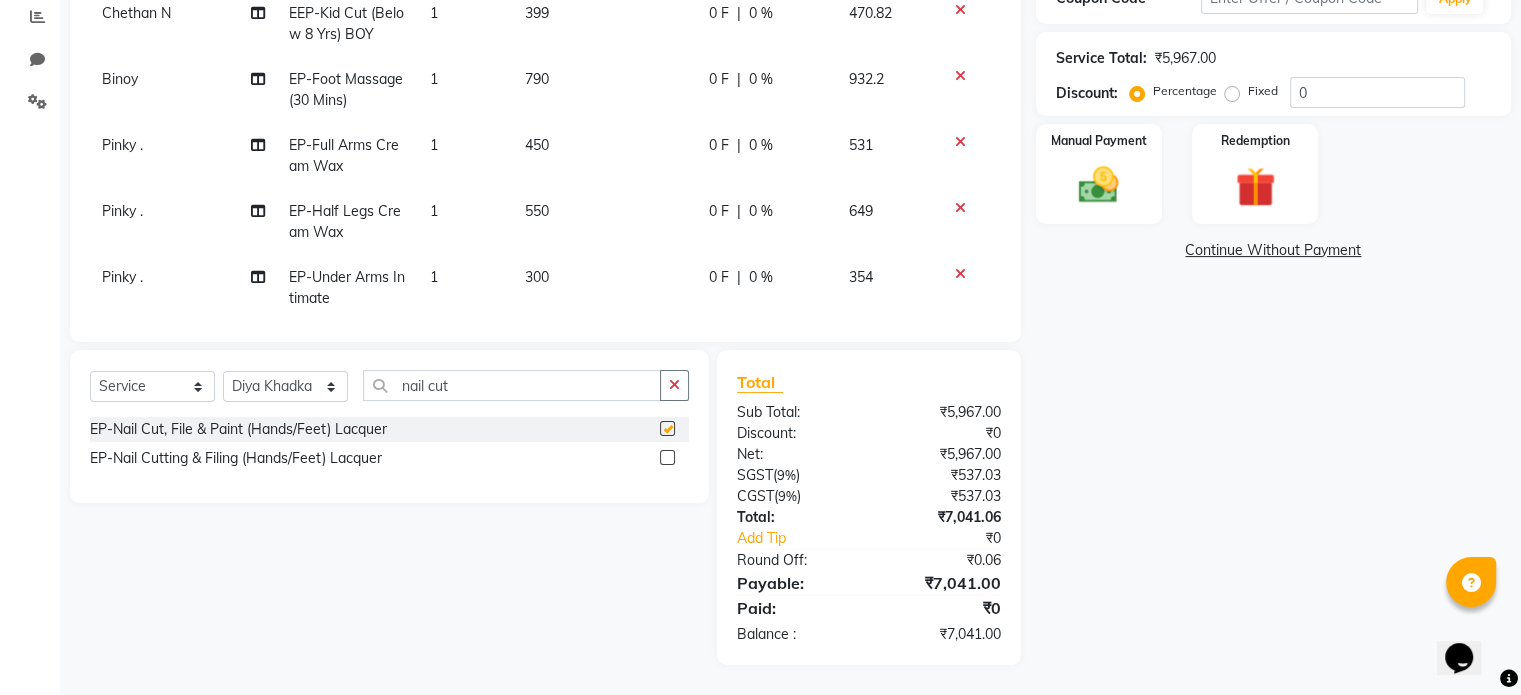 checkbox on "false" 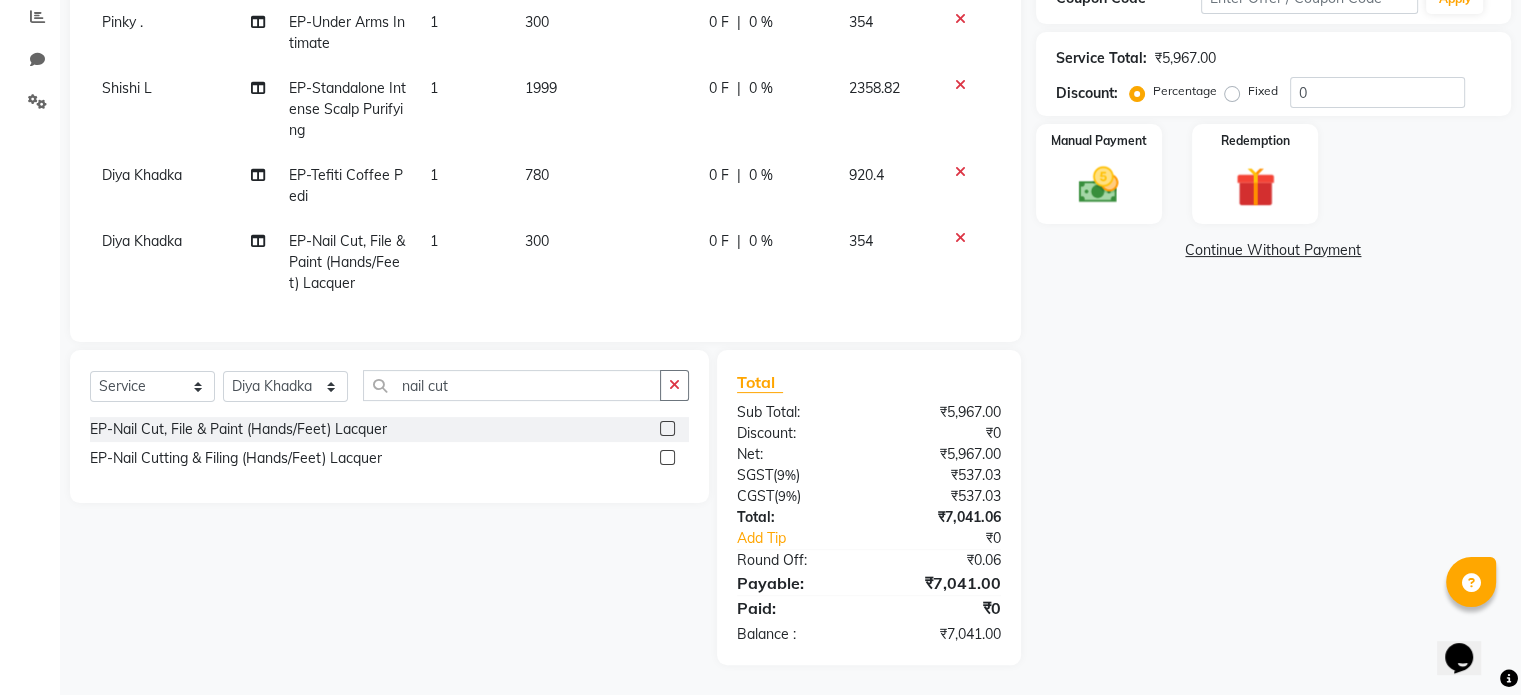 scroll, scrollTop: 0, scrollLeft: 0, axis: both 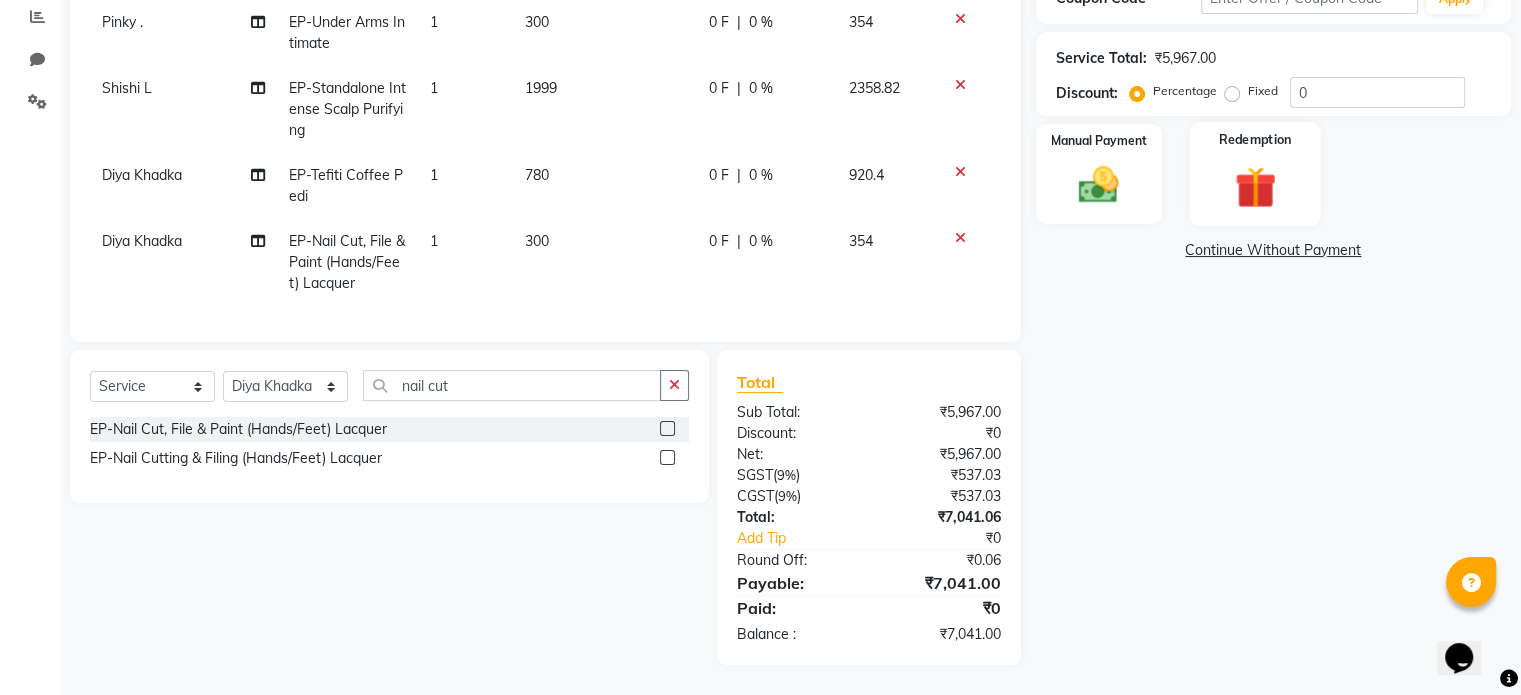 click on "Redemption" 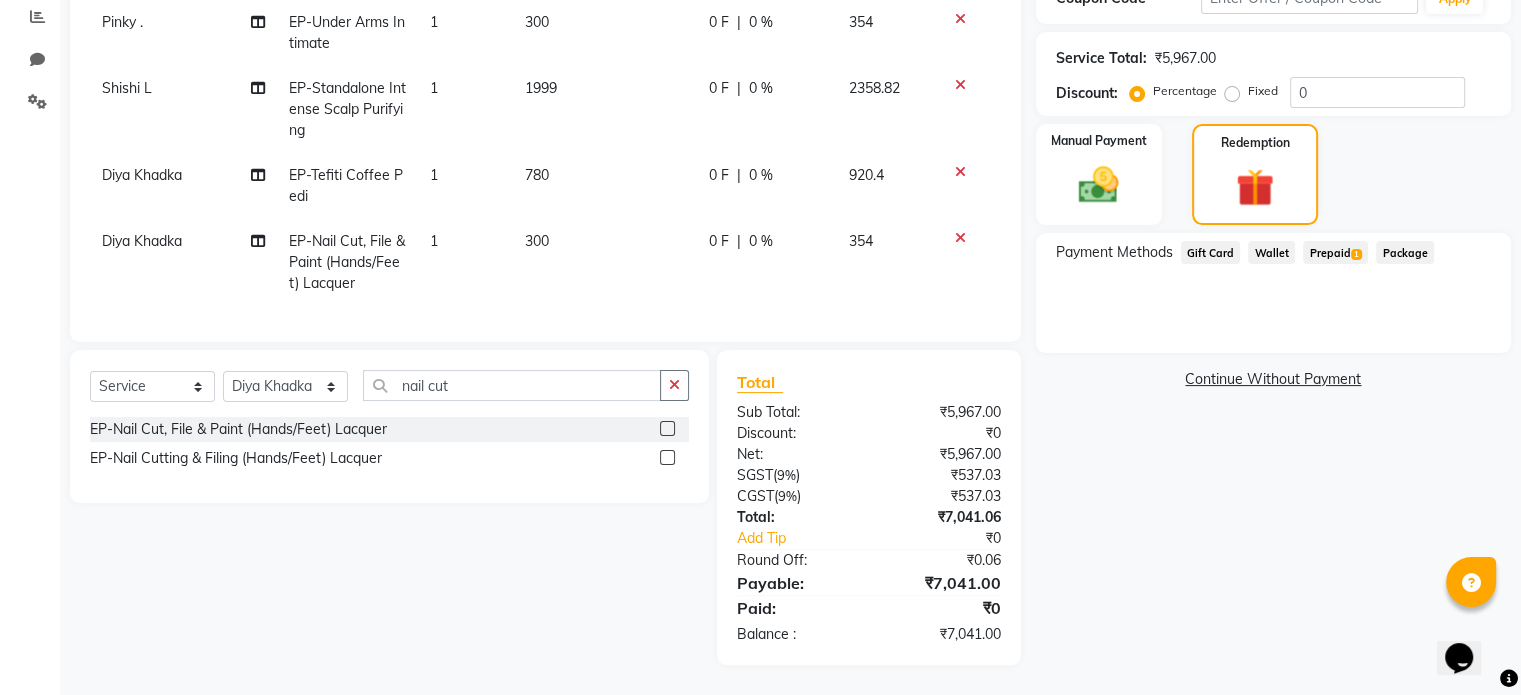 click on "Prepaid  1" 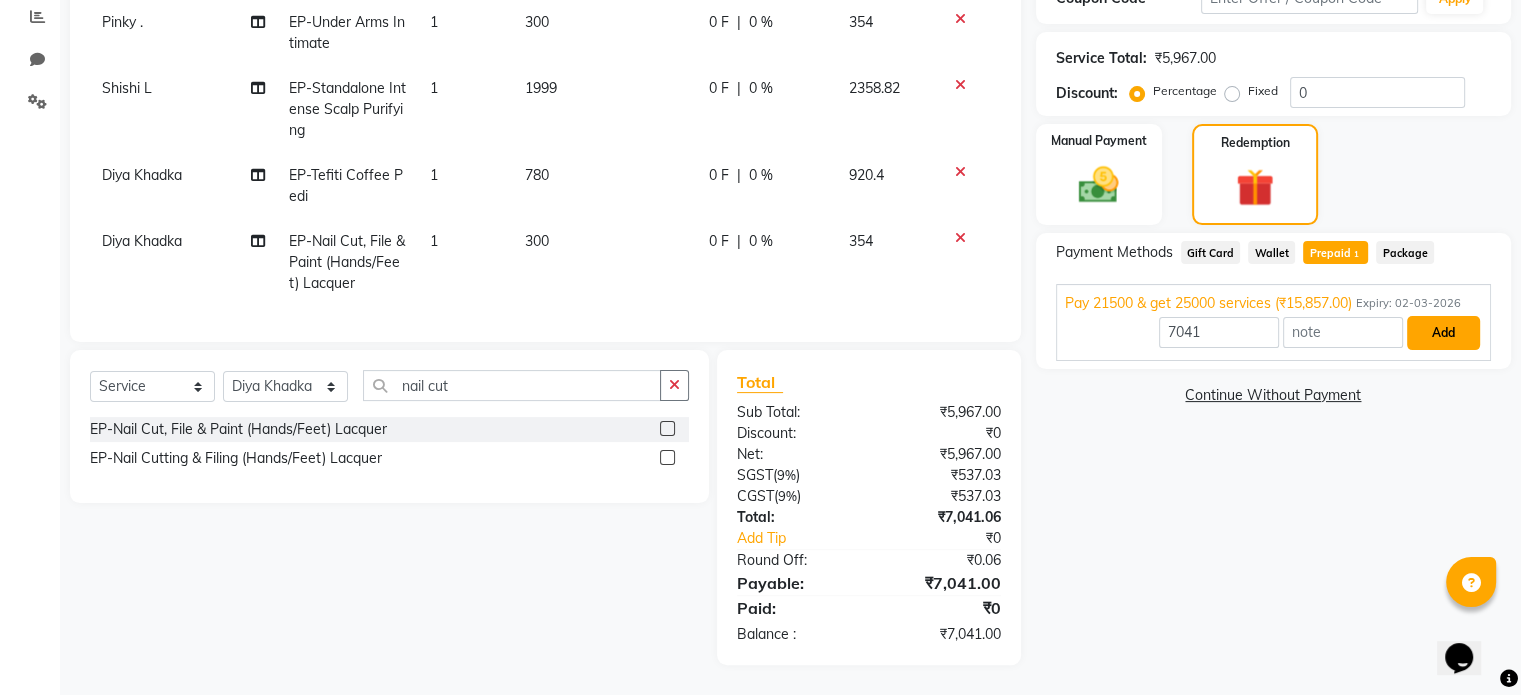 click on "Add" at bounding box center [1443, 333] 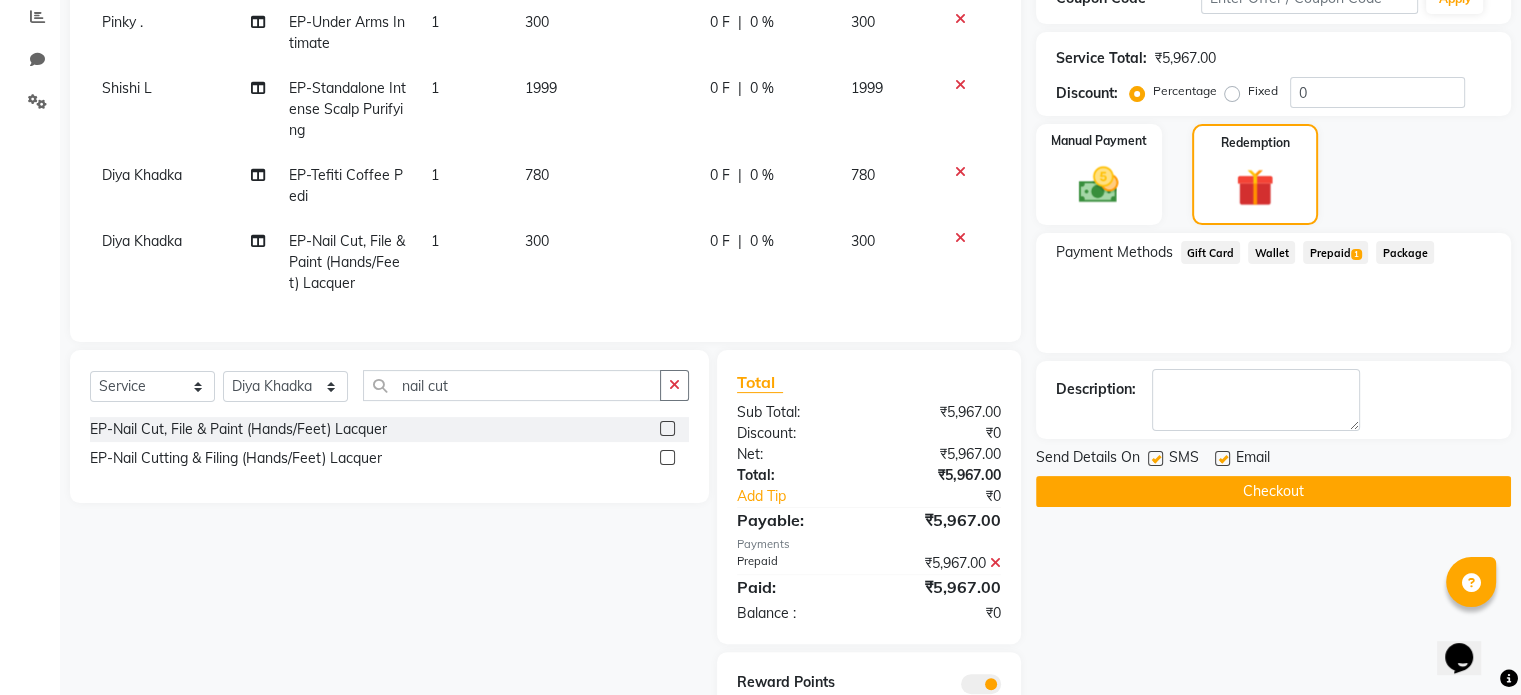 scroll, scrollTop: 505, scrollLeft: 0, axis: vertical 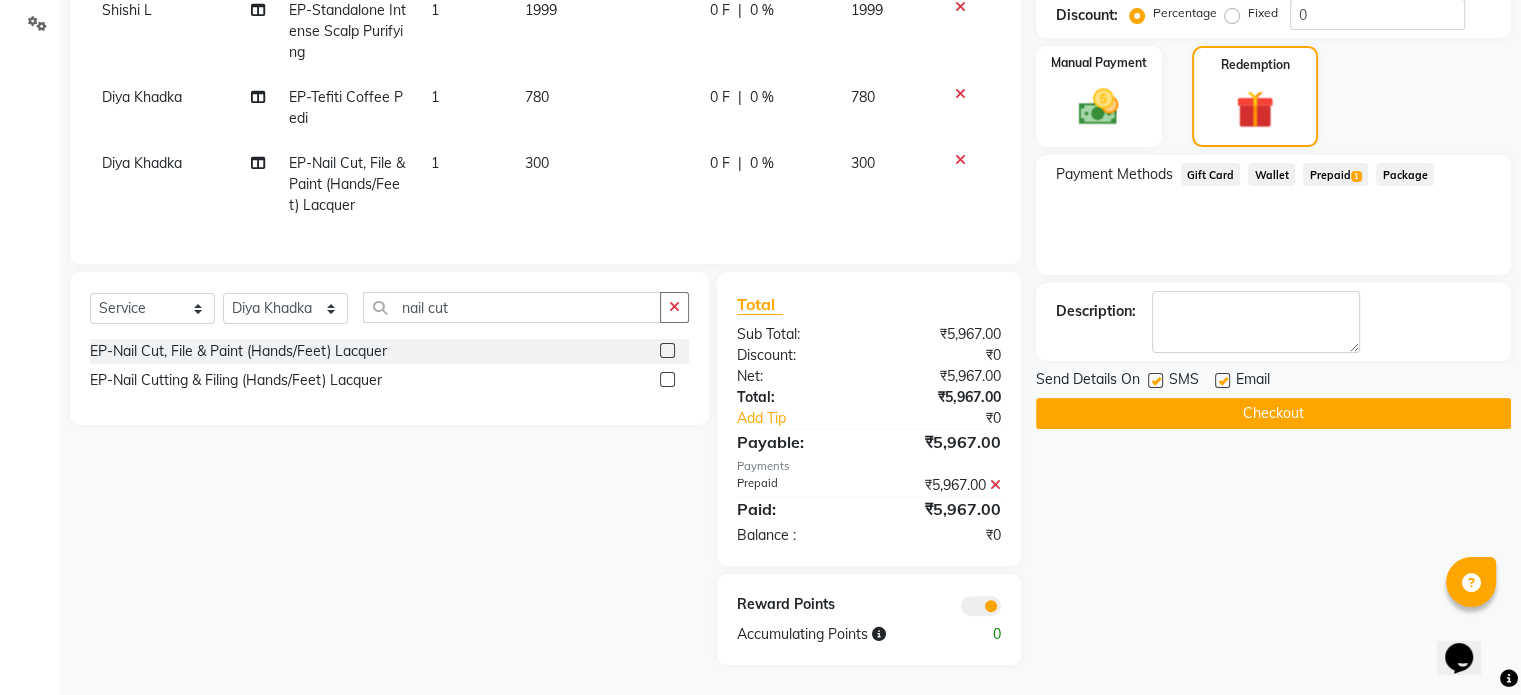 click on "Checkout" 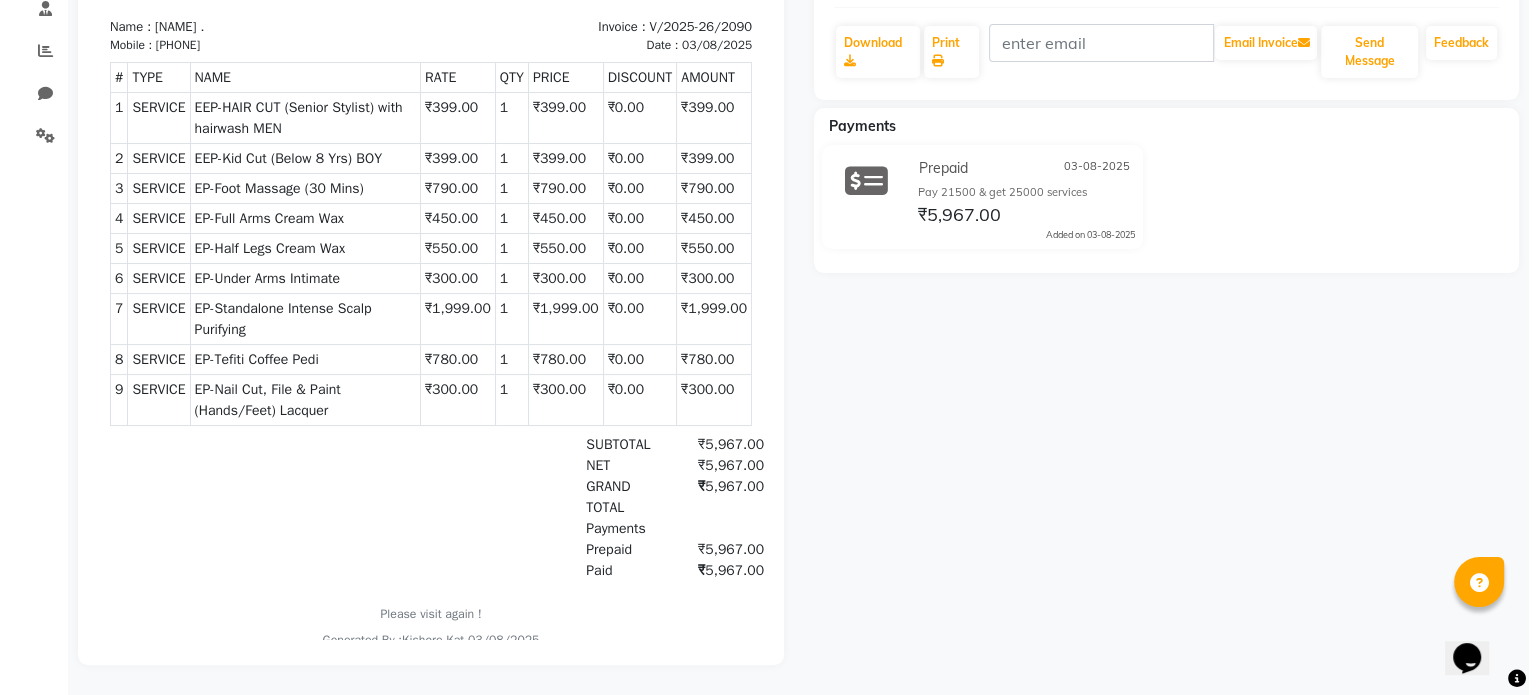 scroll, scrollTop: 0, scrollLeft: 0, axis: both 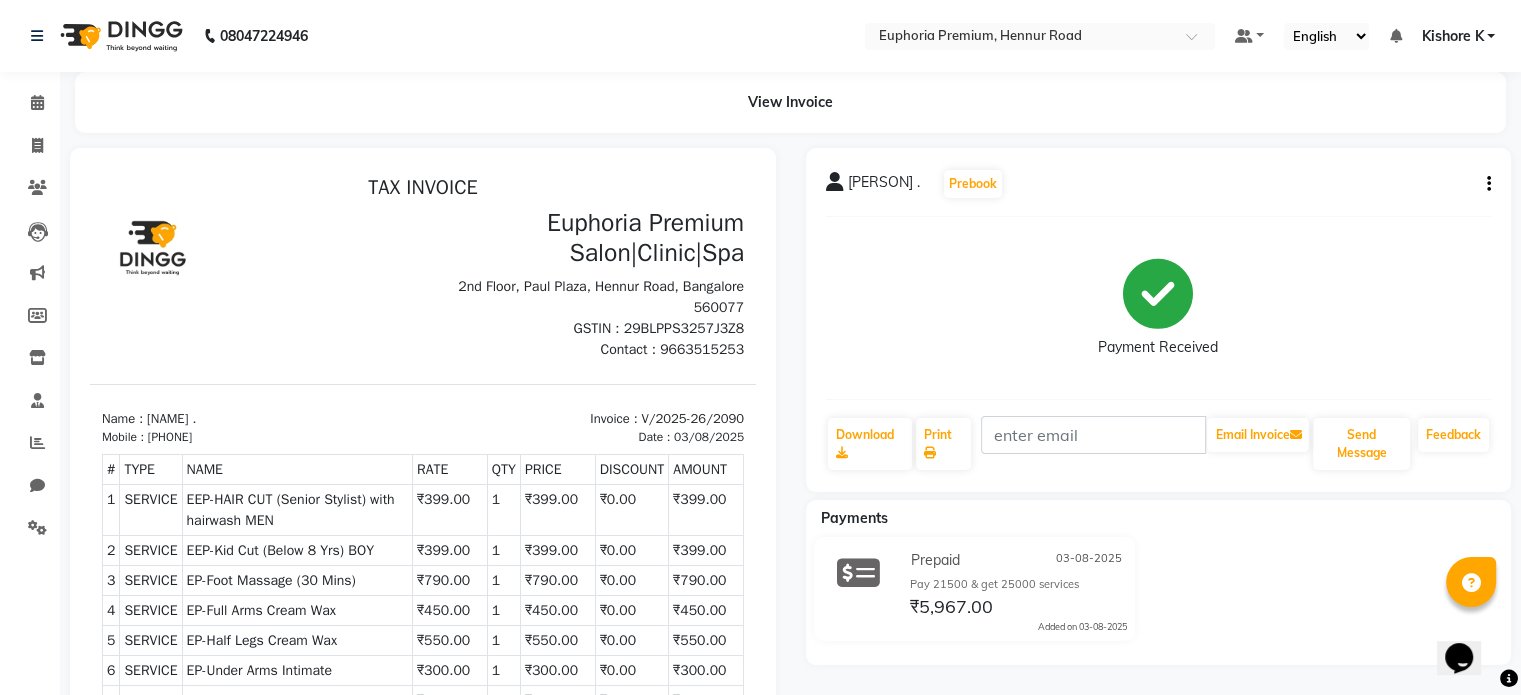 drag, startPoint x: 162, startPoint y: 434, endPoint x: 256, endPoint y: 443, distance: 94.42987 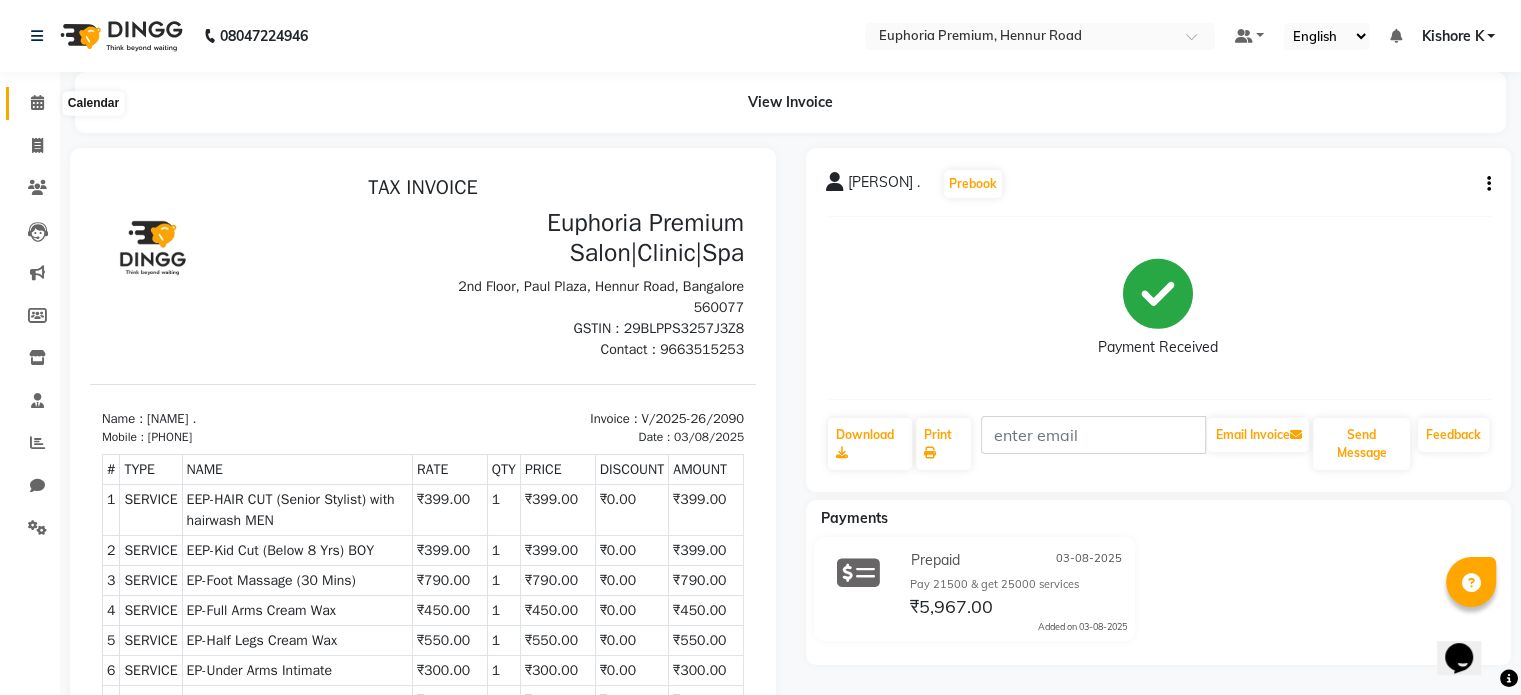 click 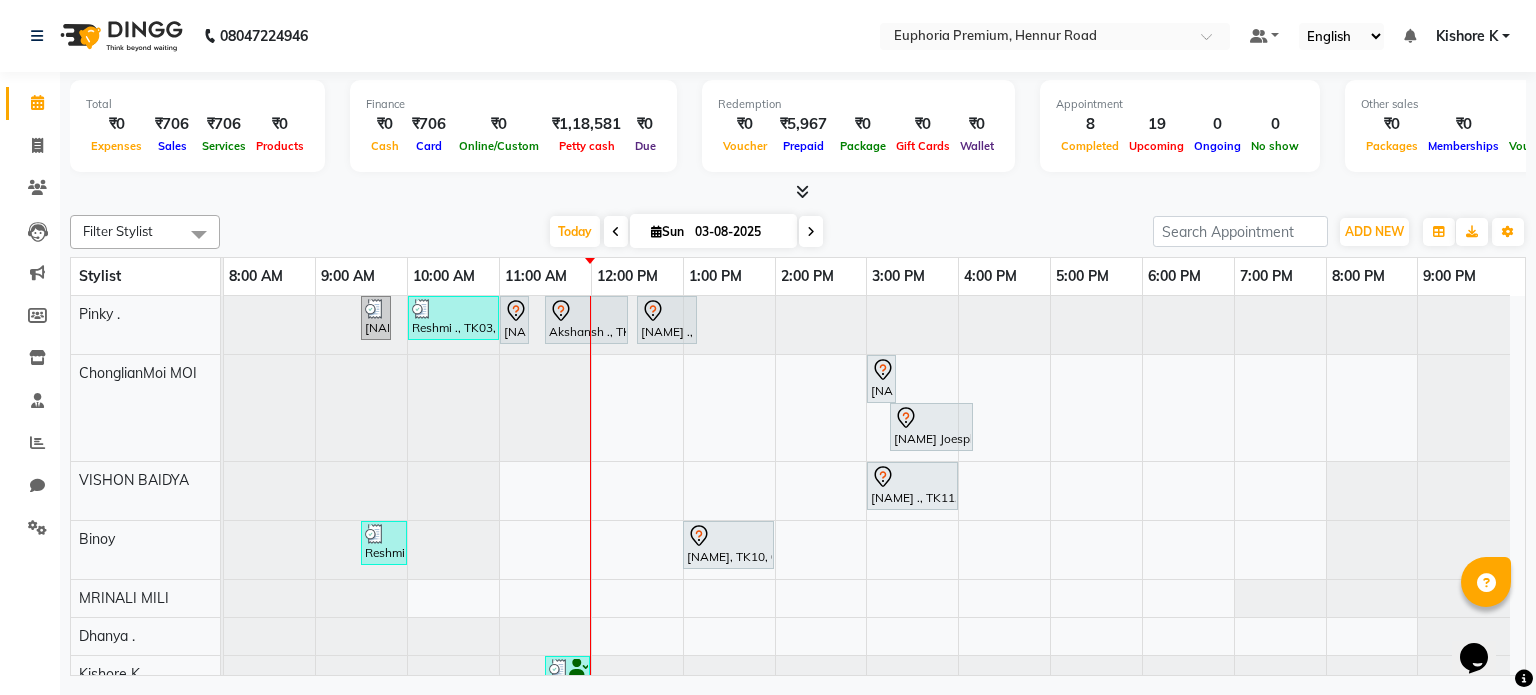 scroll, scrollTop: 484, scrollLeft: 0, axis: vertical 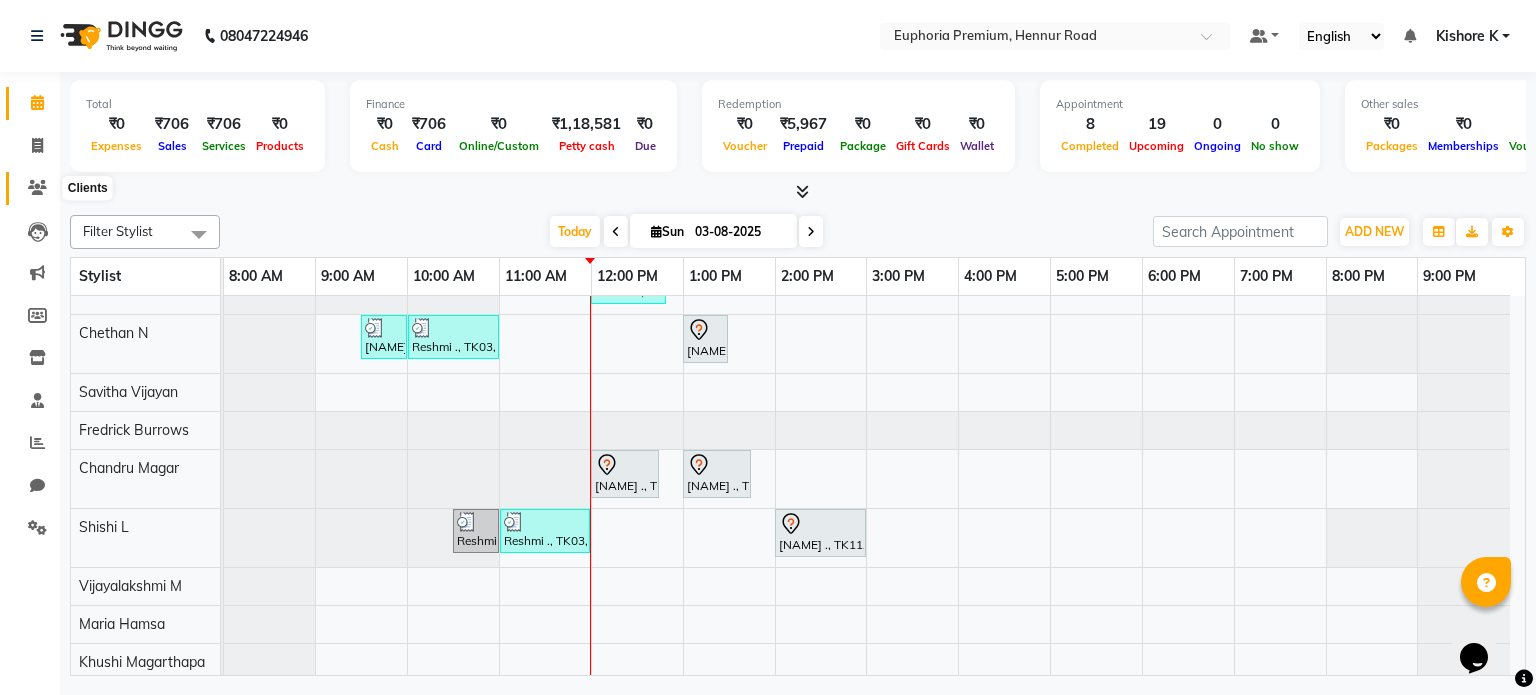 click 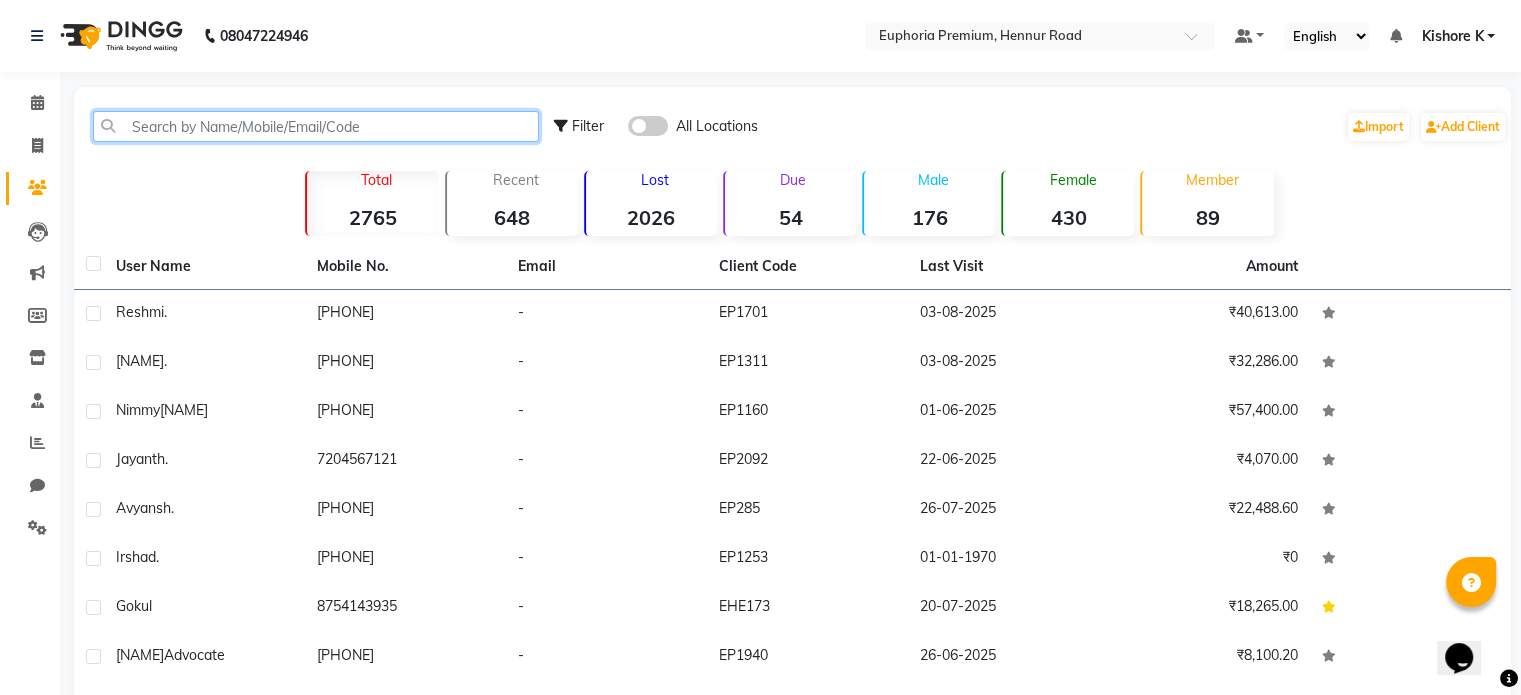 click 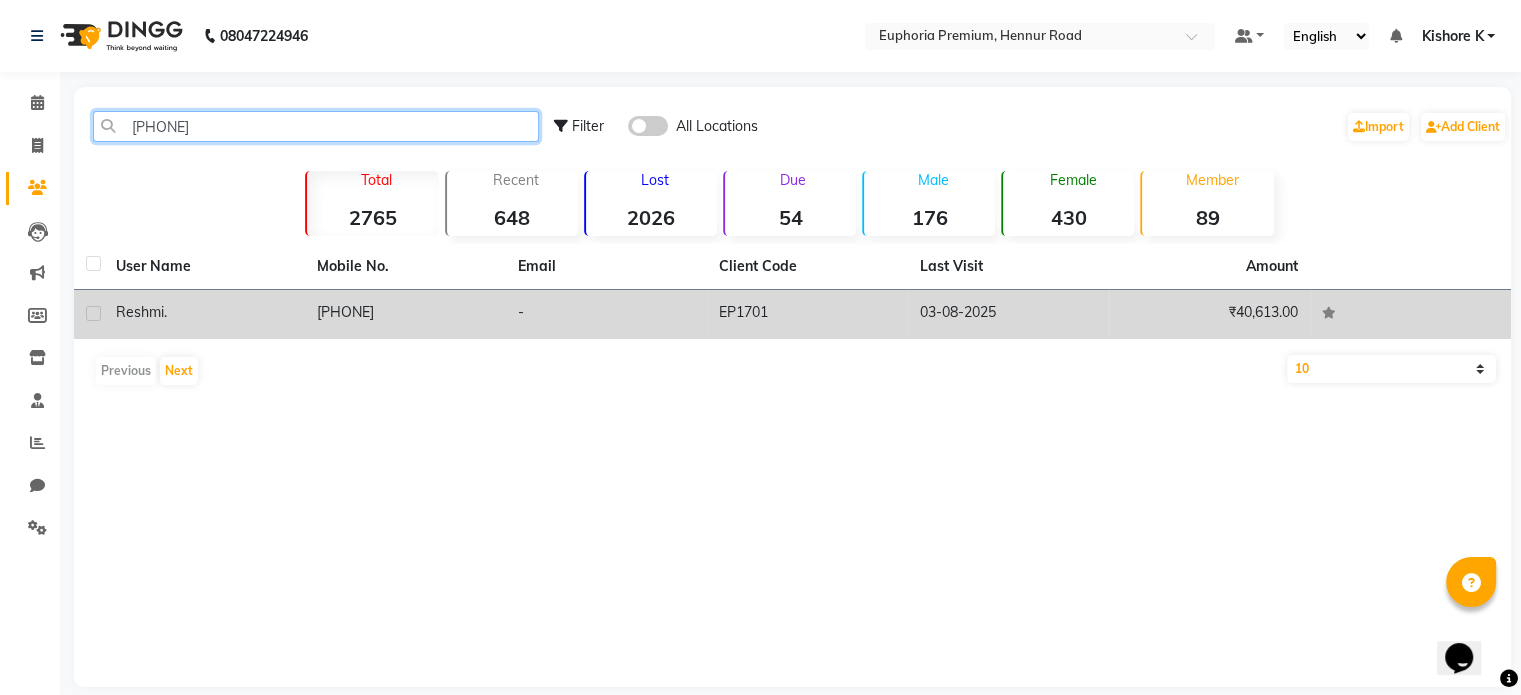 type on "[PHONE]" 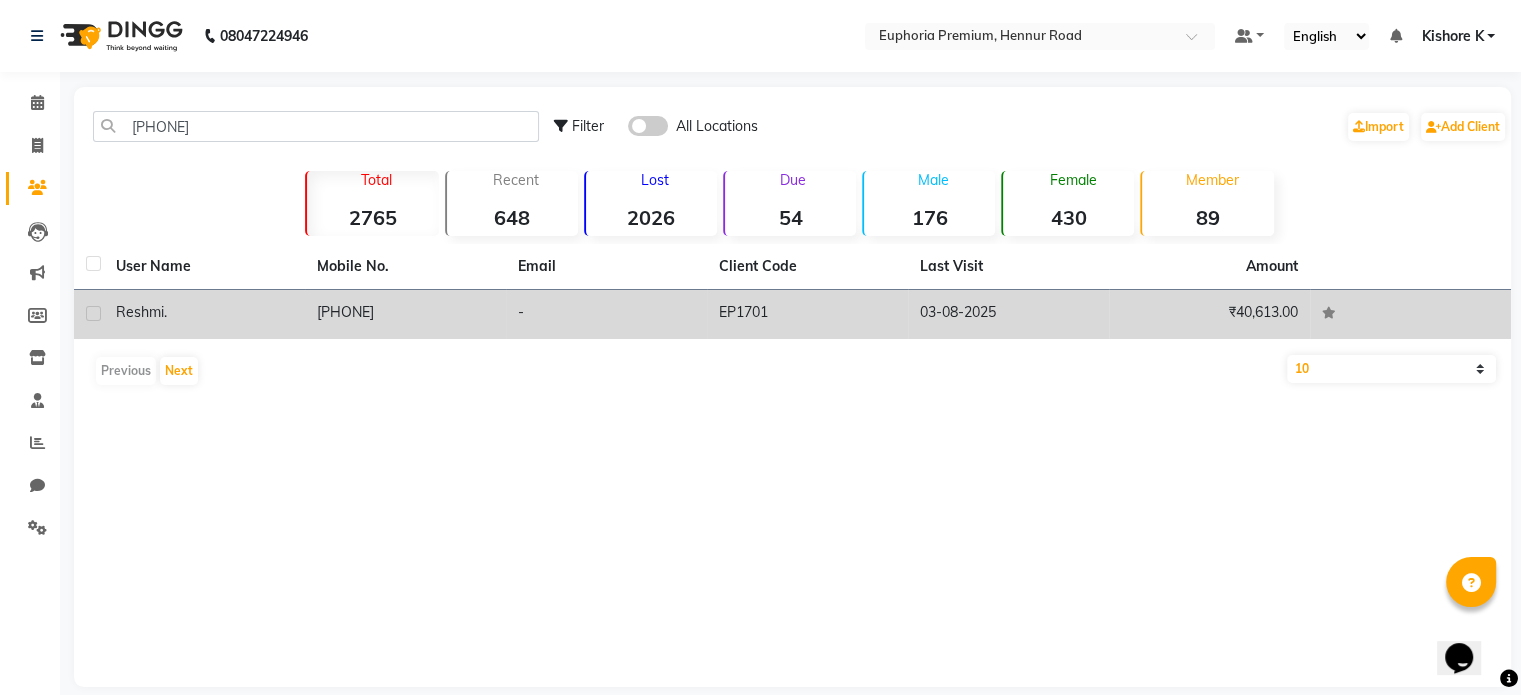 click on "[PHONE]" 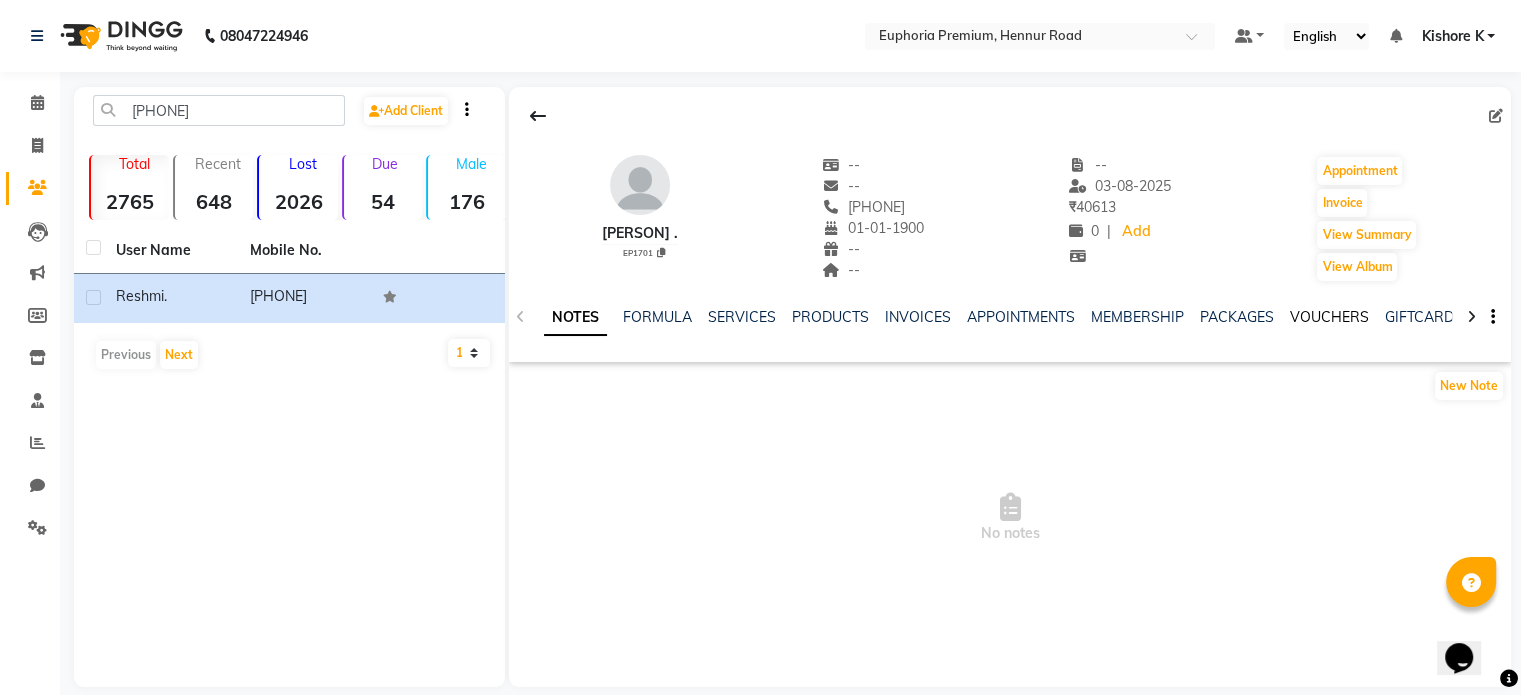 click on "VOUCHERS" 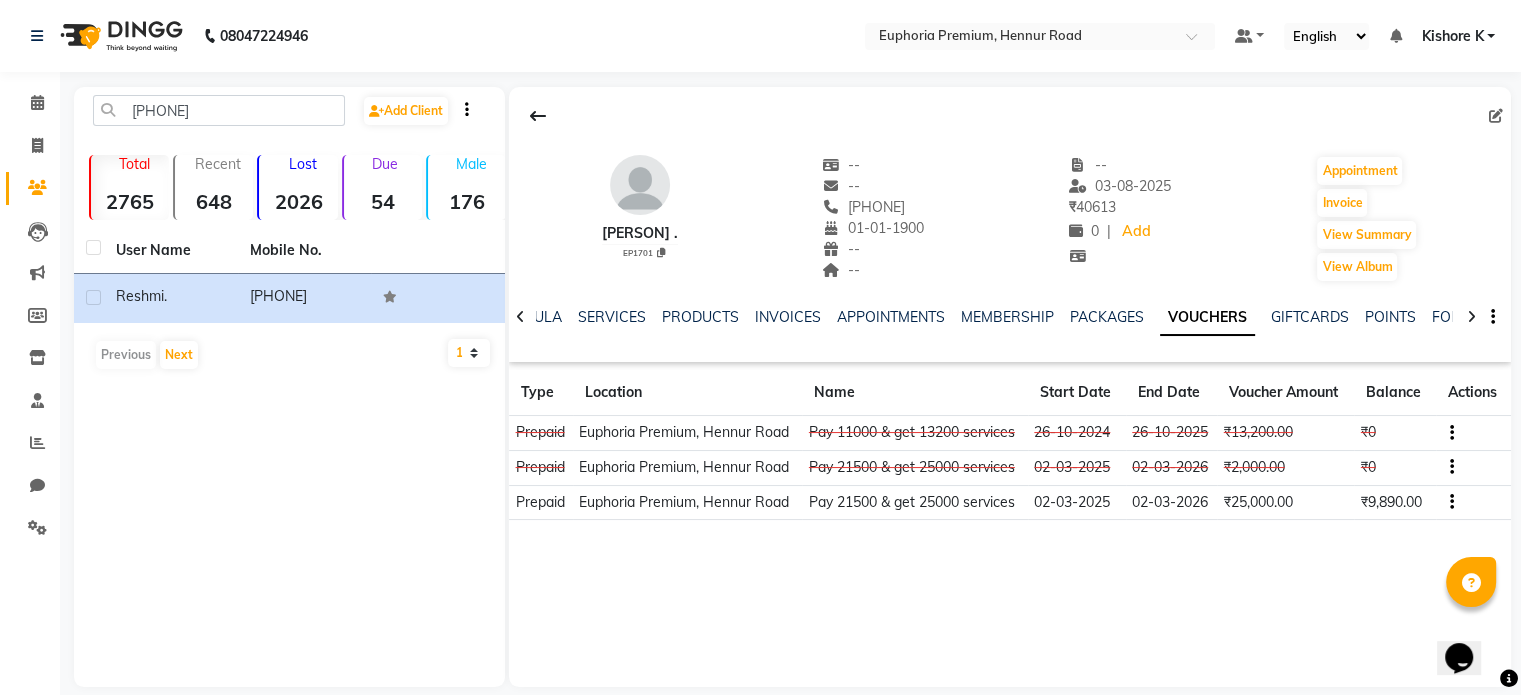 scroll, scrollTop: 2, scrollLeft: 0, axis: vertical 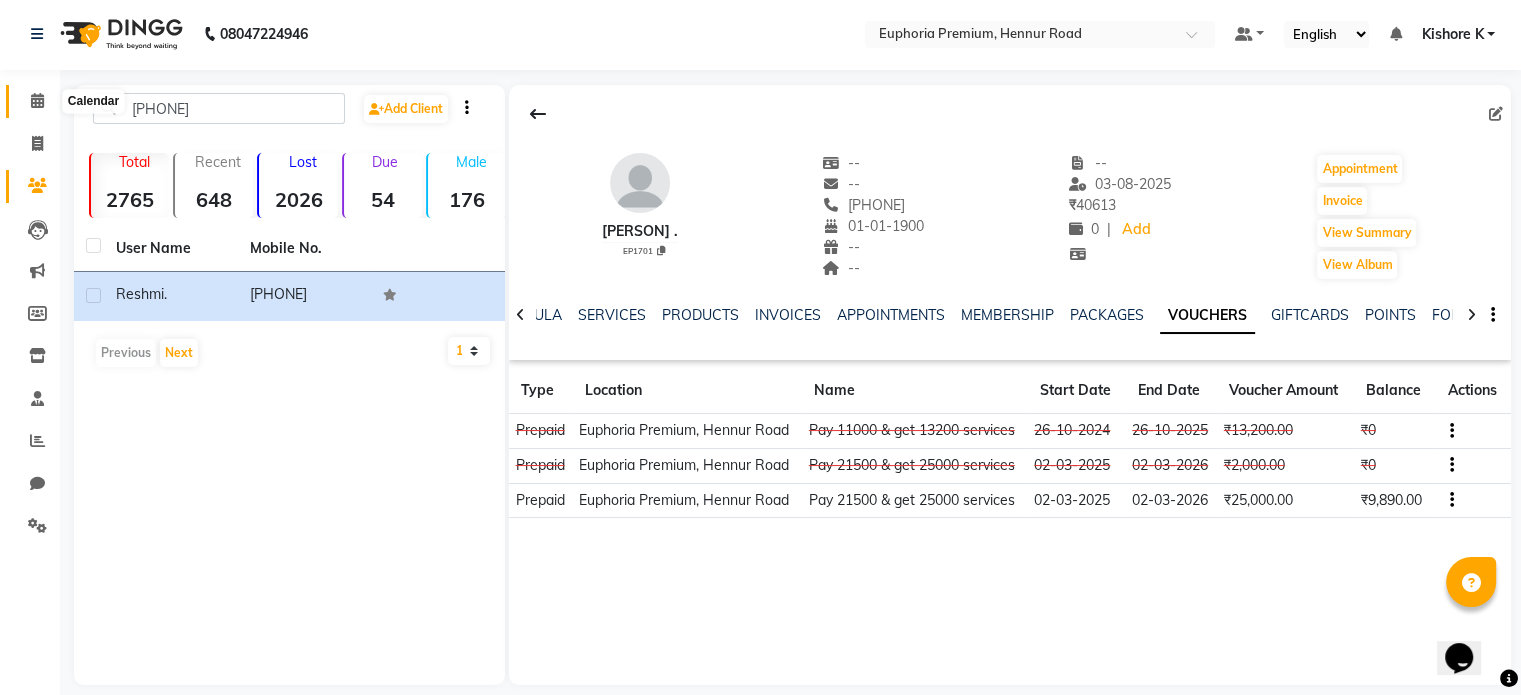 click 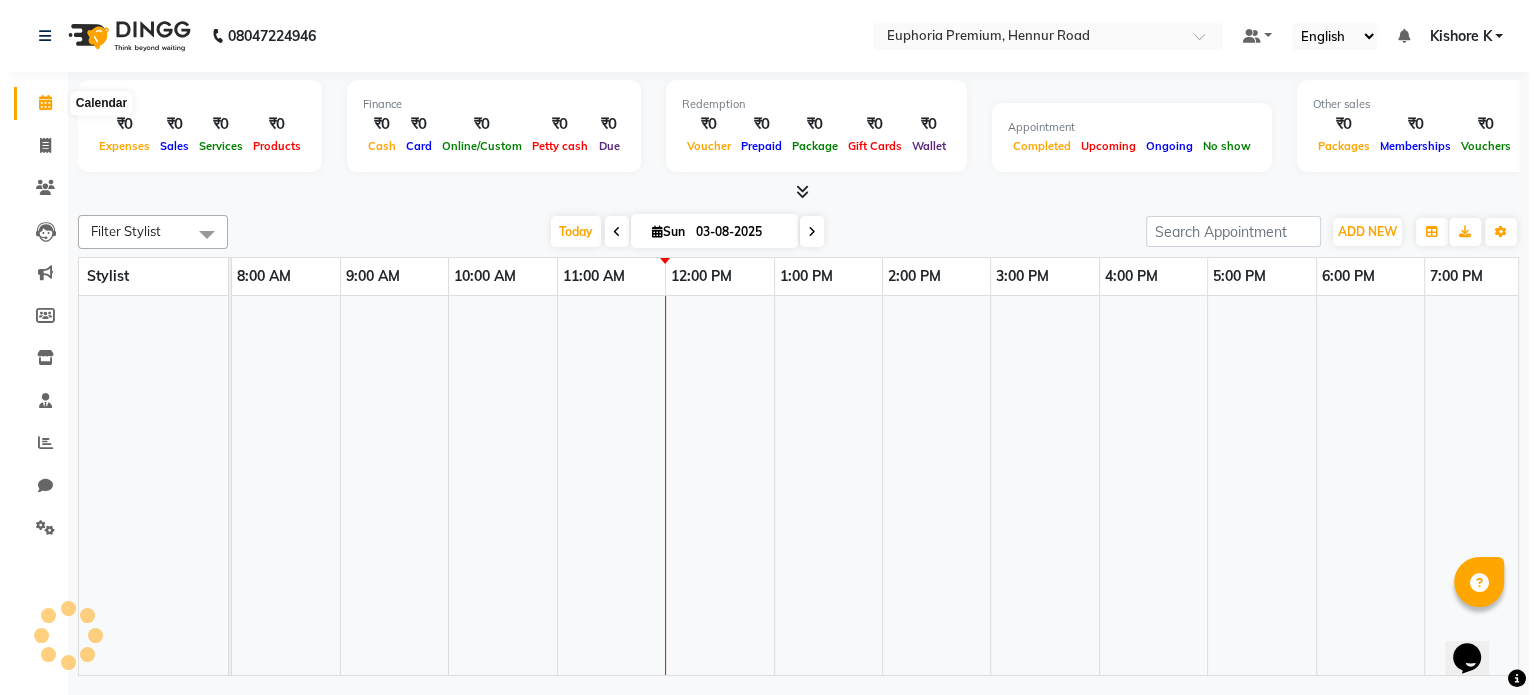 scroll, scrollTop: 0, scrollLeft: 0, axis: both 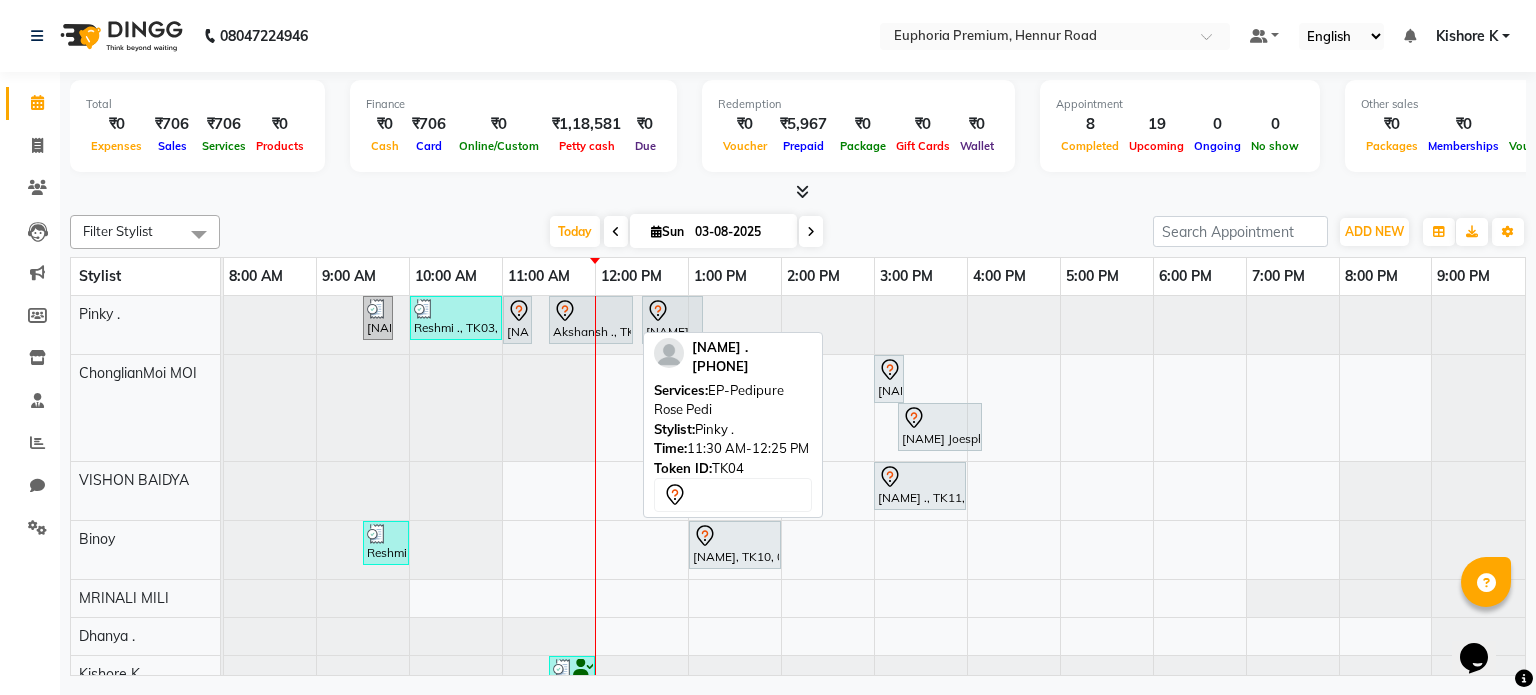 click 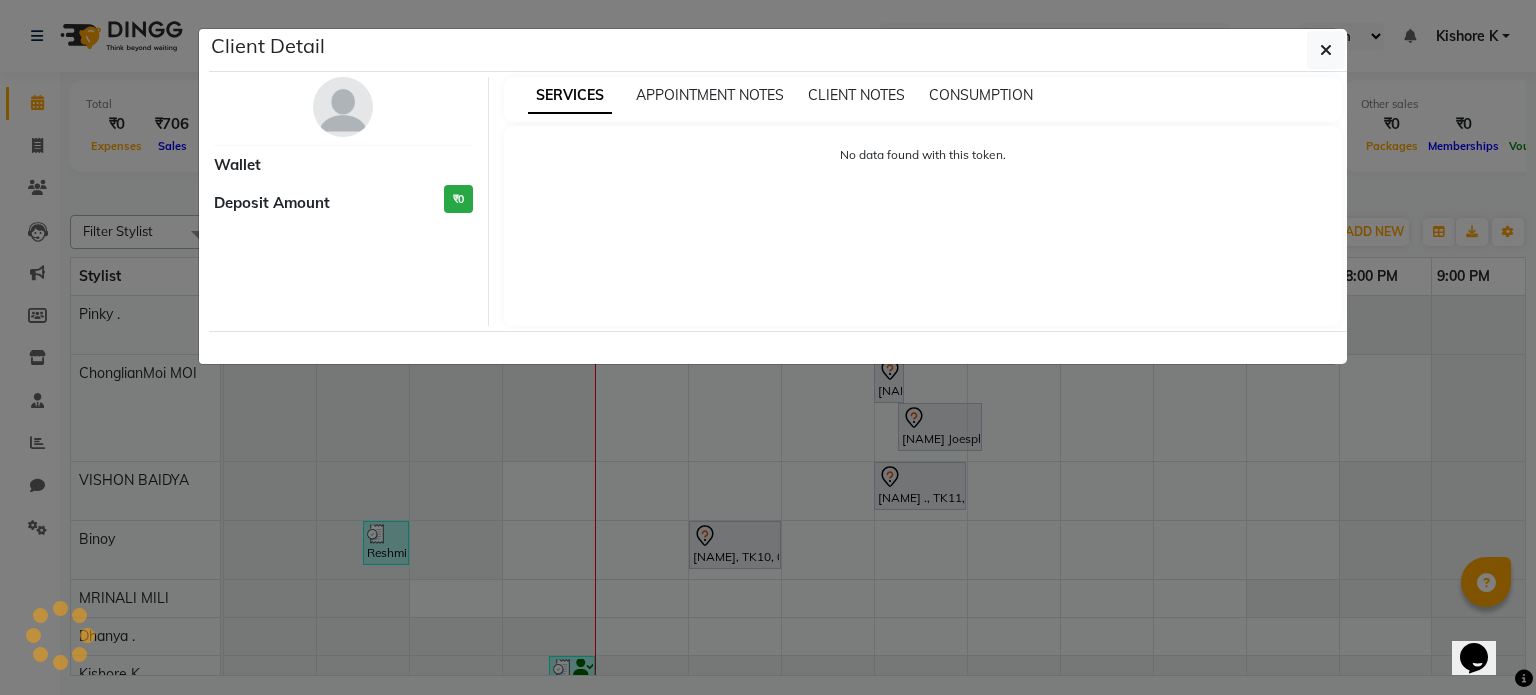 select on "7" 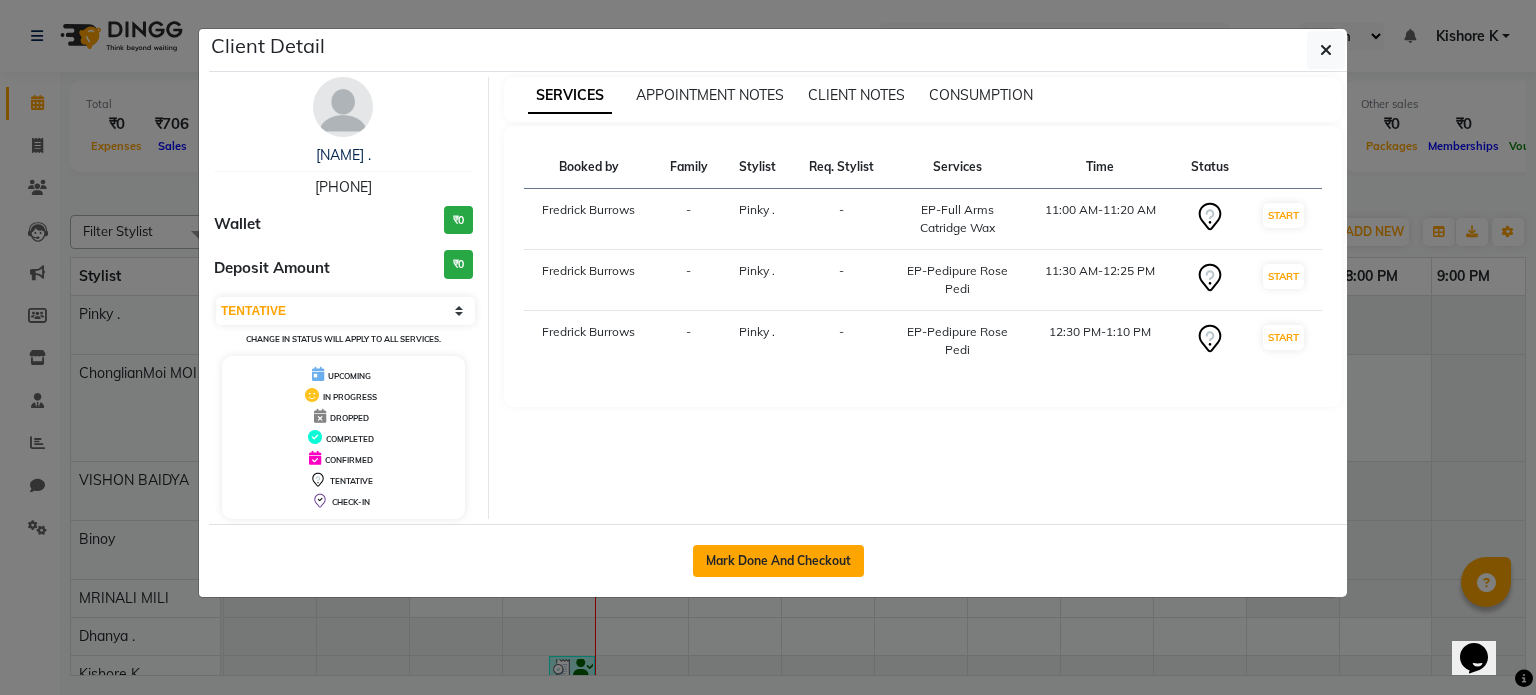 click on "Mark Done And Checkout" 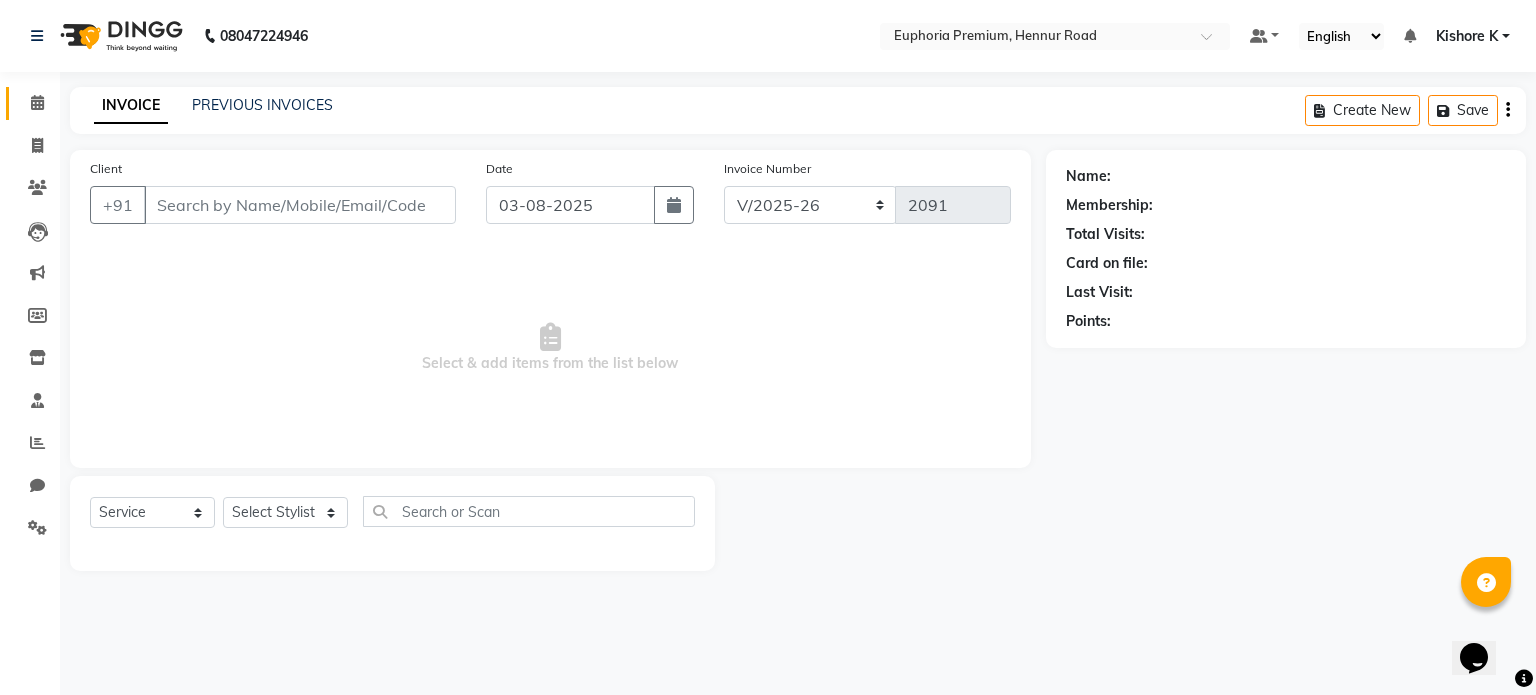 type on "[PHONE]" 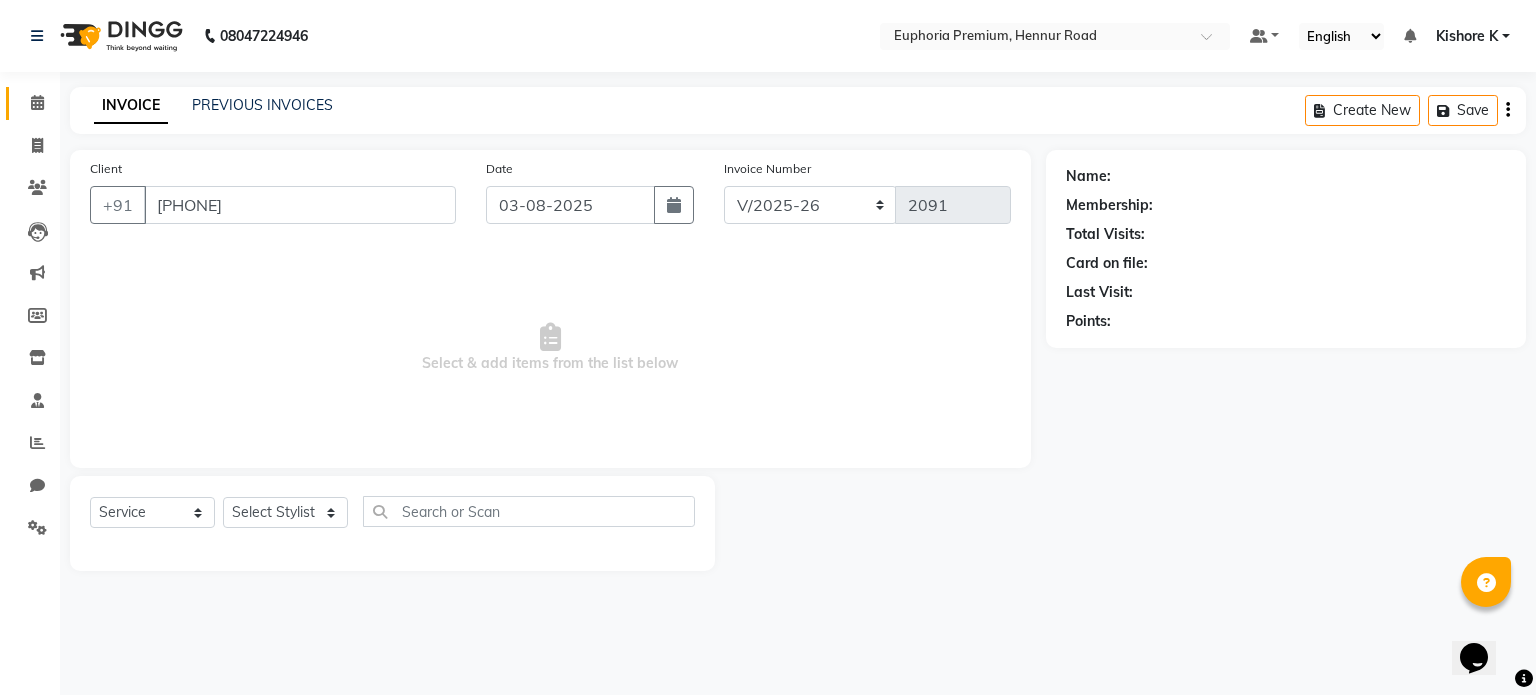 select on "71596" 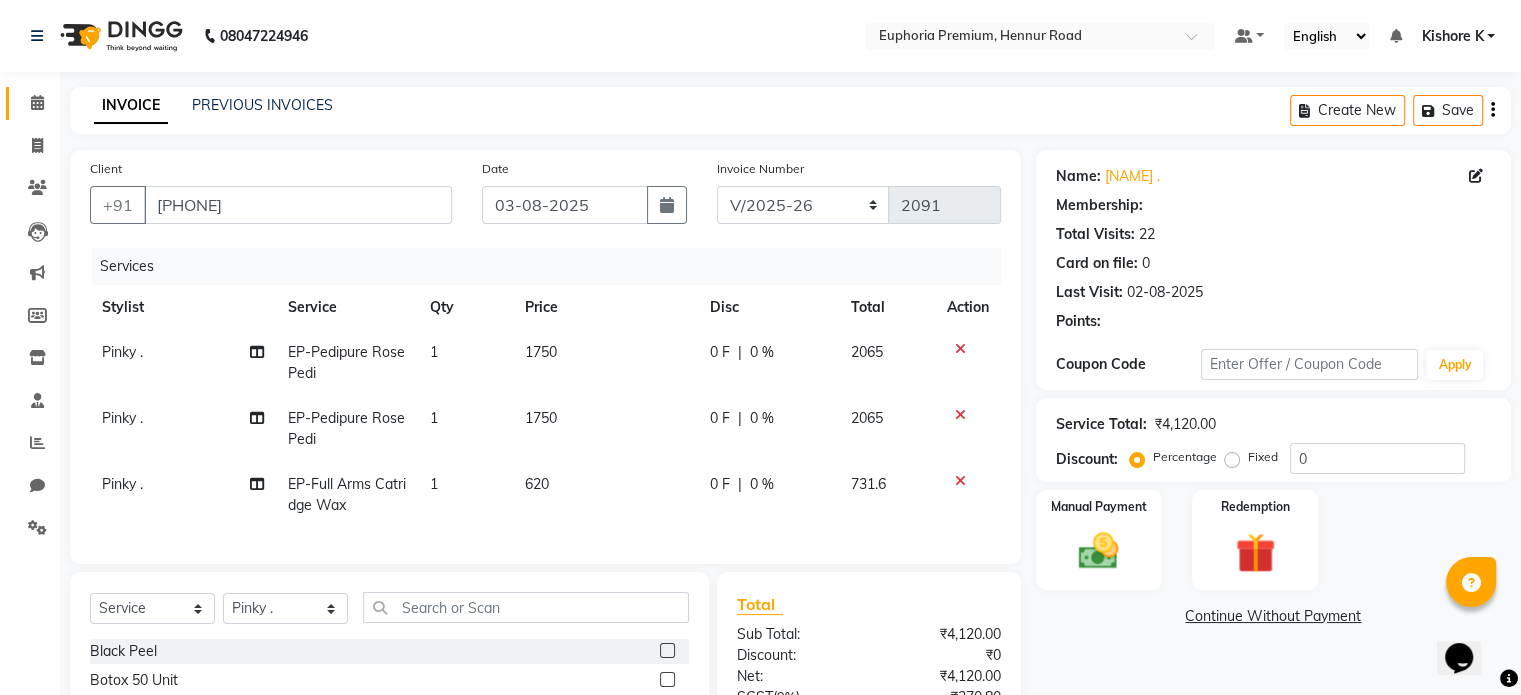 select on "1: Object" 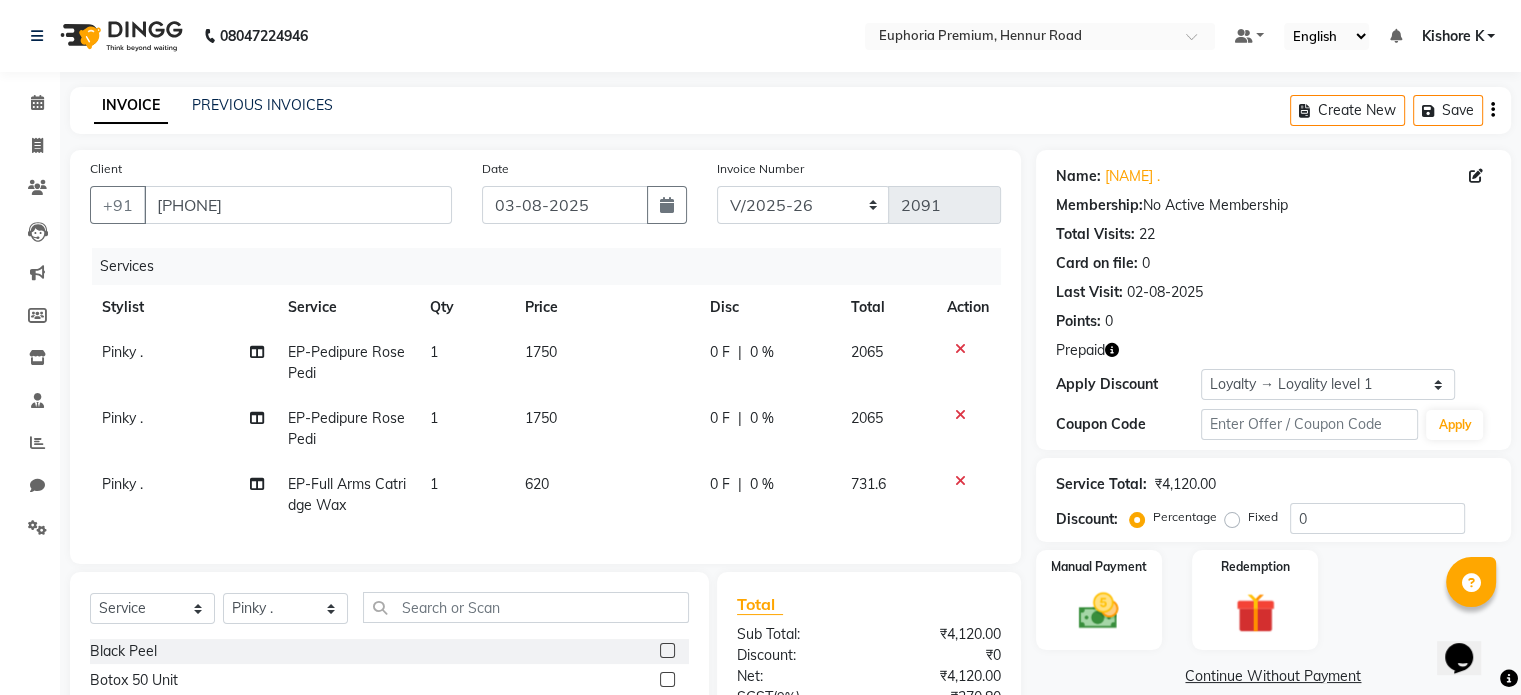 click 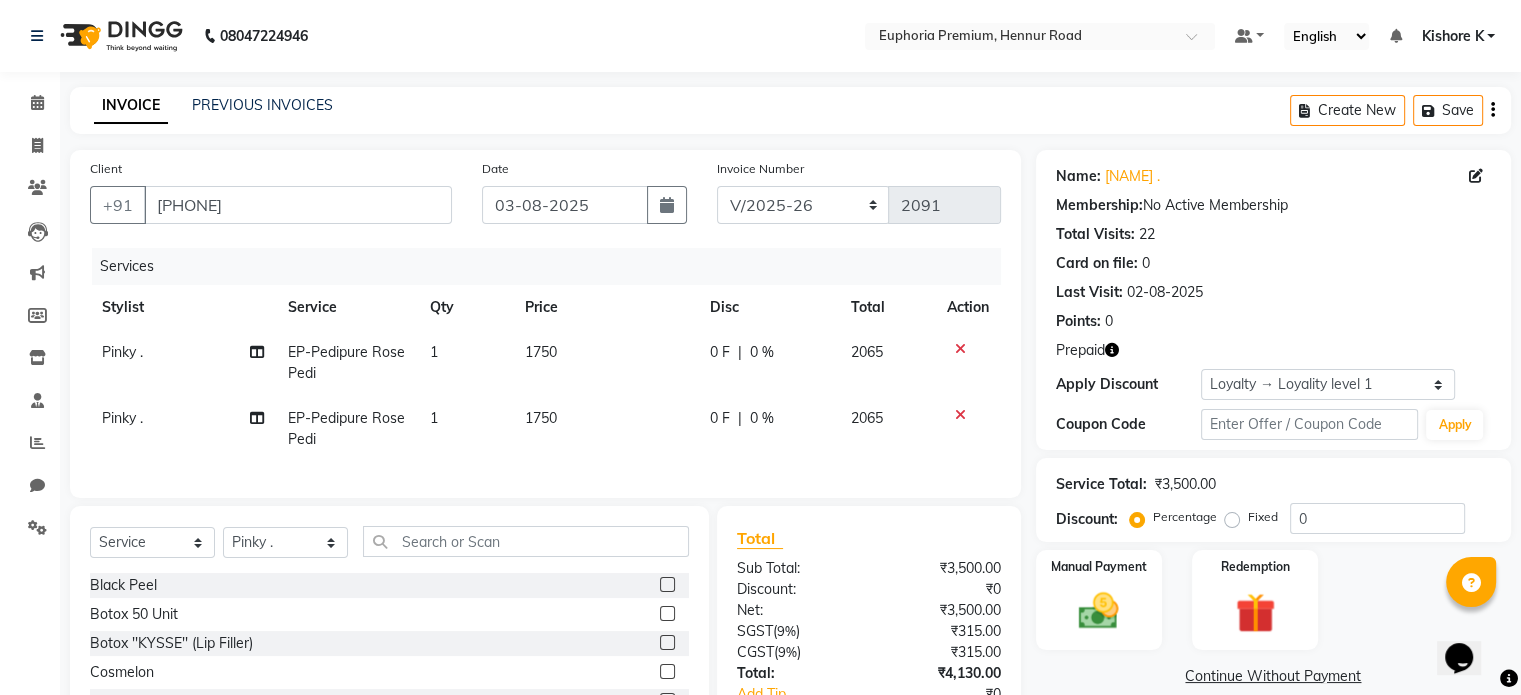 click 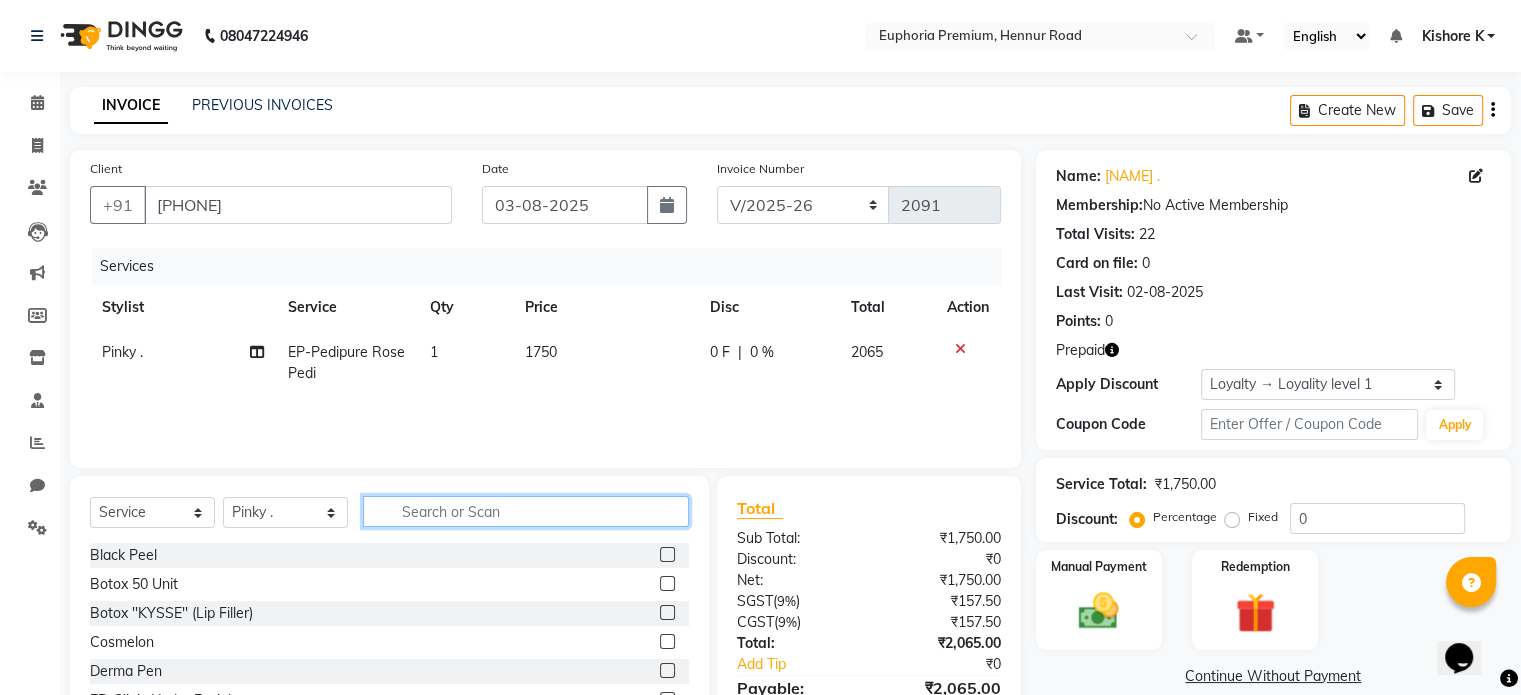 click 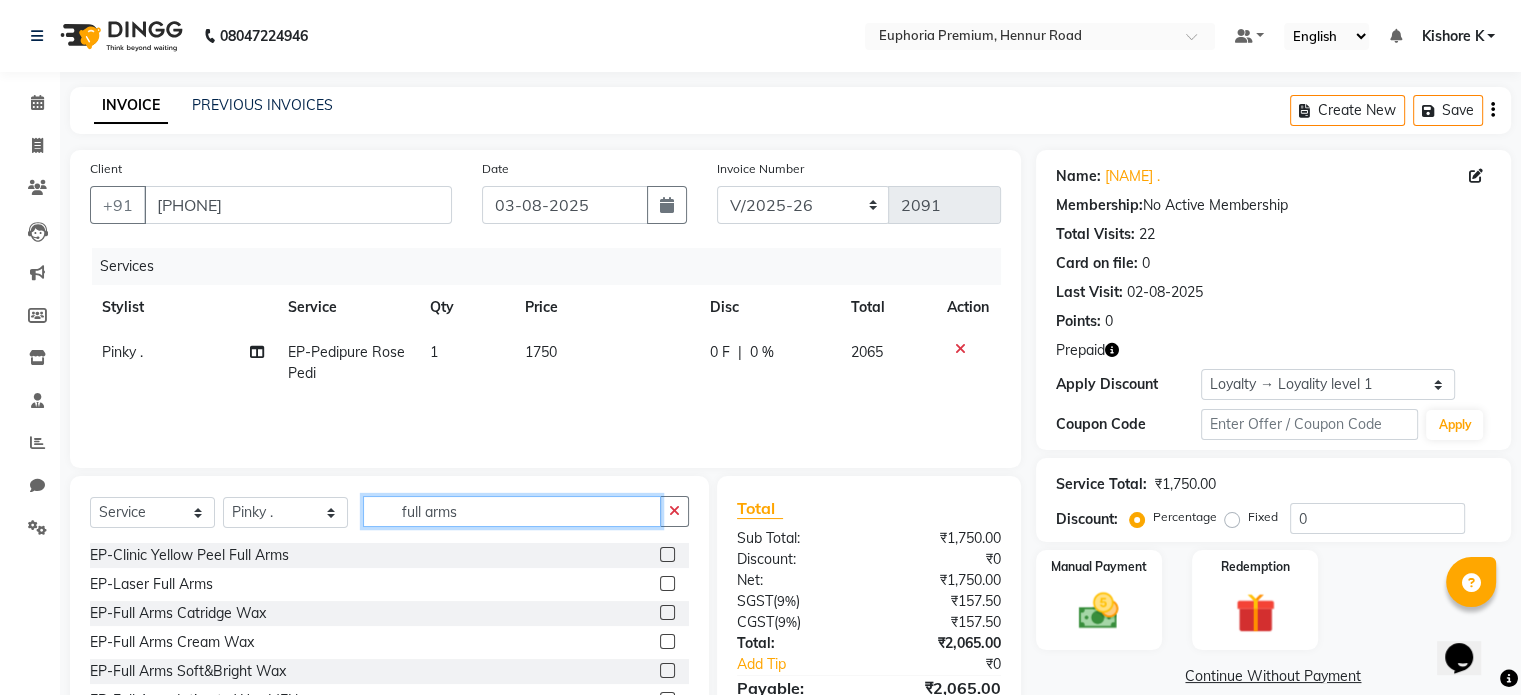 scroll, scrollTop: 32, scrollLeft: 0, axis: vertical 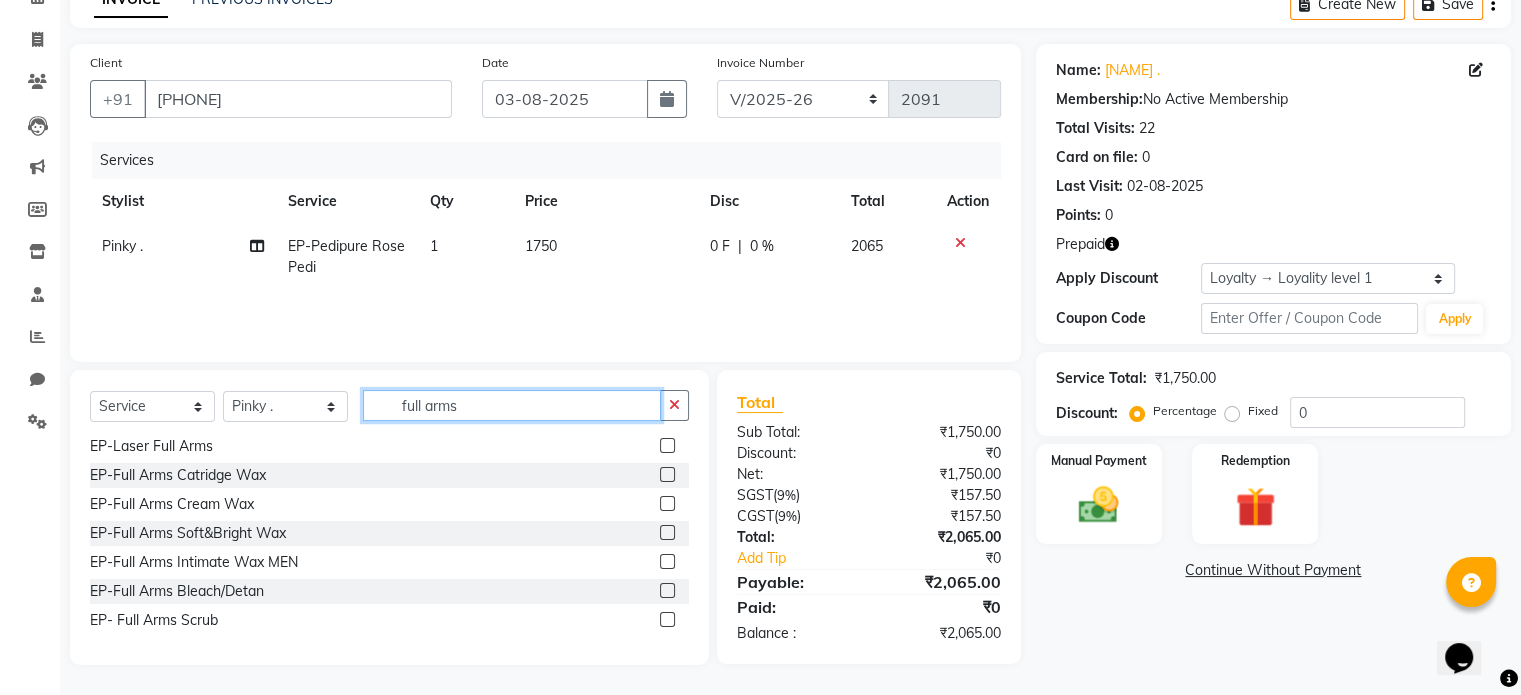 type on "full arms" 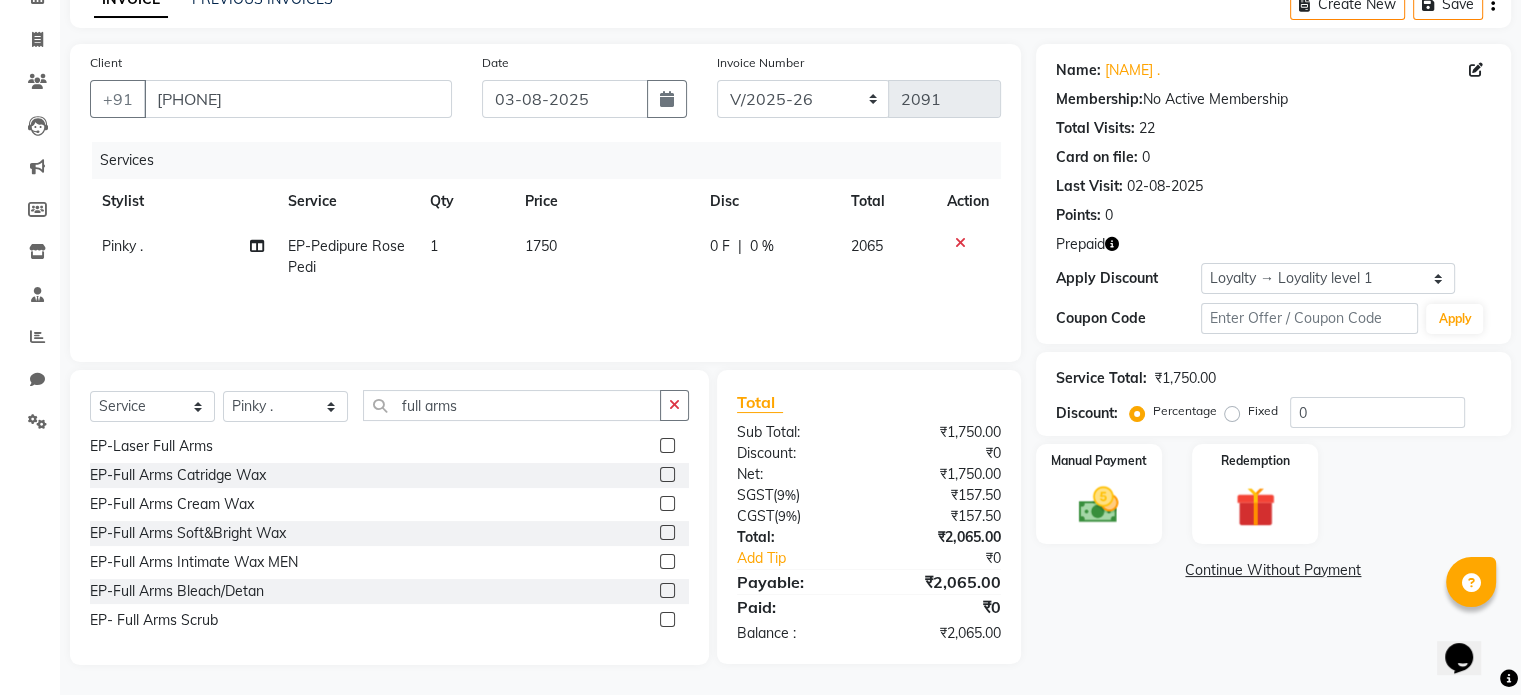 click 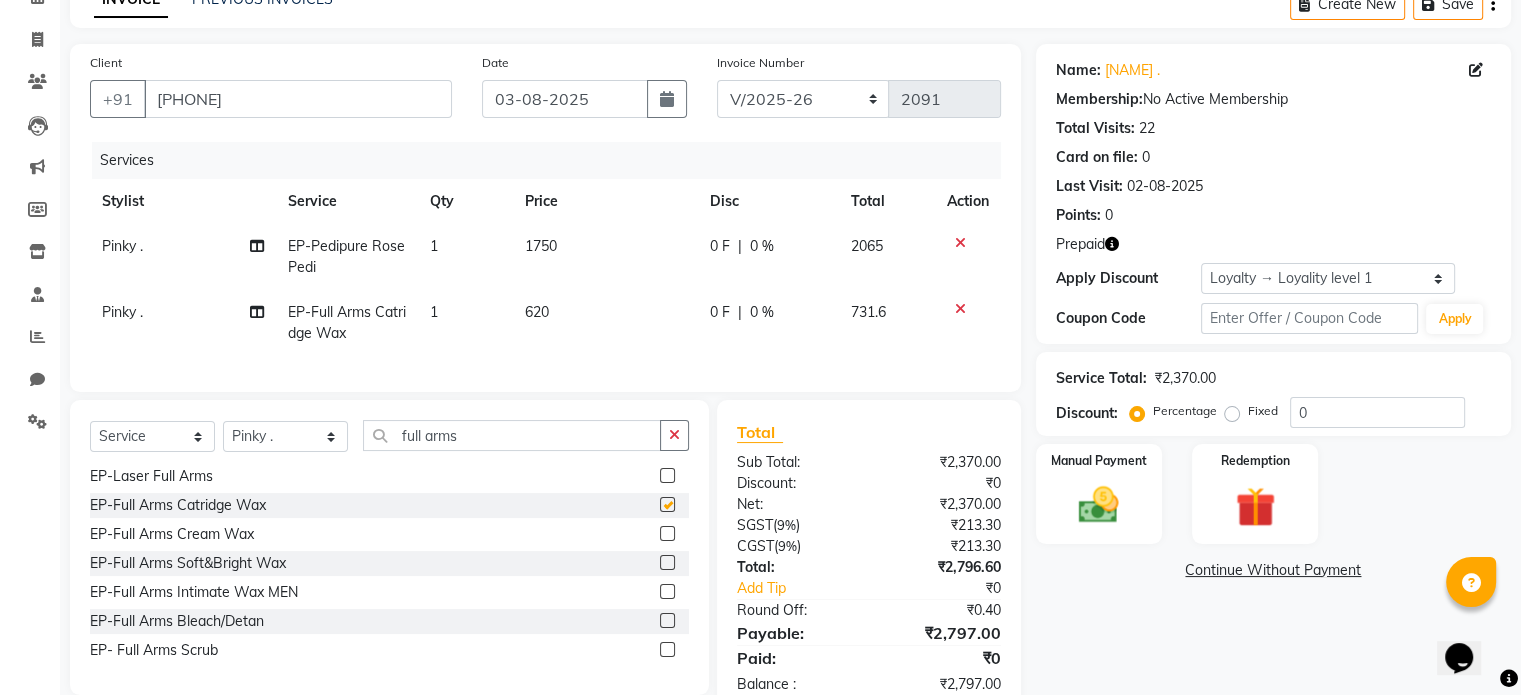 checkbox on "false" 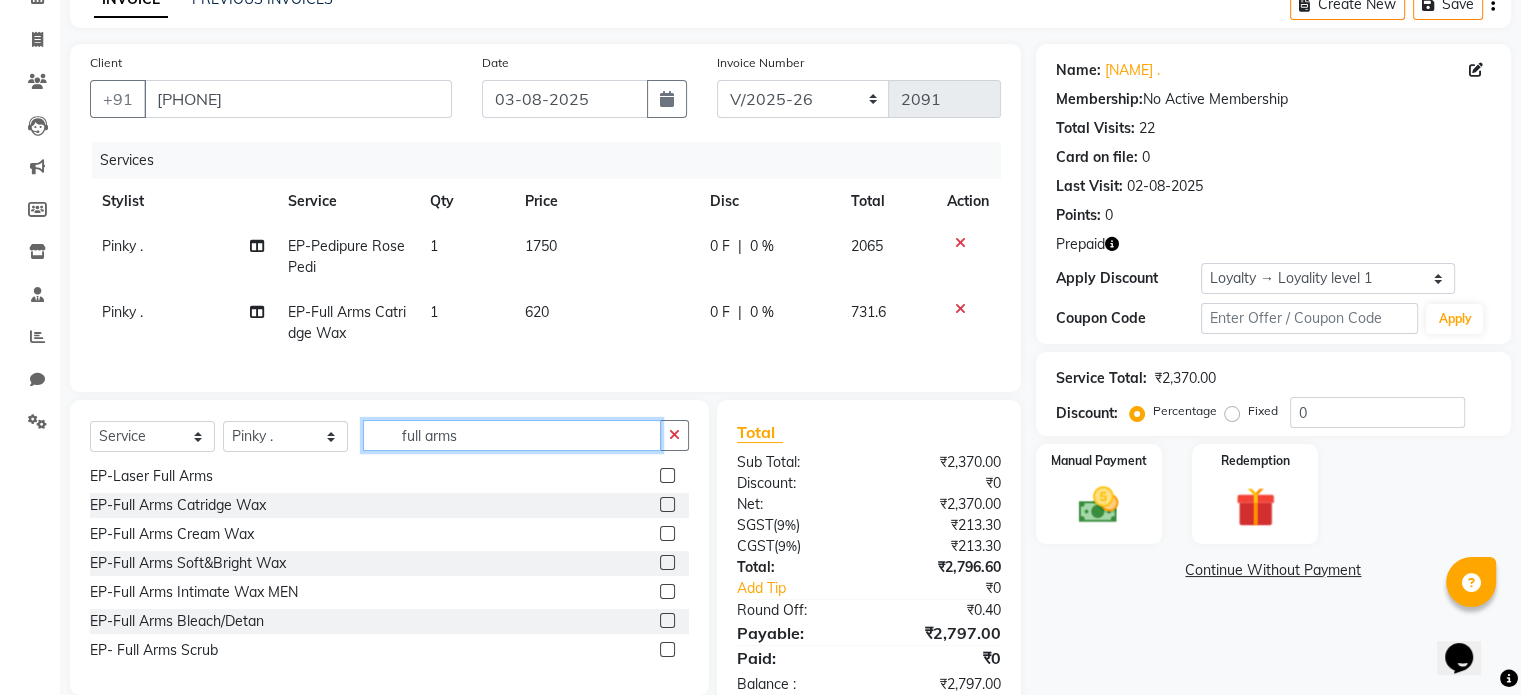 drag, startPoint x: 474, startPoint y: 447, endPoint x: 290, endPoint y: 431, distance: 184.69434 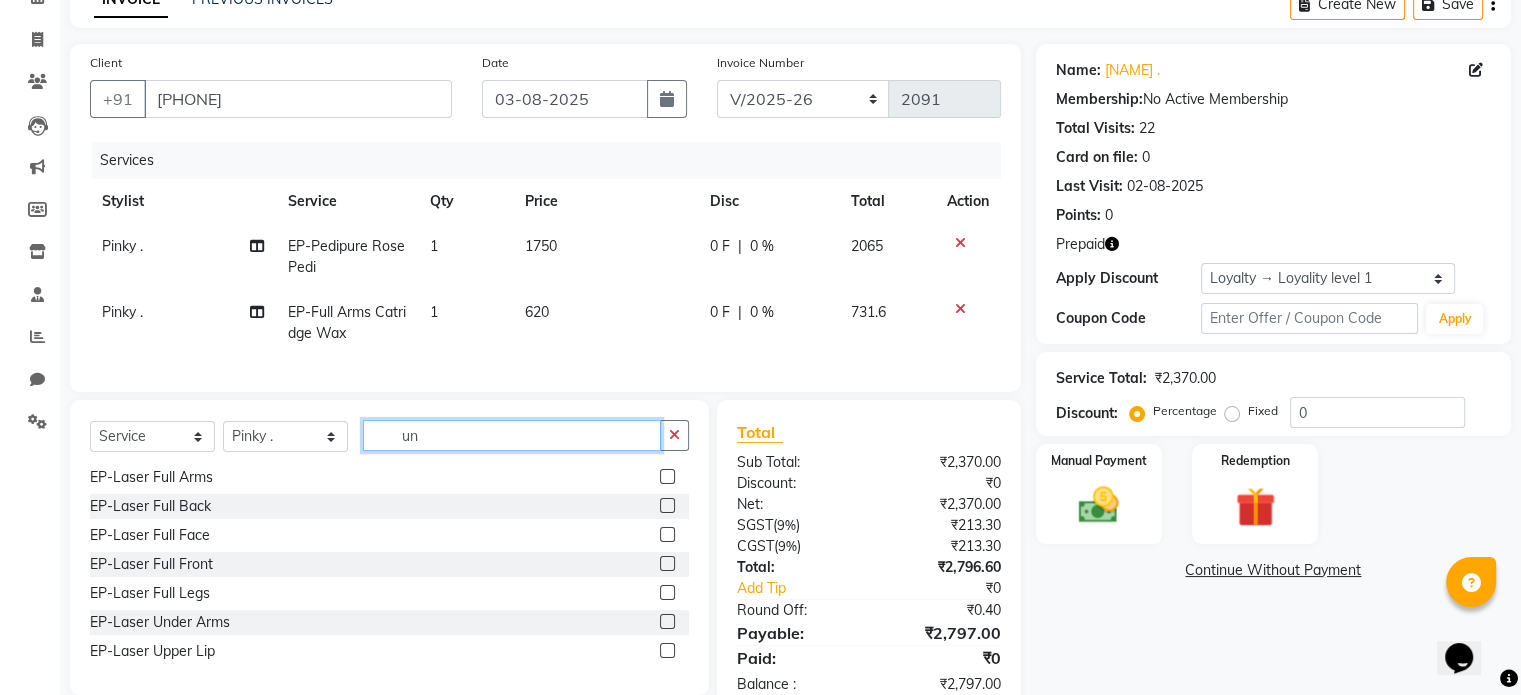 scroll, scrollTop: 0, scrollLeft: 0, axis: both 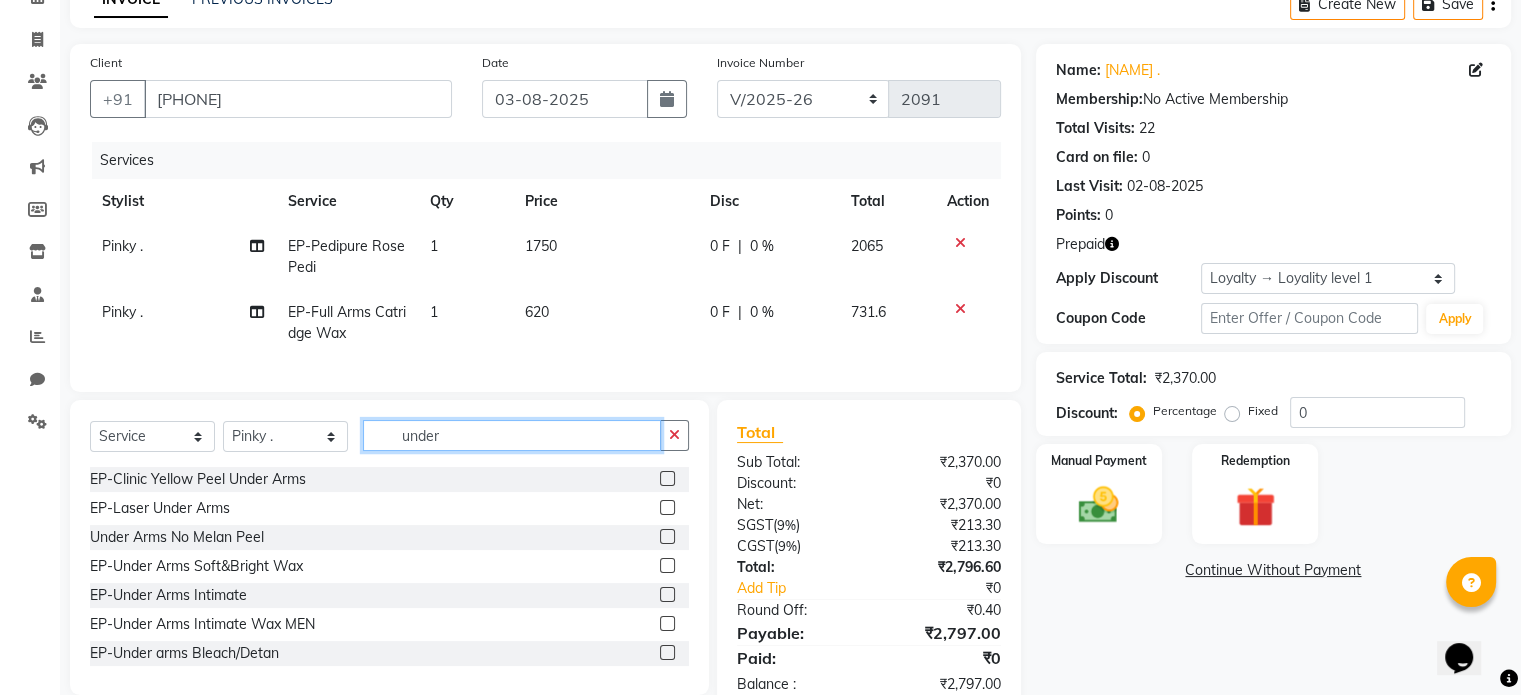 type on "under" 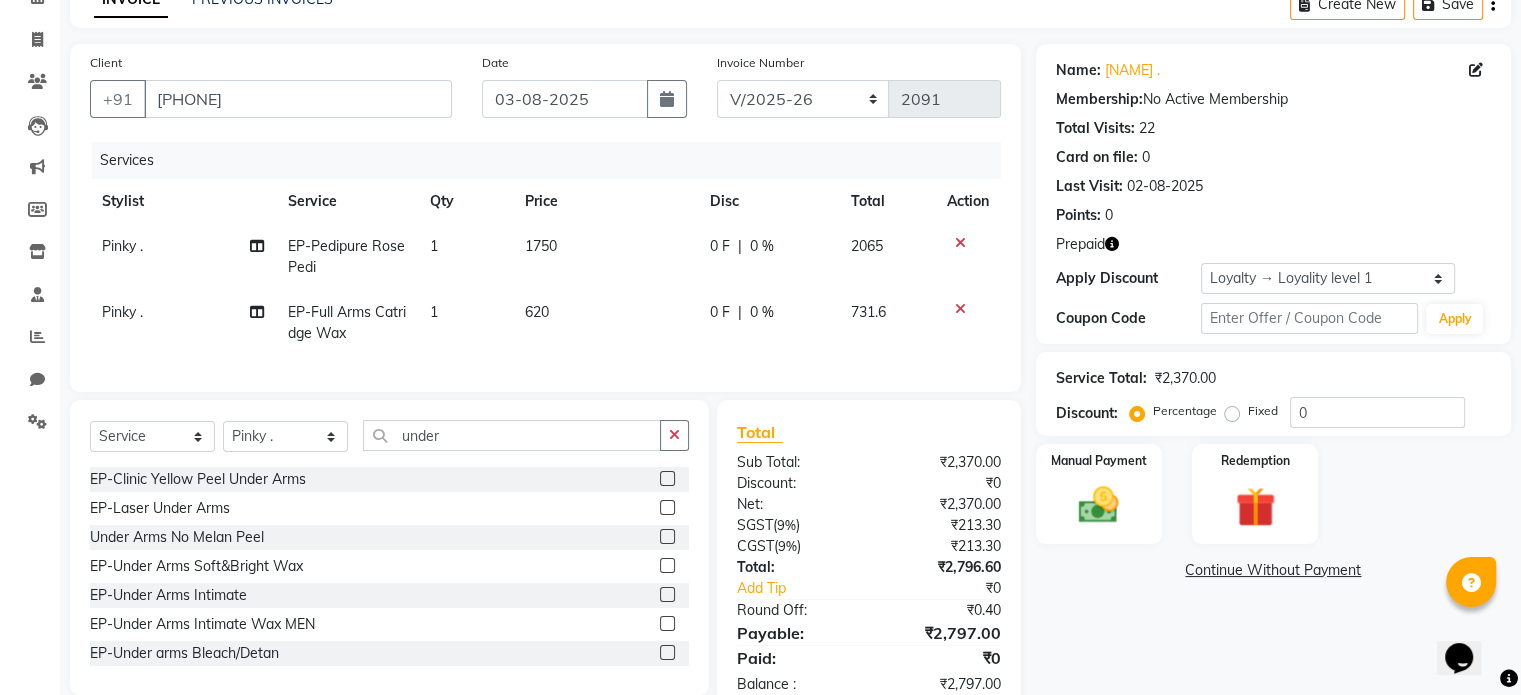 click 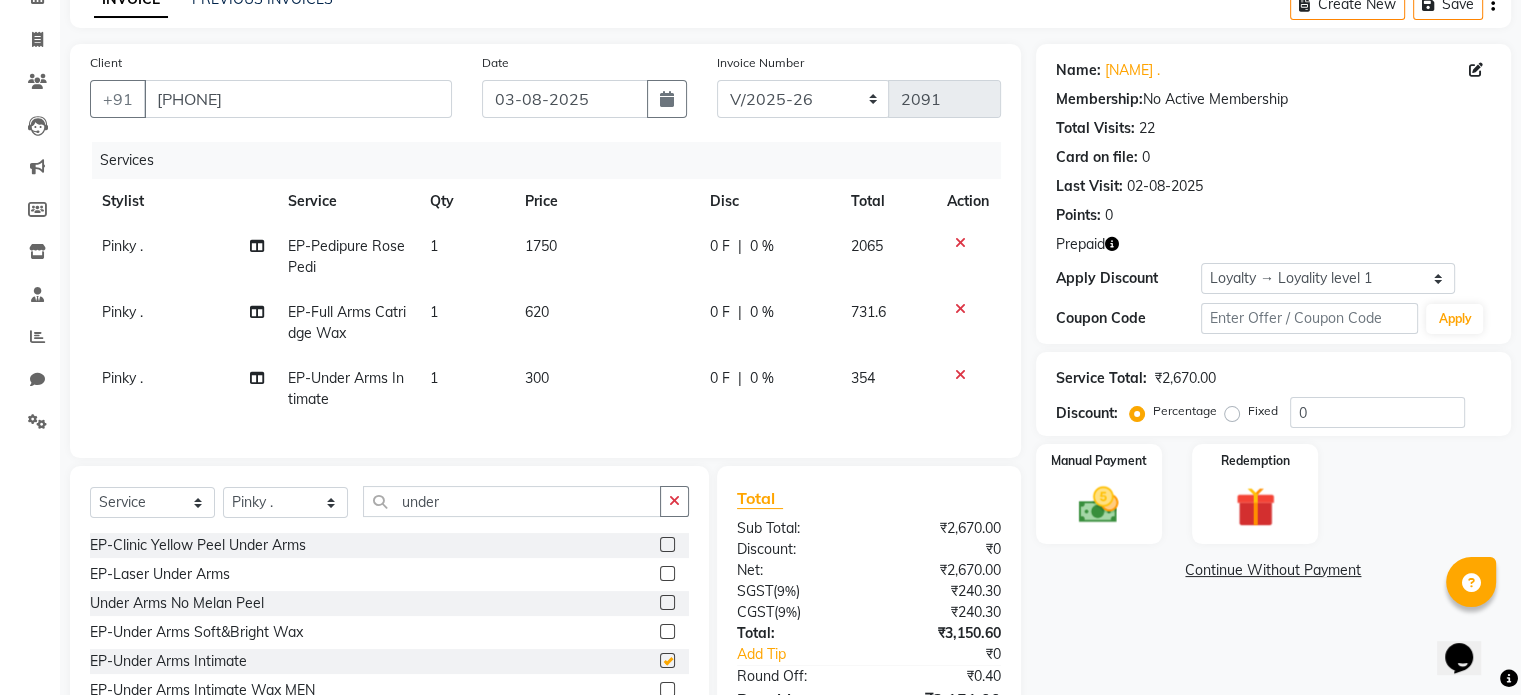 checkbox on "false" 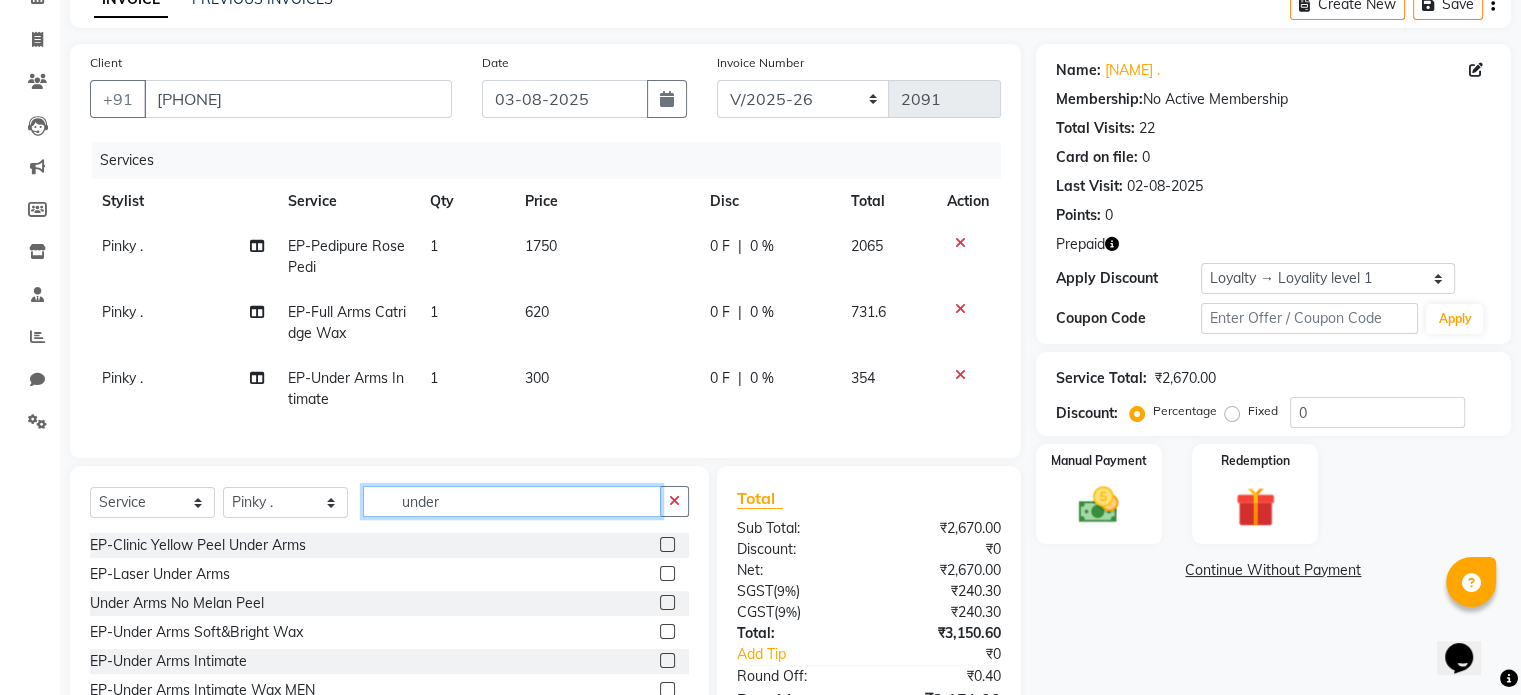 drag, startPoint x: 464, startPoint y: 519, endPoint x: 264, endPoint y: 527, distance: 200.15994 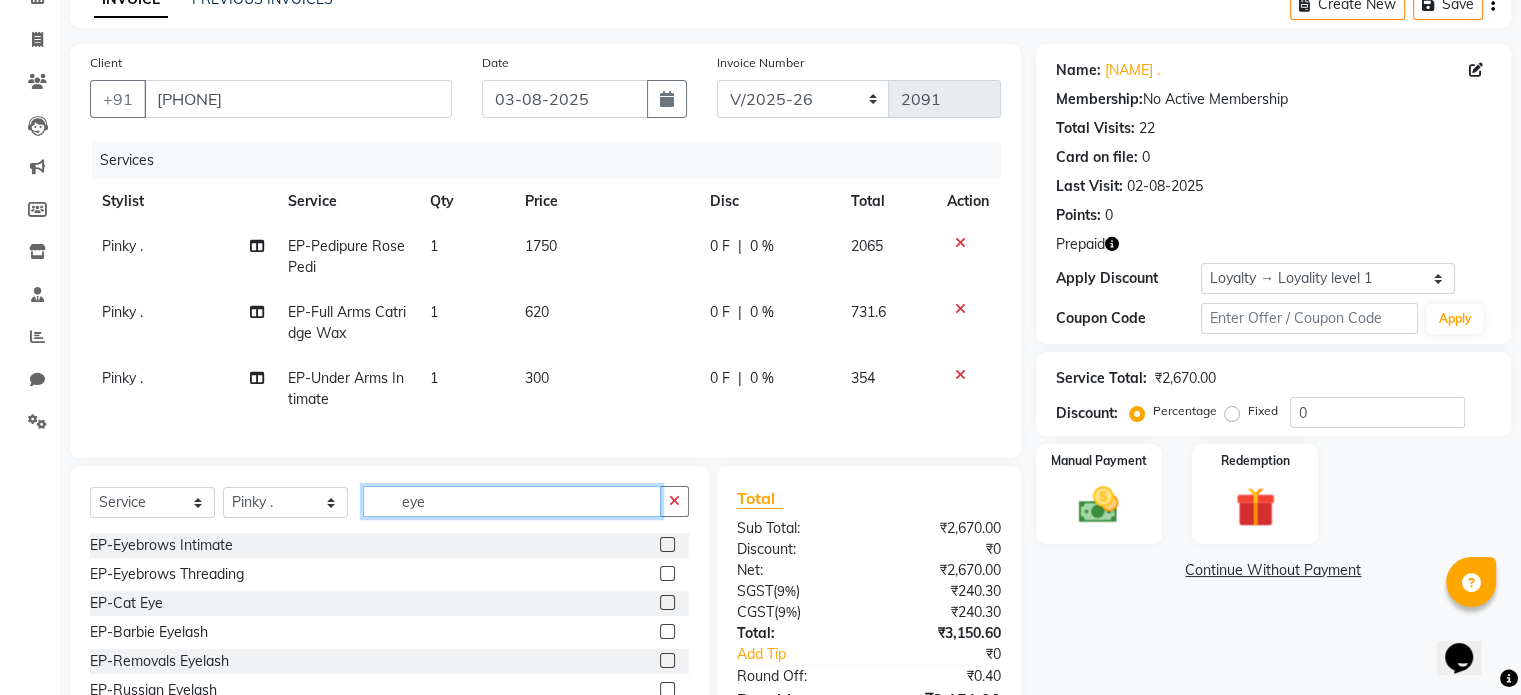 type on "eye" 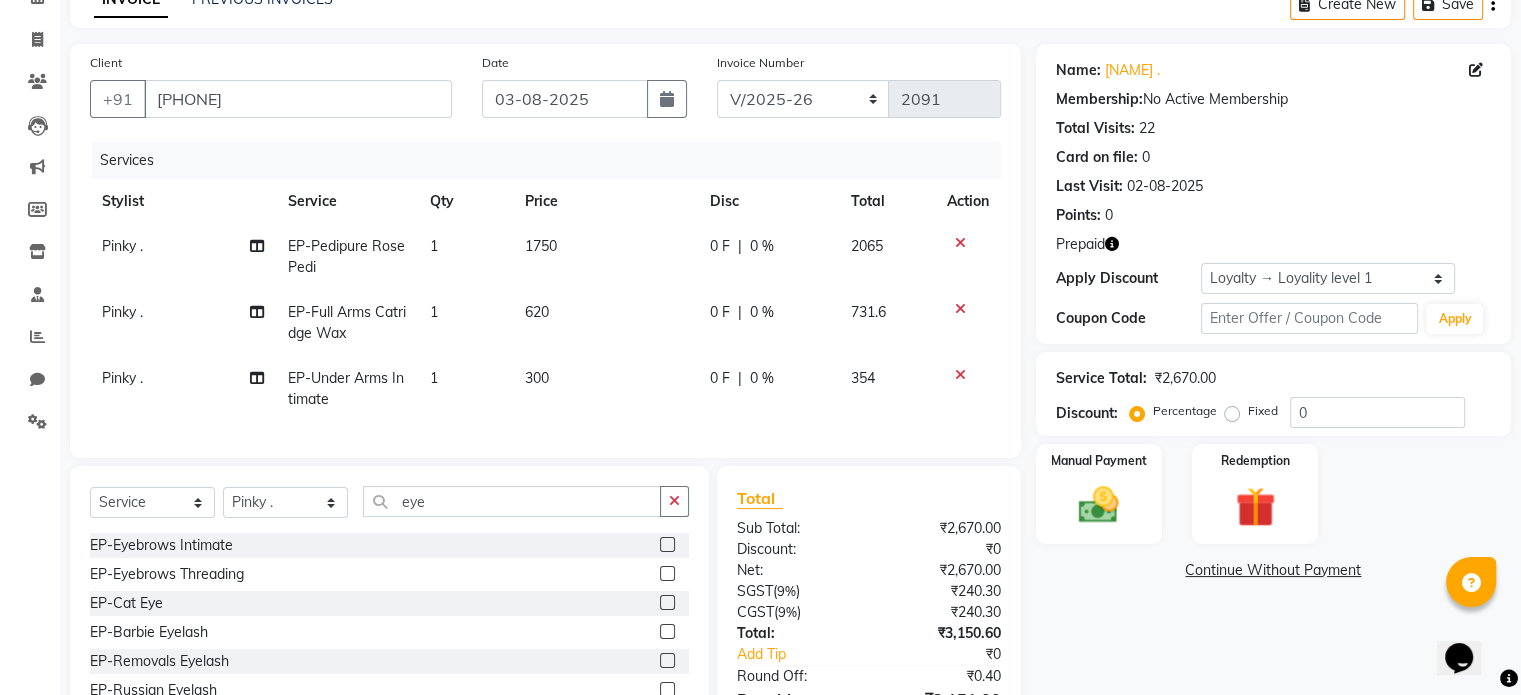 click 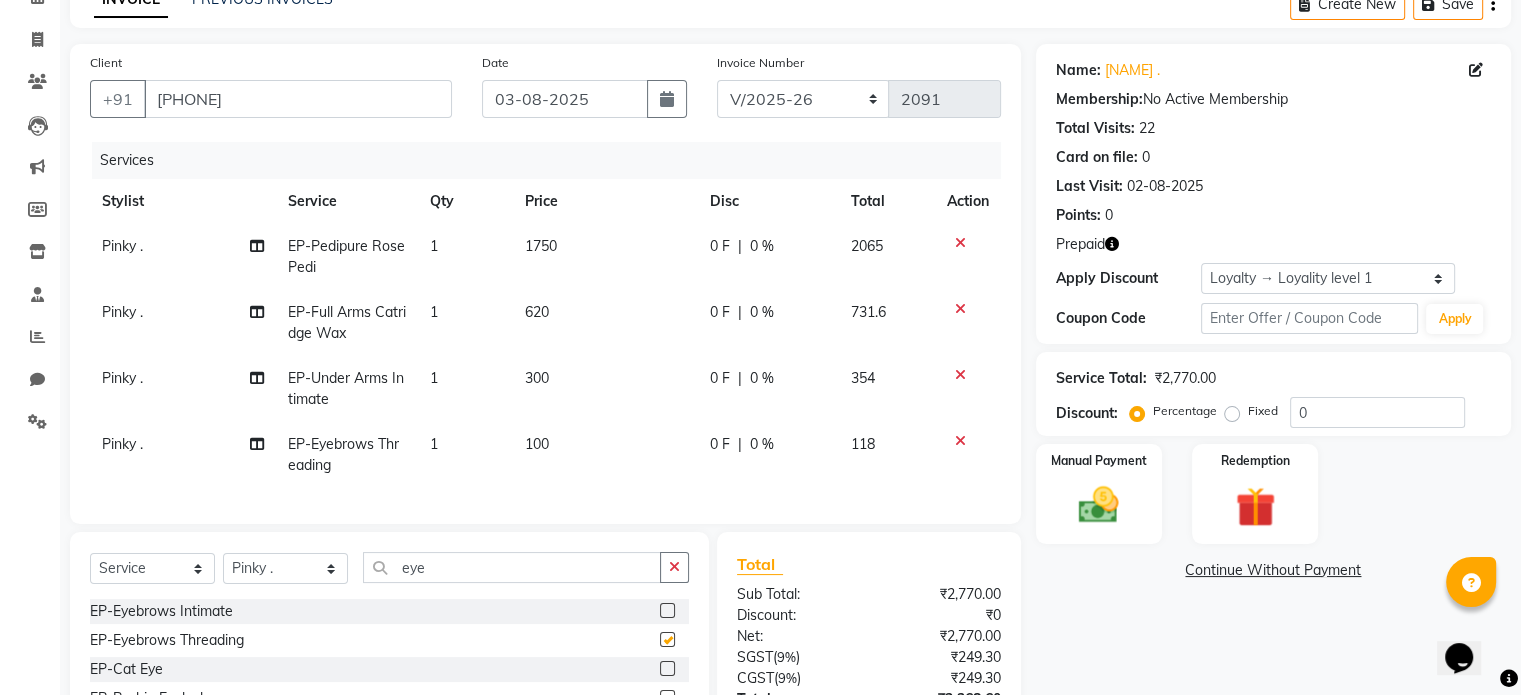 checkbox on "false" 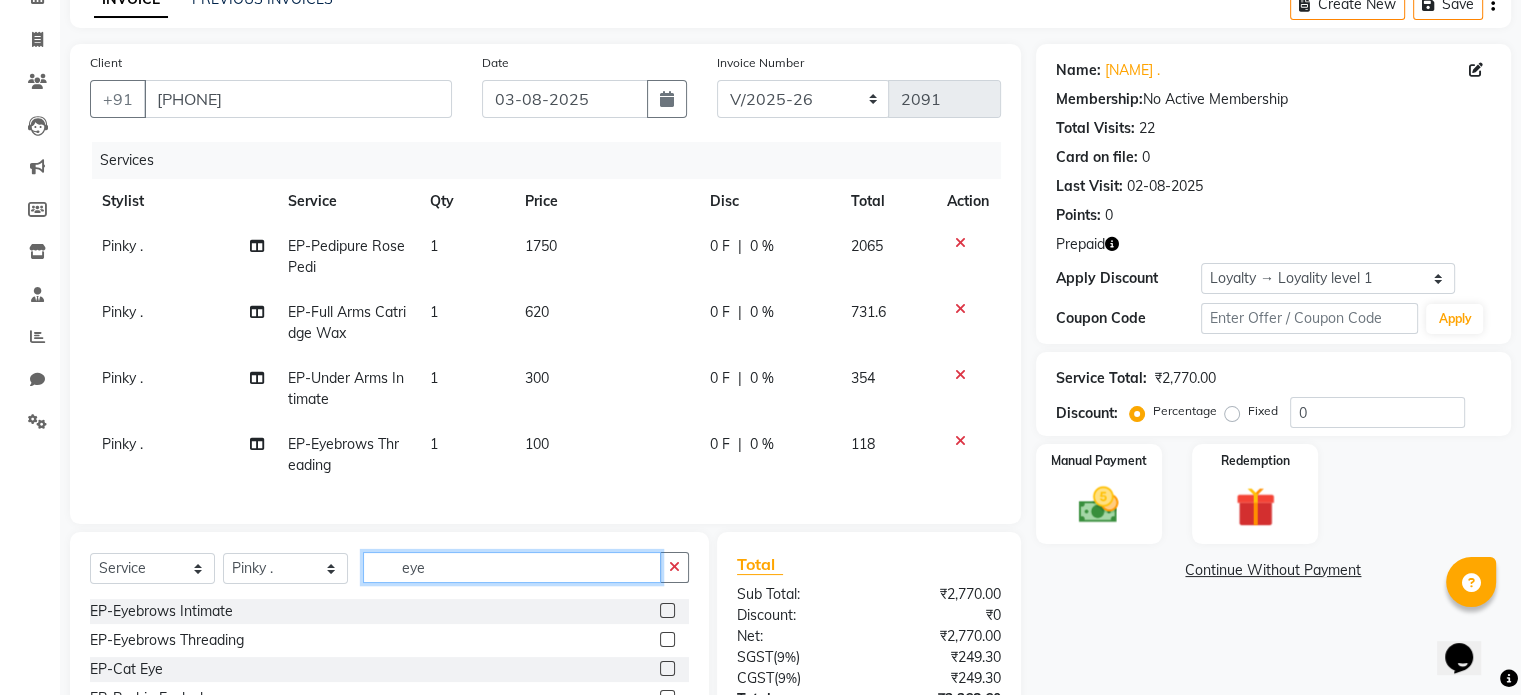 drag, startPoint x: 392, startPoint y: 575, endPoint x: 308, endPoint y: 565, distance: 84.59315 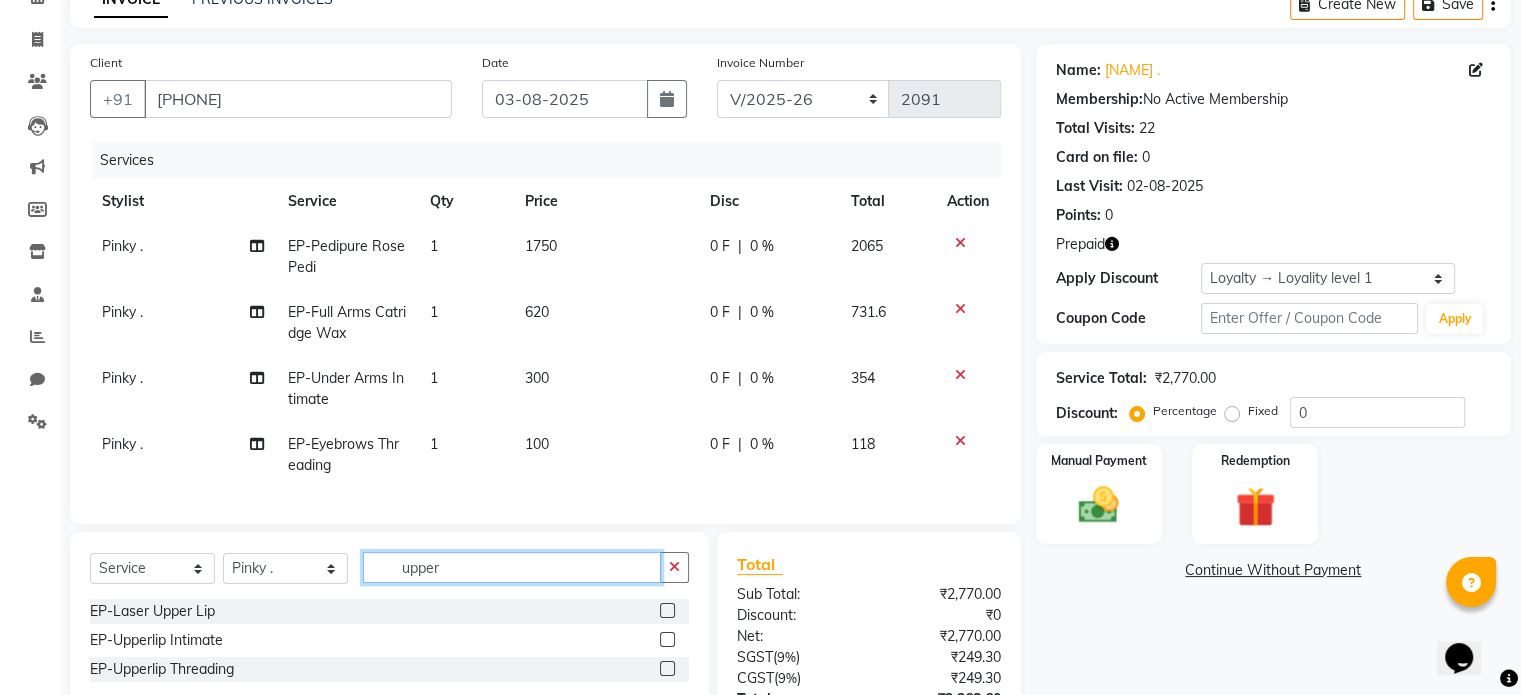 scroll, scrollTop: 304, scrollLeft: 0, axis: vertical 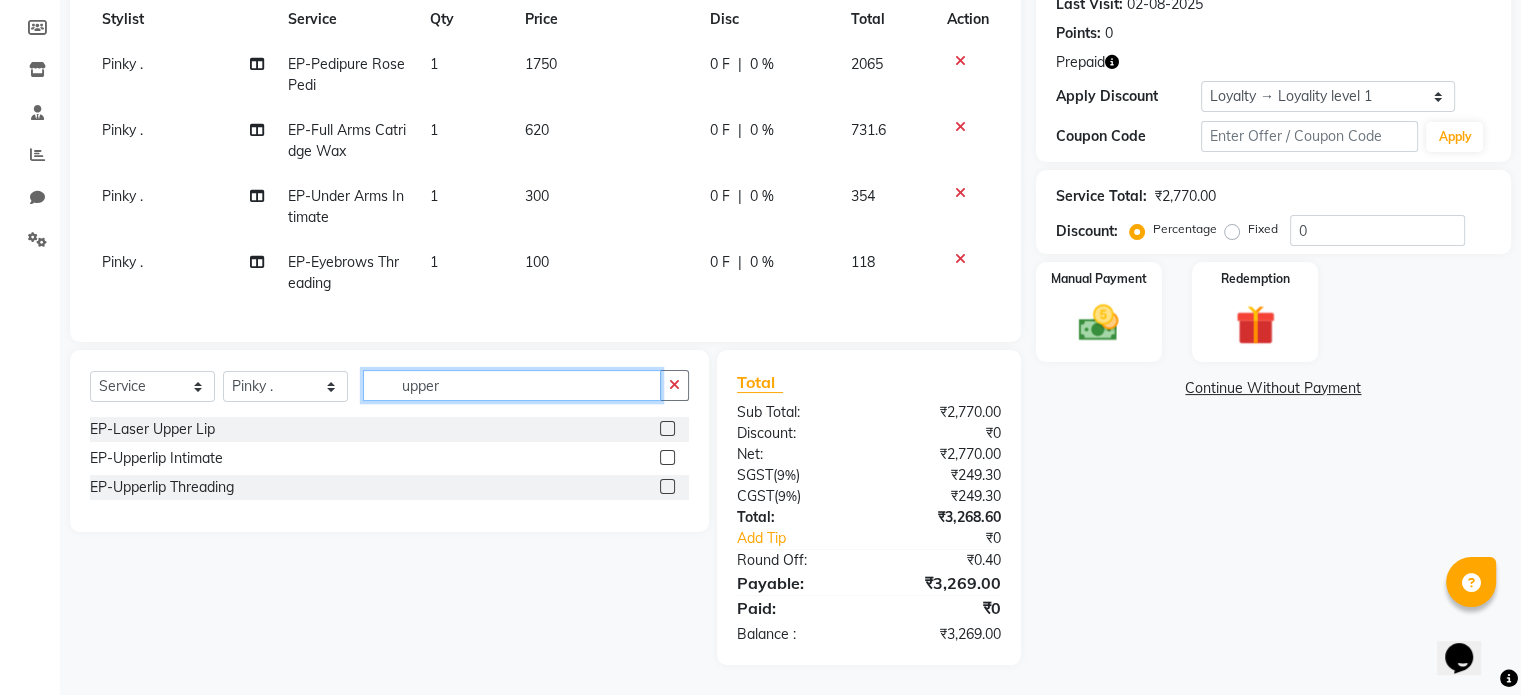 type on "upper" 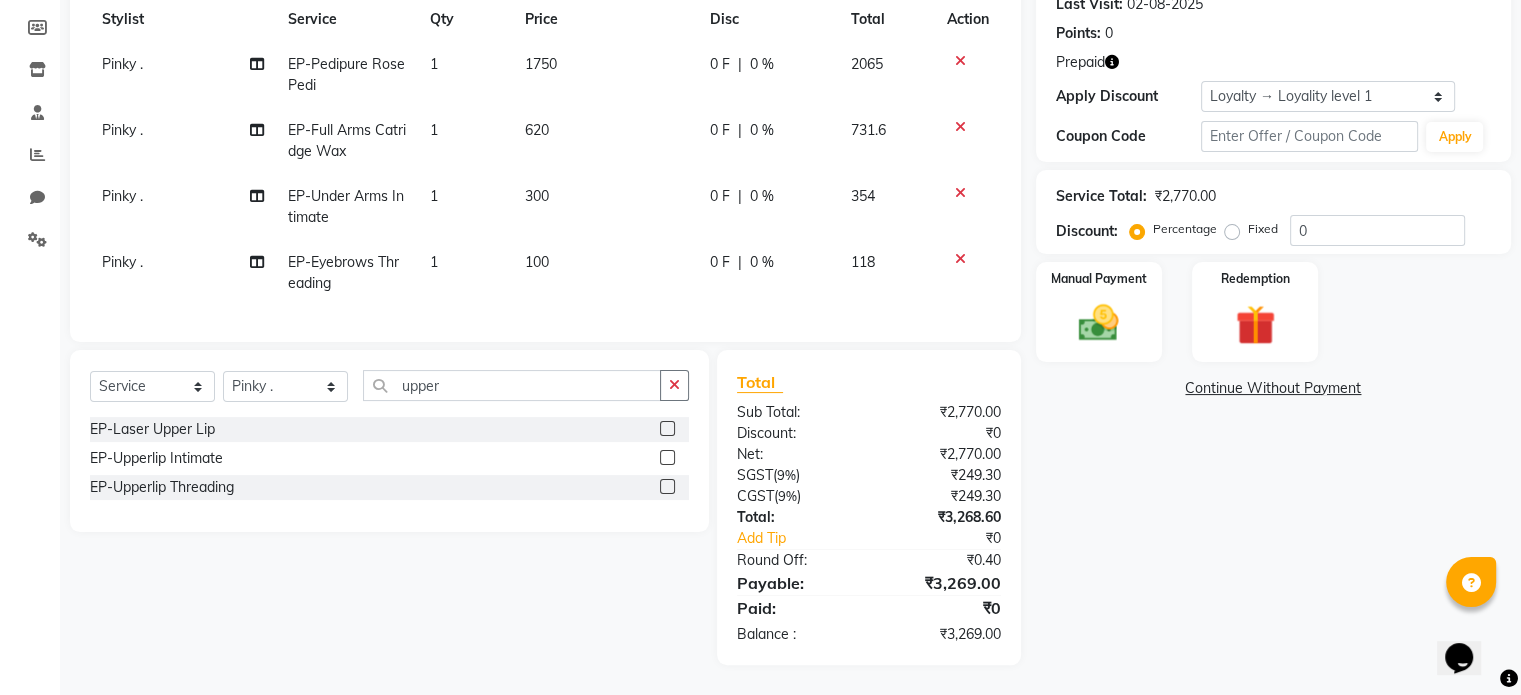 click 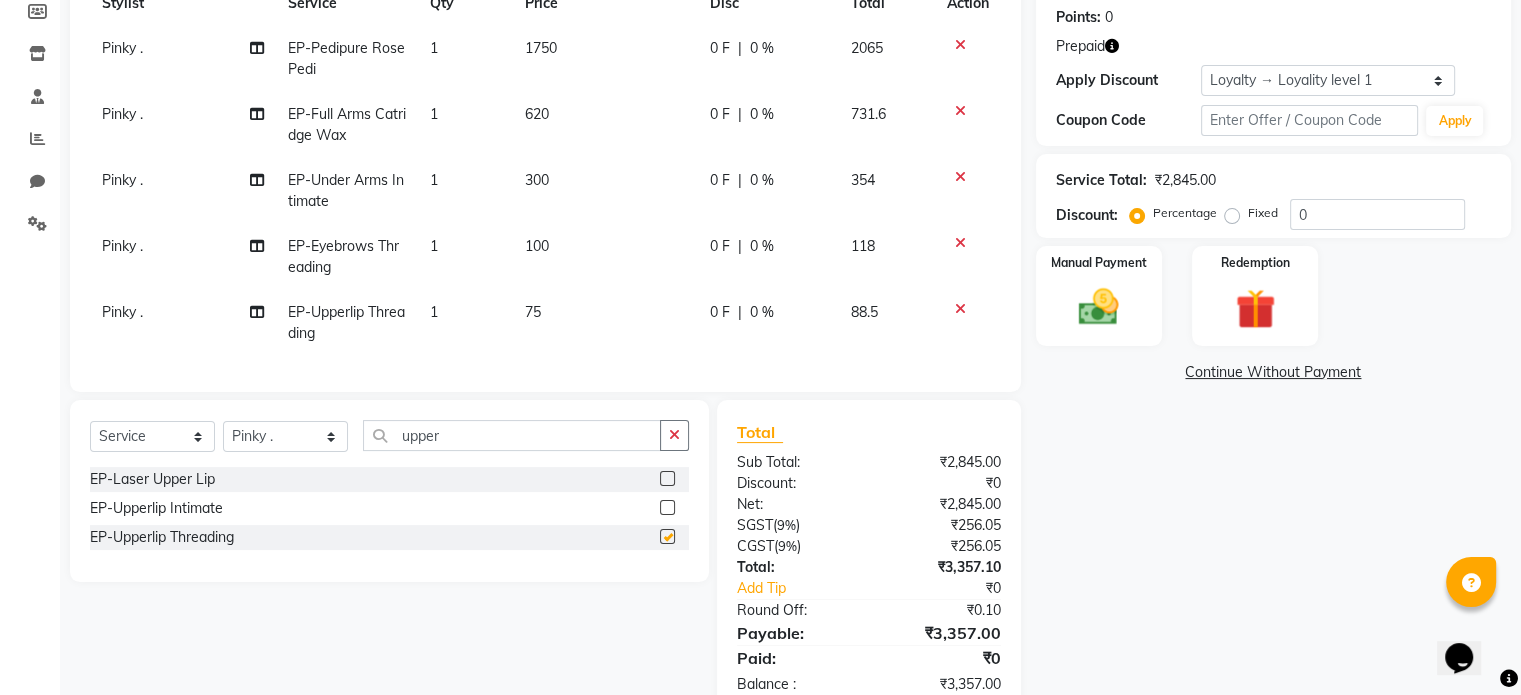 checkbox on "false" 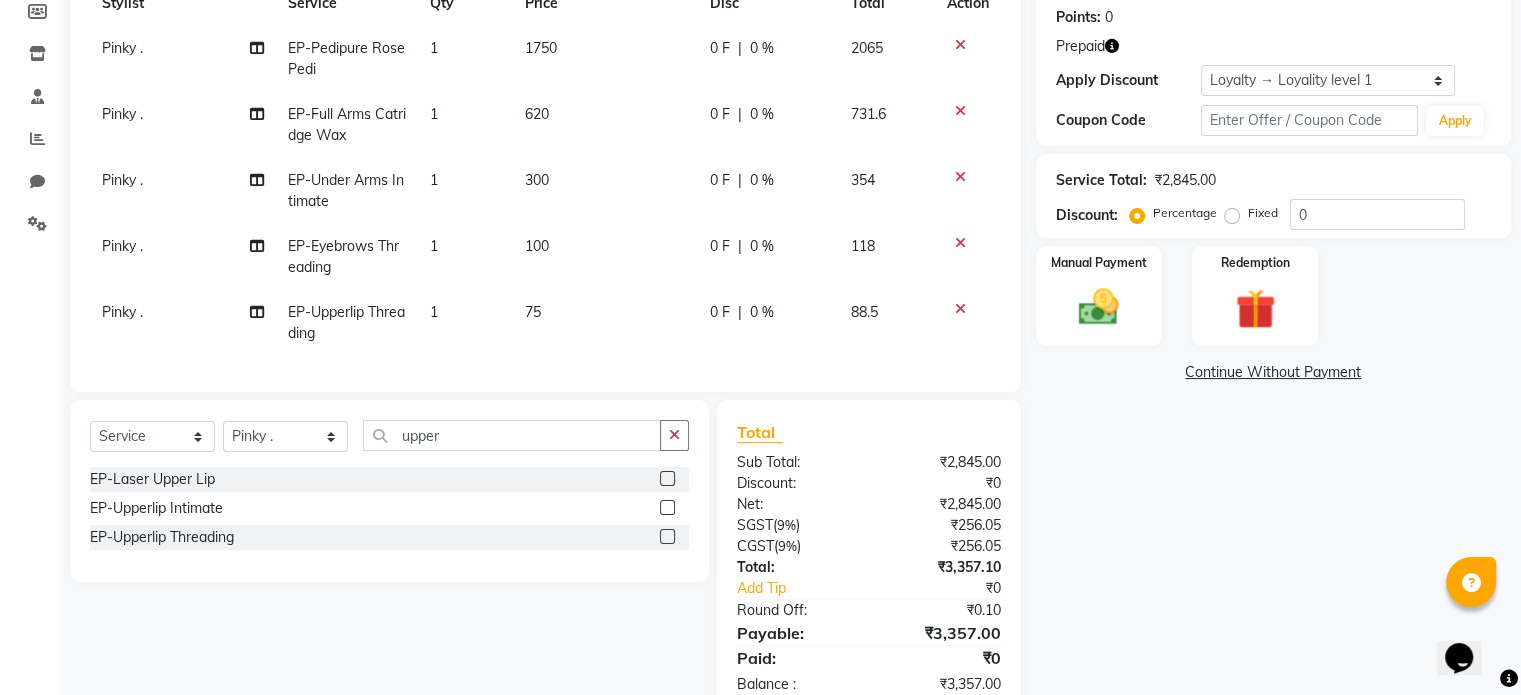 scroll, scrollTop: 0, scrollLeft: 14, axis: horizontal 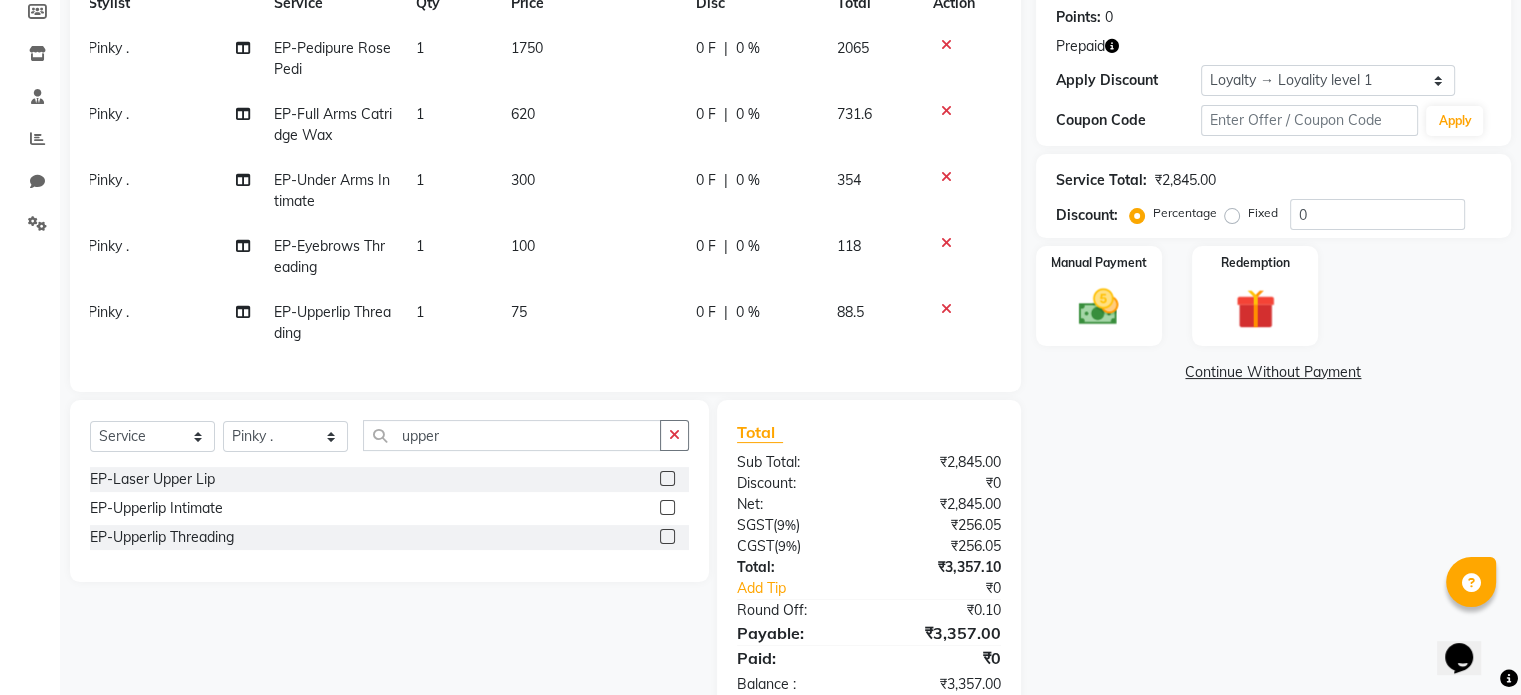 click 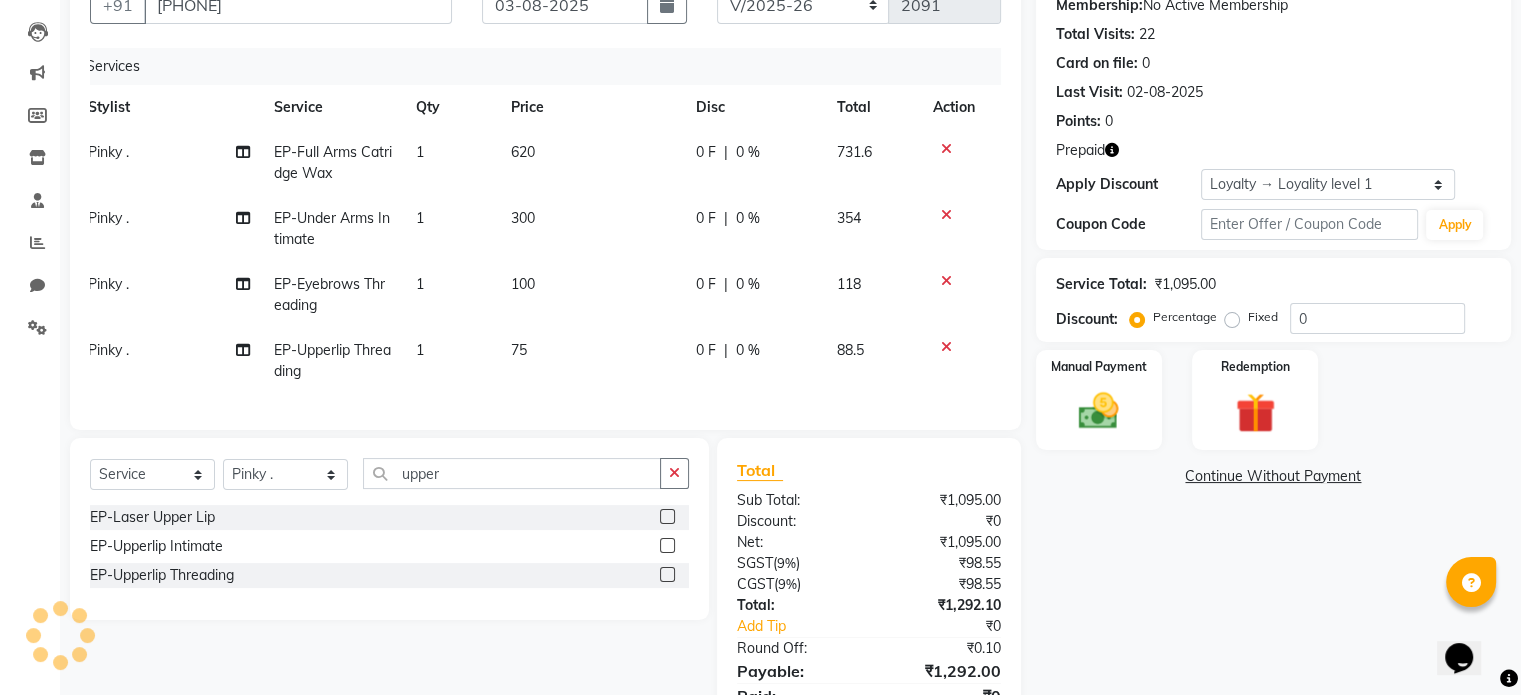 scroll, scrollTop: 304, scrollLeft: 0, axis: vertical 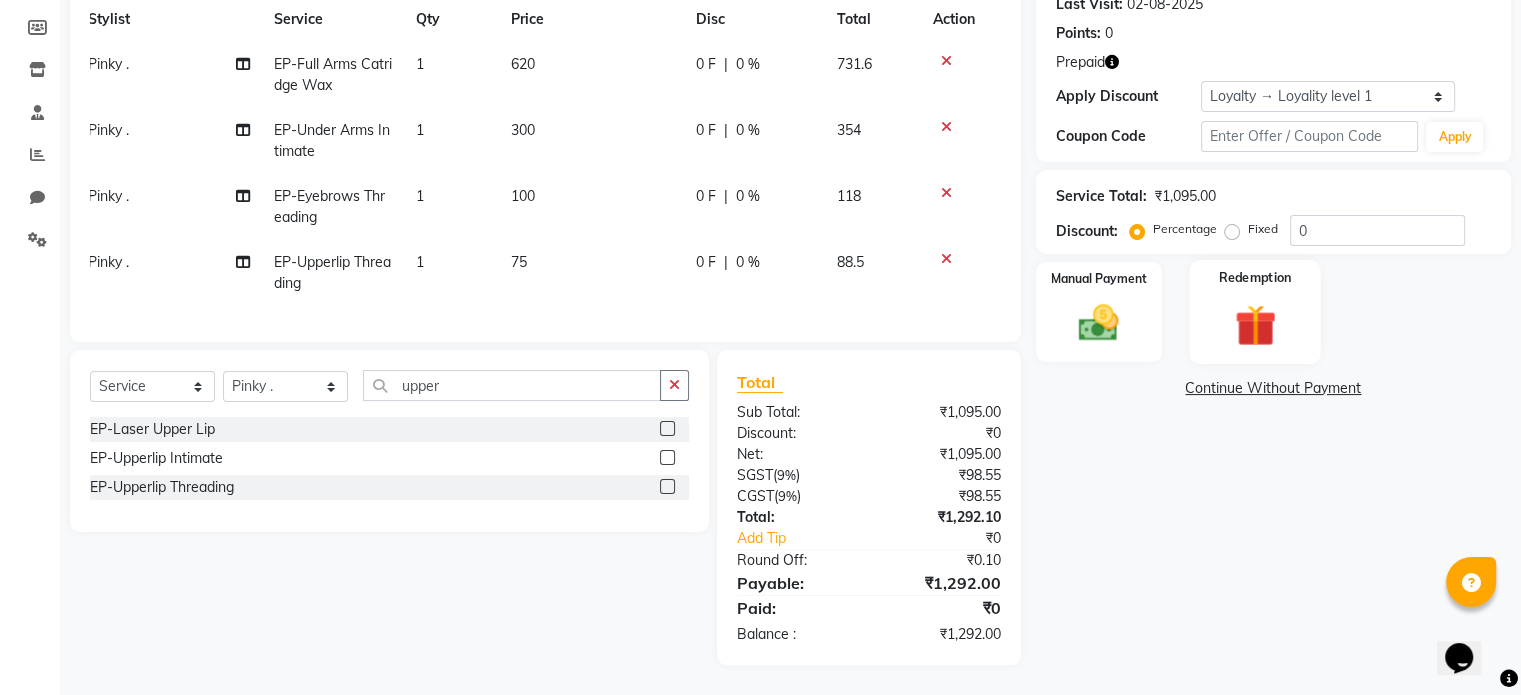 click 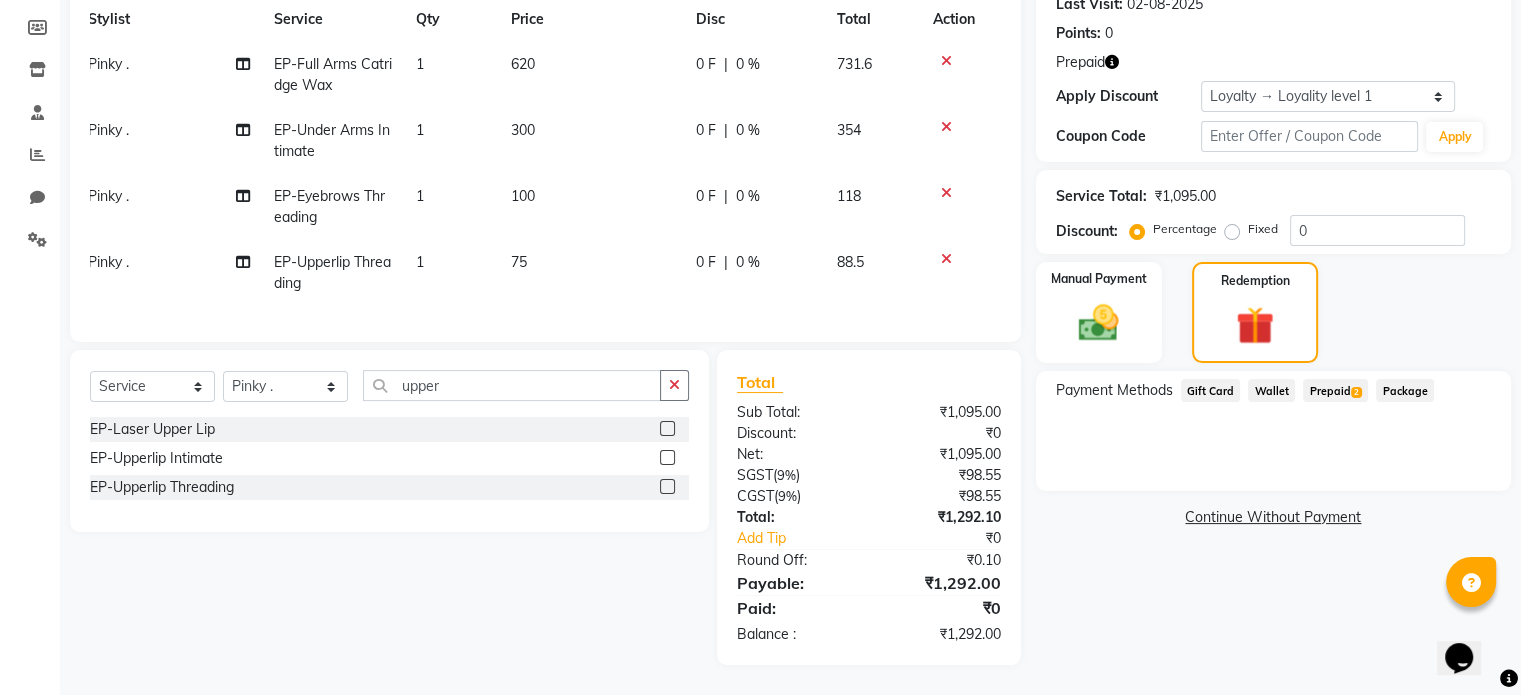 click on "Prepaid  2" 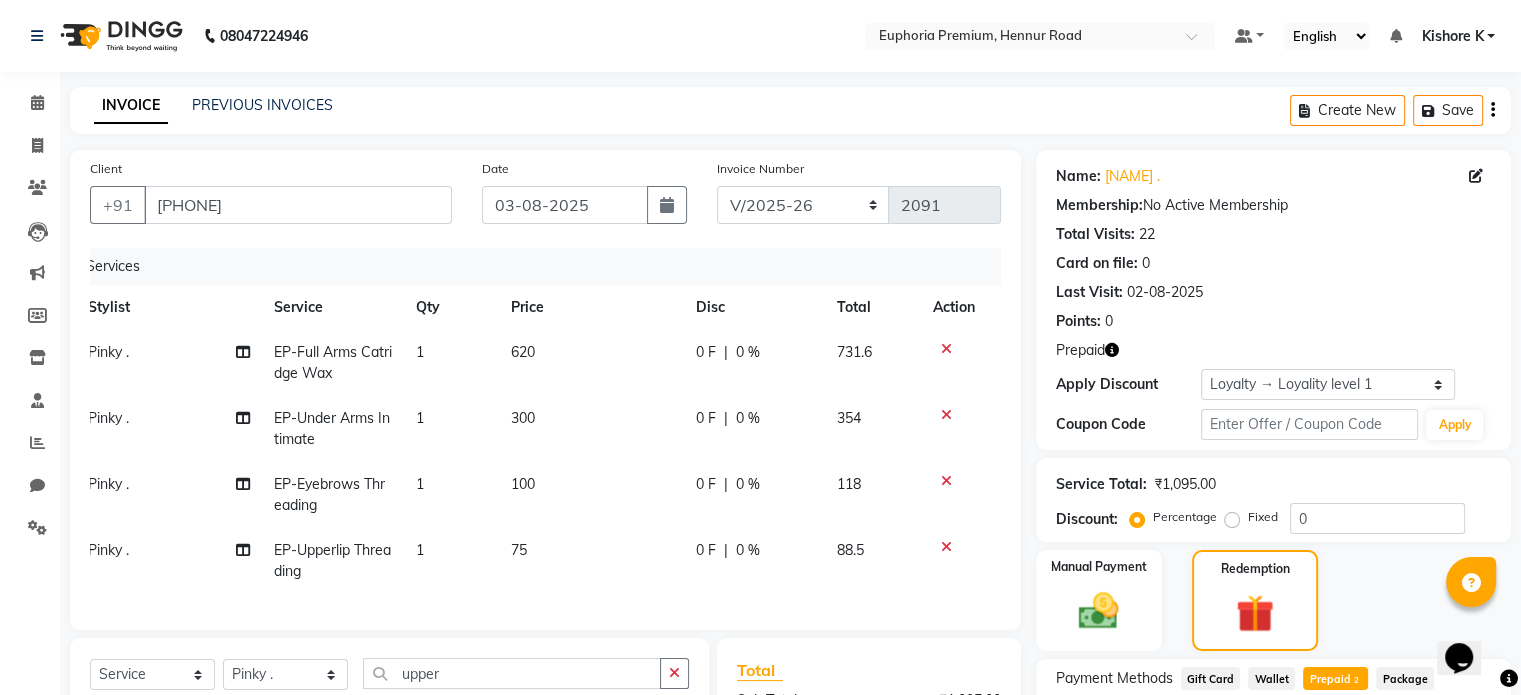 scroll, scrollTop: 304, scrollLeft: 0, axis: vertical 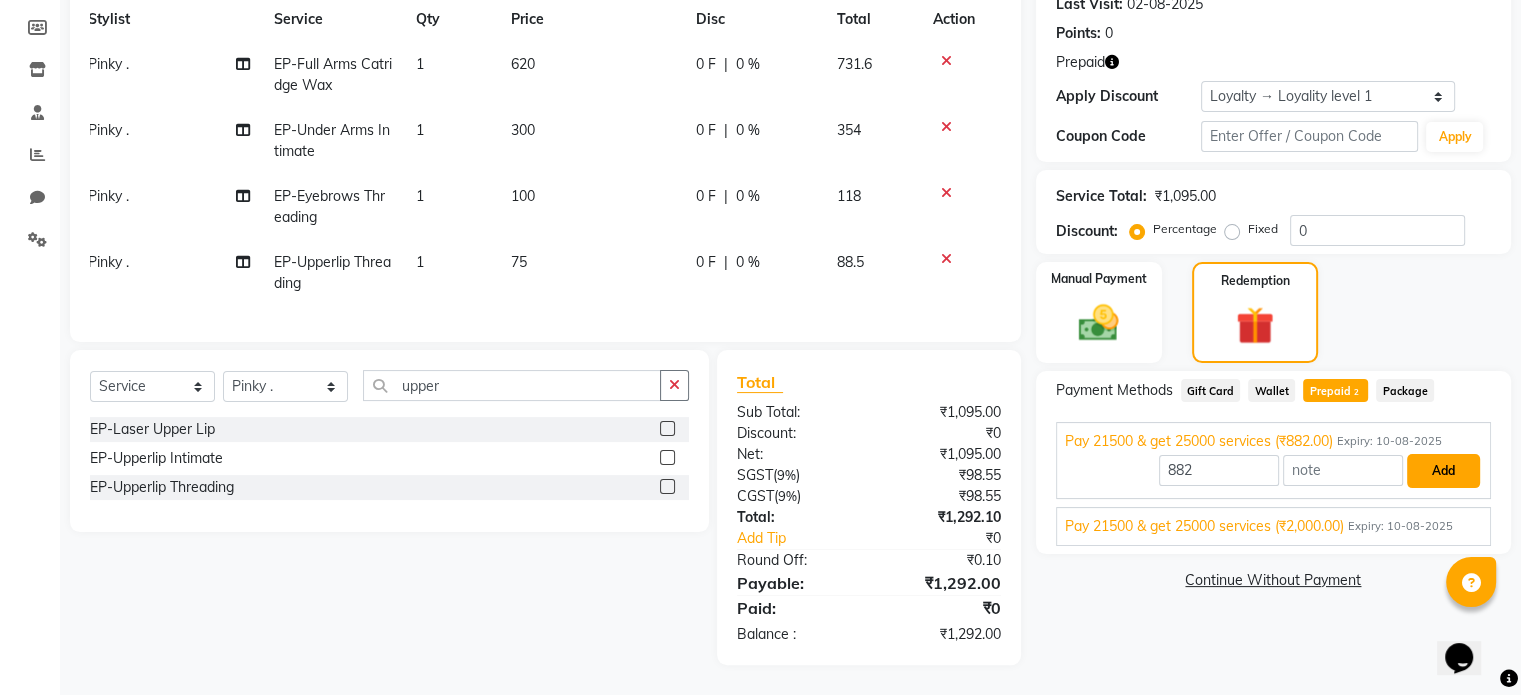 click on "Add" at bounding box center (1443, 471) 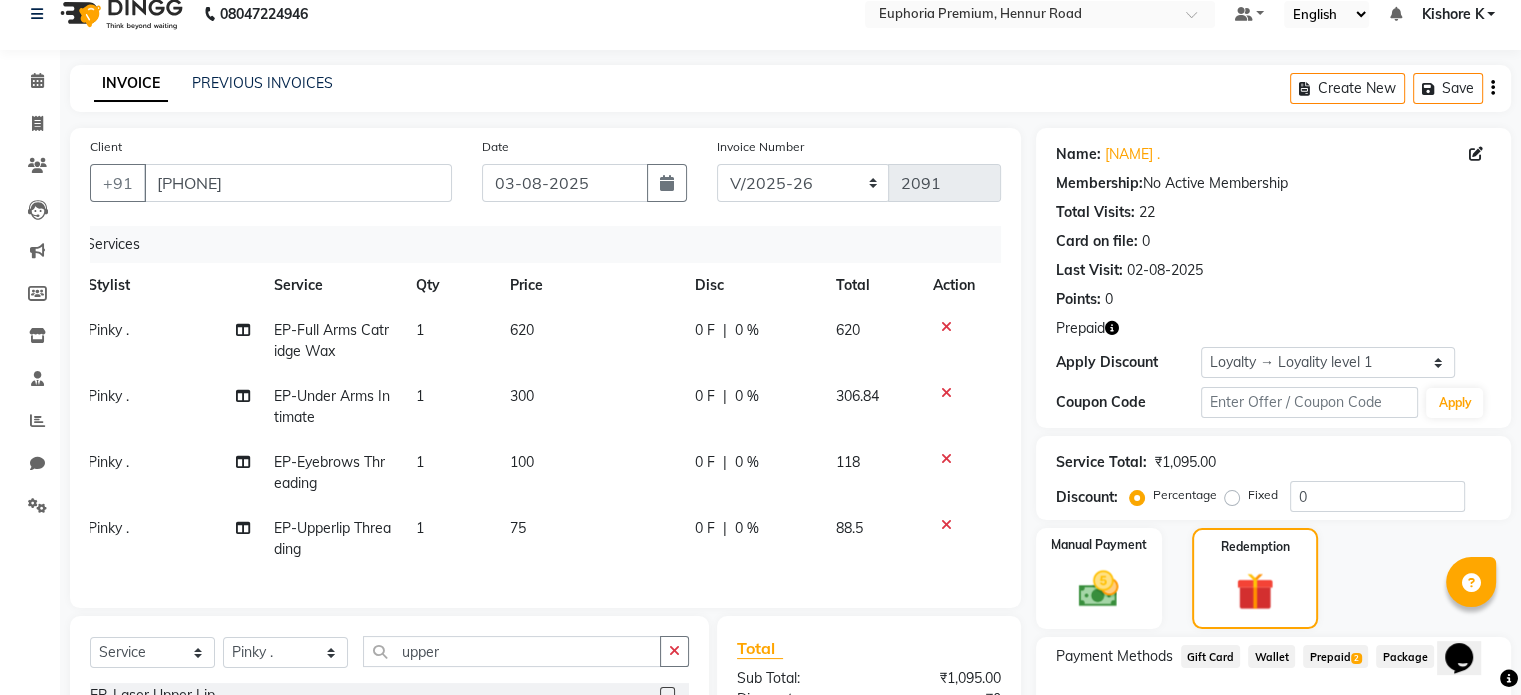 scroll, scrollTop: 0, scrollLeft: 0, axis: both 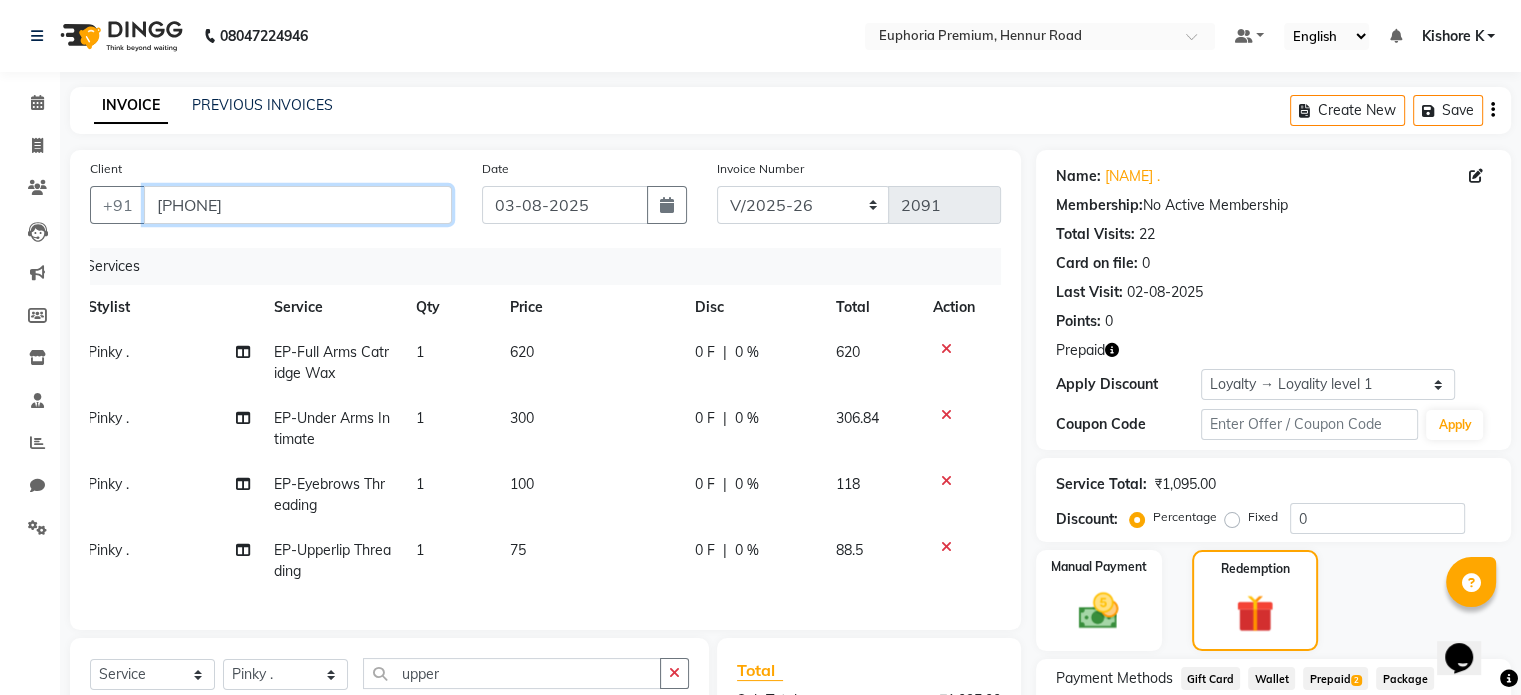 drag, startPoint x: 268, startPoint y: 208, endPoint x: 150, endPoint y: 197, distance: 118.511604 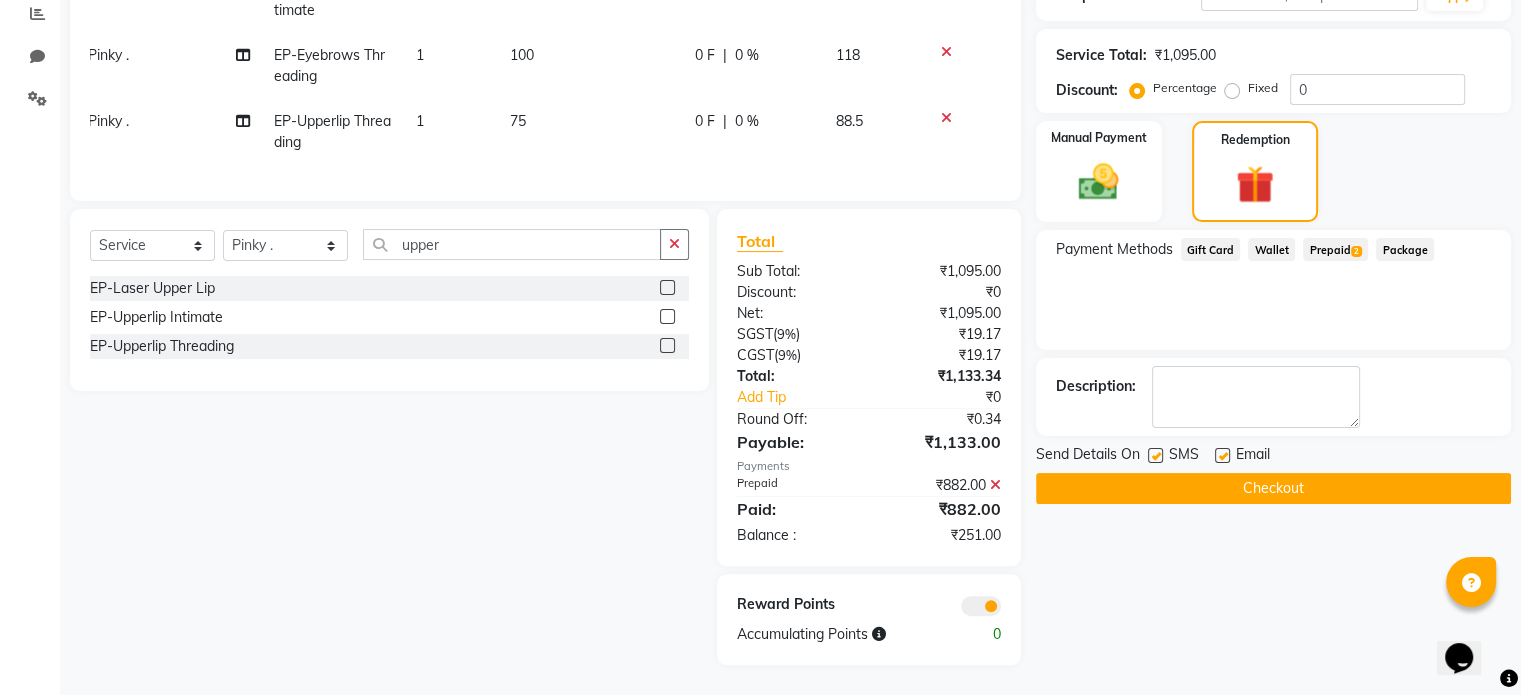 click on "Prepaid  2" 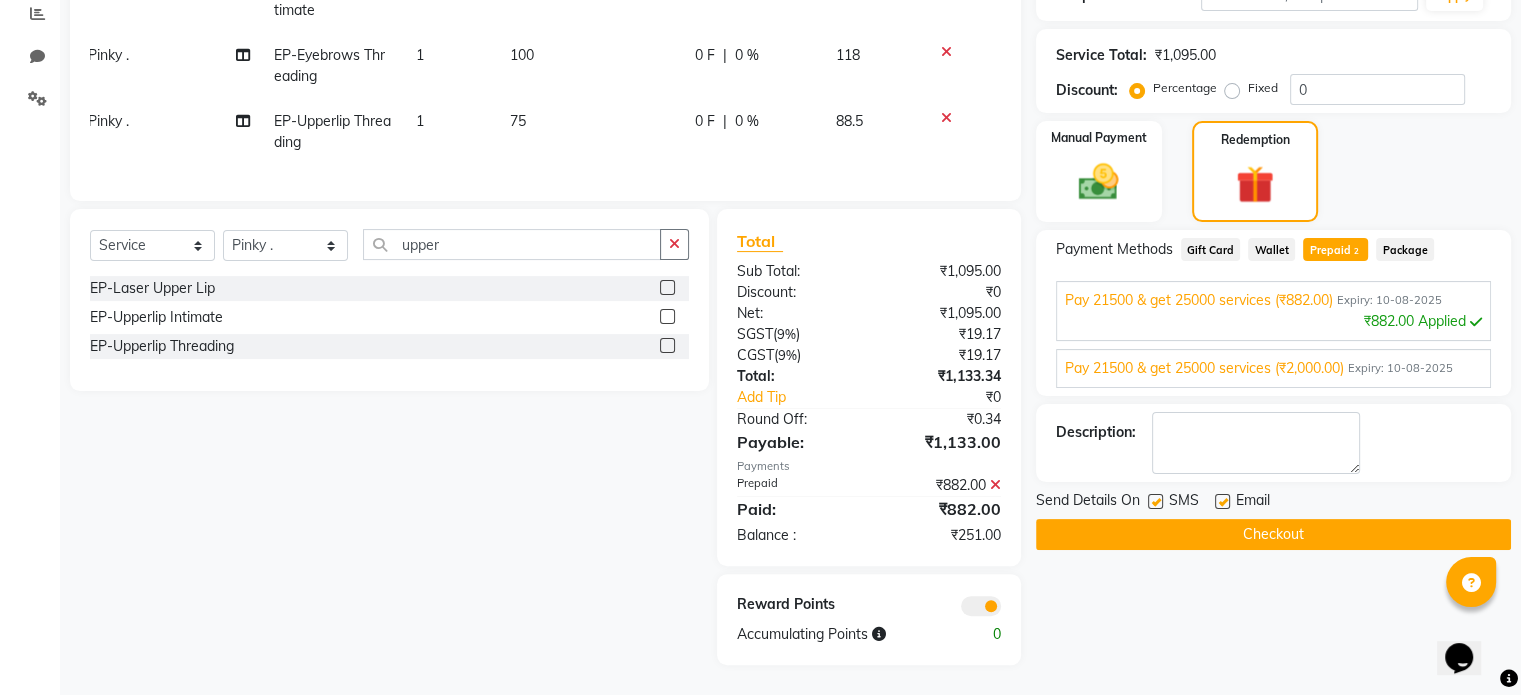 click on "Expiry: 10-08-2025" at bounding box center (1400, 368) 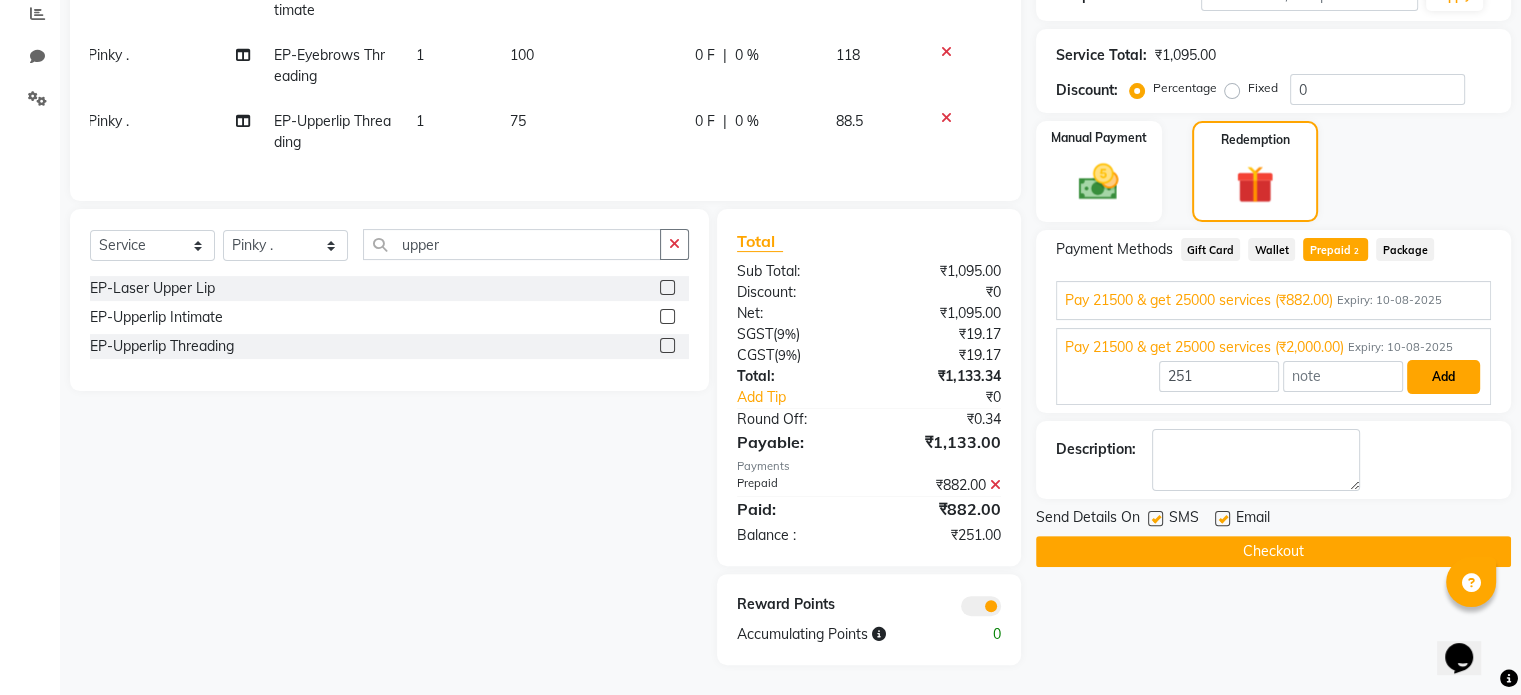 click on "Add" at bounding box center (1443, 377) 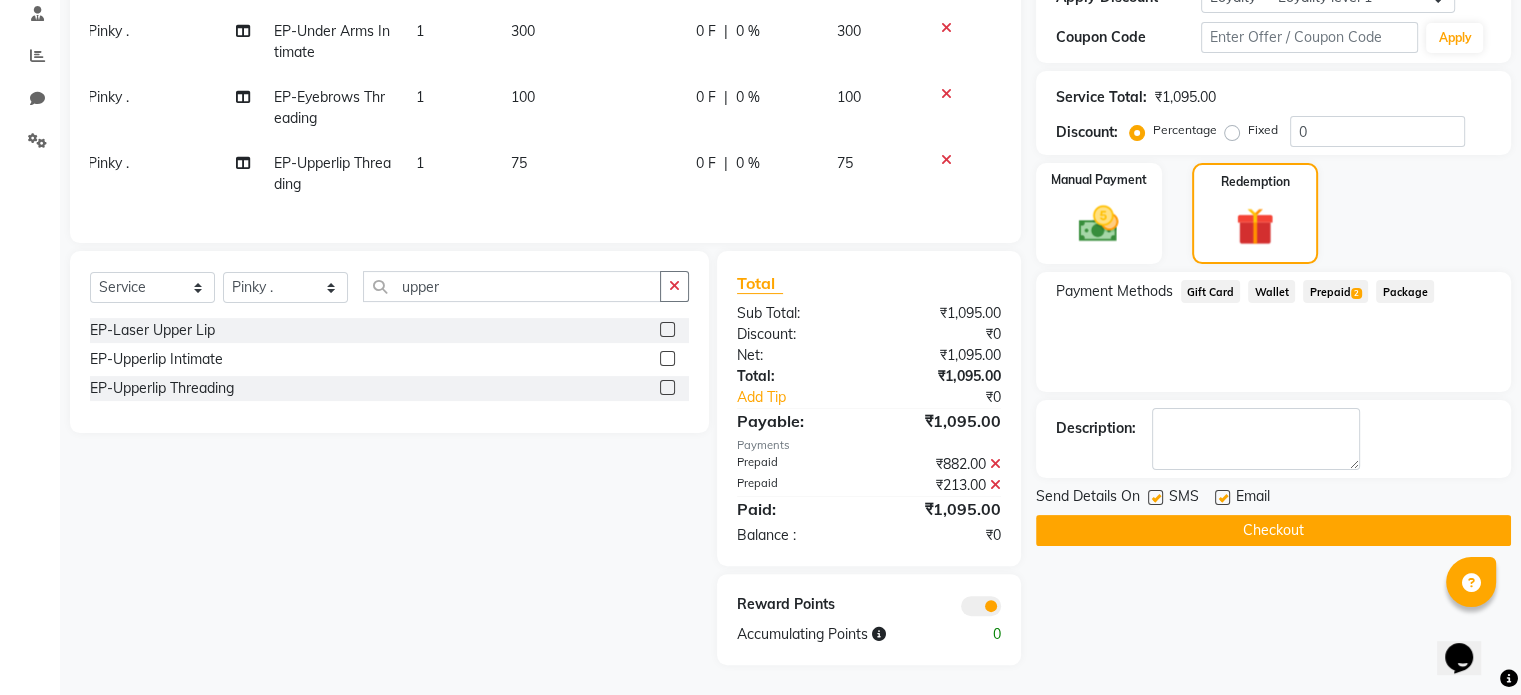 scroll, scrollTop: 403, scrollLeft: 0, axis: vertical 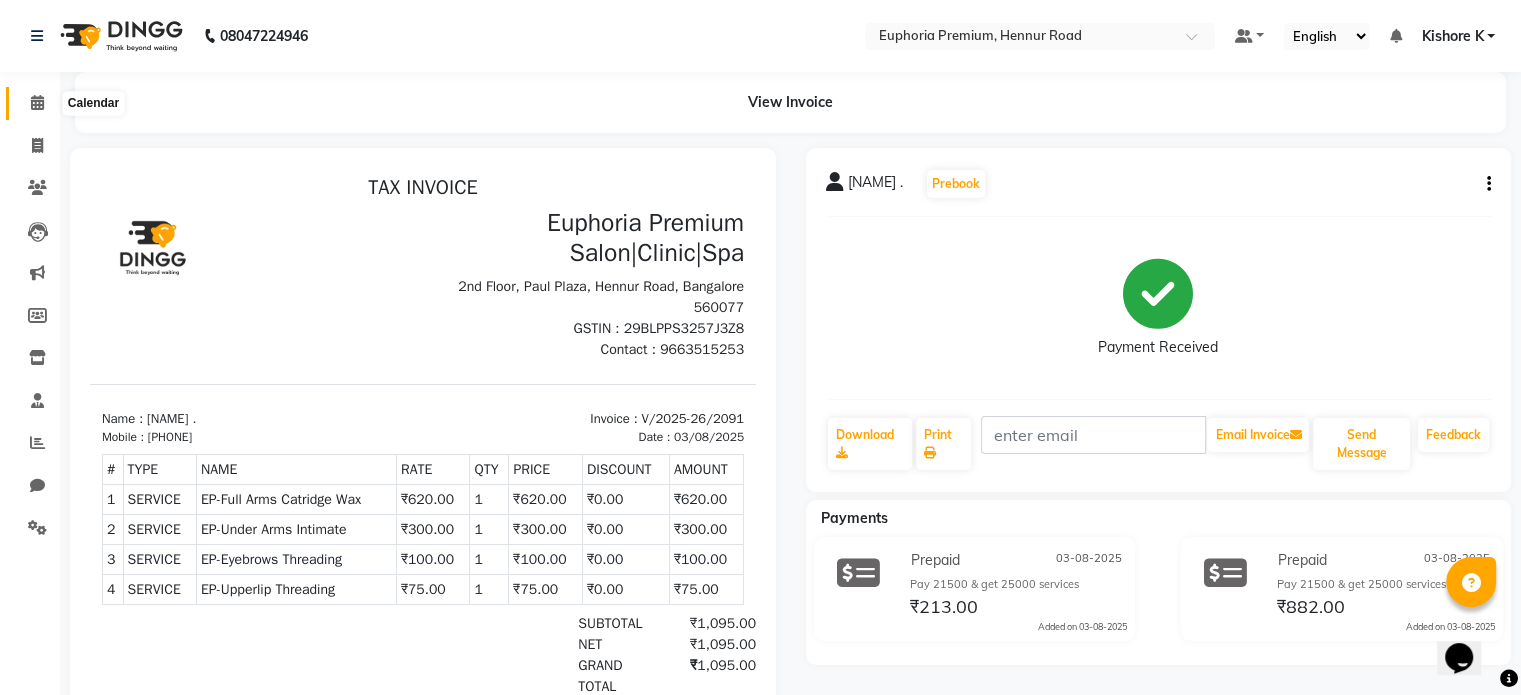 click 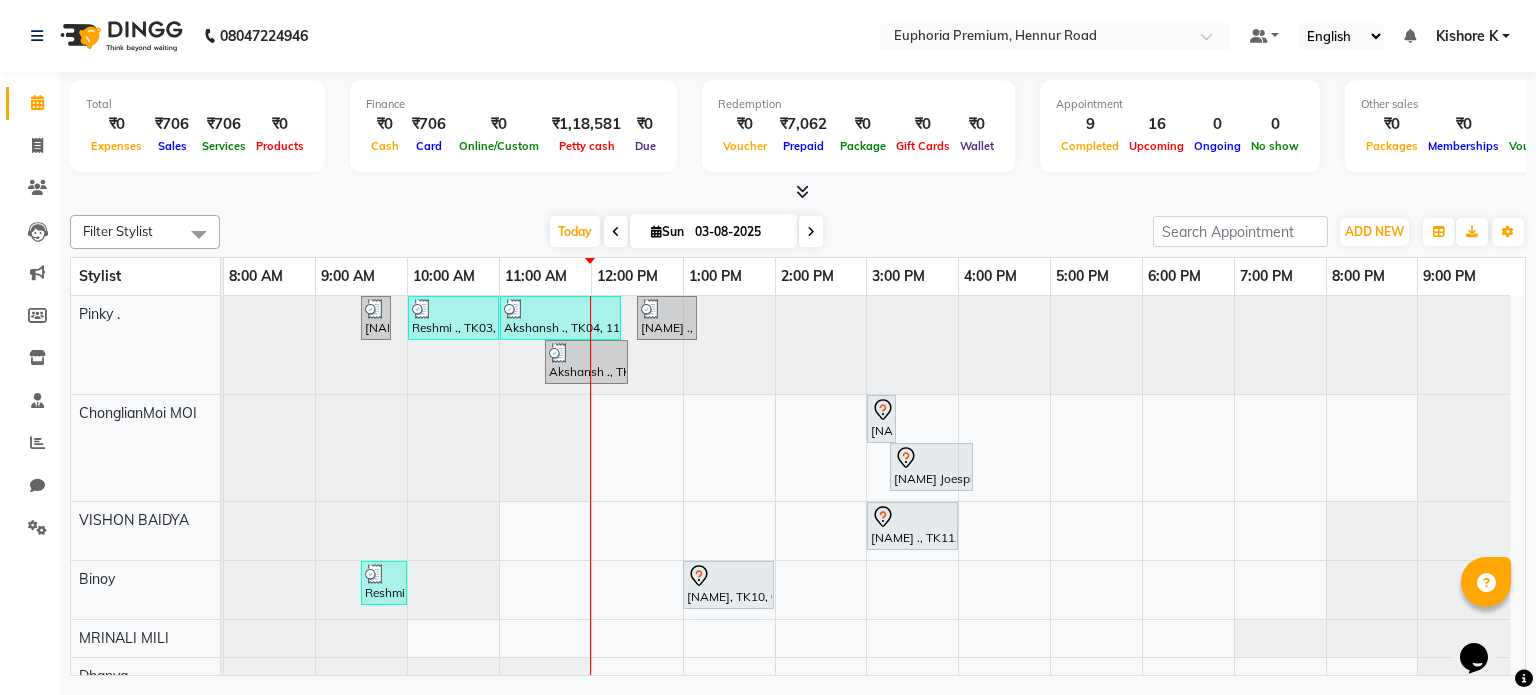 scroll, scrollTop: 488, scrollLeft: 0, axis: vertical 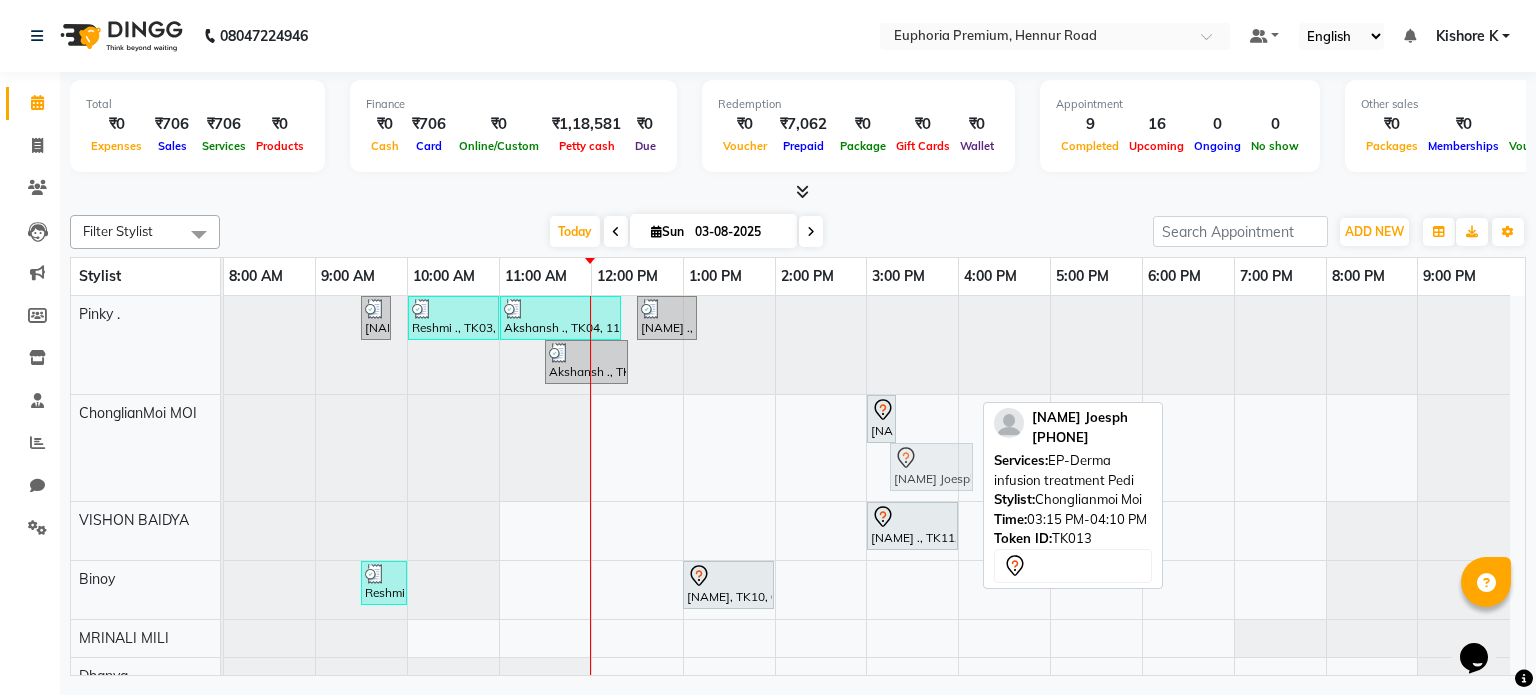 drag, startPoint x: 932, startPoint y: 477, endPoint x: 921, endPoint y: 428, distance: 50.219517 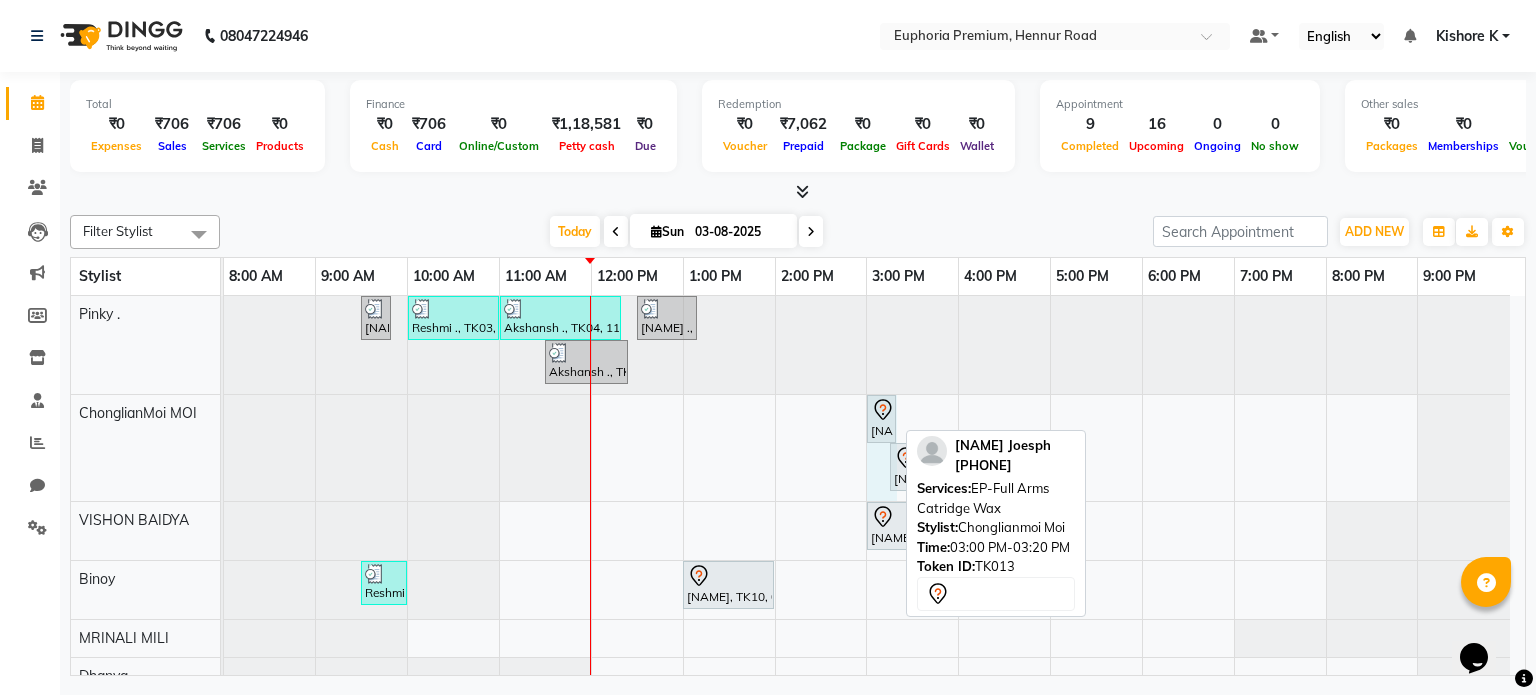 click on "[NAME] Joesph, TK13, 03:00 PM-03:20 PM, EP-Full Arms Catridge Wax             [NAME] Joesph, TK13, 03:15 PM-04:10 PM, EP-Derma infusion treatment Pedi             [NAME] Joesph, TK13, 03:00 PM-03:20 PM, EP-Full Arms Catridge Wax" at bounding box center (224, 448) 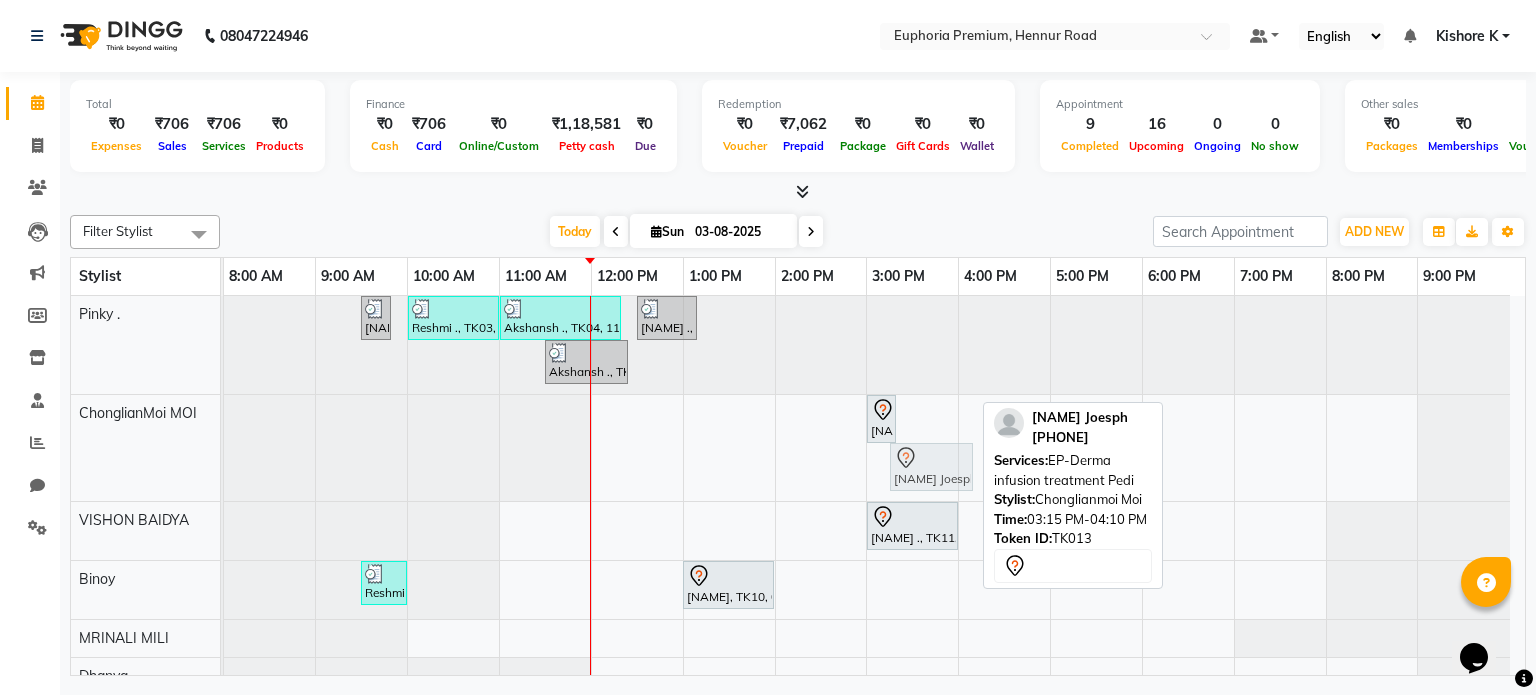 drag, startPoint x: 922, startPoint y: 463, endPoint x: 947, endPoint y: 422, distance: 48.02083 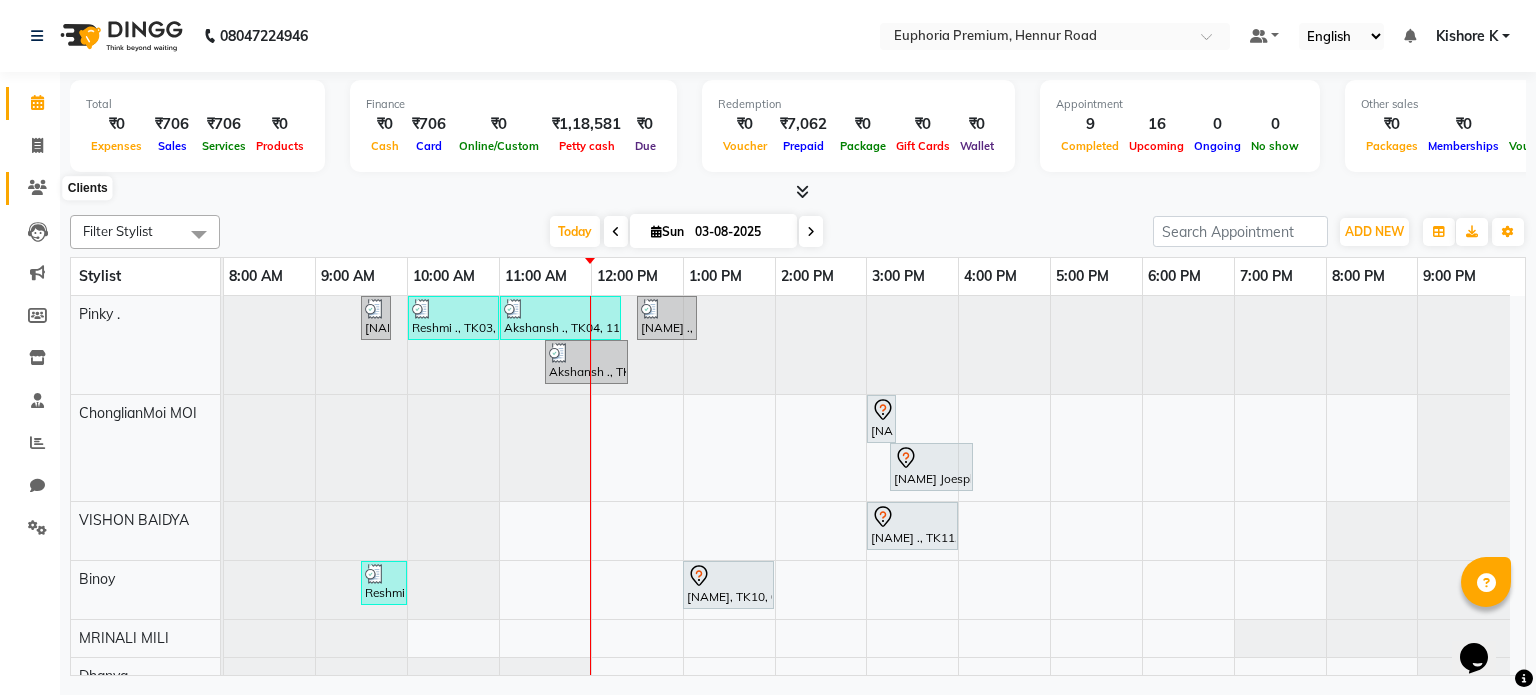 click 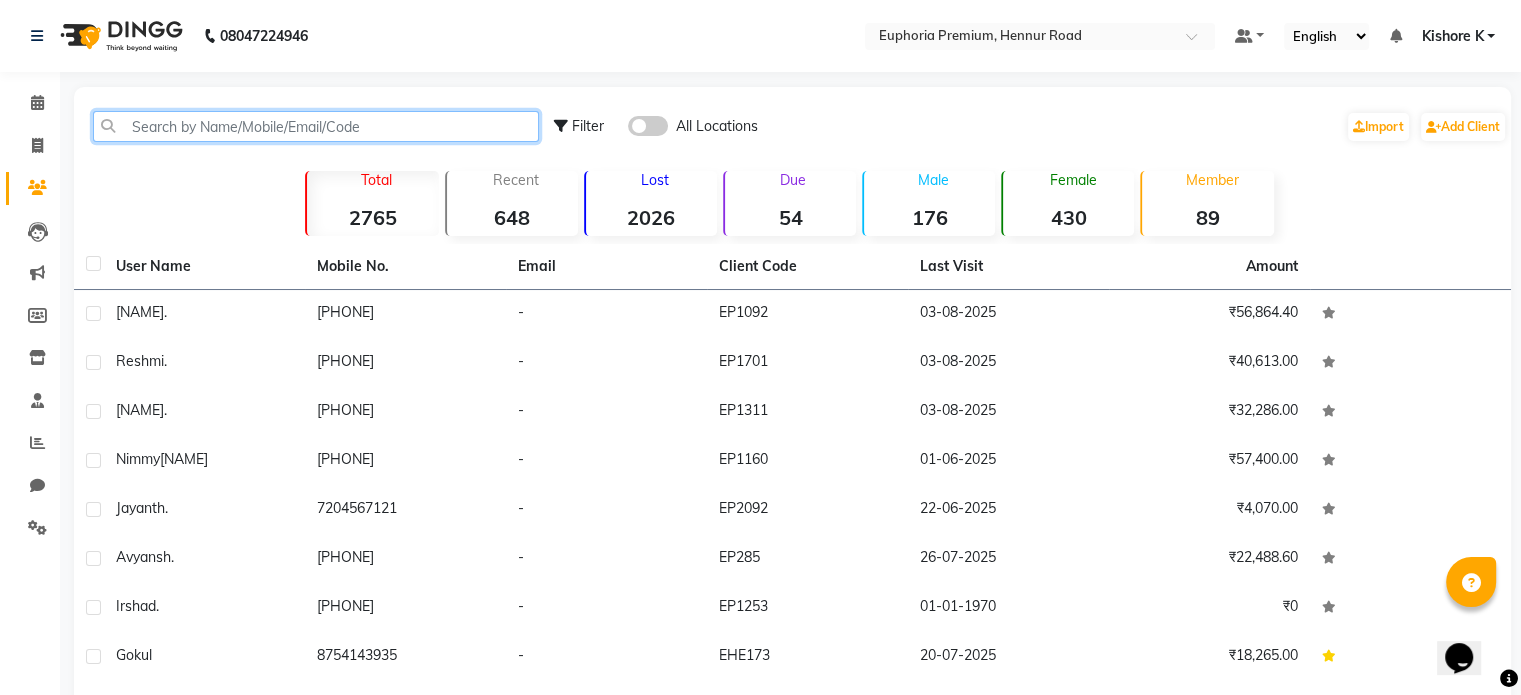 click 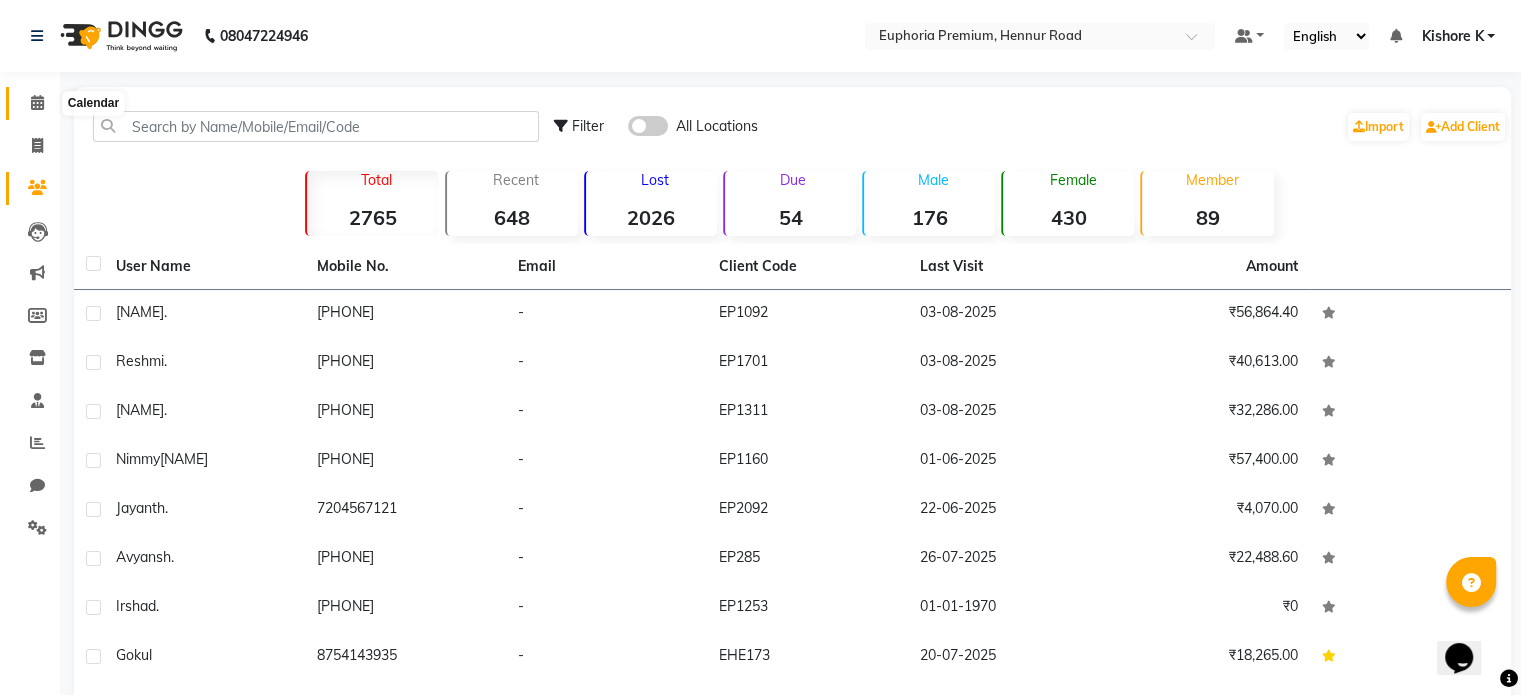 click 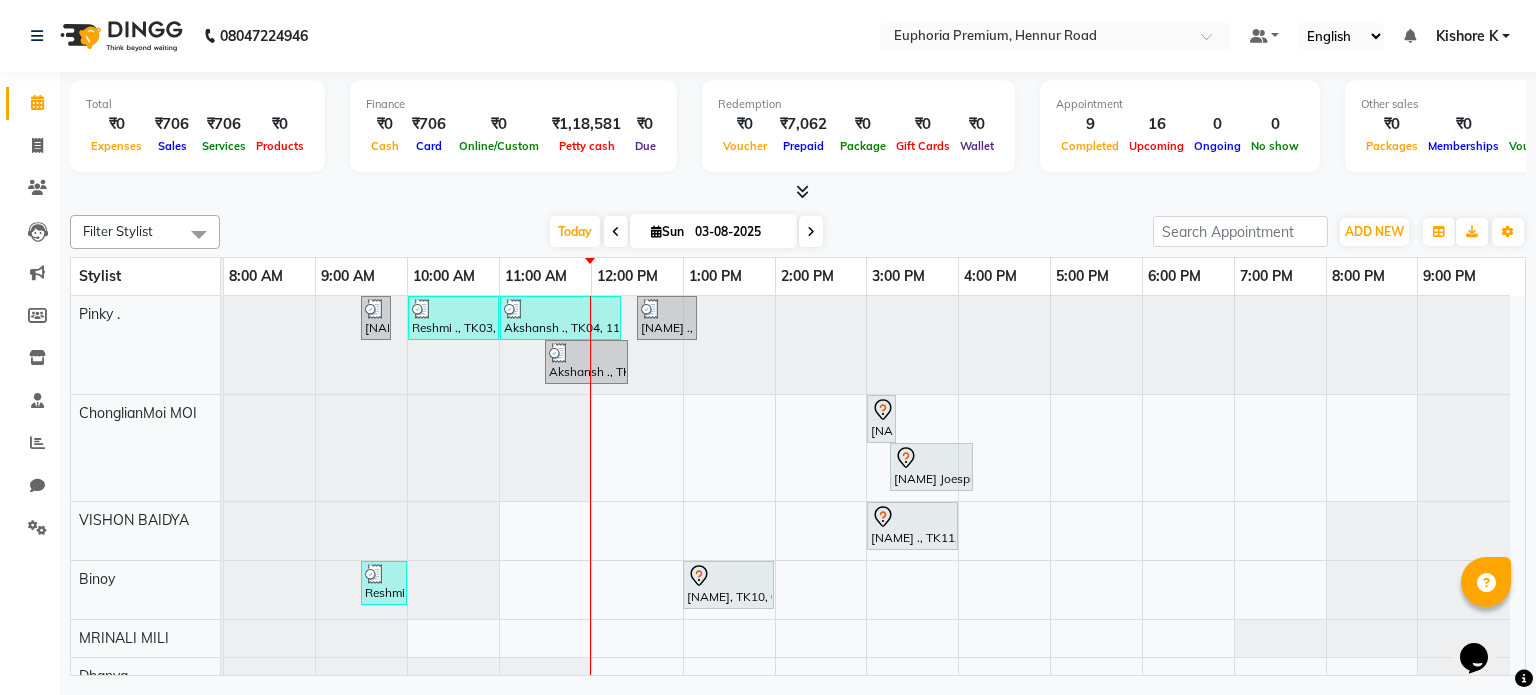 scroll, scrollTop: 40, scrollLeft: 0, axis: vertical 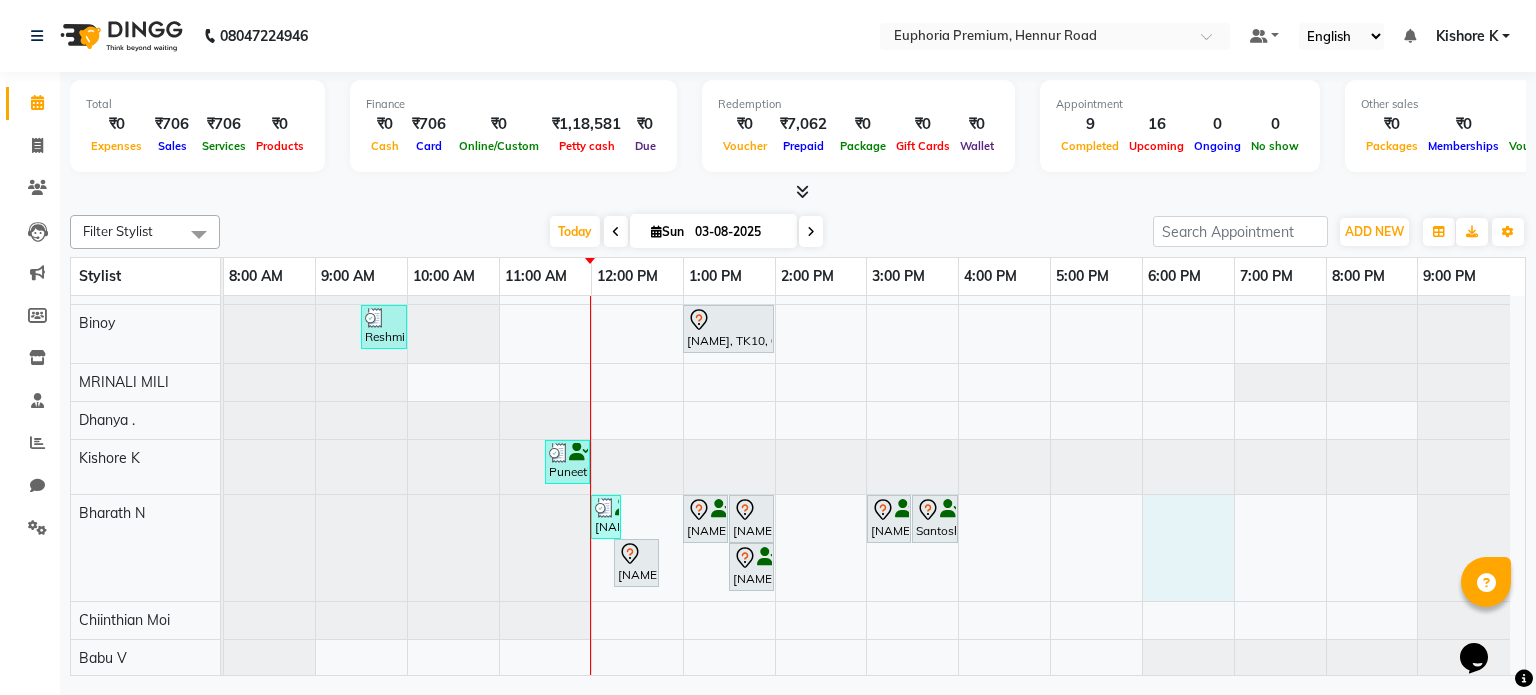 click on "[NAME] ., TK03, 09:30 AM-09:50 AM, EP-Full Arms Catridge Wax     [NAME] ., TK03, 10:00 AM-11:00 AM, EP-Full Arms Cream Wax,EP-Half Legs Cream Wax,EP-Under Arms Intimate     [NAME] ., TK04, 11:00 AM-12:20 PM, EP-Full Arms Catridge Wax,EP-Under Arms Intimate,EP-Eyebrows Threading,EP-Upperlip Threading     [NAME] ., TK04, 12:30 PM-01:10 PM, EP-Pedipure Rose Pedi     [NAME] ., TK04, 11:30 AM-12:25 PM, EP-Pedipure Rose Pedi             [NAME] Joesph, TK13, 03:00 PM-03:20 PM, EP-Full Arms Catridge Wax             [NAME] Joesph, TK13, 03:15 PM-04:10 PM, EP-Derma infusion treatment Pedi             [NAME] ., TK11, 03:00 PM-04:00 PM, EP-Nail Cut, File & Paint (Hands/Feet) Lacquer     [NAME] ., TK03, 09:30 AM-10:00 AM, EP-Foot Massage (30 Mins)             [NAME], TK10, 01:00 PM-02:00 PM, EP-Sports Massage (Oil) 45+15     [NAME] ., TK01, 11:30 AM-12:00 PM, EEP-HAIR CUT (Senior Stylist) with hairwash MEN     [NAME] ., TK01, 12:00 PM-12:20 PM, EP-Regular shave MEN" at bounding box center (874, 666) 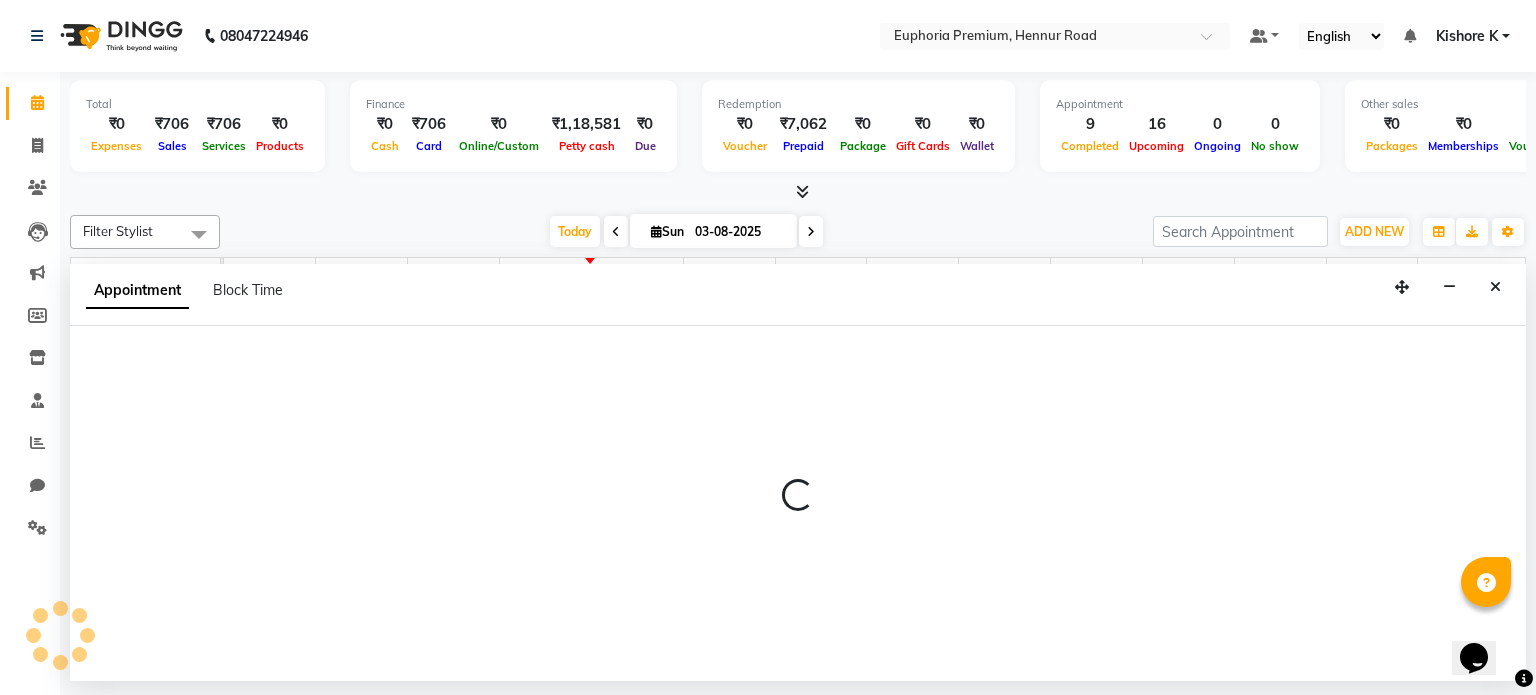 select on "71614" 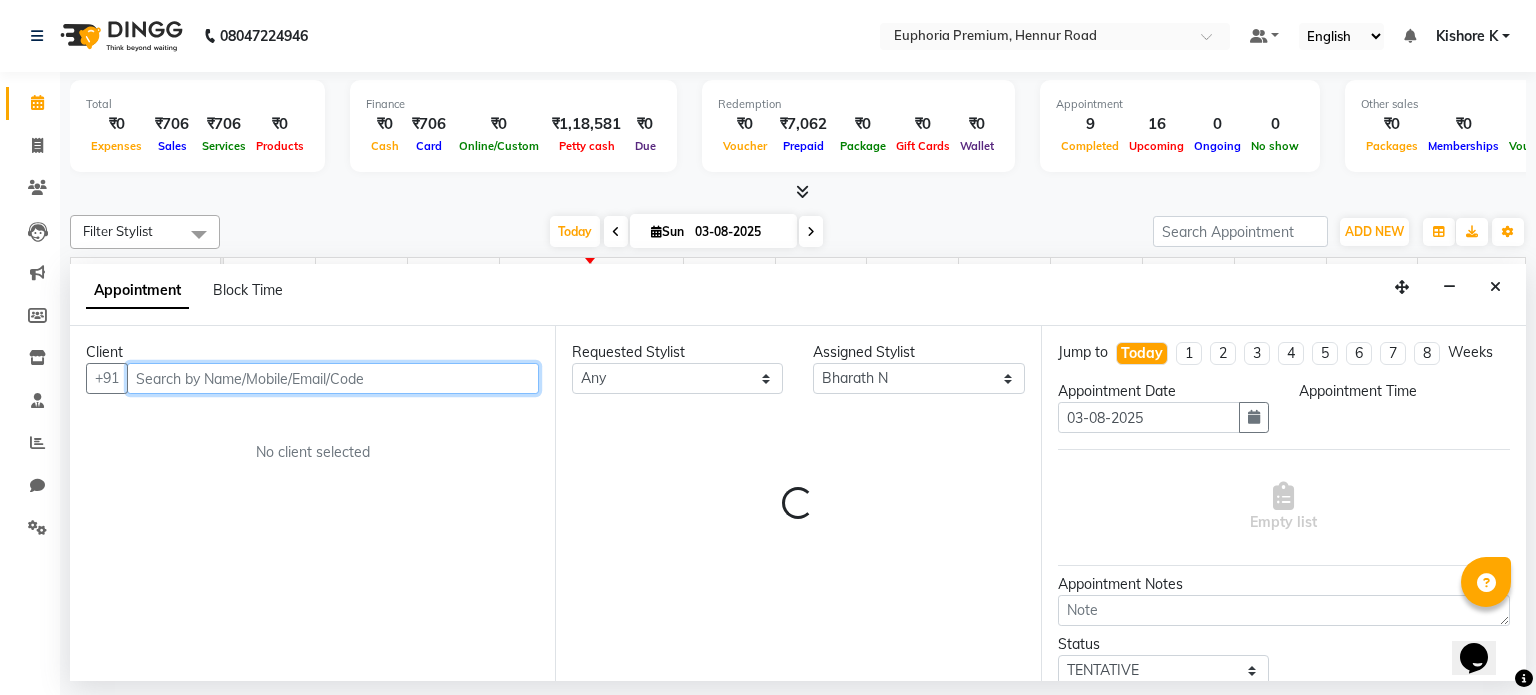 select on "1080" 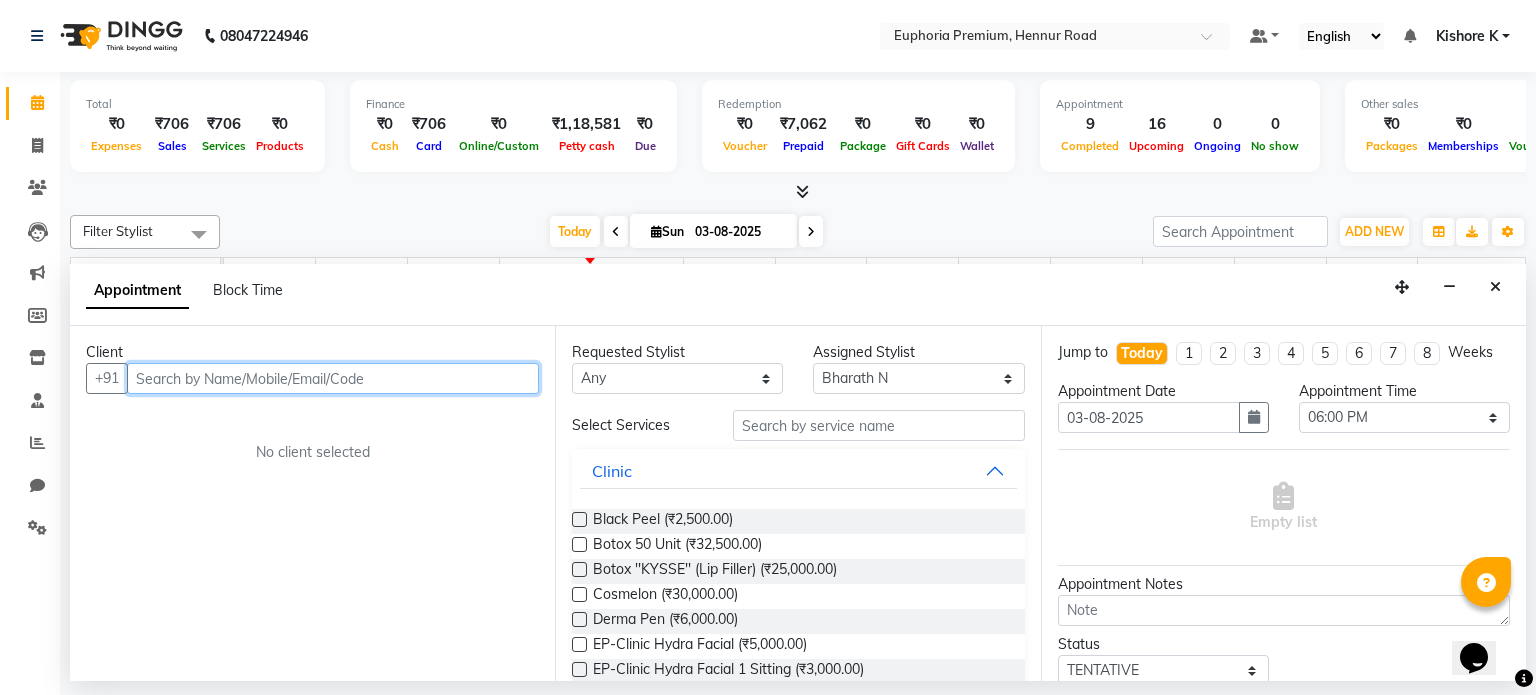 click at bounding box center [333, 378] 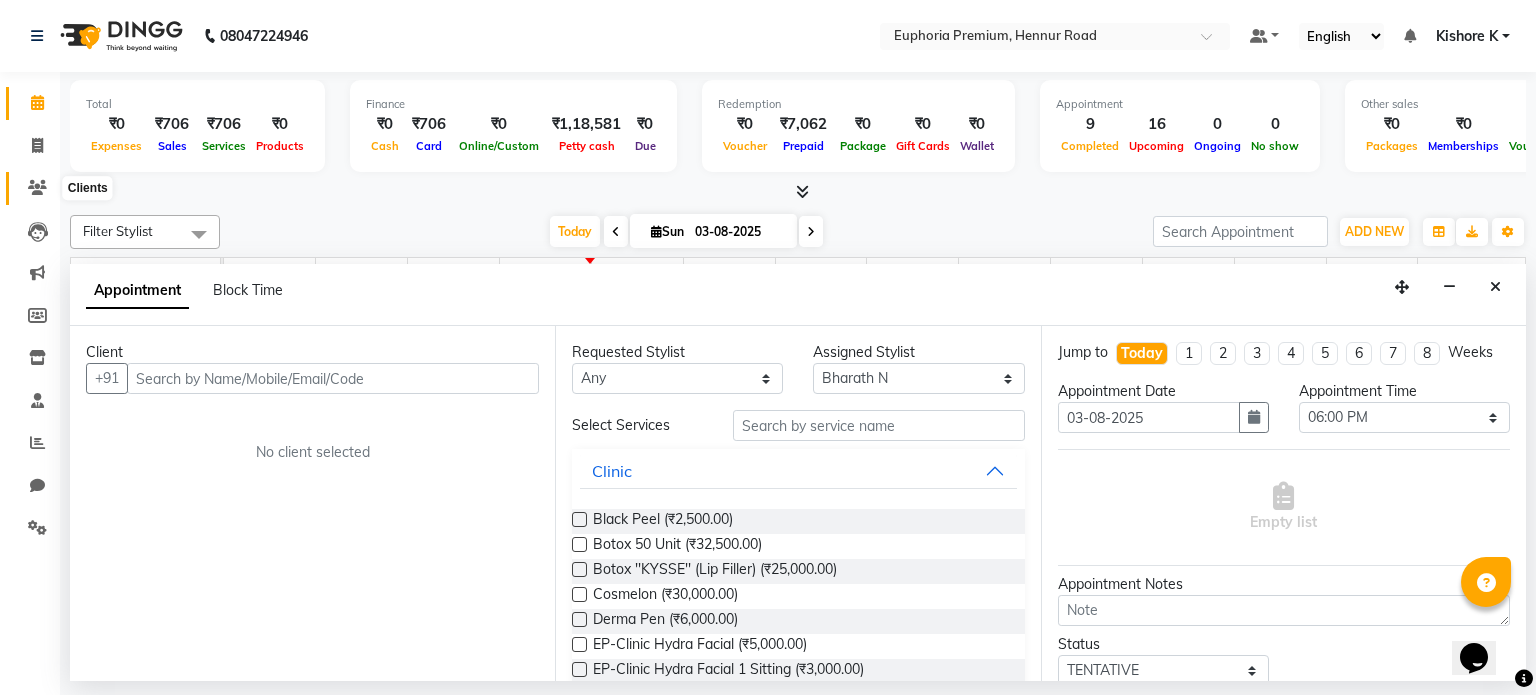 click 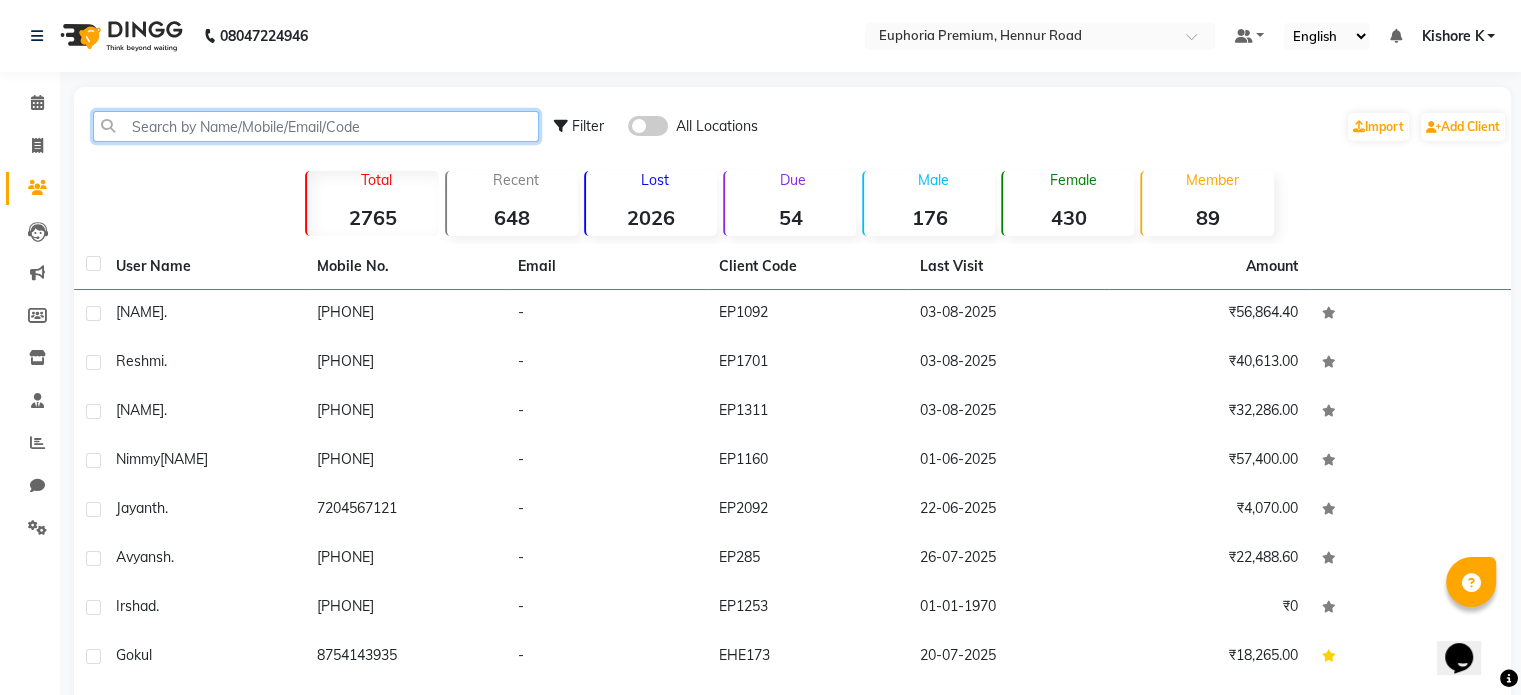 click 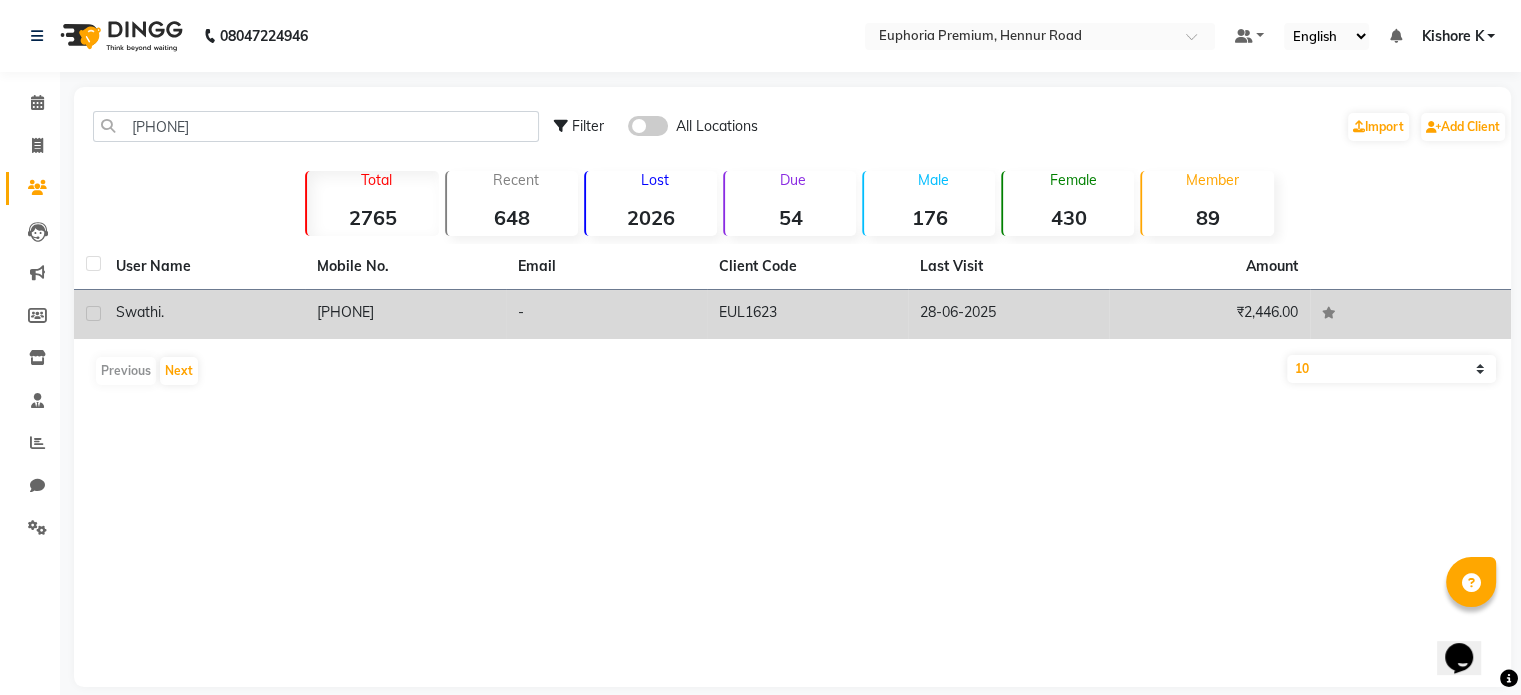 click on "[PHONE]" 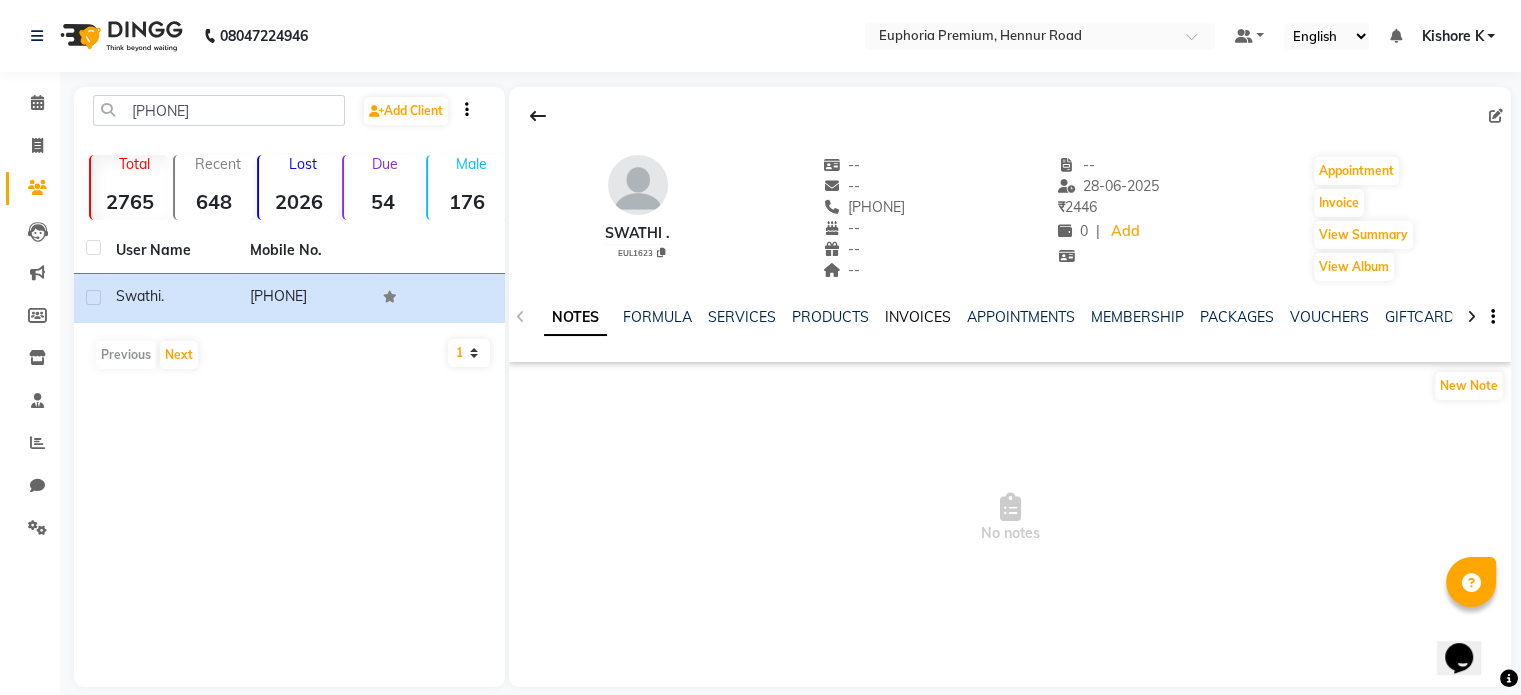 click on "INVOICES" 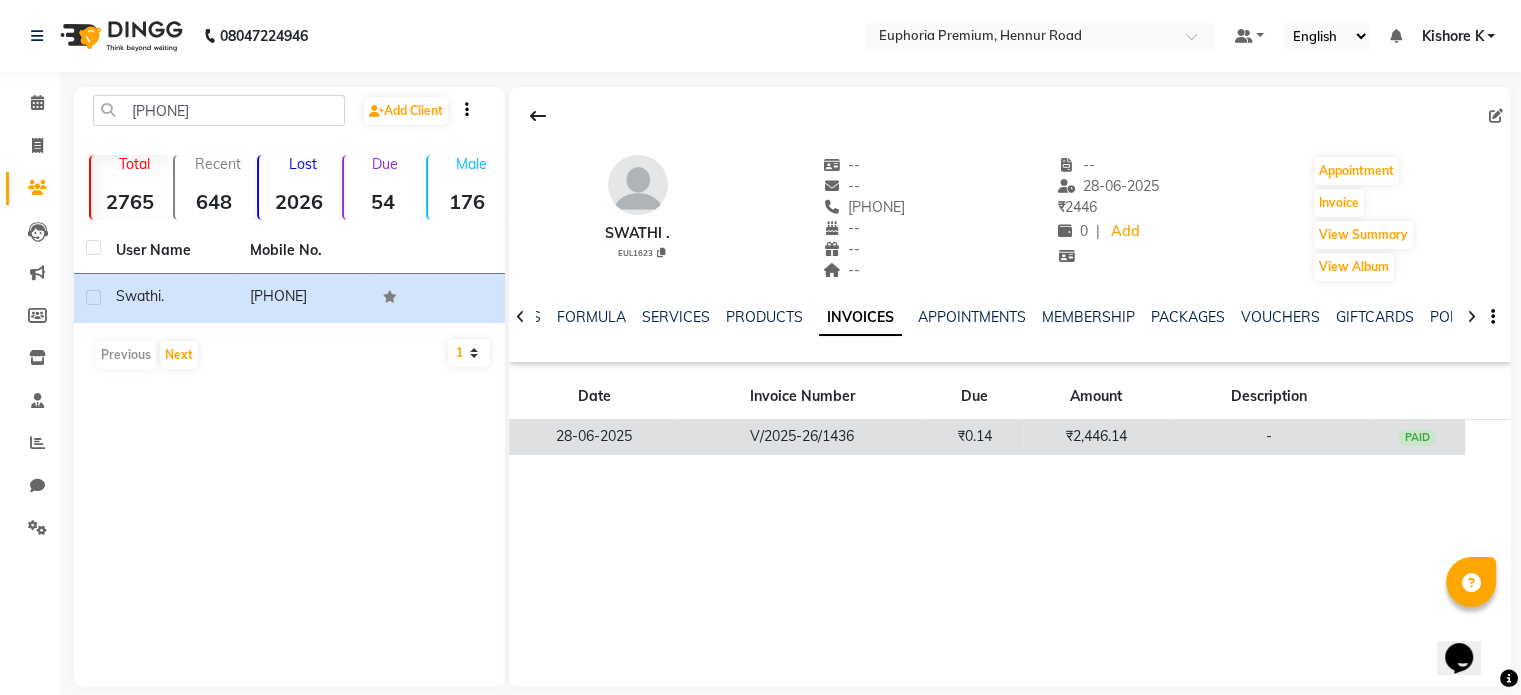 click on "V/2025-26/1436" 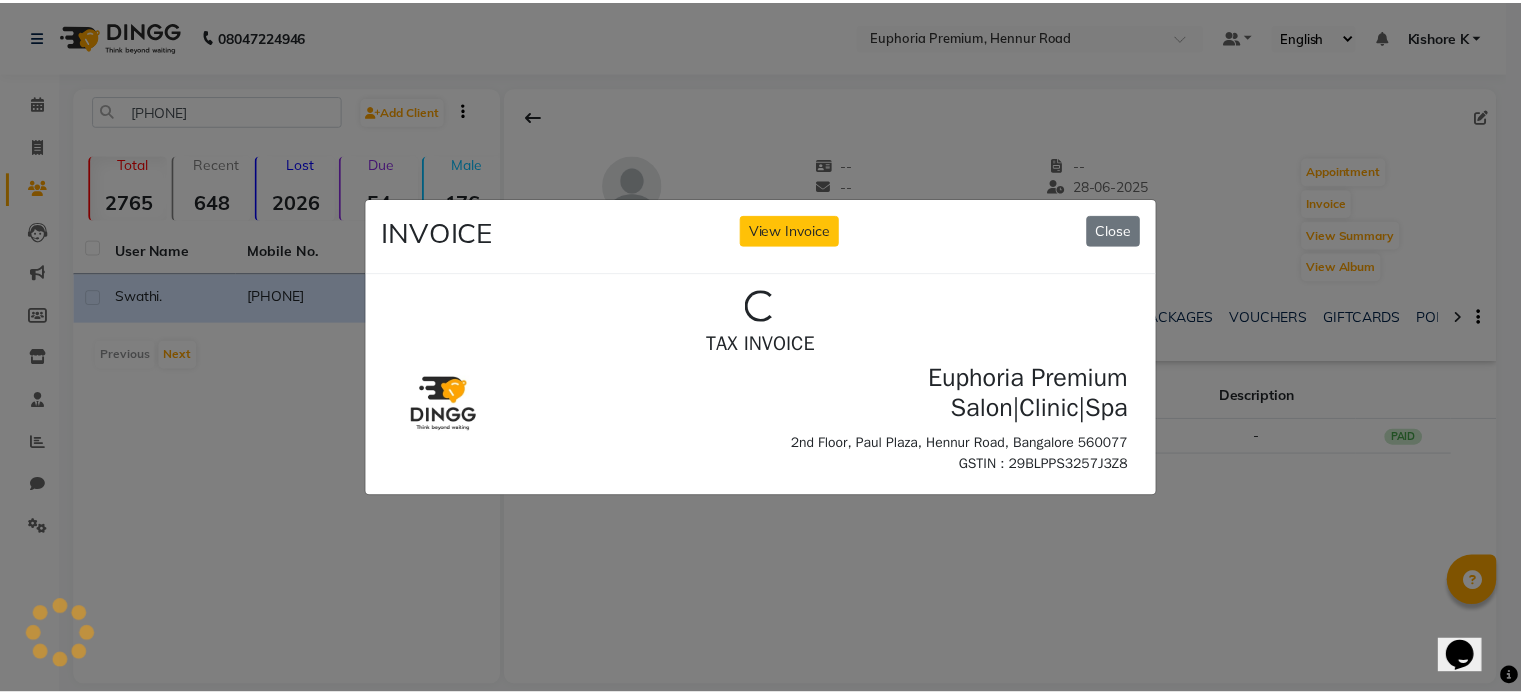 scroll, scrollTop: 0, scrollLeft: 0, axis: both 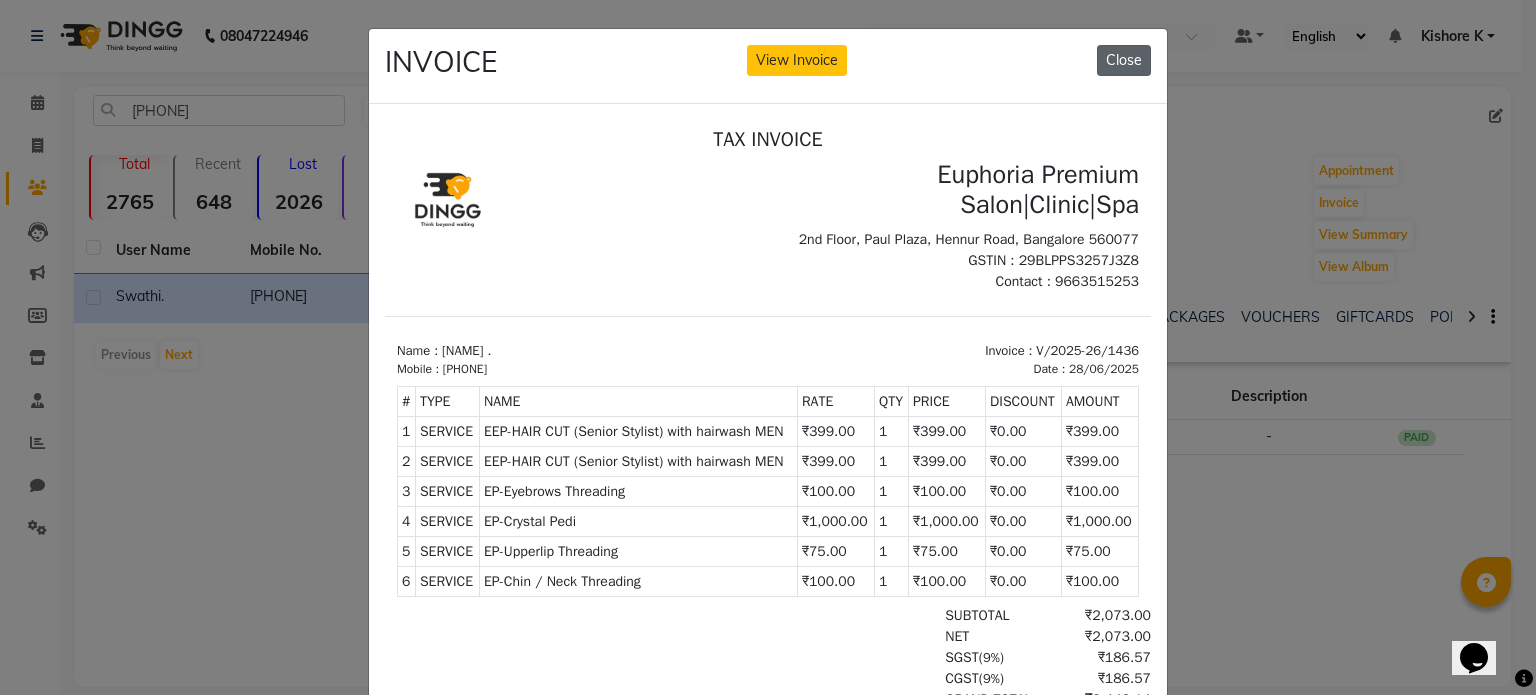 click on "Close" 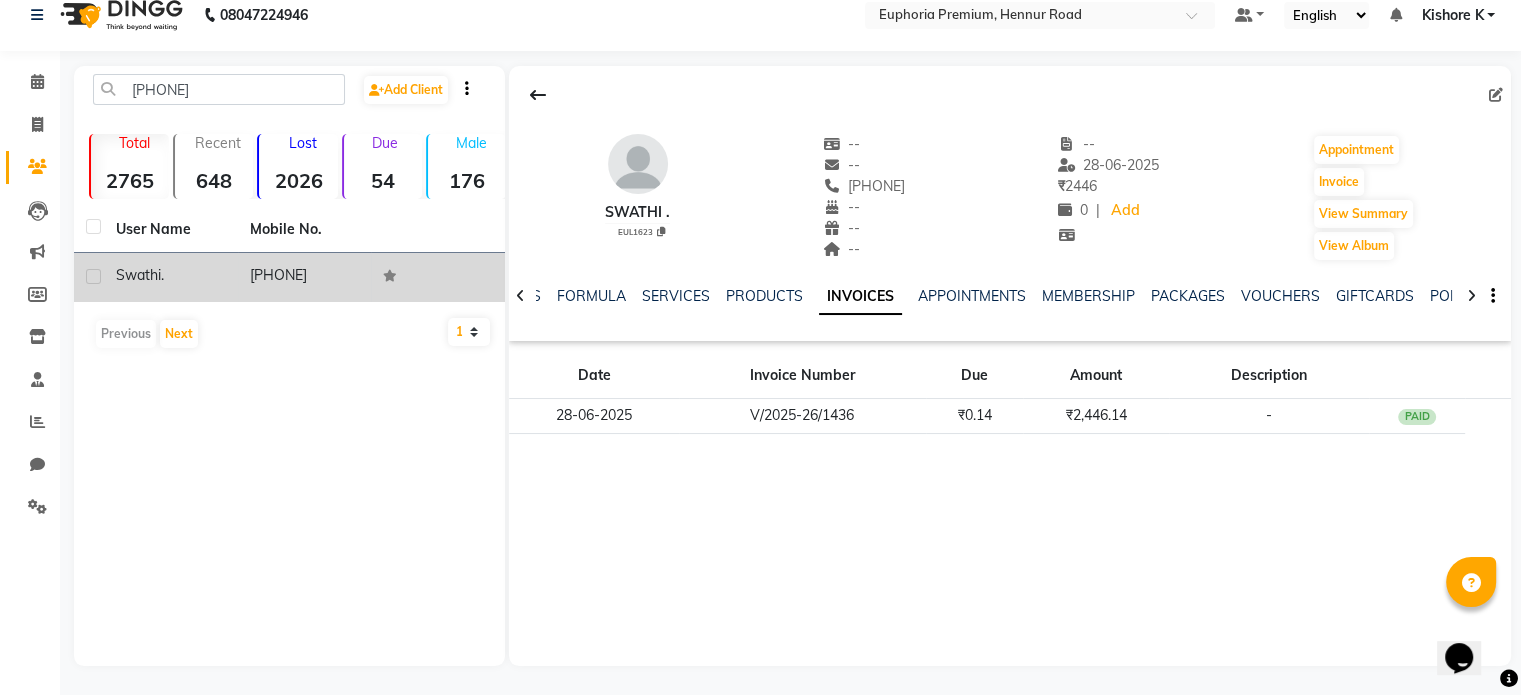 scroll, scrollTop: 0, scrollLeft: 0, axis: both 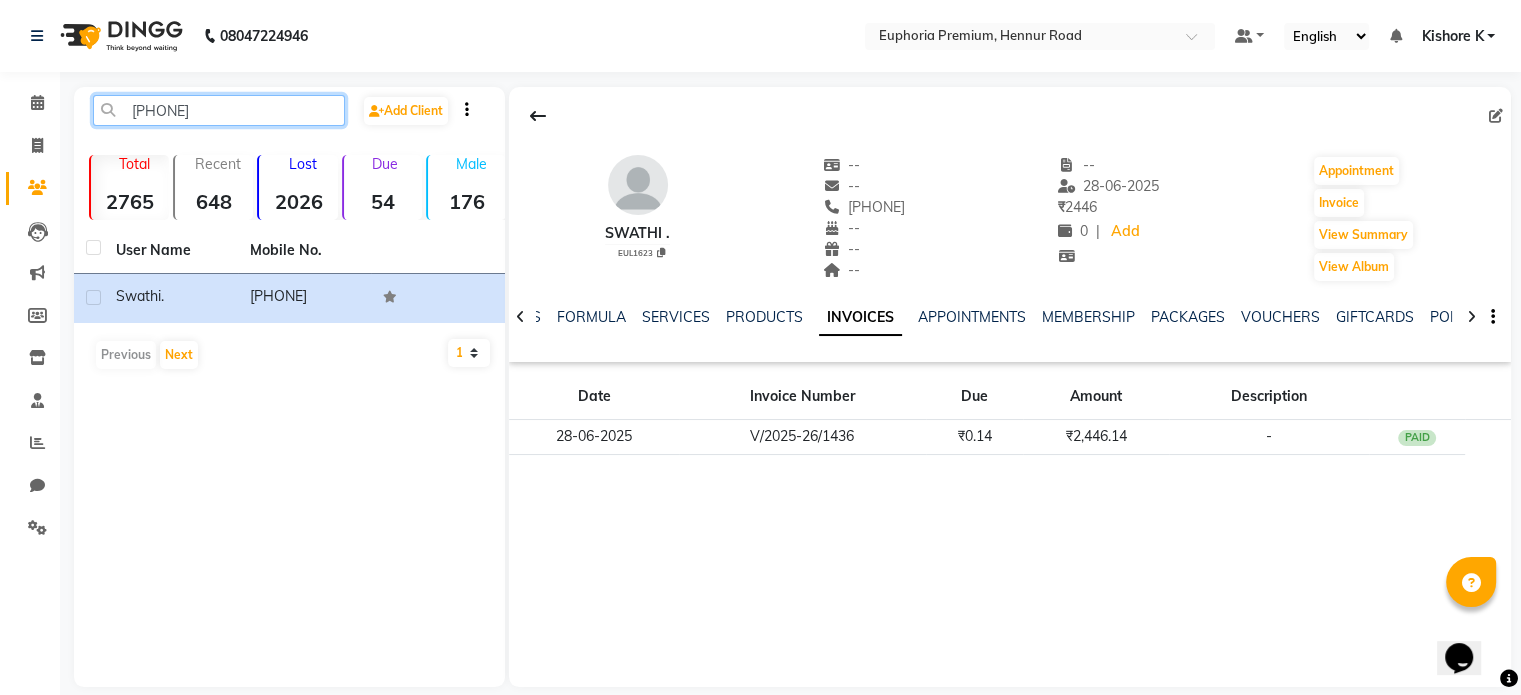 drag, startPoint x: 221, startPoint y: 112, endPoint x: 129, endPoint y: 111, distance: 92.00543 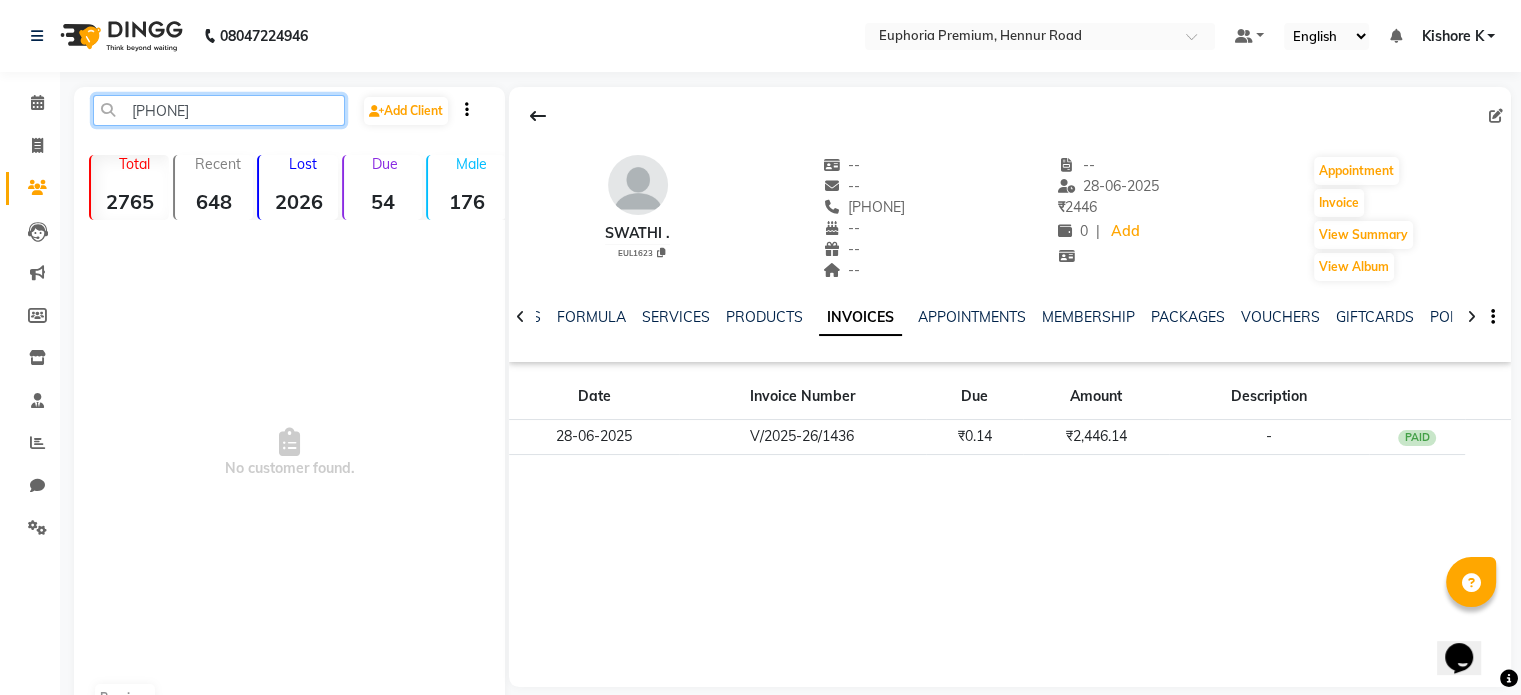 drag, startPoint x: 128, startPoint y: 107, endPoint x: 214, endPoint y: 103, distance: 86.09297 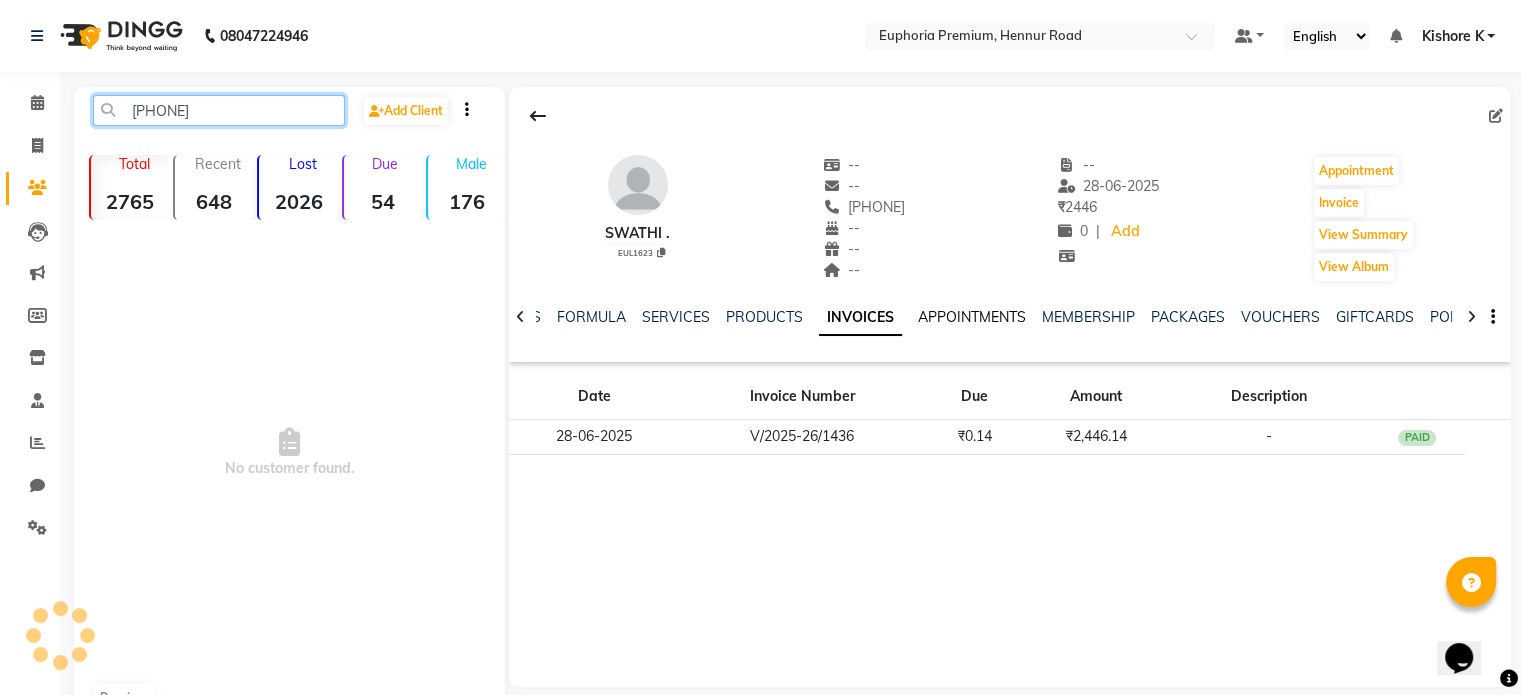 type on "[PHONE]" 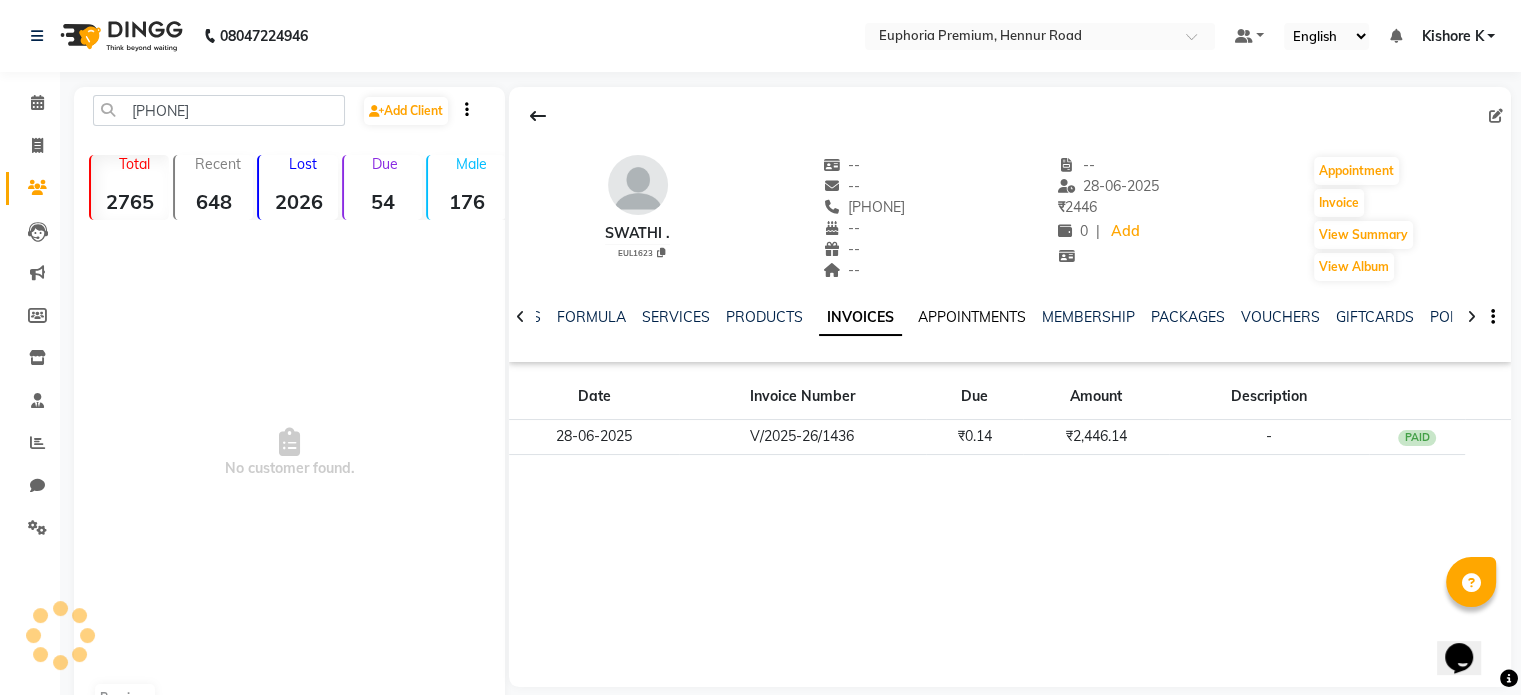 click on "APPOINTMENTS" 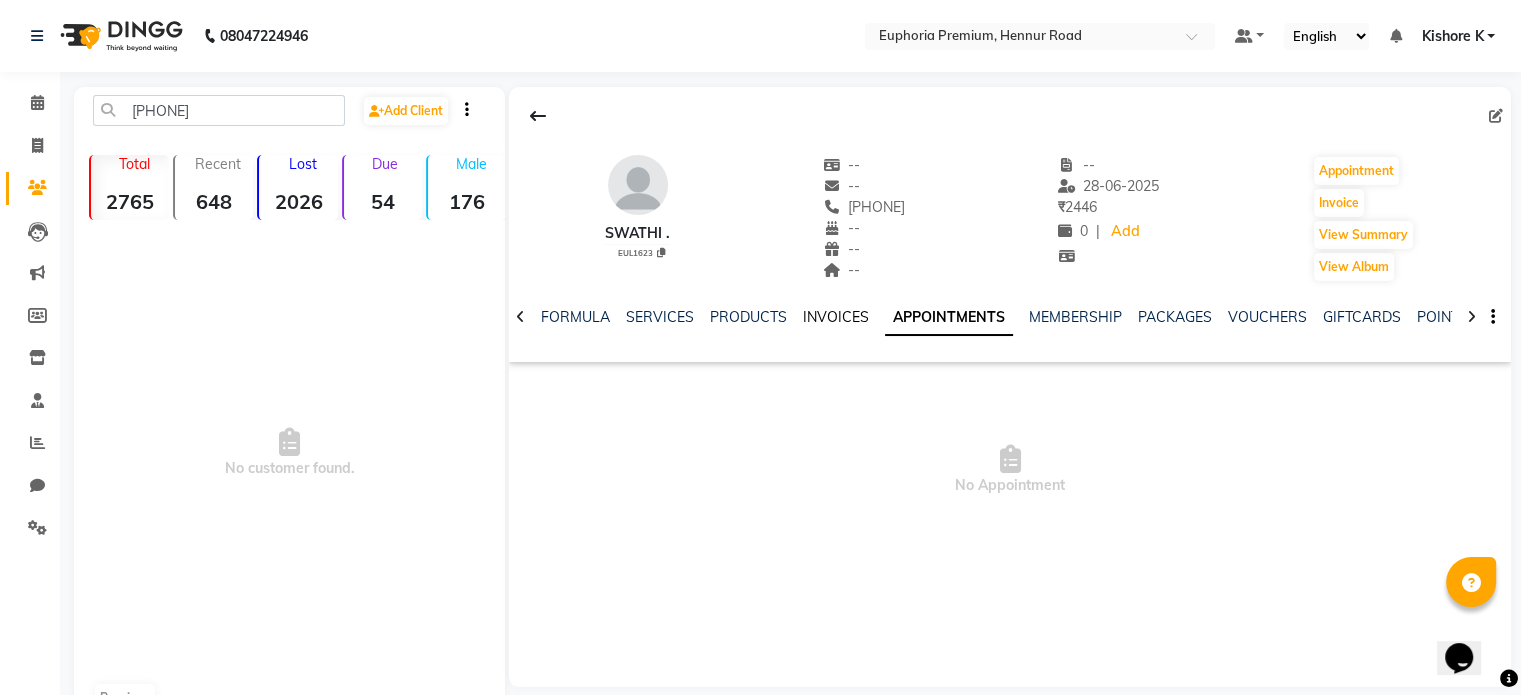 click on "INVOICES" 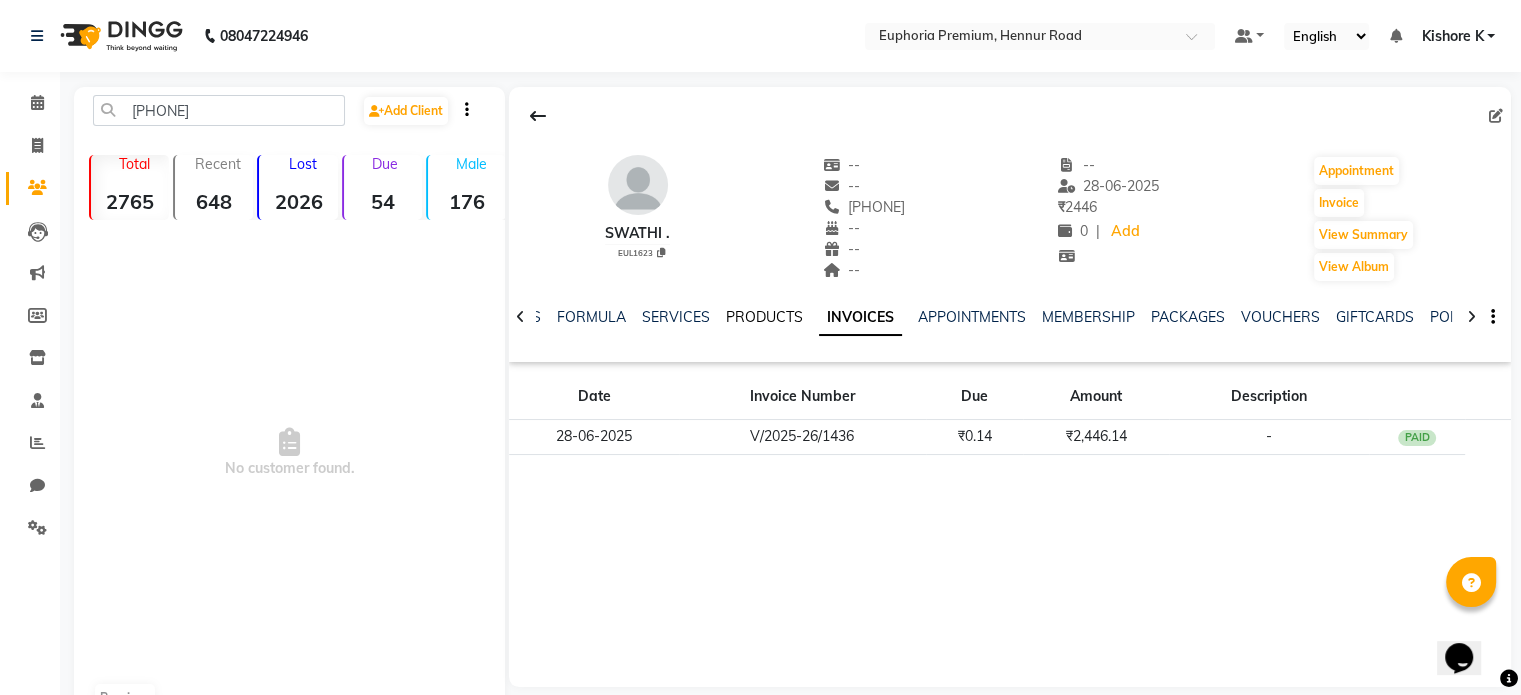 click on "PRODUCTS" 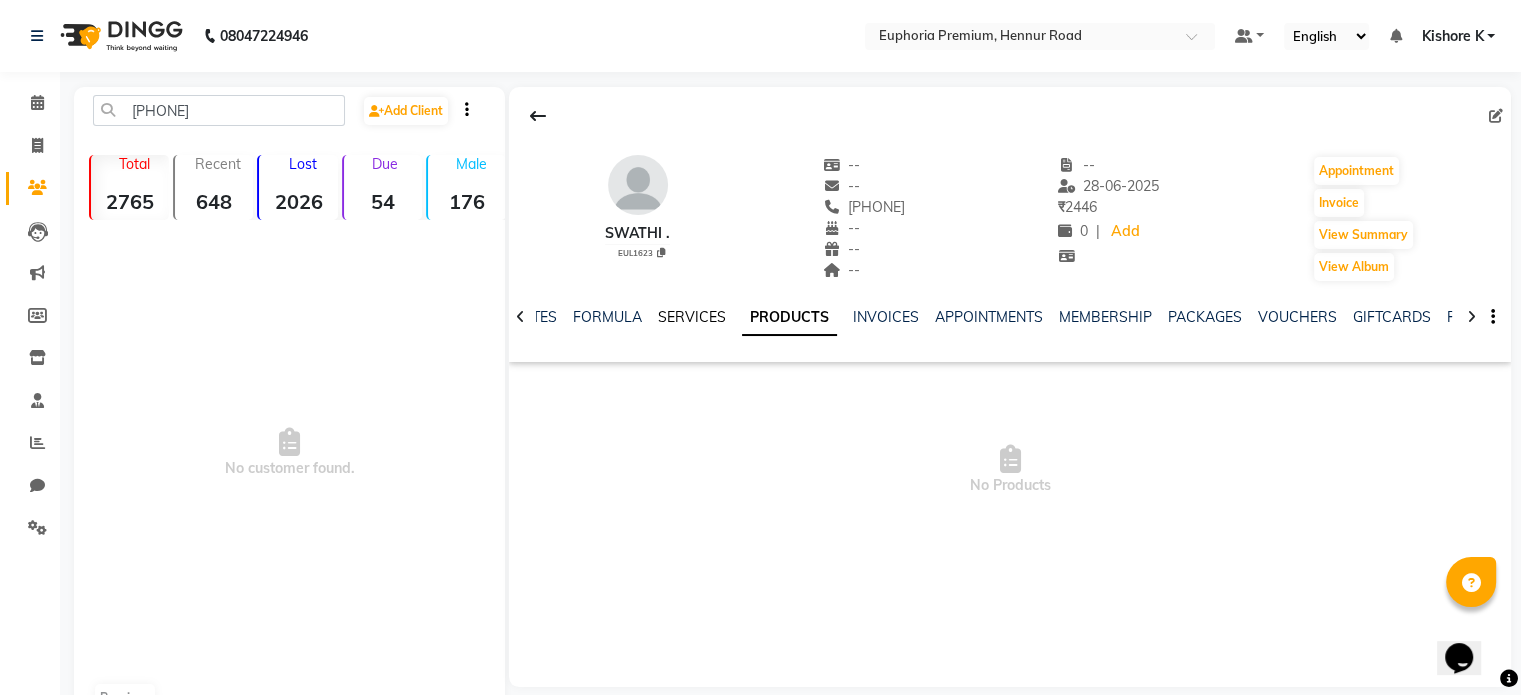 click on "SERVICES" 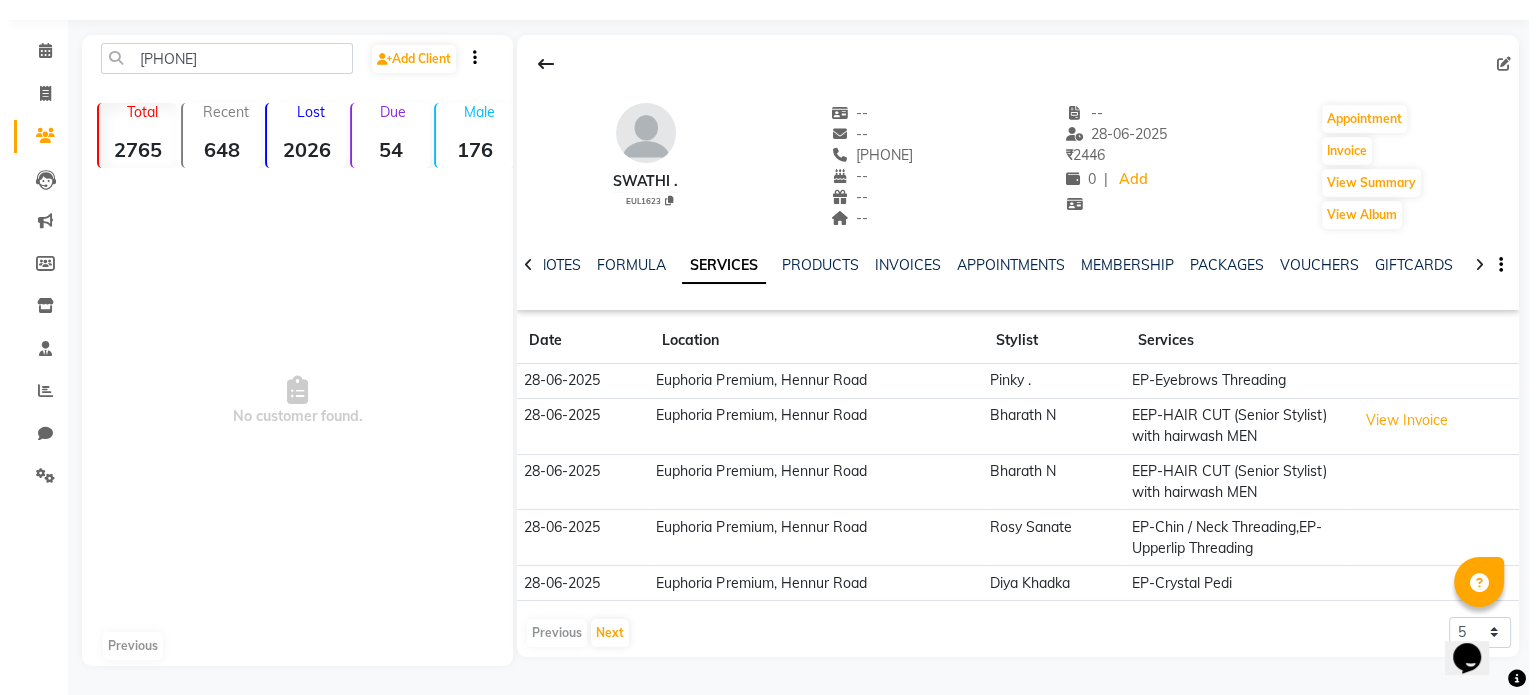 scroll, scrollTop: 0, scrollLeft: 0, axis: both 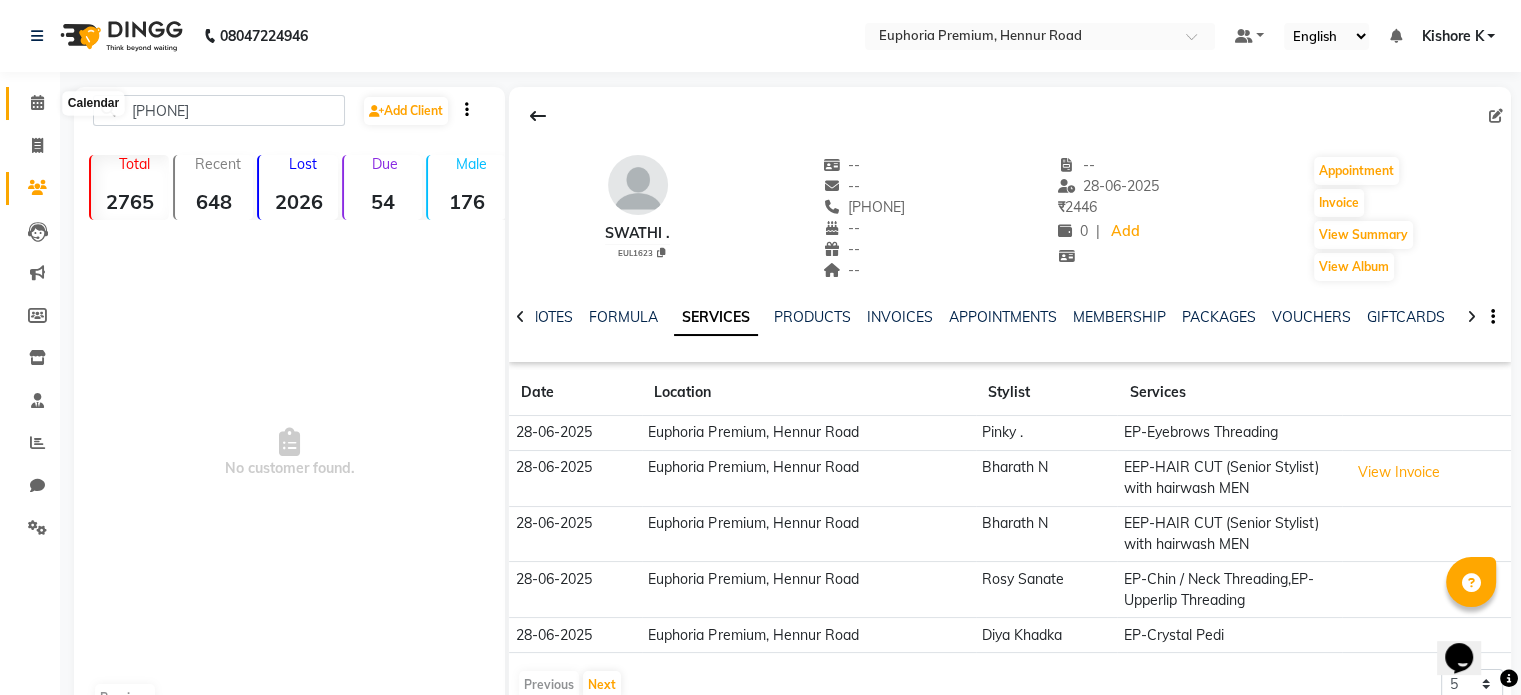 click 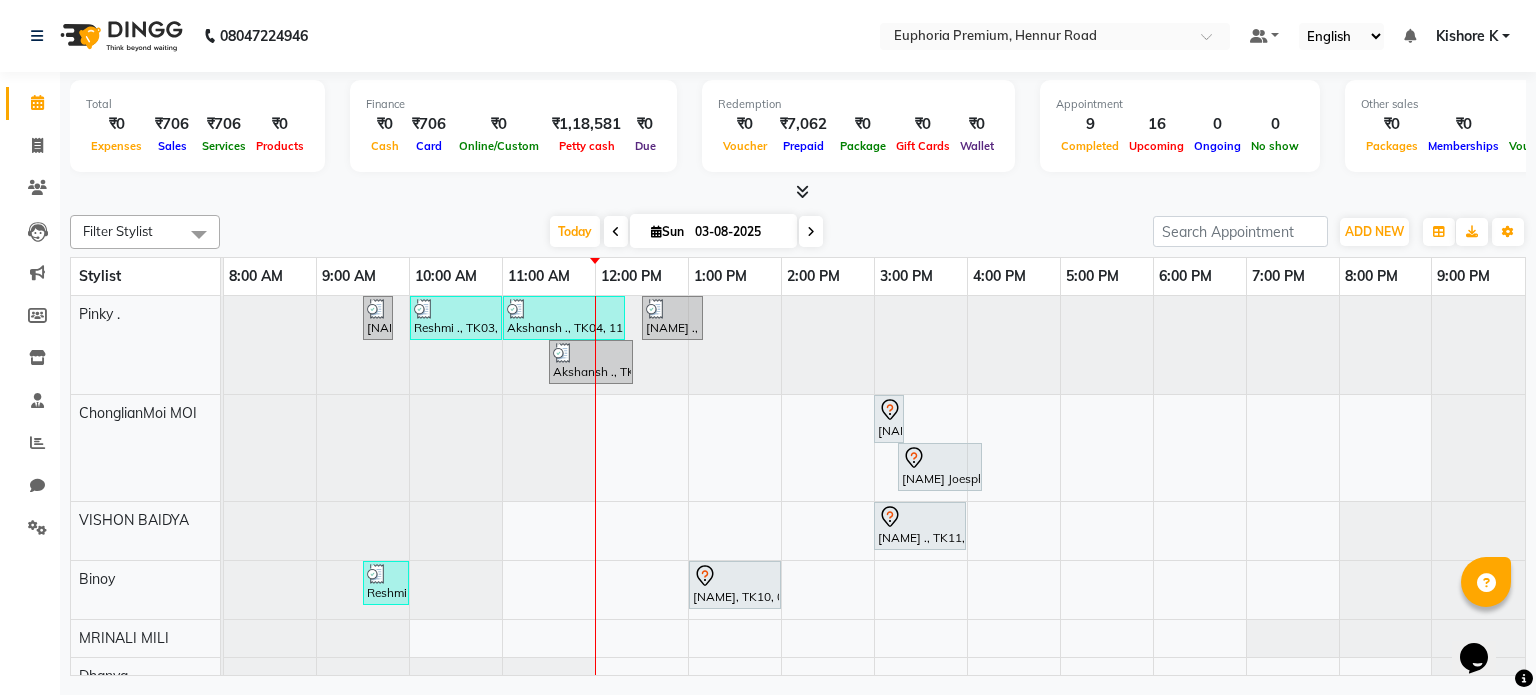 scroll, scrollTop: 38, scrollLeft: 0, axis: vertical 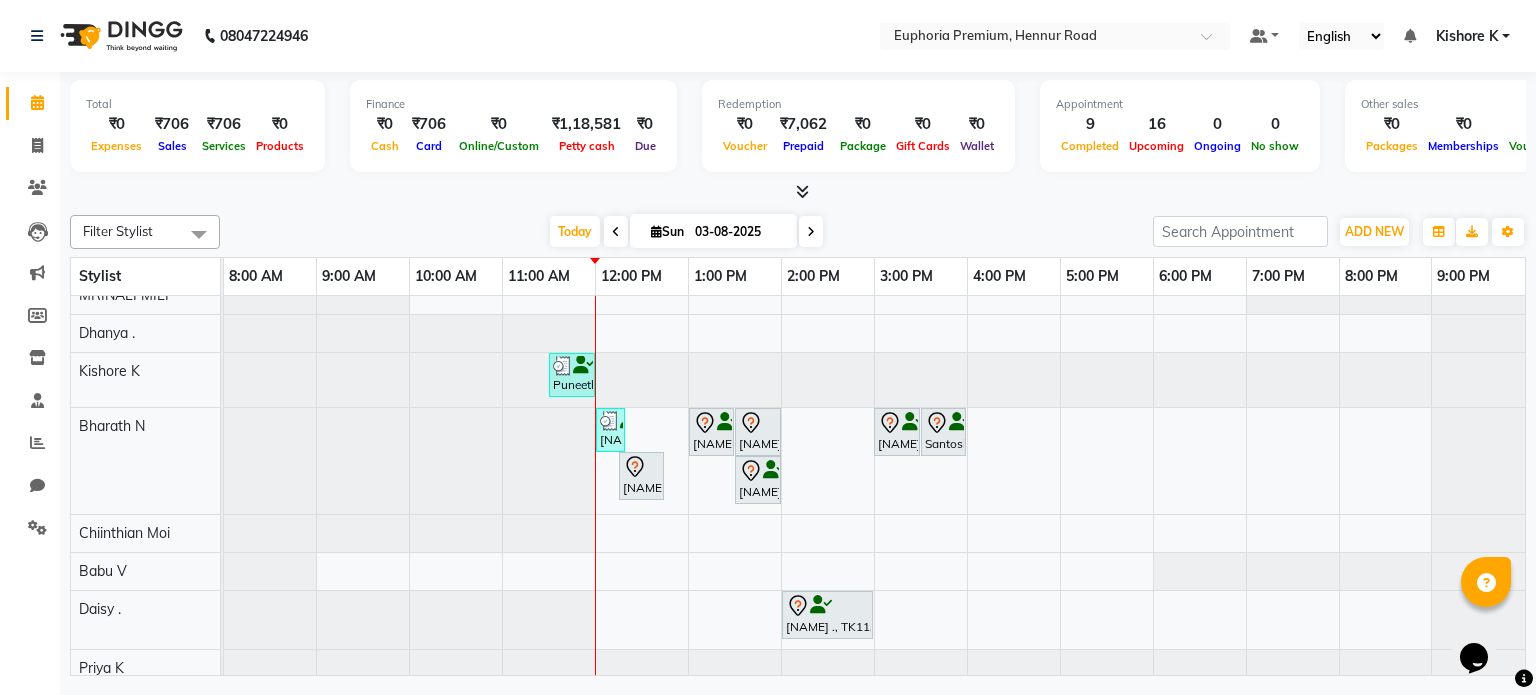 click at bounding box center [1199, 579] 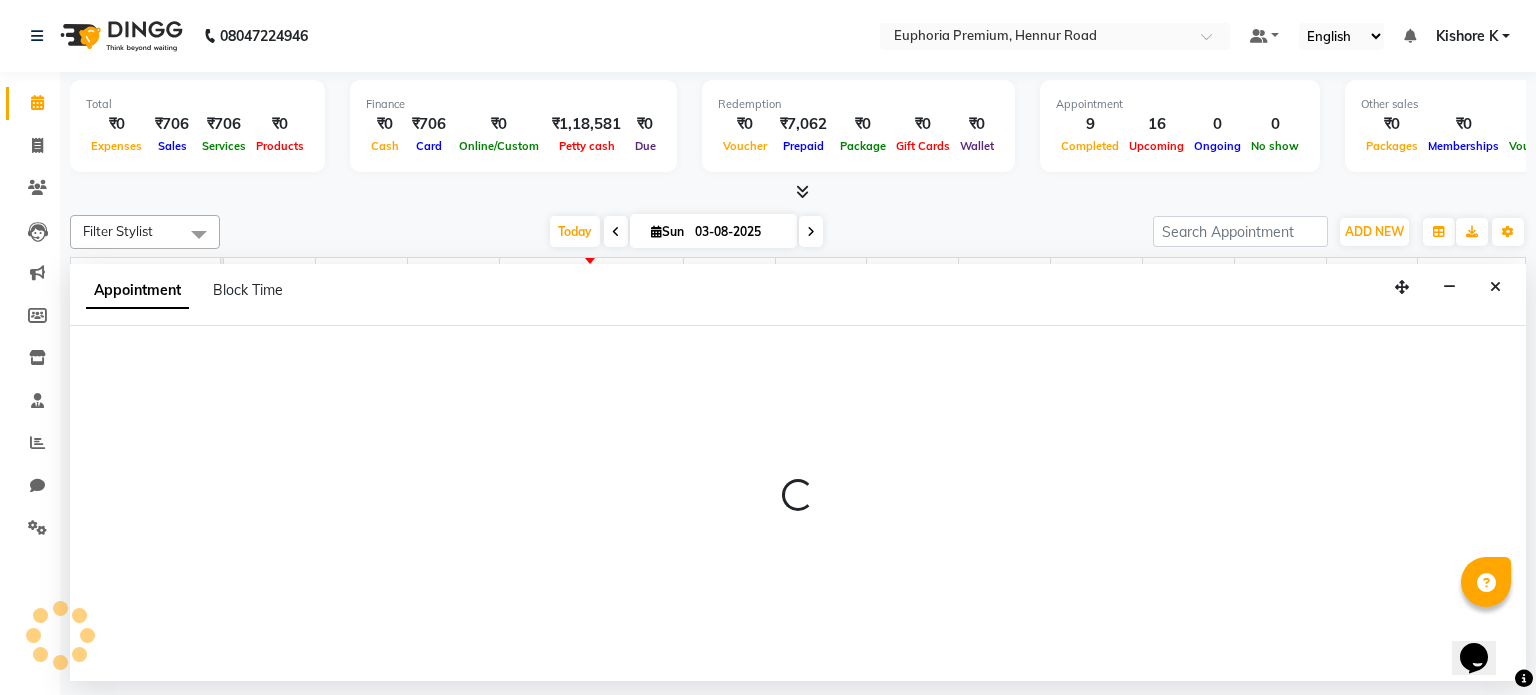 select on "71614" 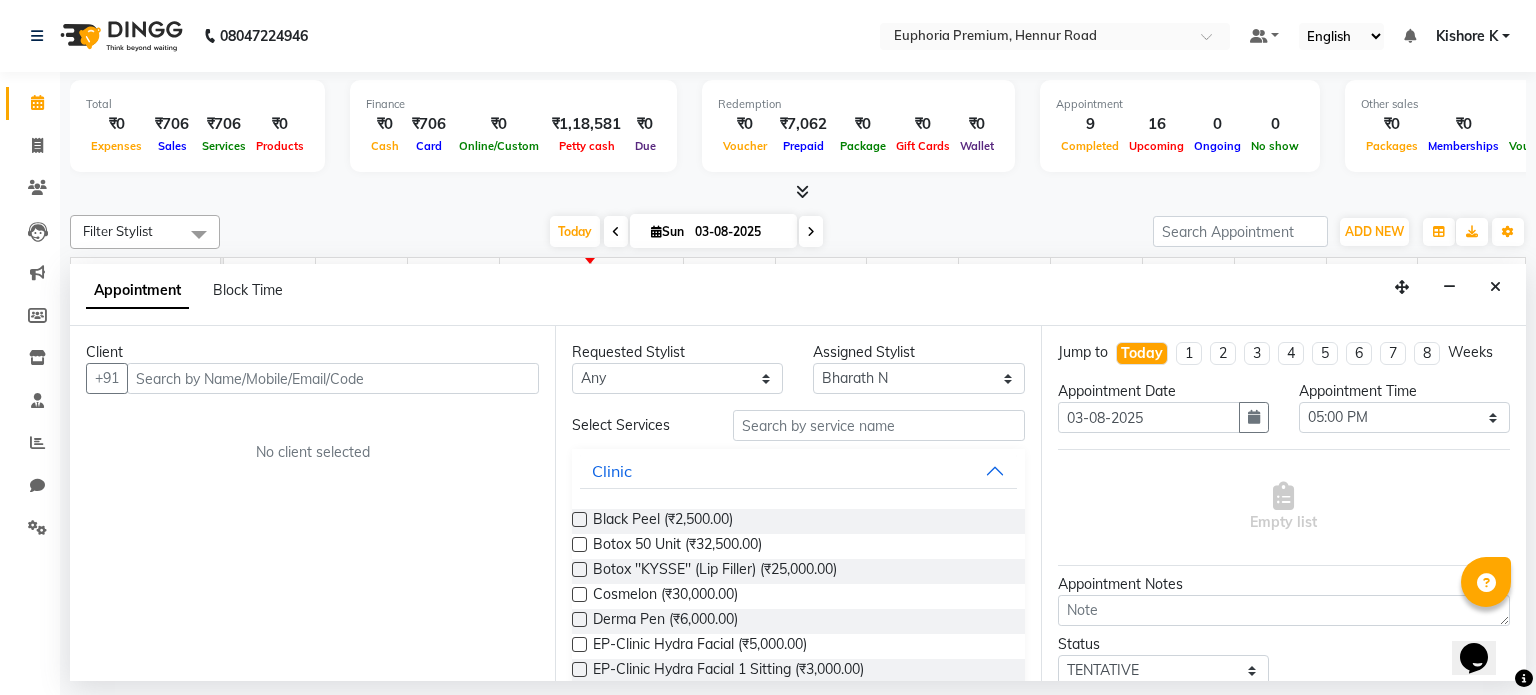 click at bounding box center [333, 378] 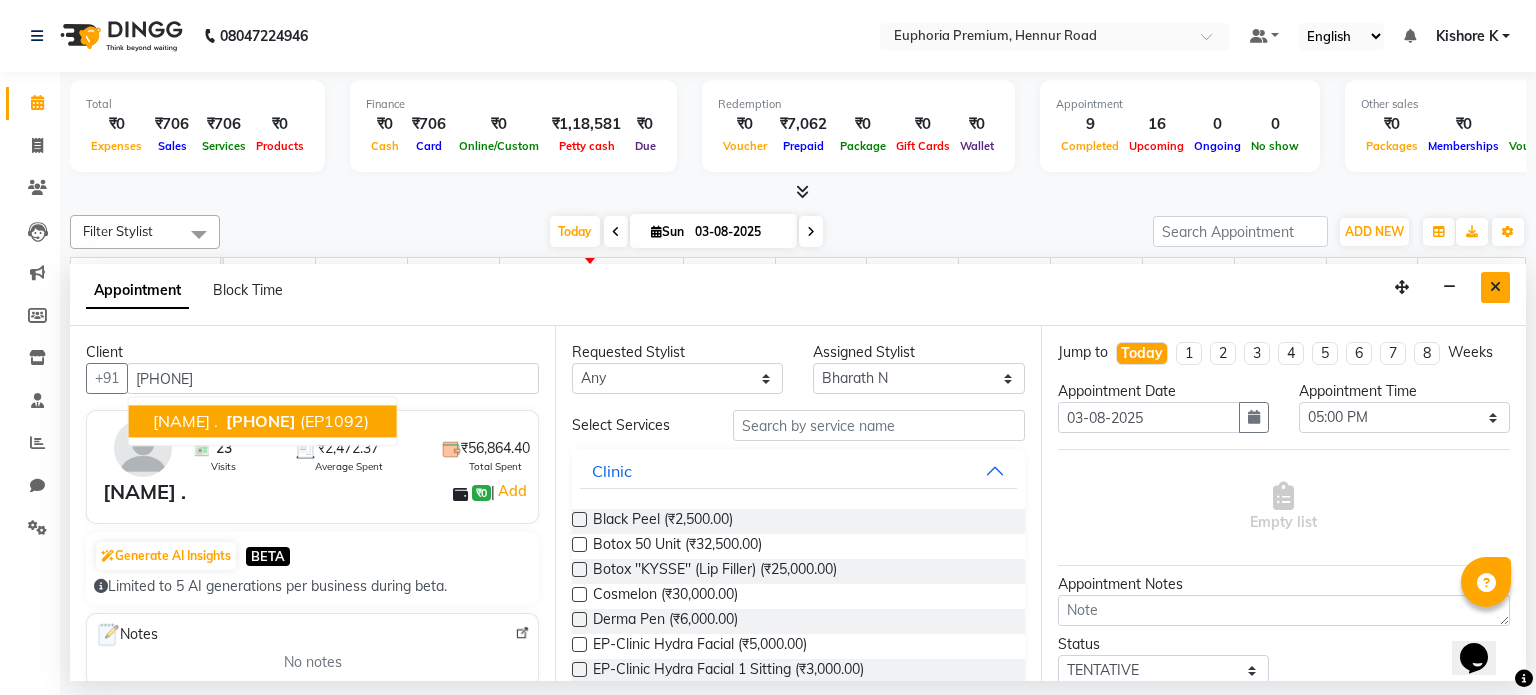 type on "[PHONE]" 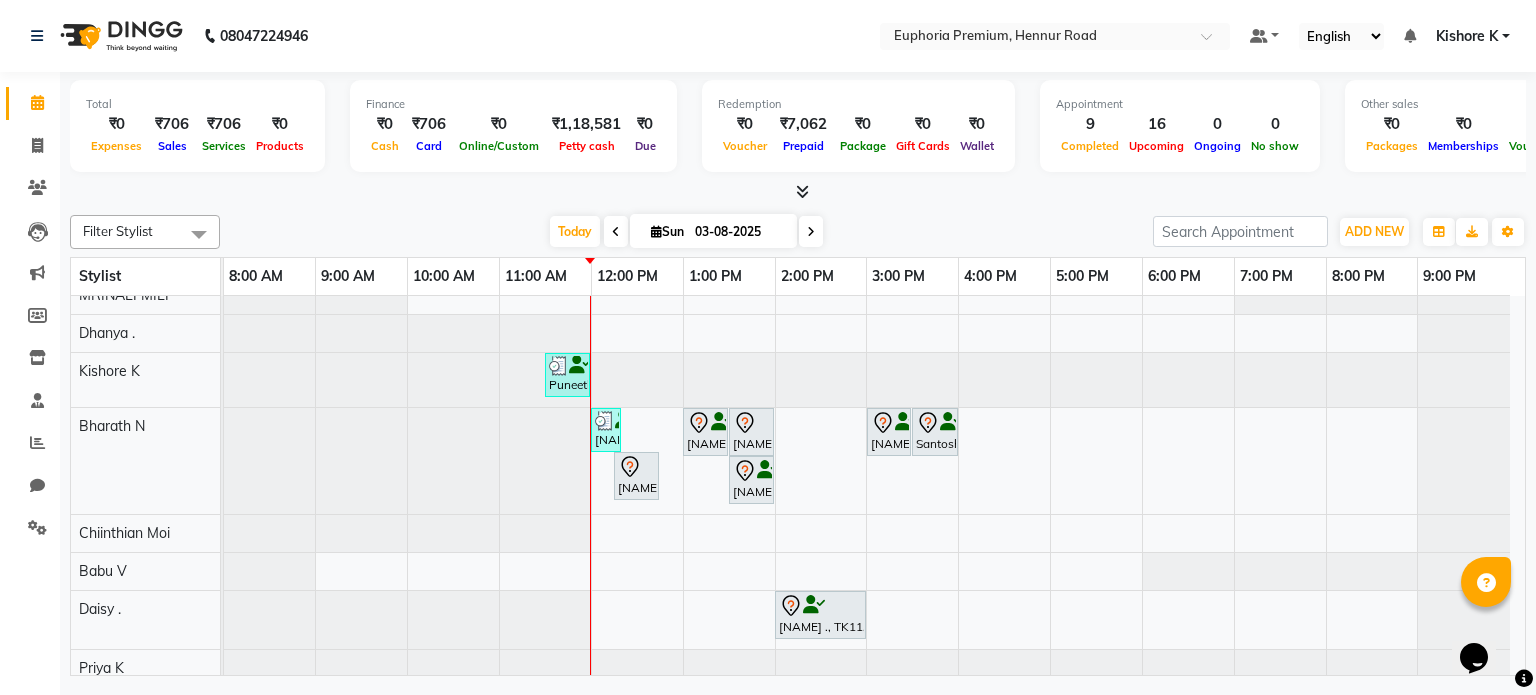 scroll, scrollTop: 0, scrollLeft: 0, axis: both 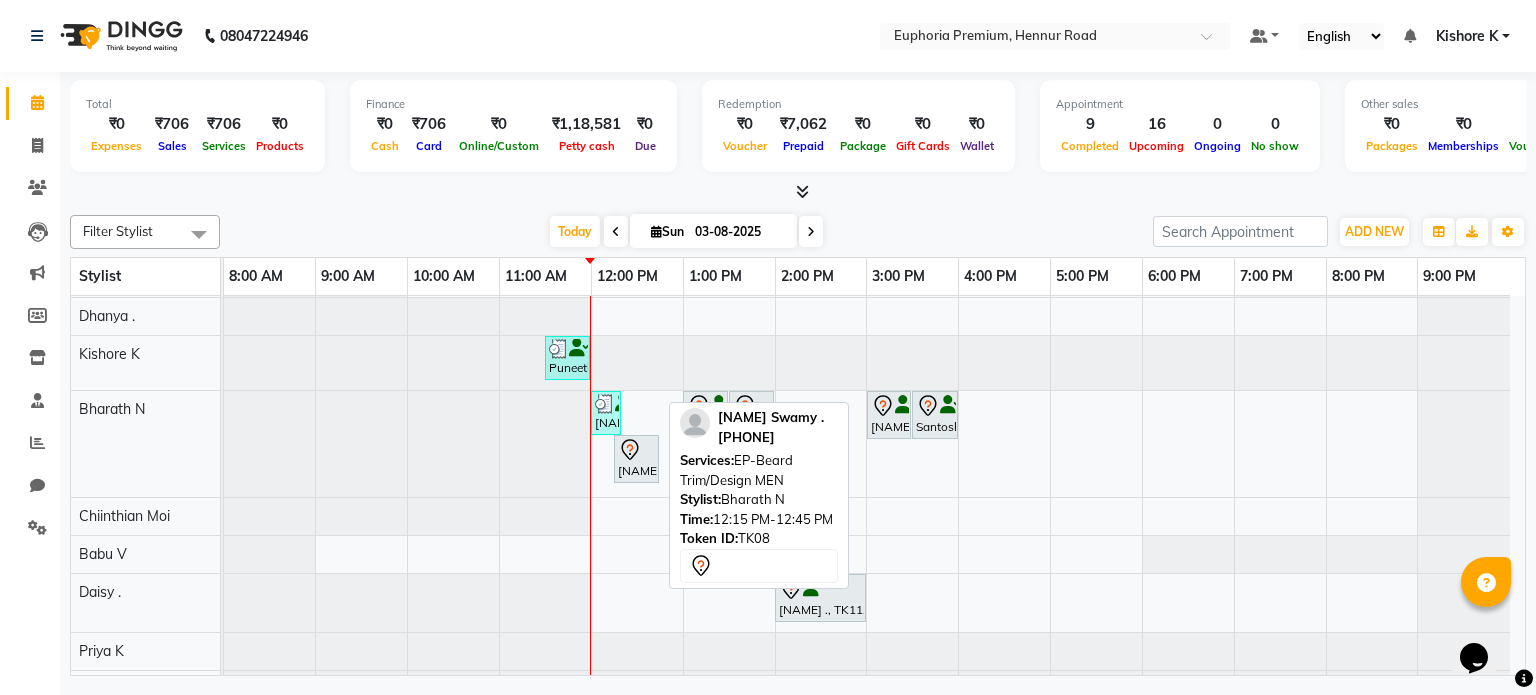 click on "[NAME] Swamy ., TK08, 12:15 PM-12:45 PM, EP-Beard Trim/Design MEN" at bounding box center [636, 459] 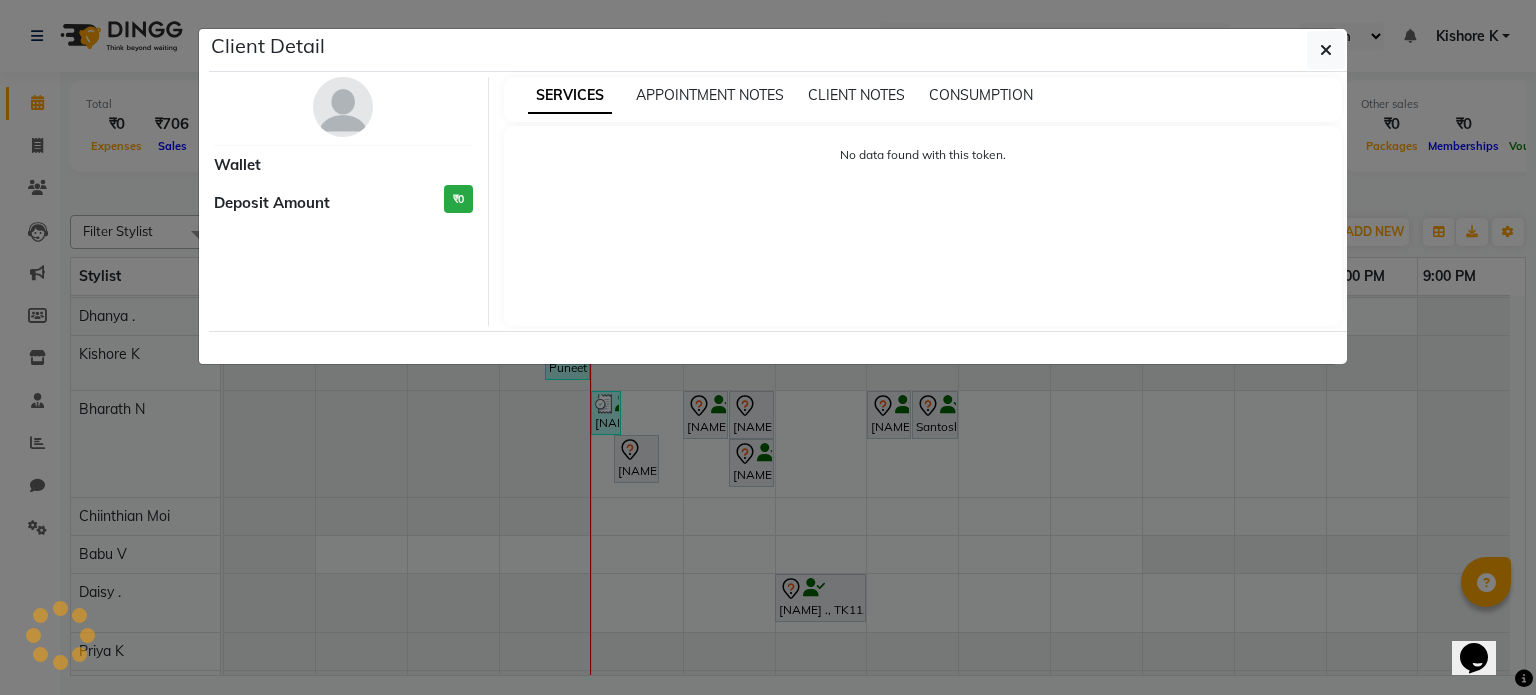 select on "7" 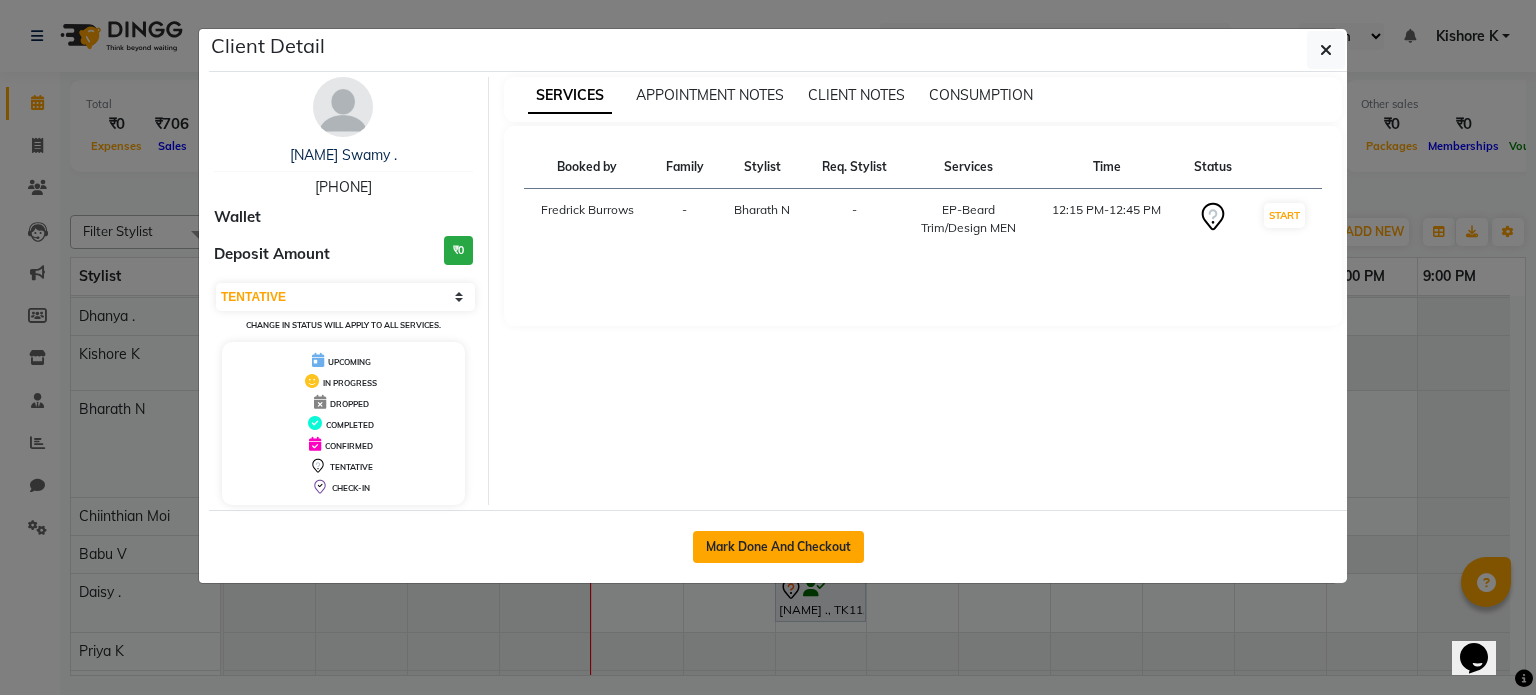 click on "Mark Done And Checkout" 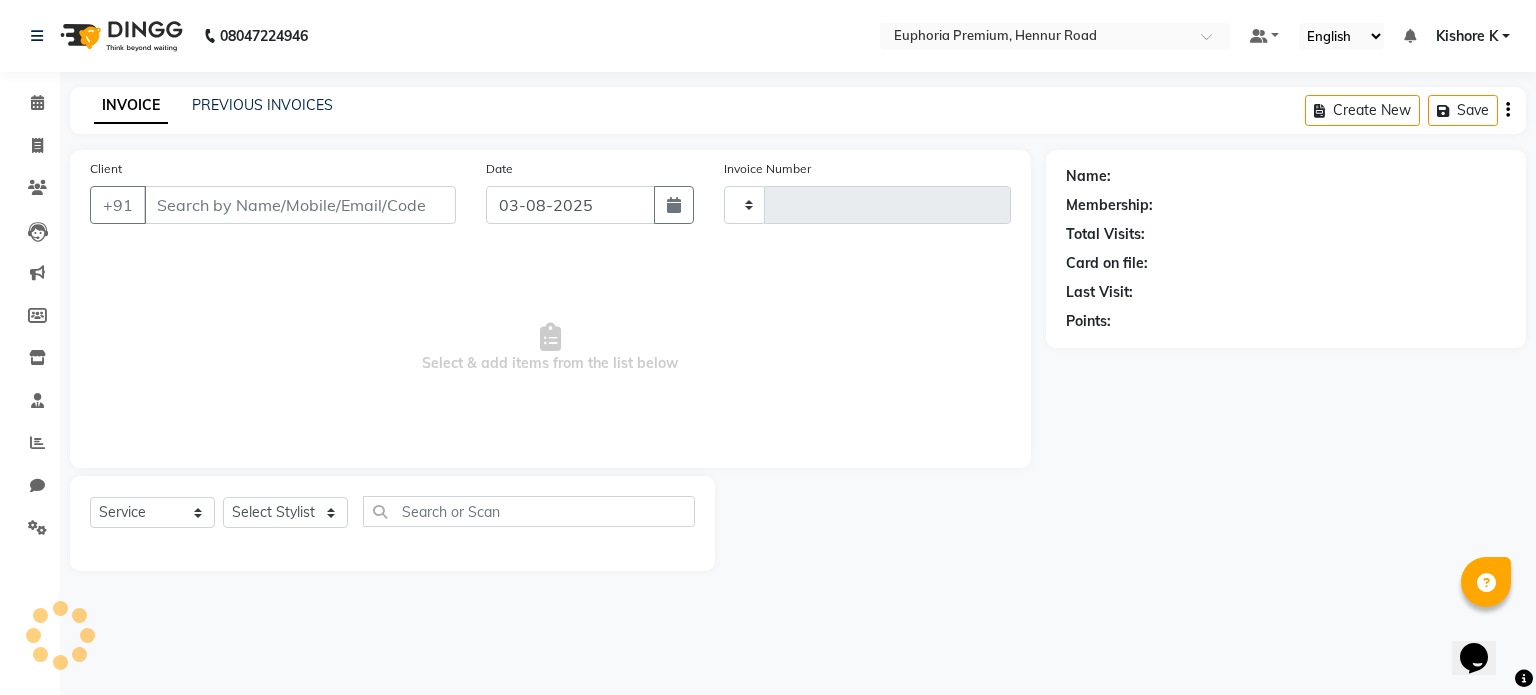 type on "2092" 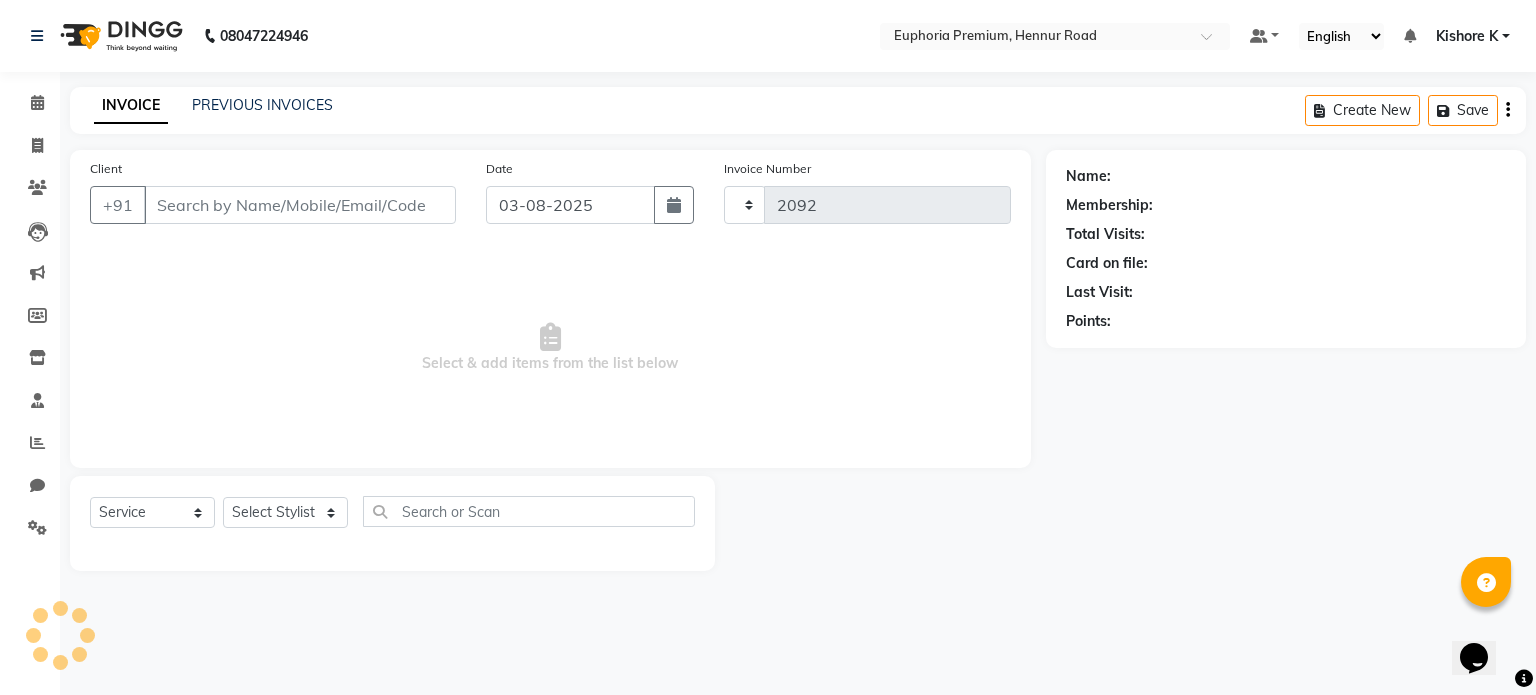 select on "7925" 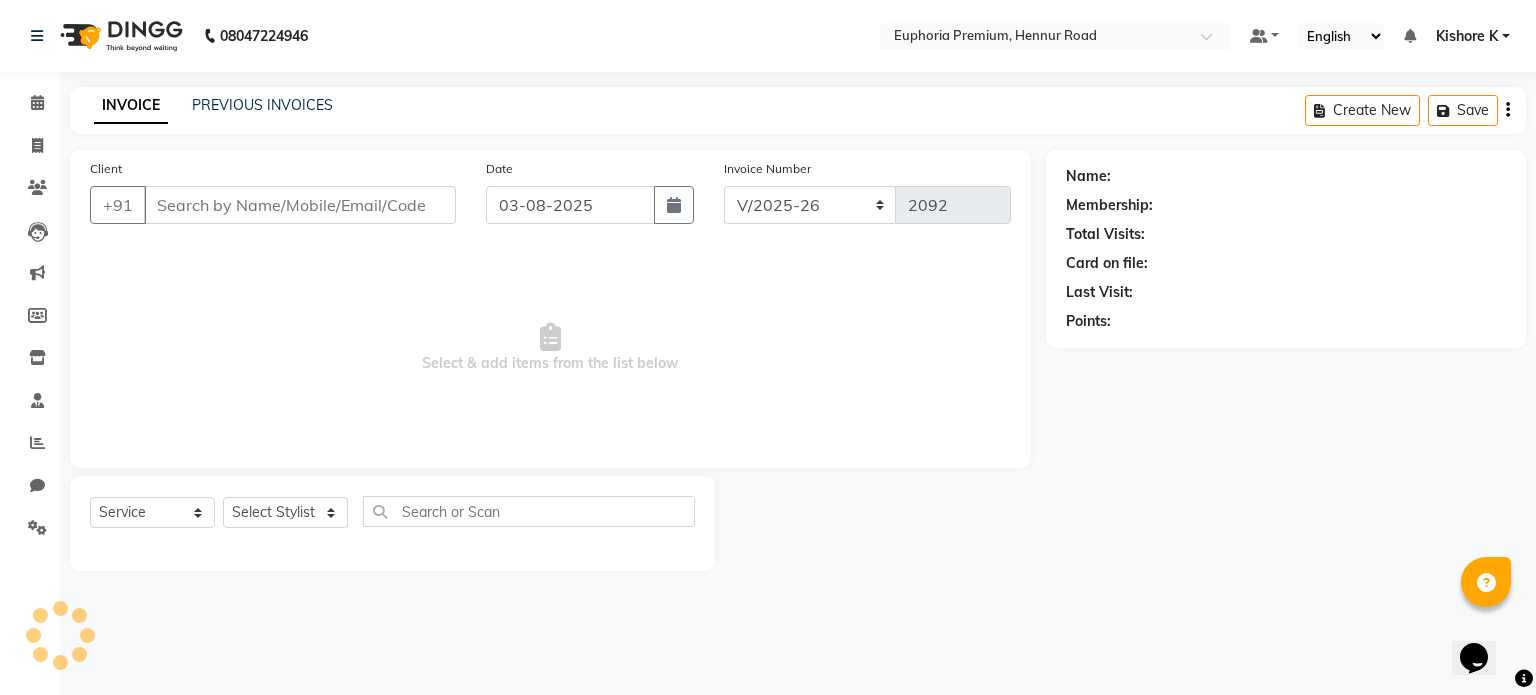 type on "[PHONE]" 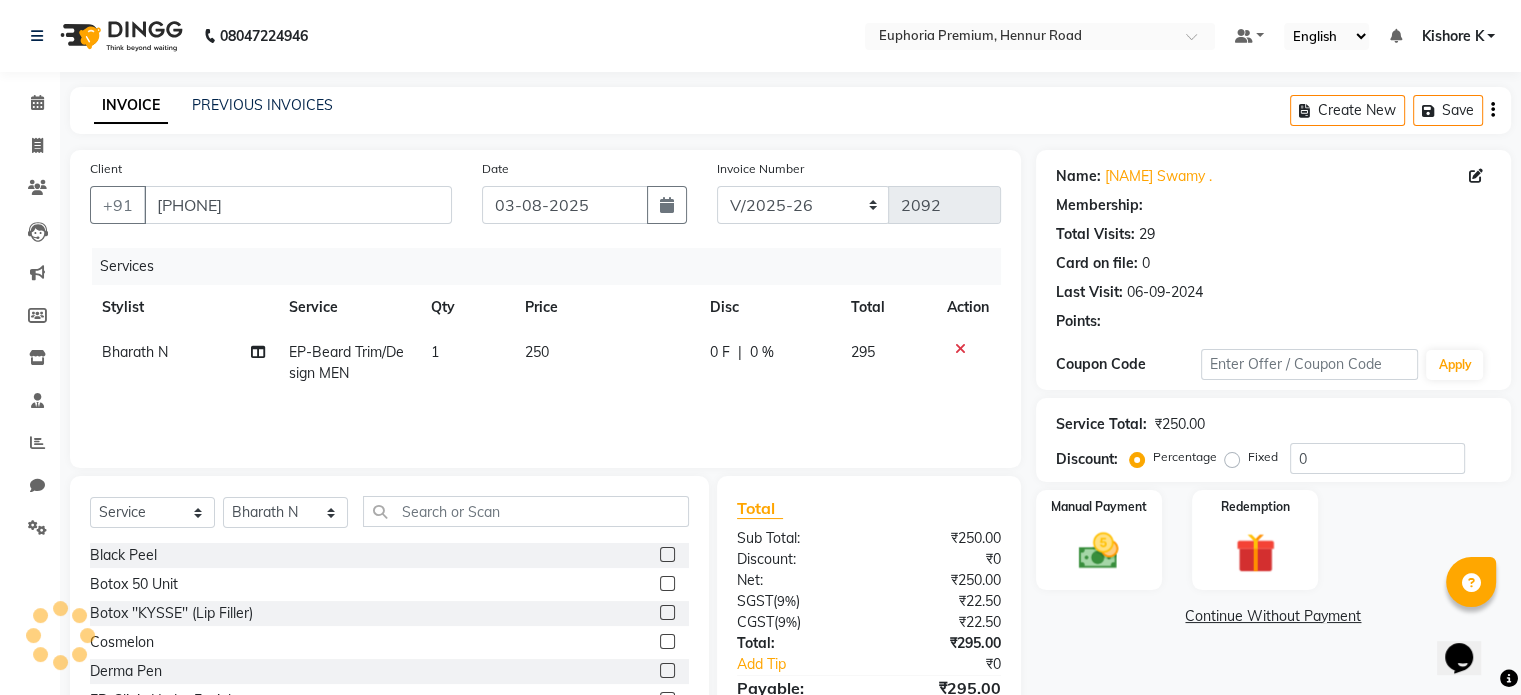 select on "1: Object" 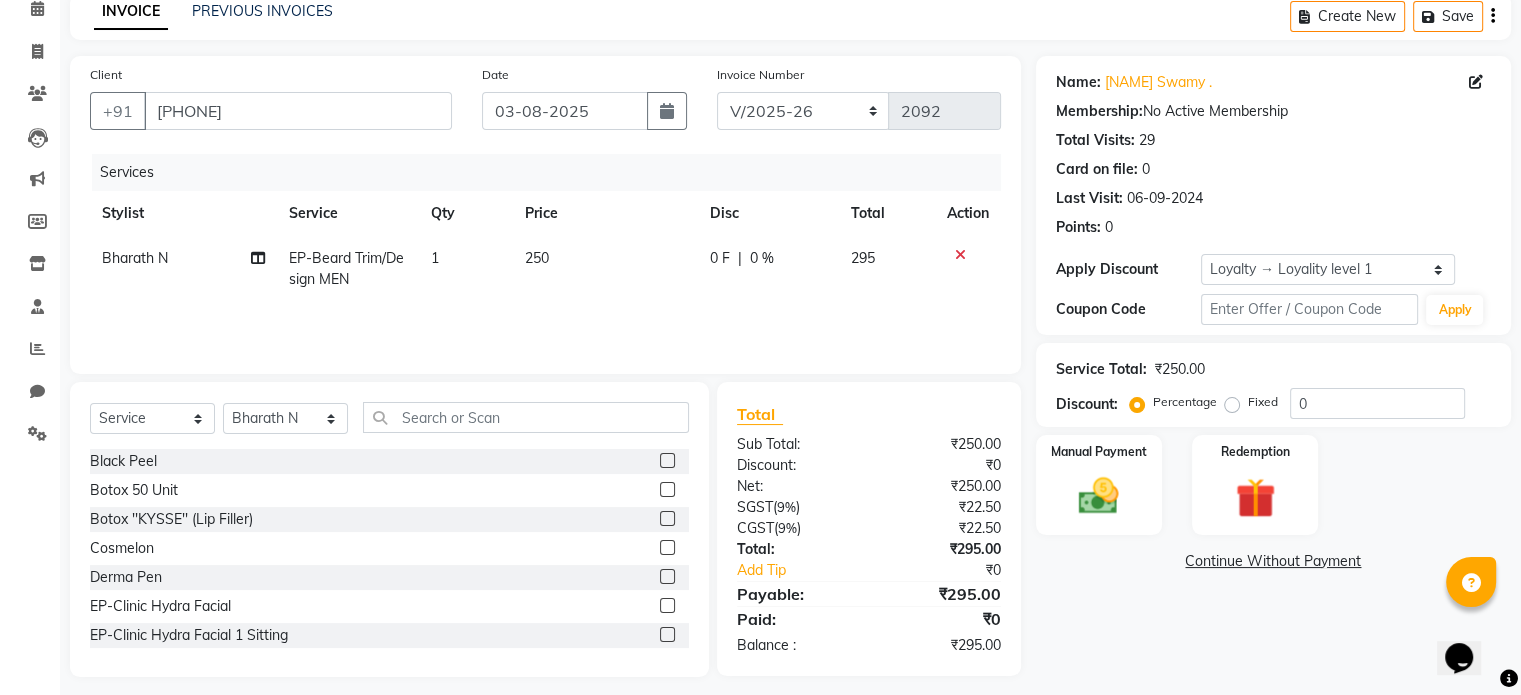 scroll, scrollTop: 106, scrollLeft: 0, axis: vertical 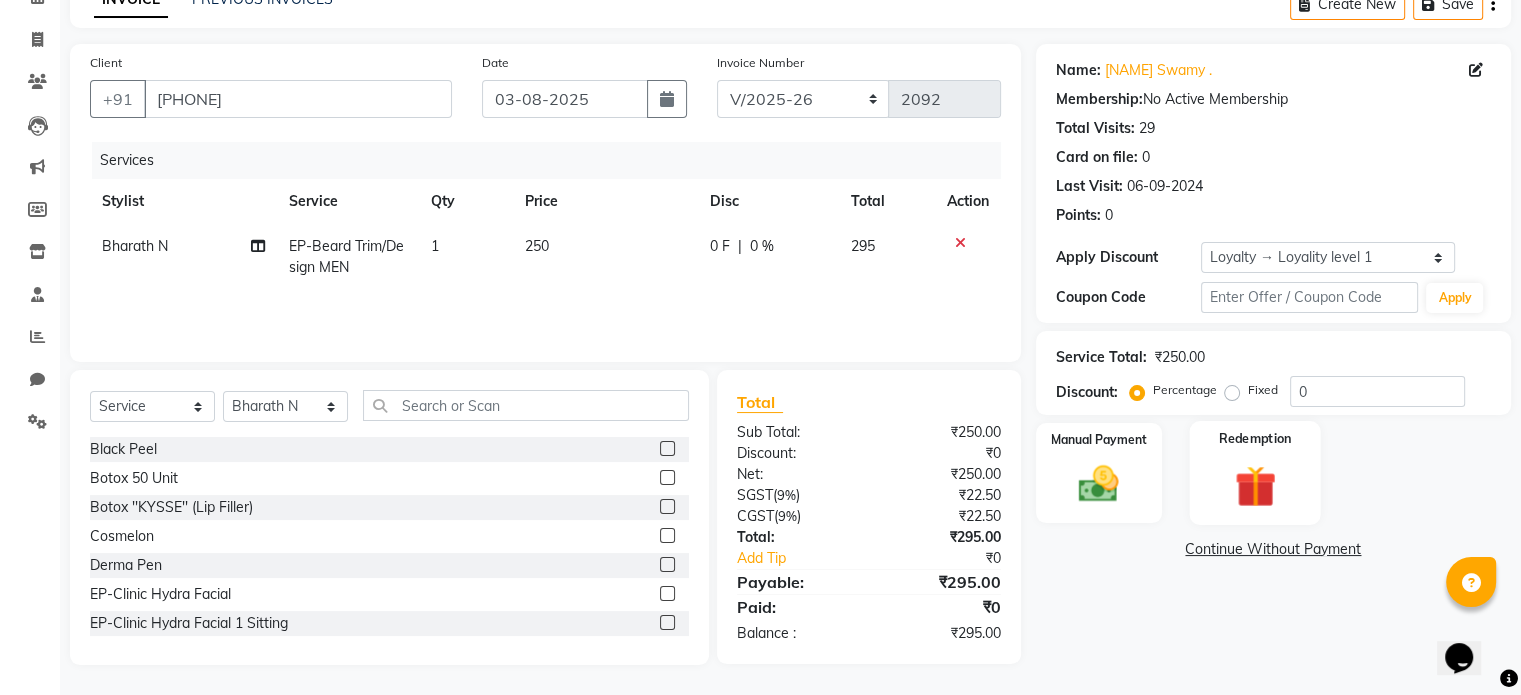 click 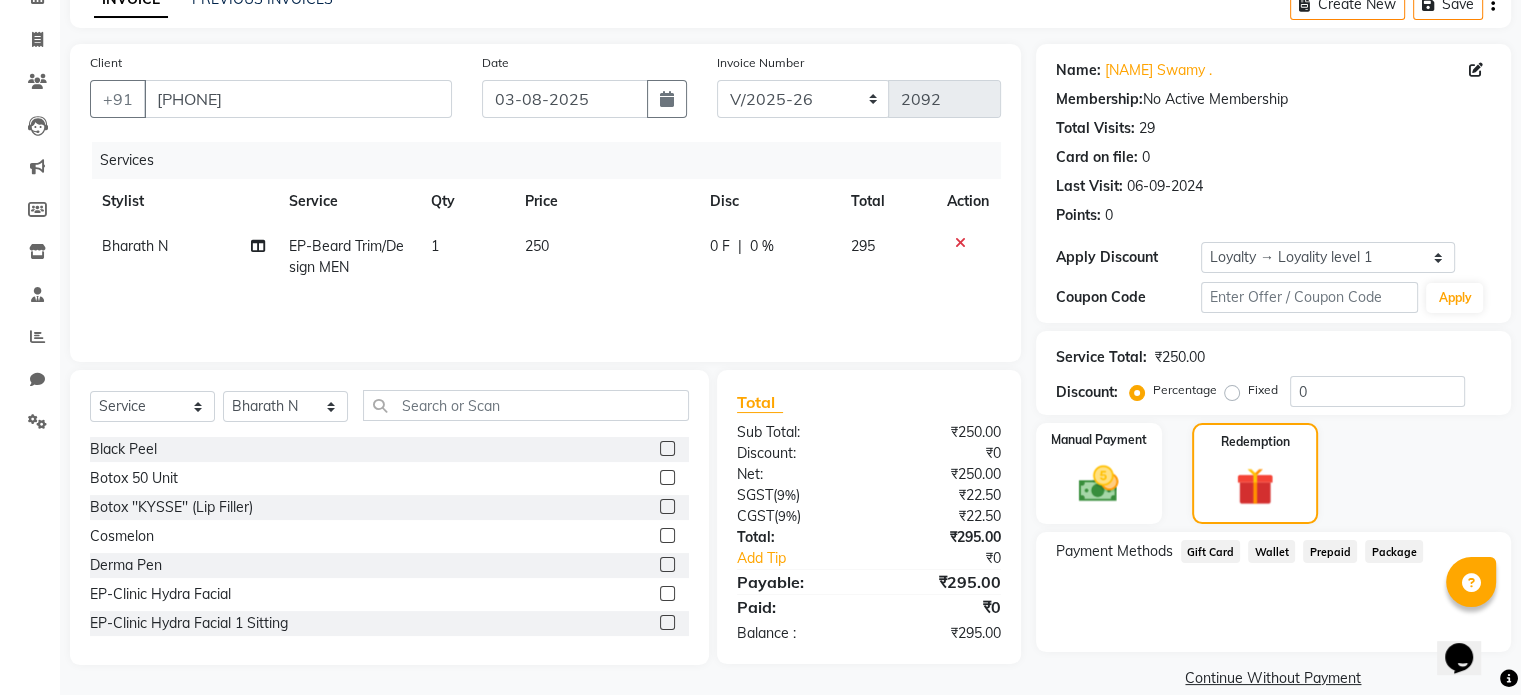 click on "Prepaid" 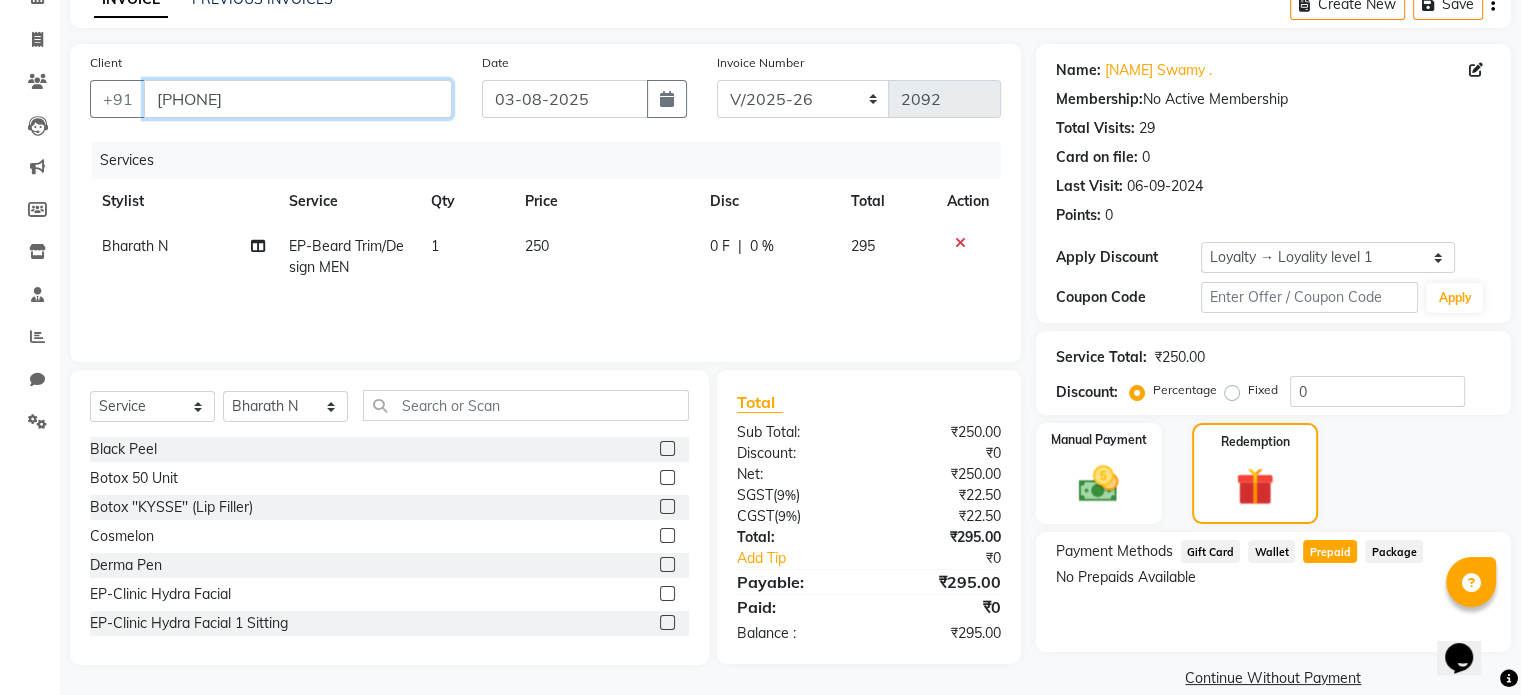 drag, startPoint x: 281, startPoint y: 105, endPoint x: 148, endPoint y: 88, distance: 134.08206 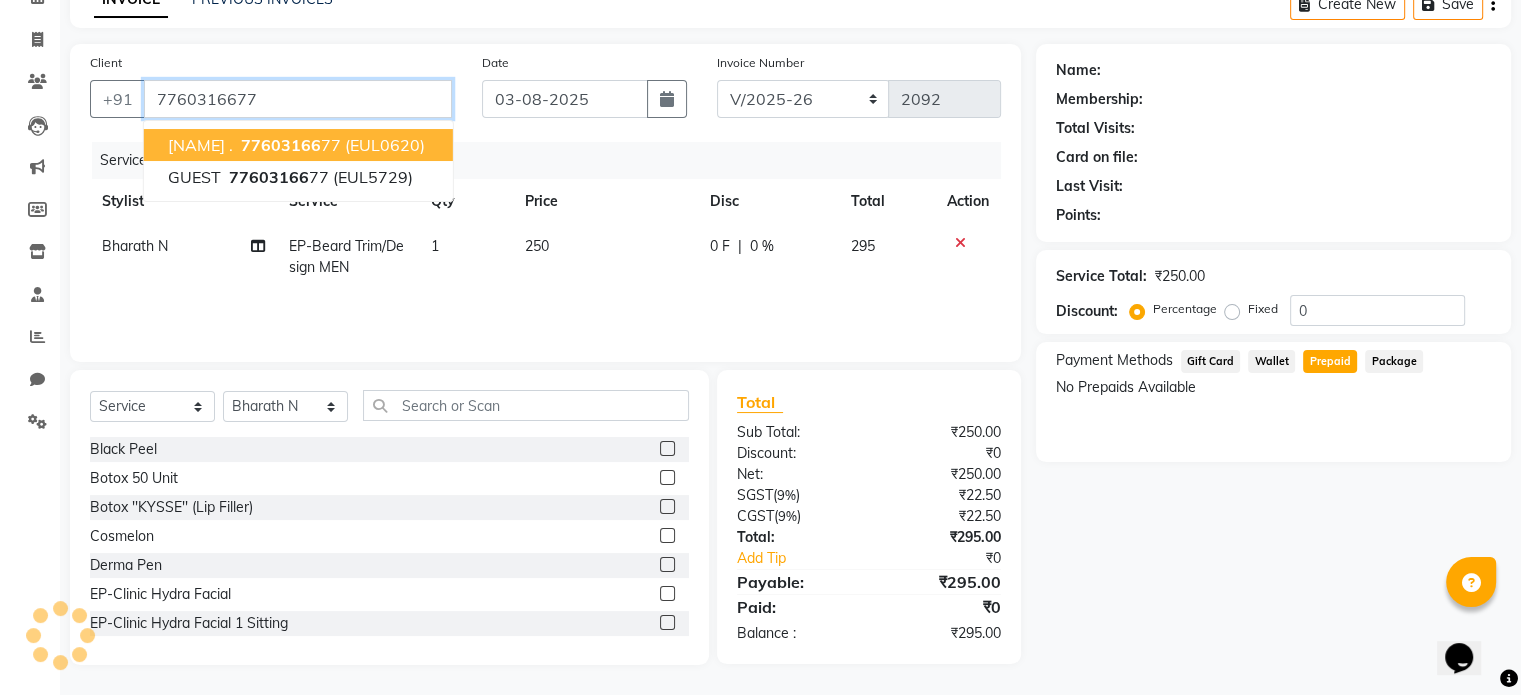 type on "7760316677" 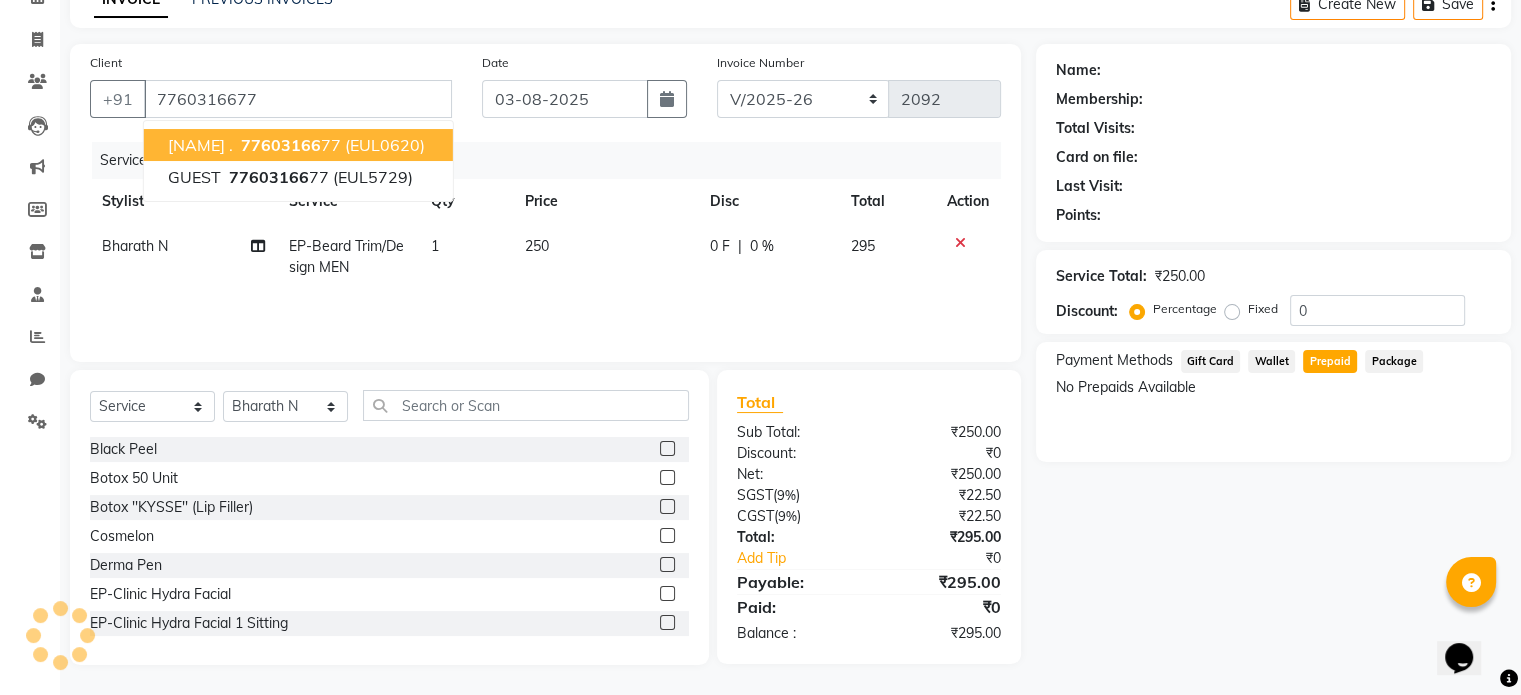 select on "1: Object" 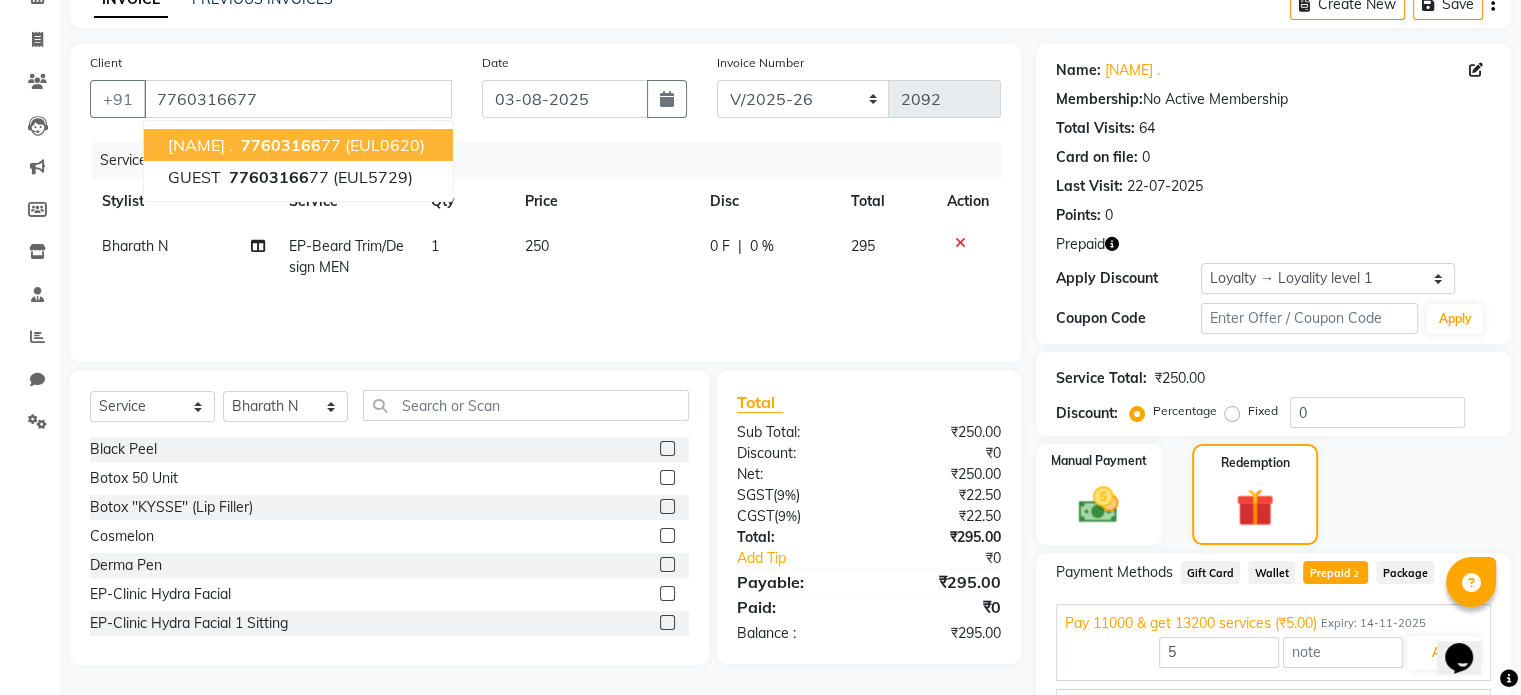 click on "77603166" at bounding box center (281, 145) 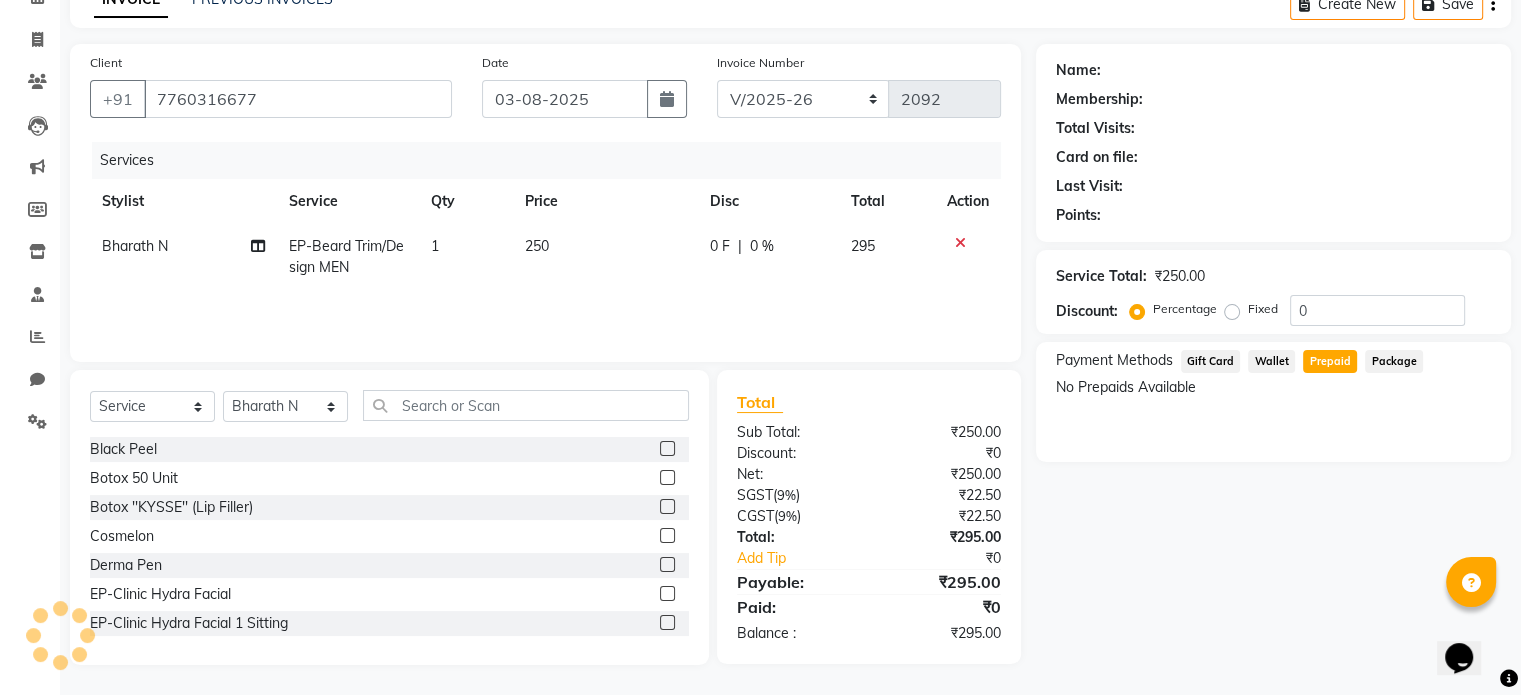 select on "1: Object" 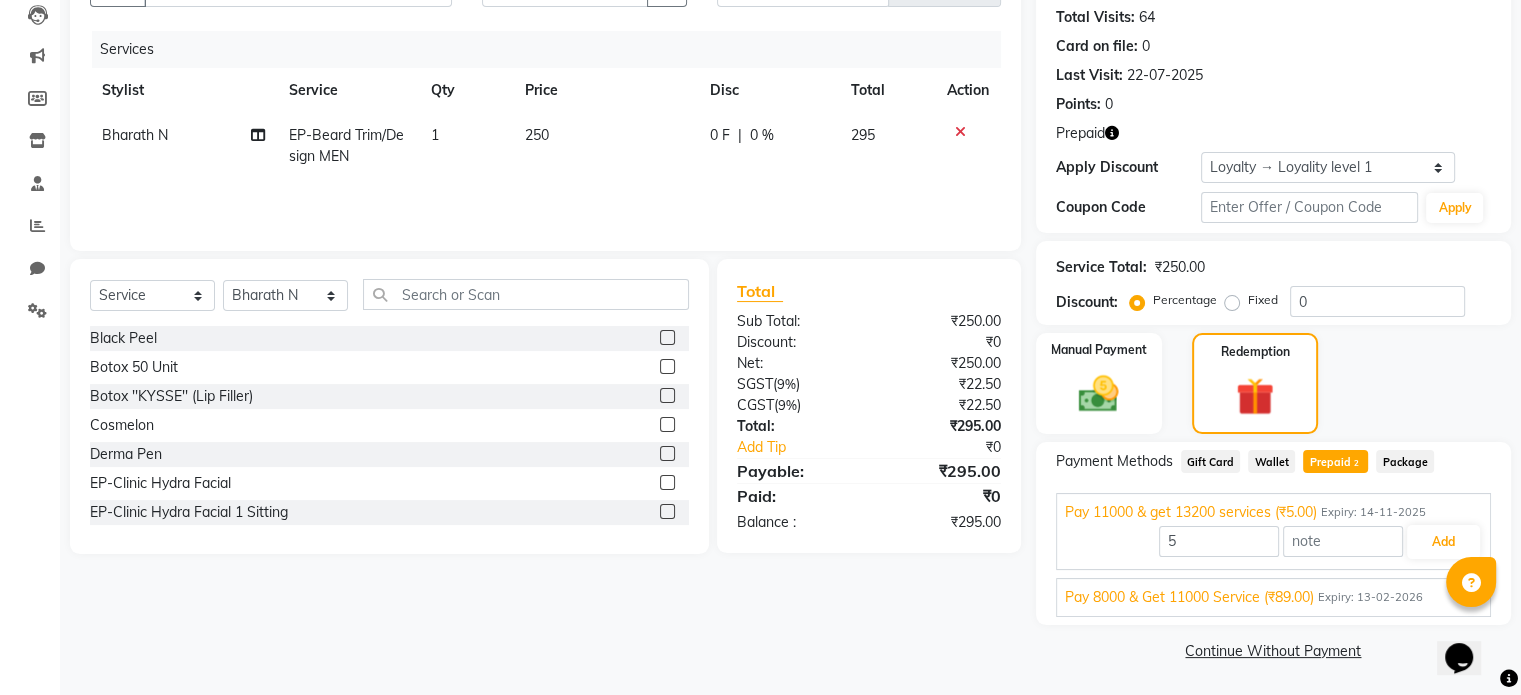 scroll, scrollTop: 0, scrollLeft: 0, axis: both 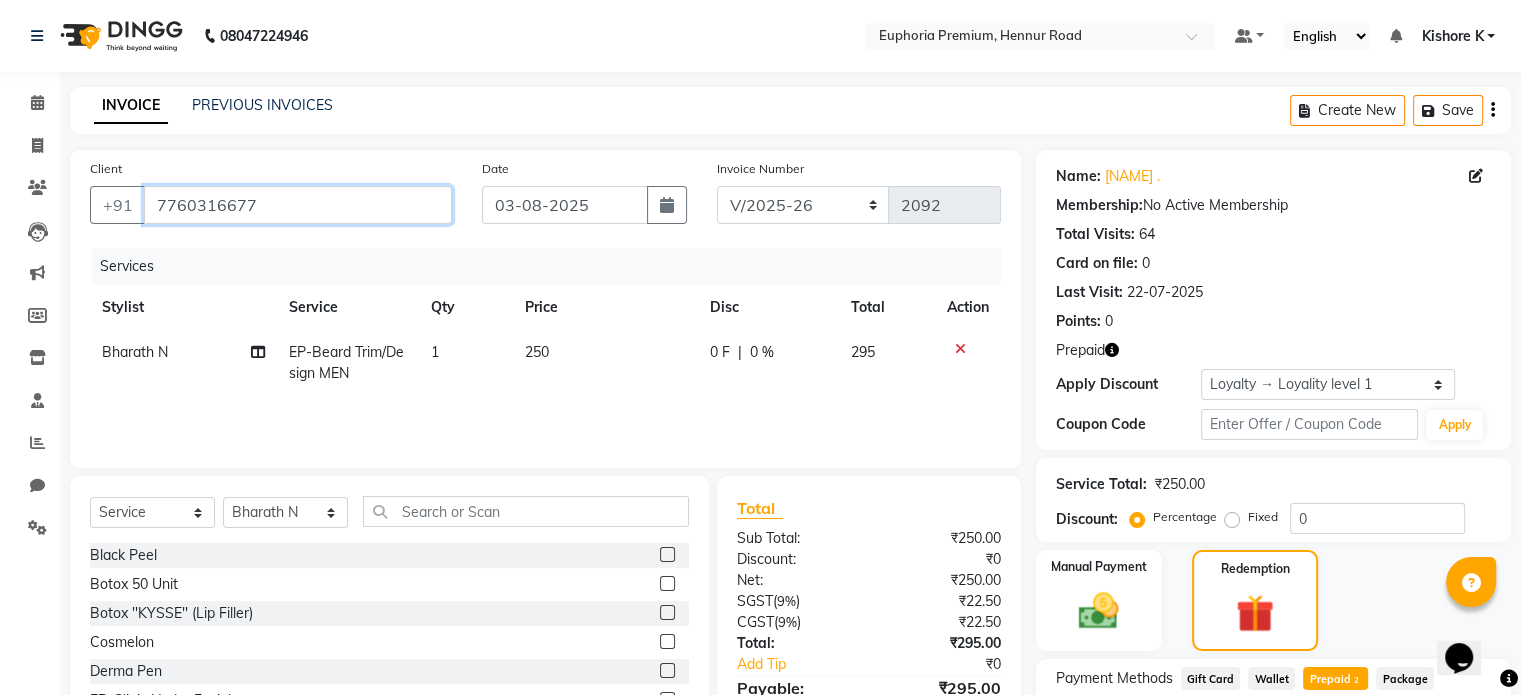 drag, startPoint x: 266, startPoint y: 203, endPoint x: 151, endPoint y: 191, distance: 115.62439 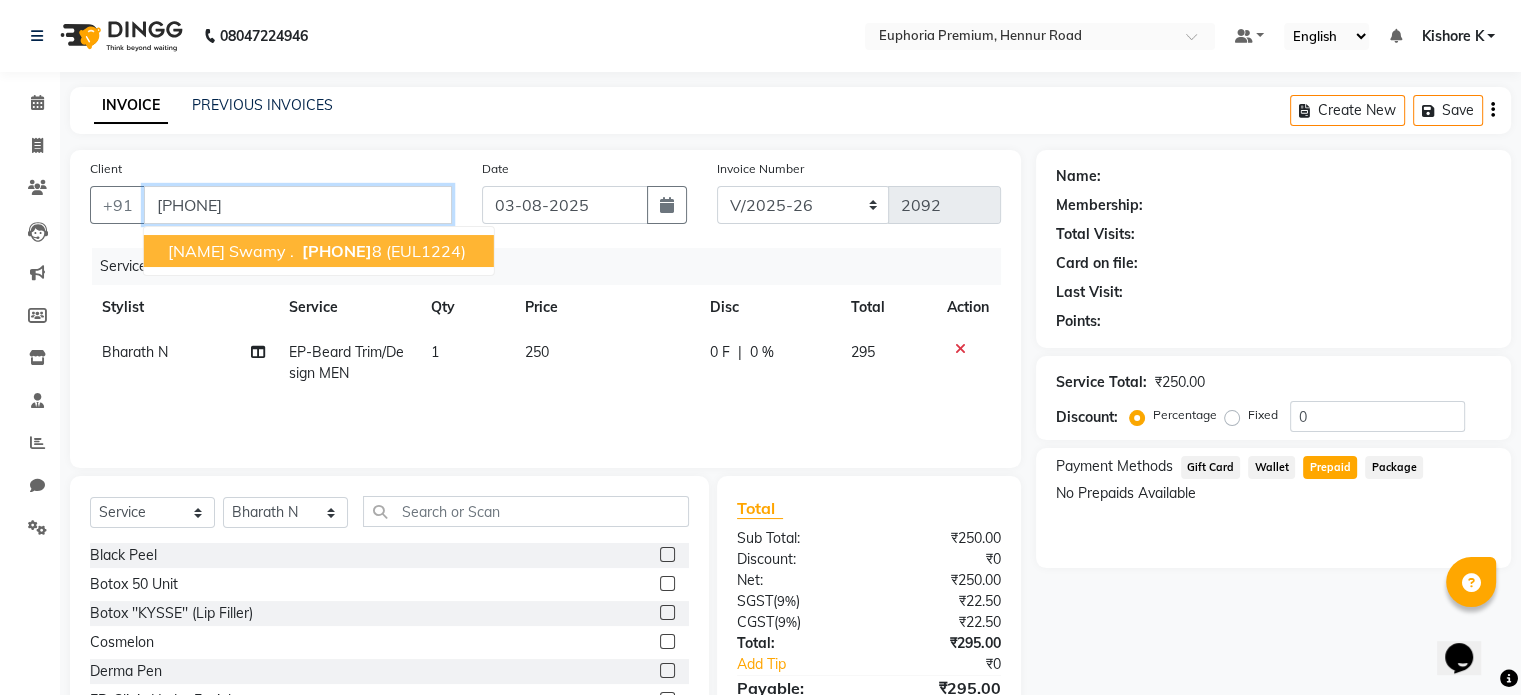 type on "[PHONE]" 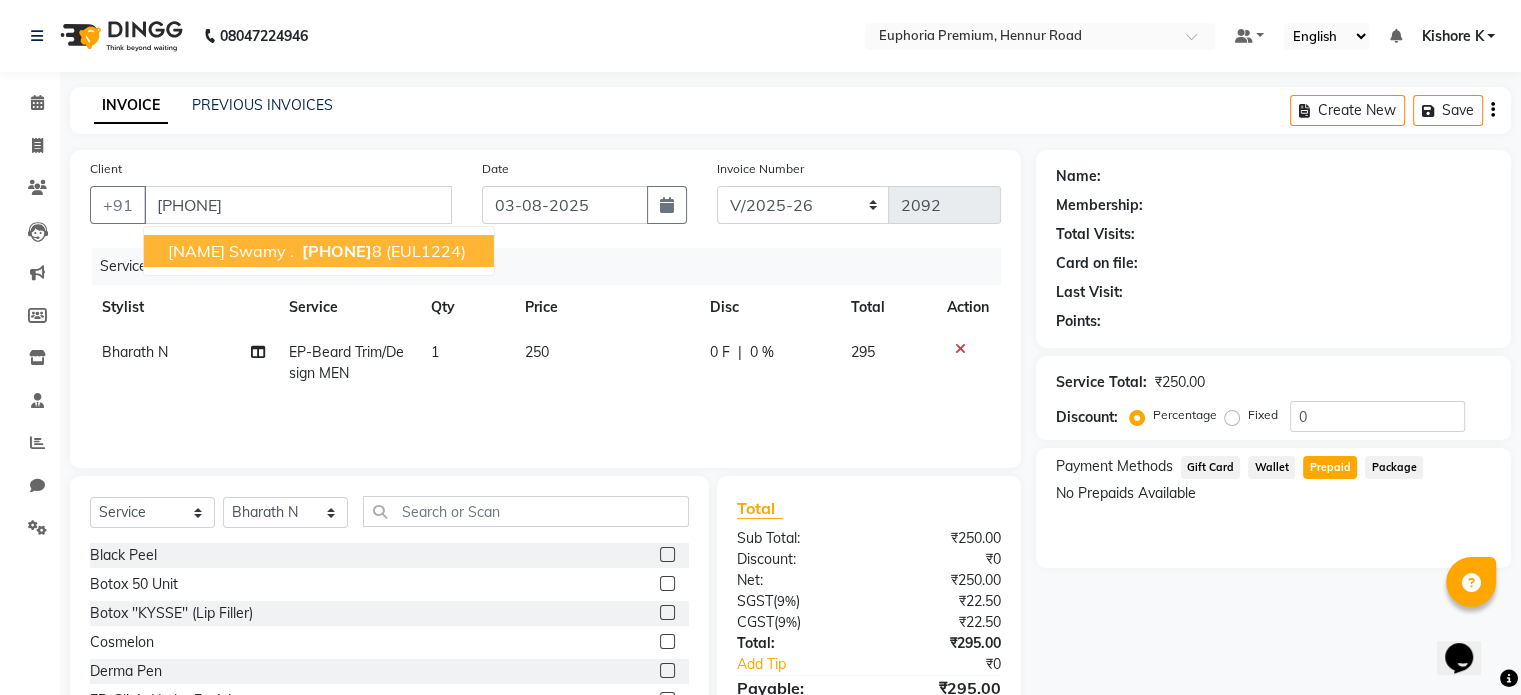 select on "1: Object" 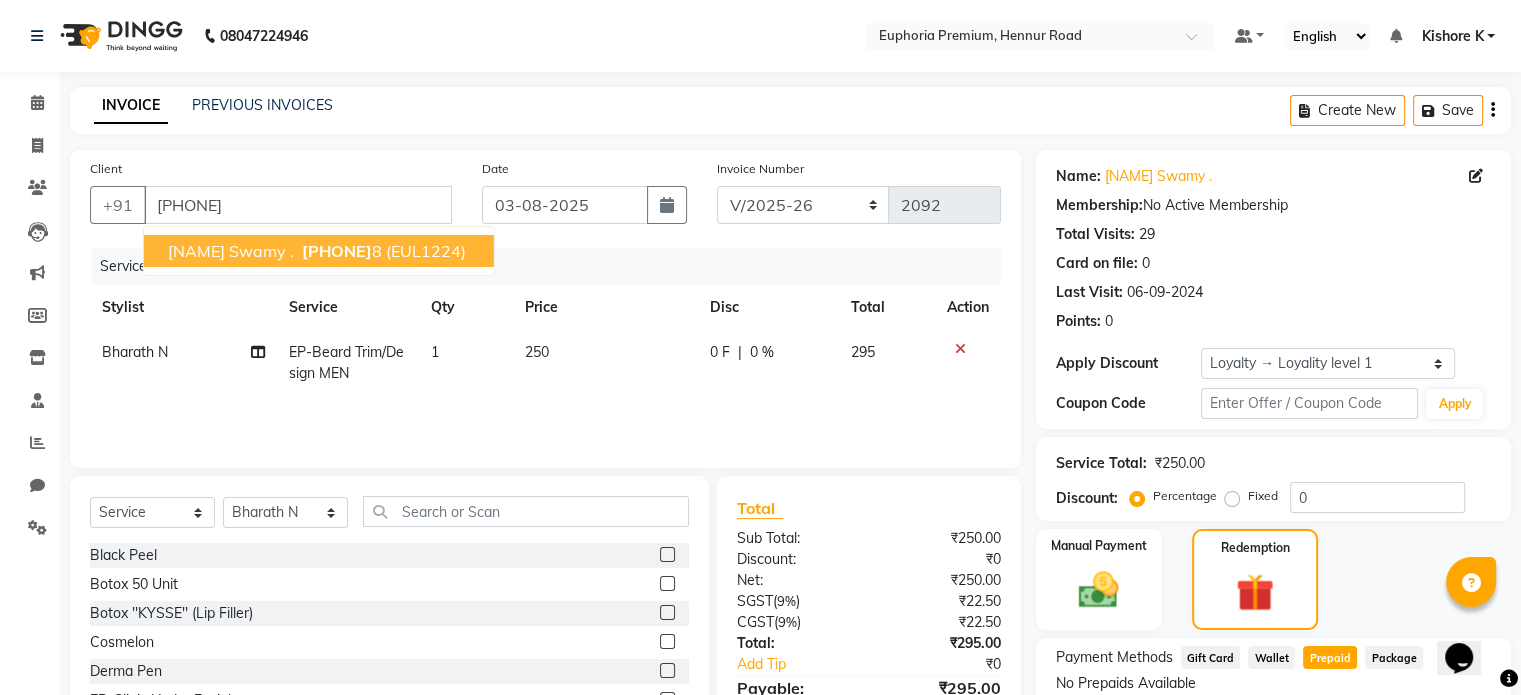 click on "[PHONE]" at bounding box center (337, 251) 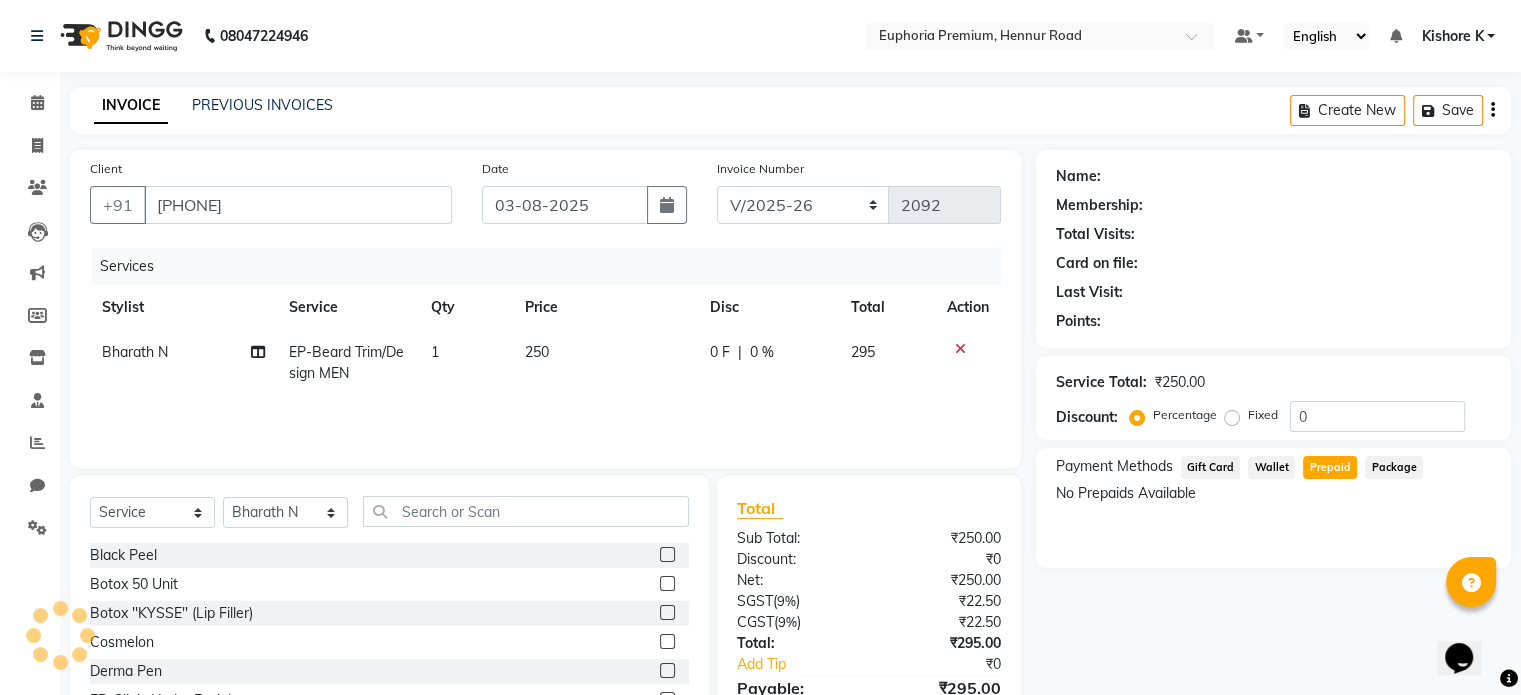 select on "1: Object" 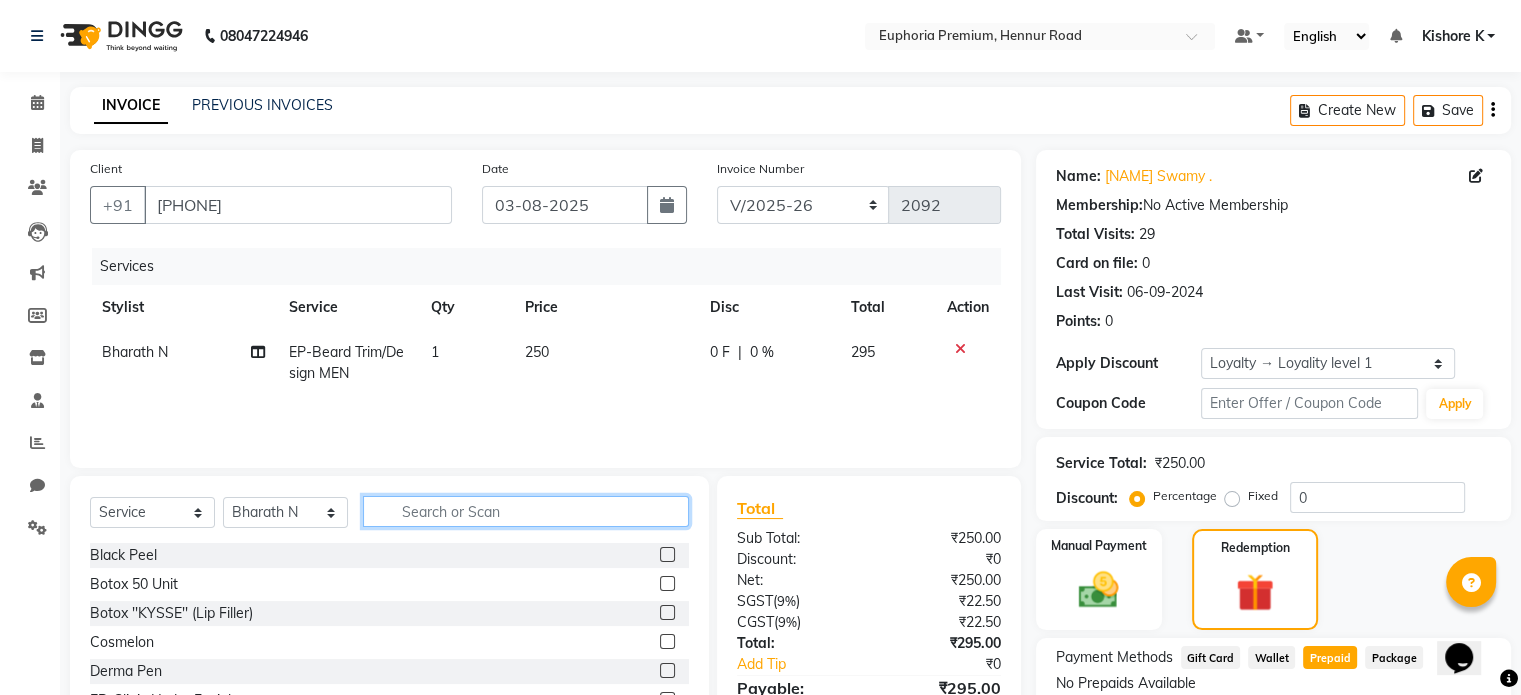 click 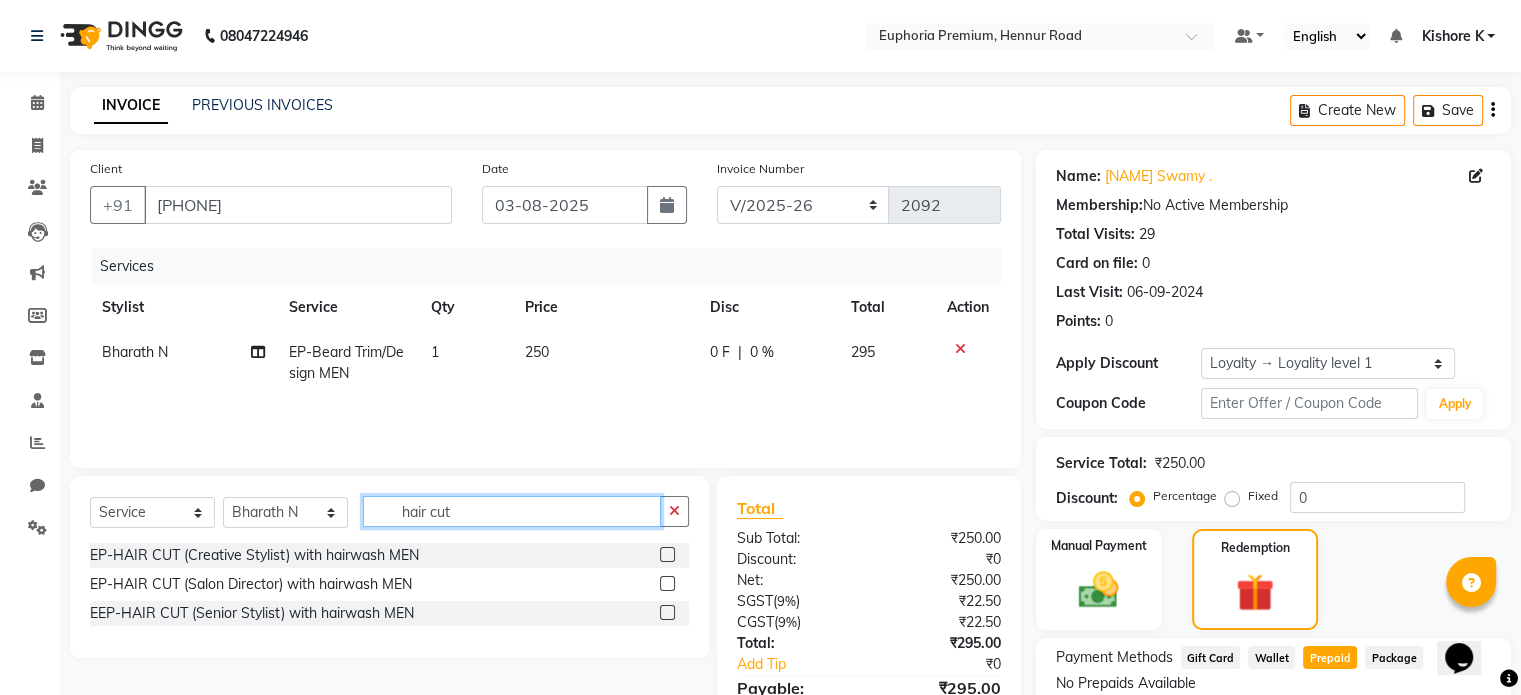 type on "hair cut" 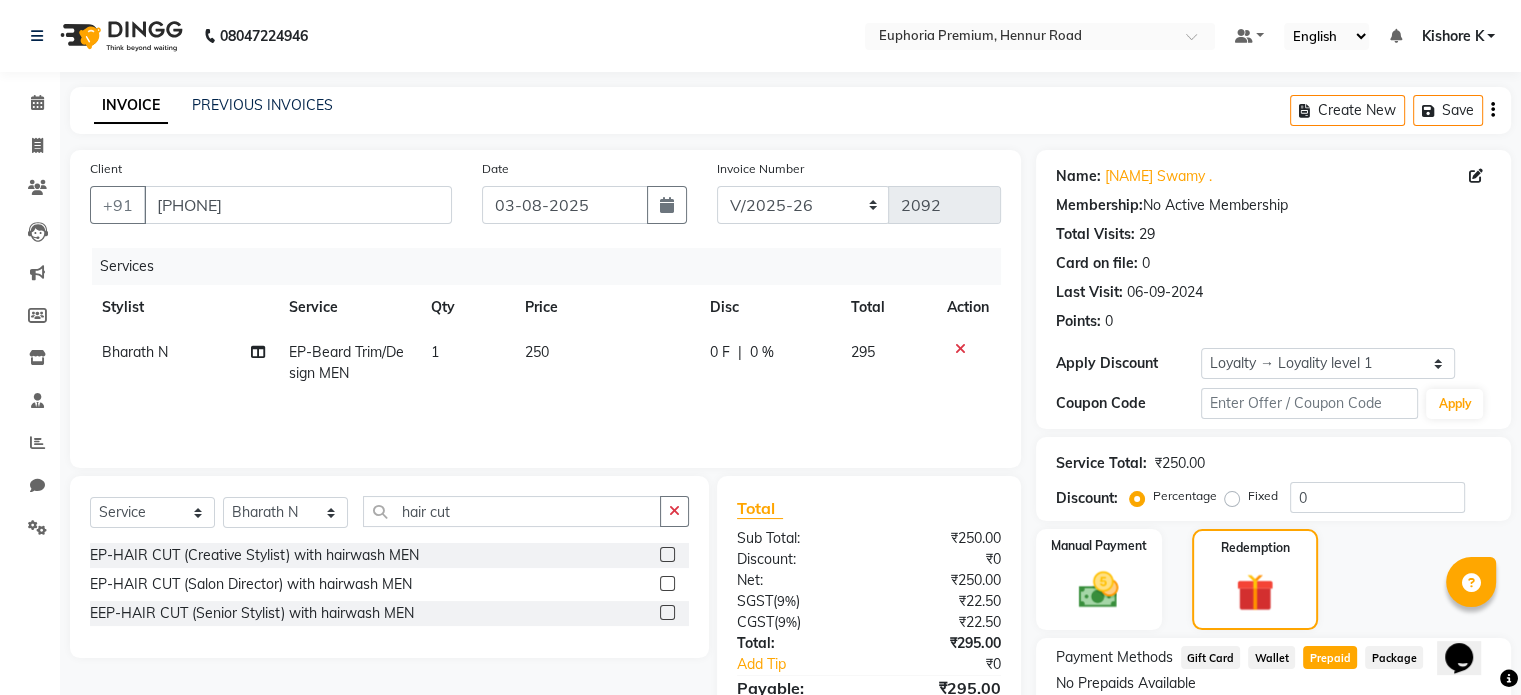click 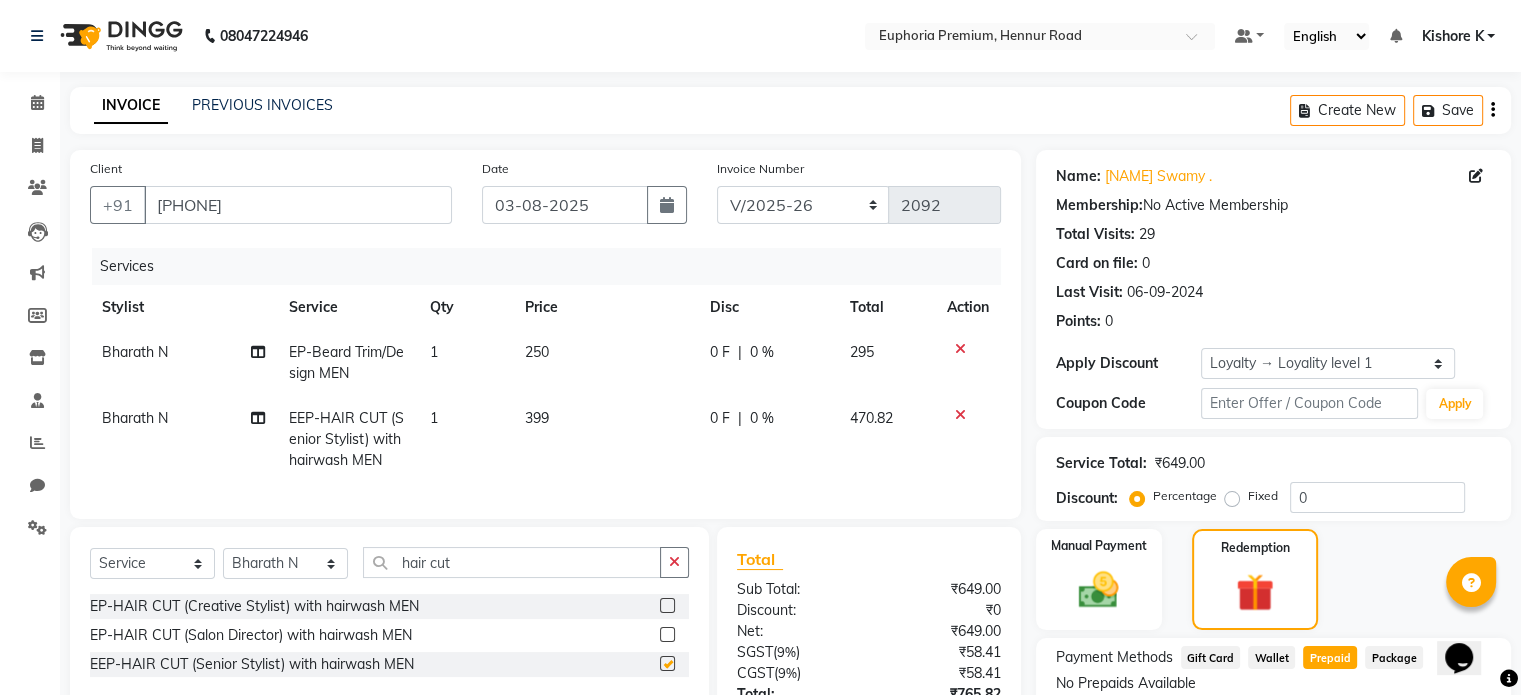 checkbox on "false" 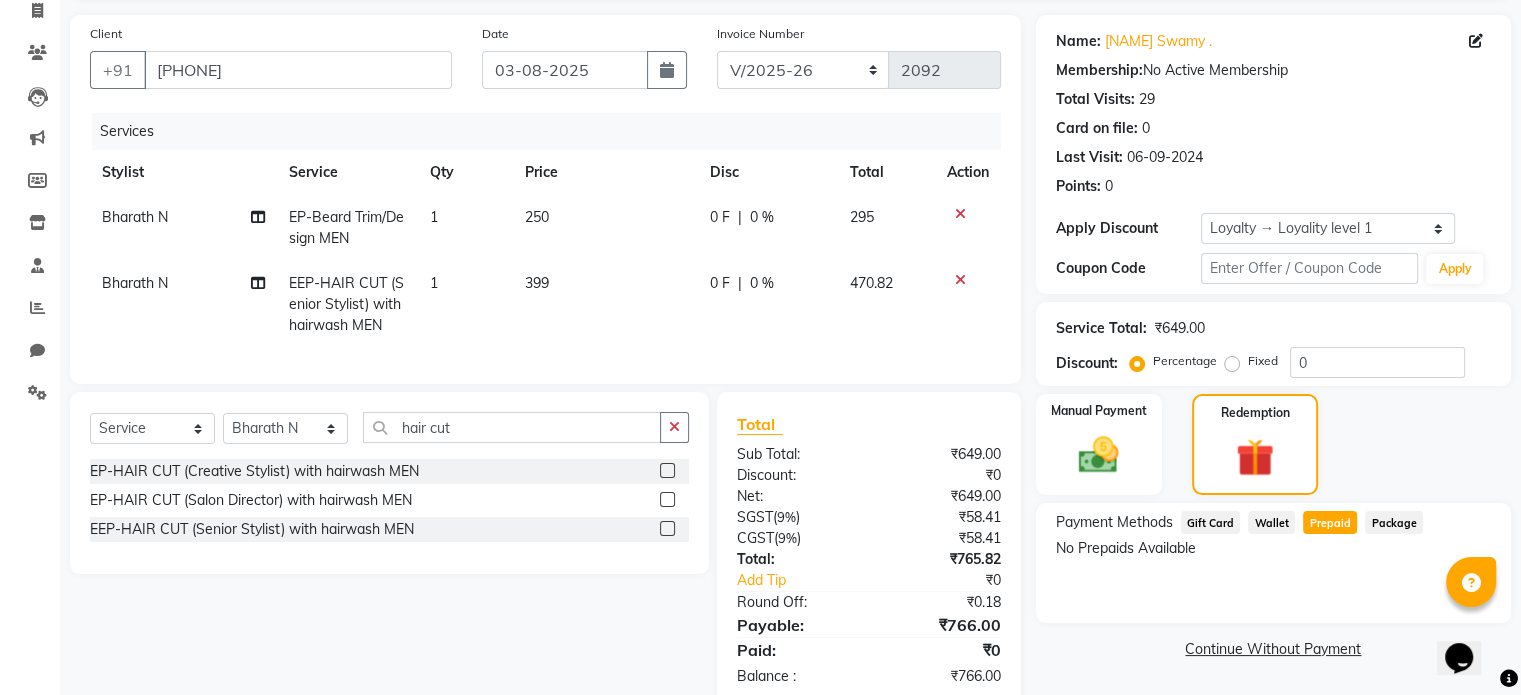 scroll, scrollTop: 192, scrollLeft: 0, axis: vertical 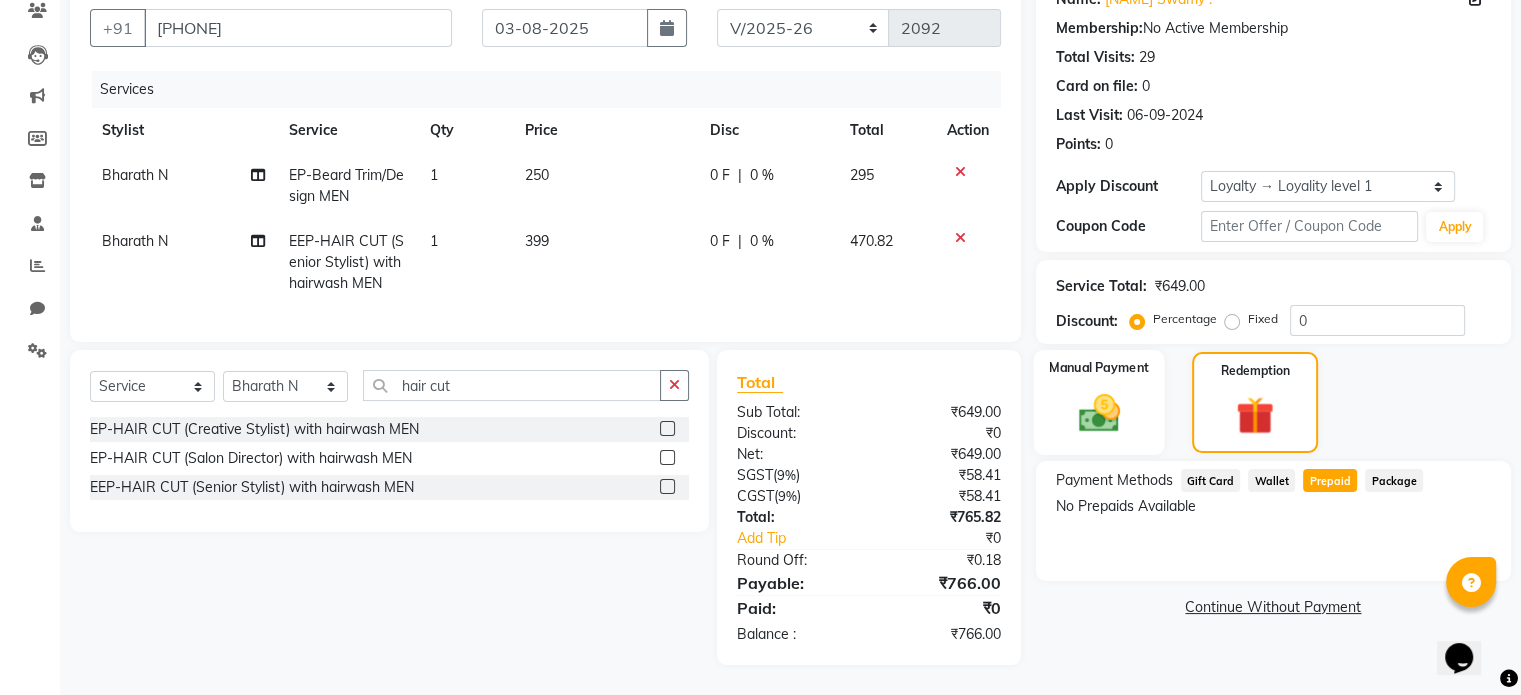 click 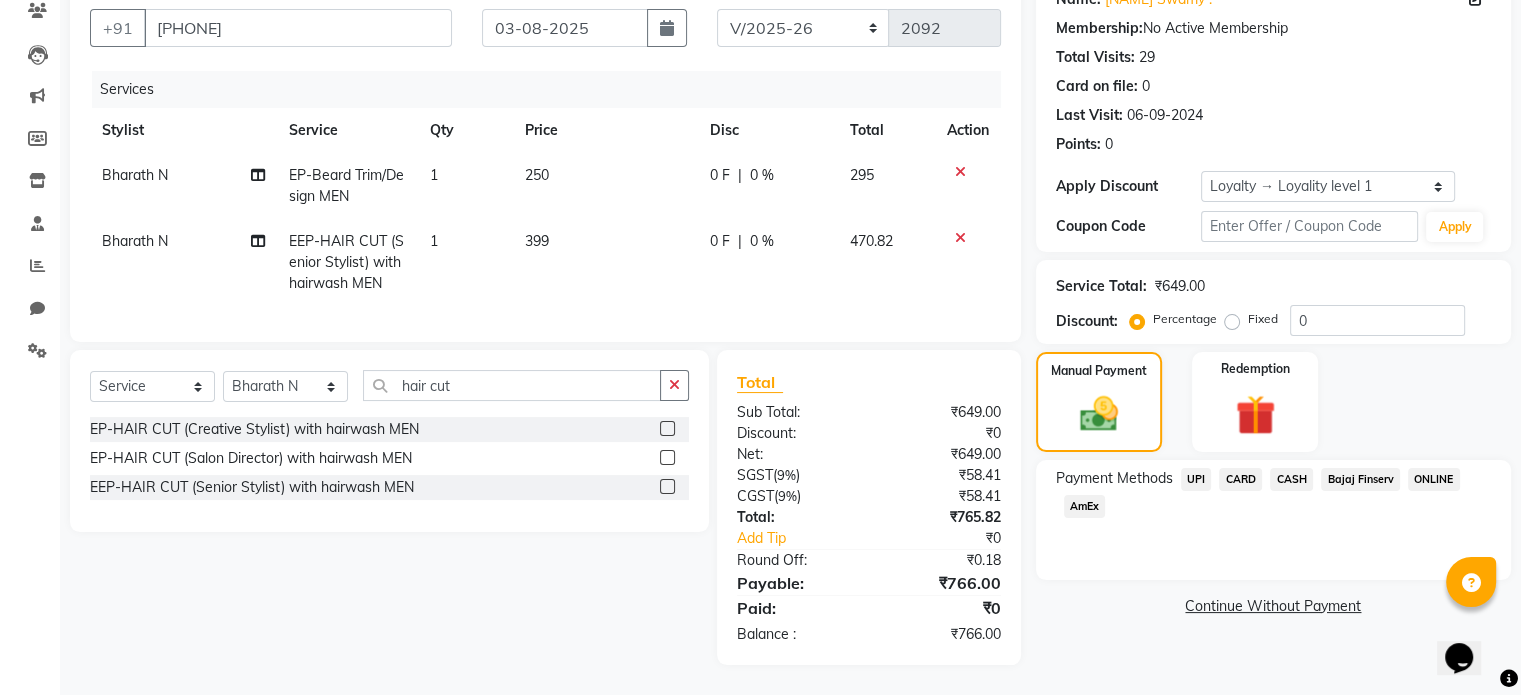 click on "CASH" 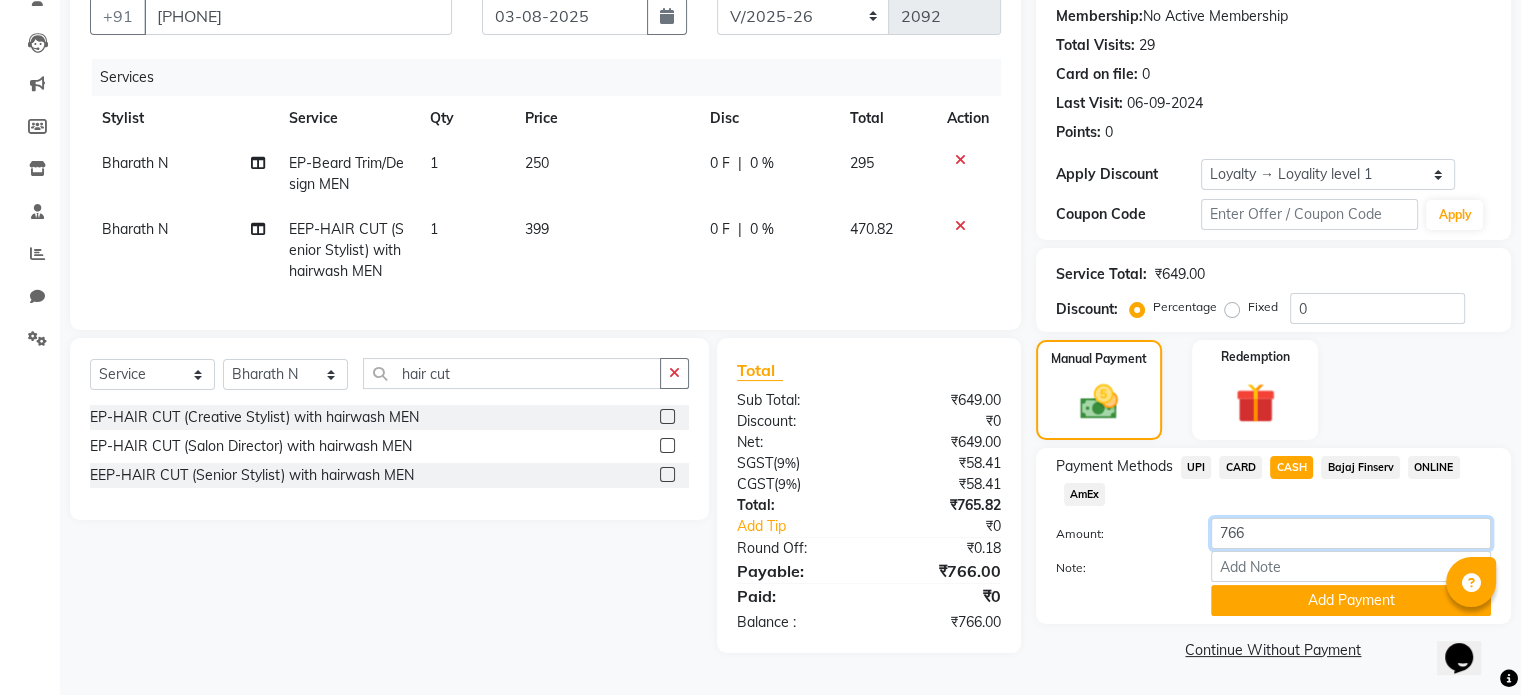 drag, startPoint x: 1262, startPoint y: 525, endPoint x: 1120, endPoint y: 534, distance: 142.28493 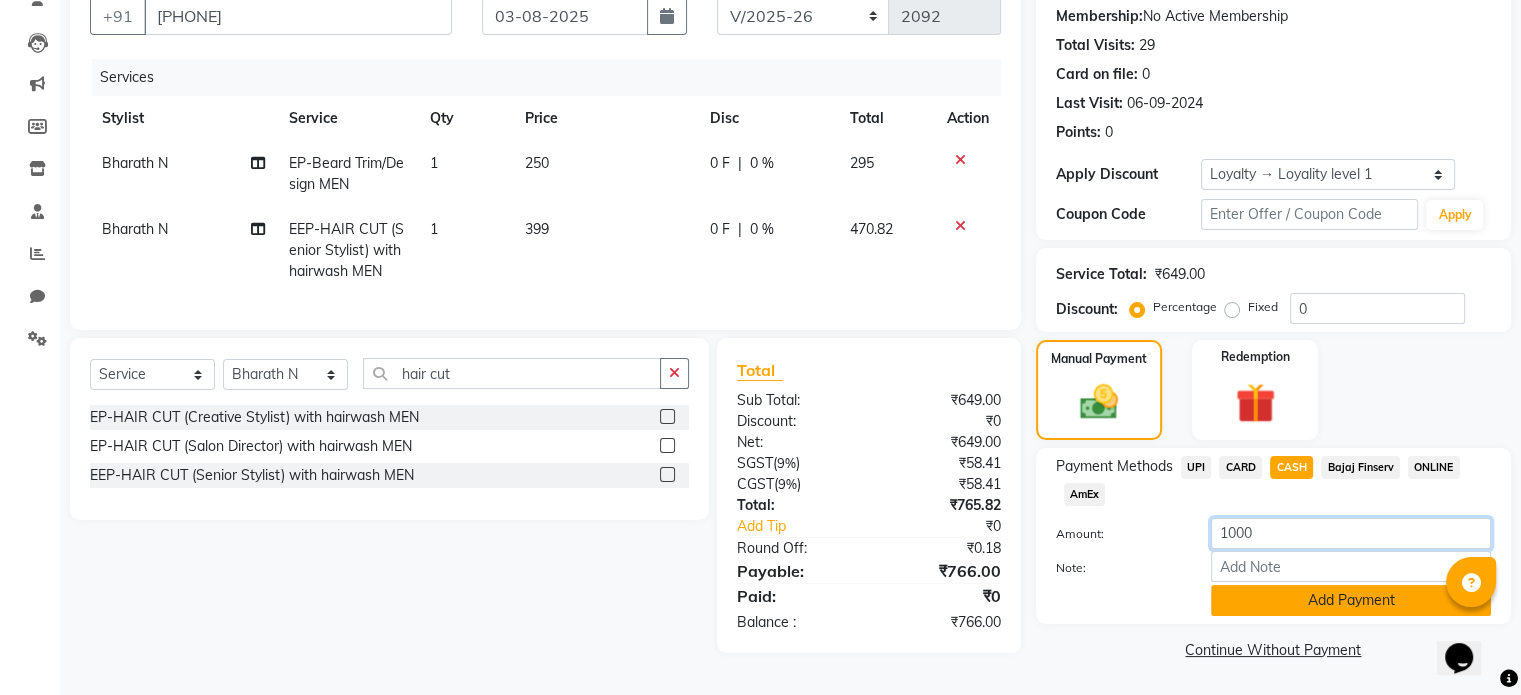 type on "1000" 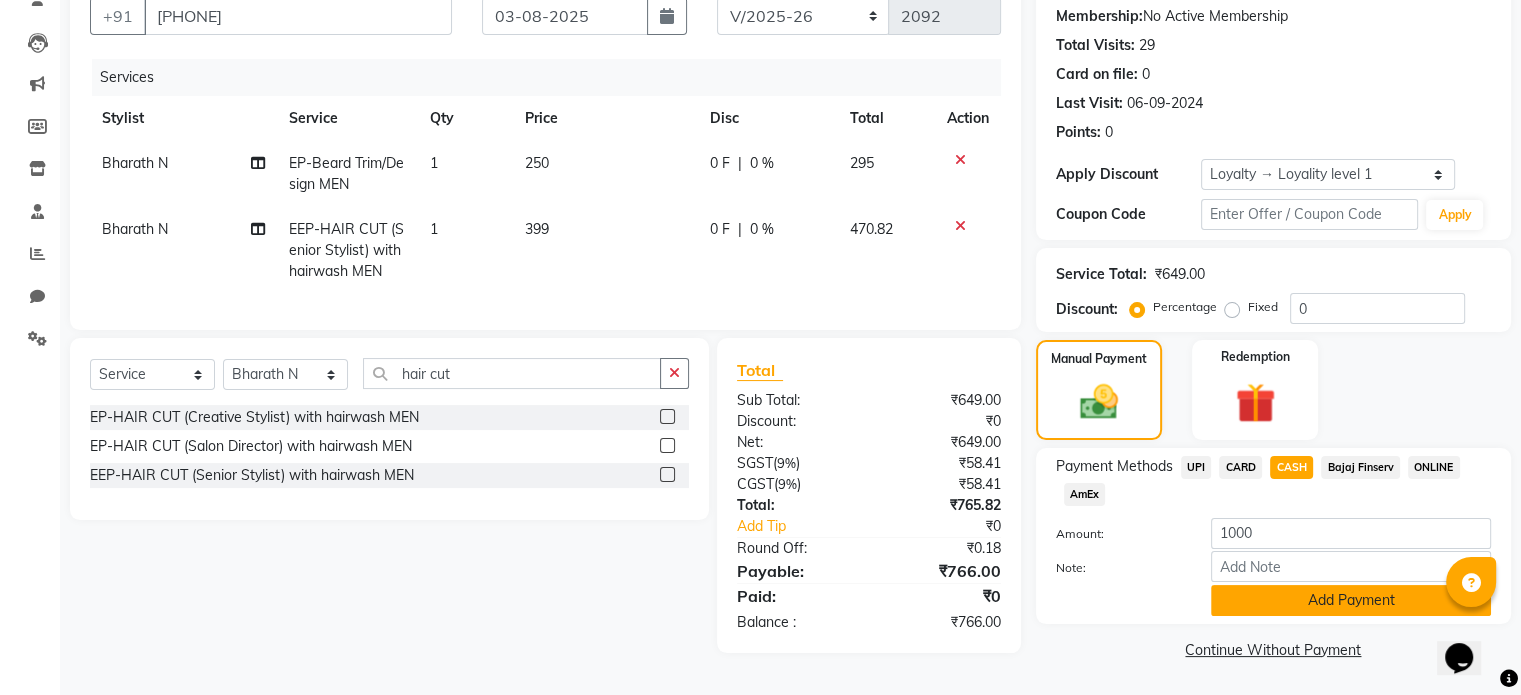 click on "Add Payment" 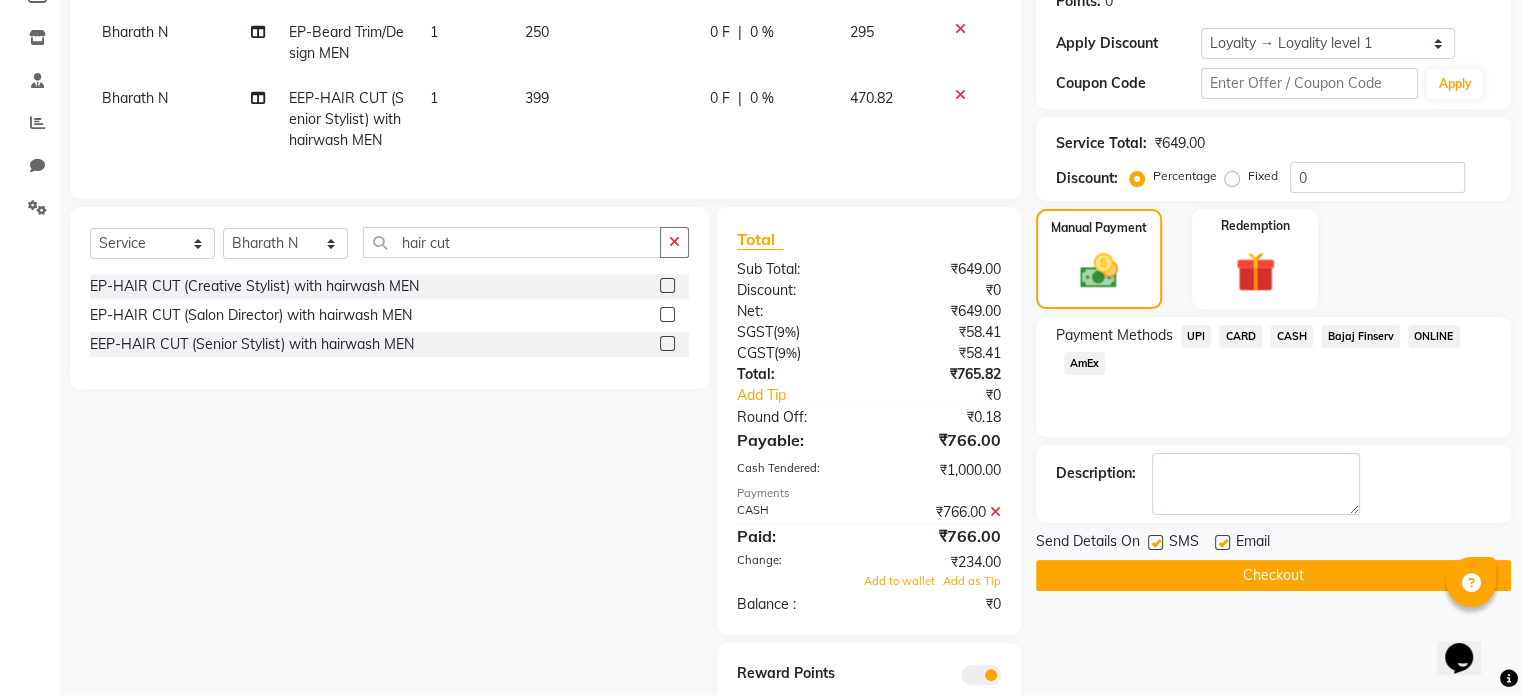 scroll, scrollTop: 405, scrollLeft: 0, axis: vertical 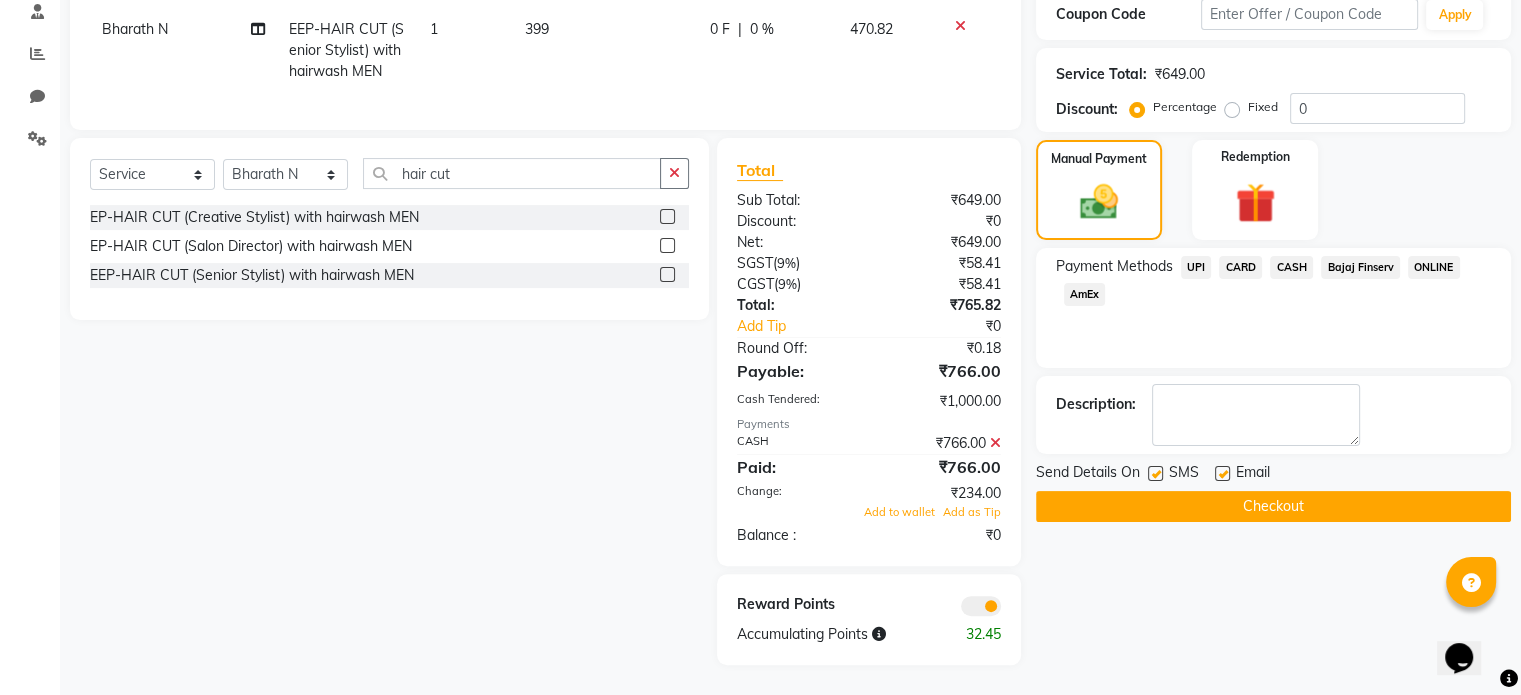 click 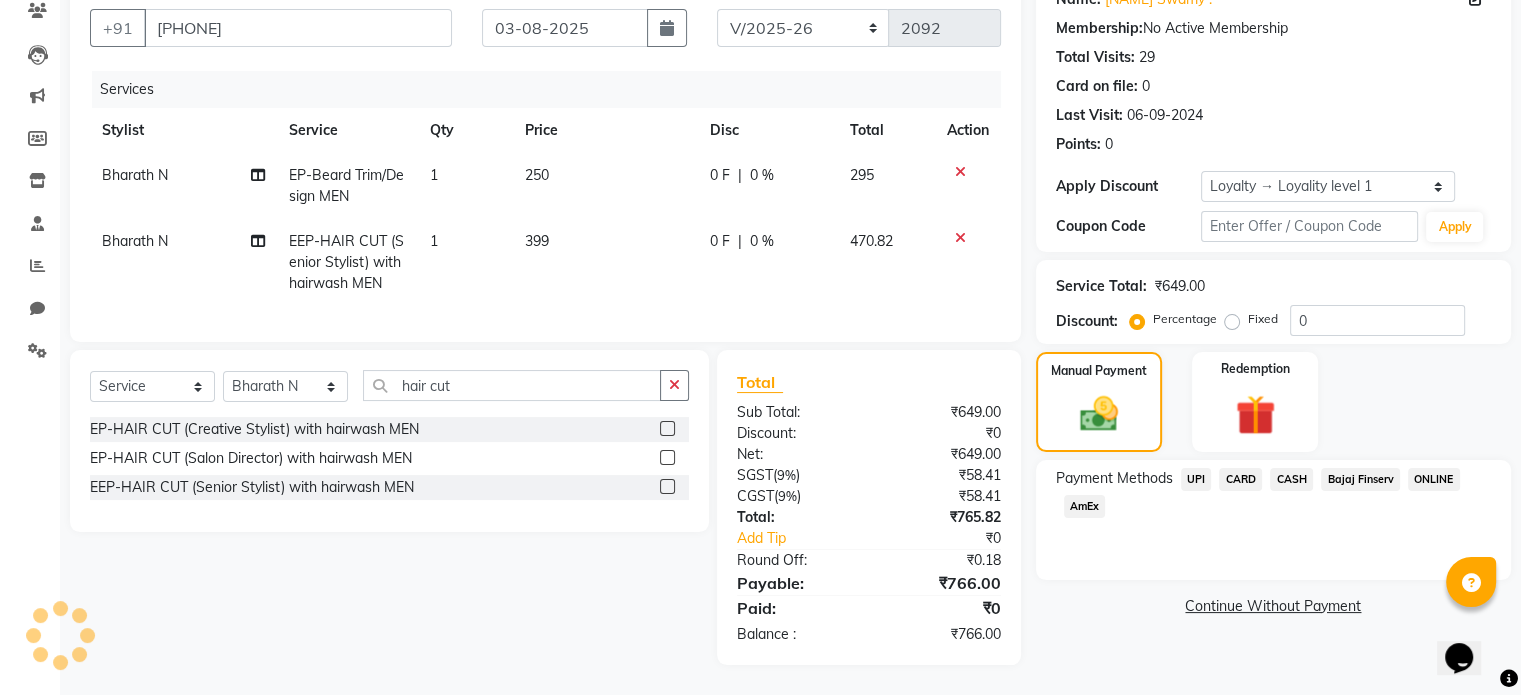 scroll, scrollTop: 192, scrollLeft: 0, axis: vertical 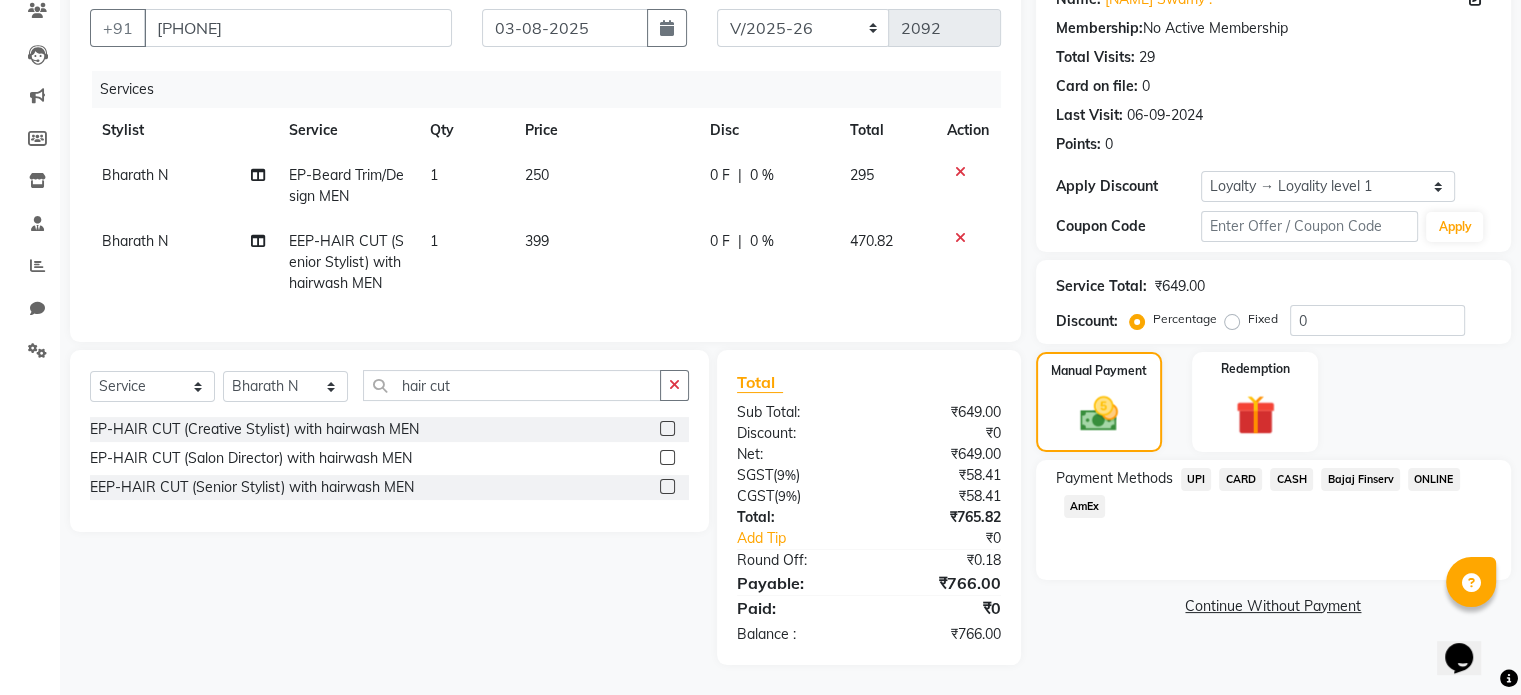 click on "CASH" 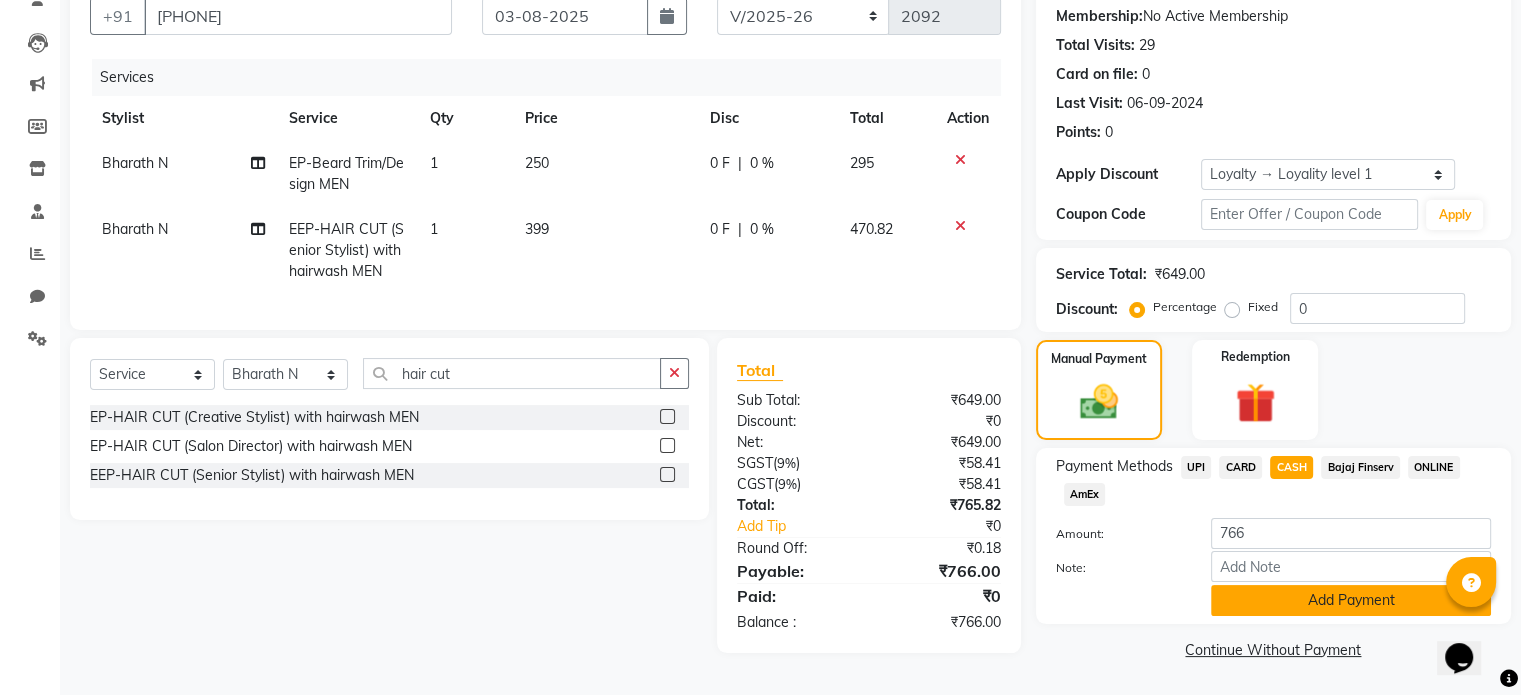 click on "Add Payment" 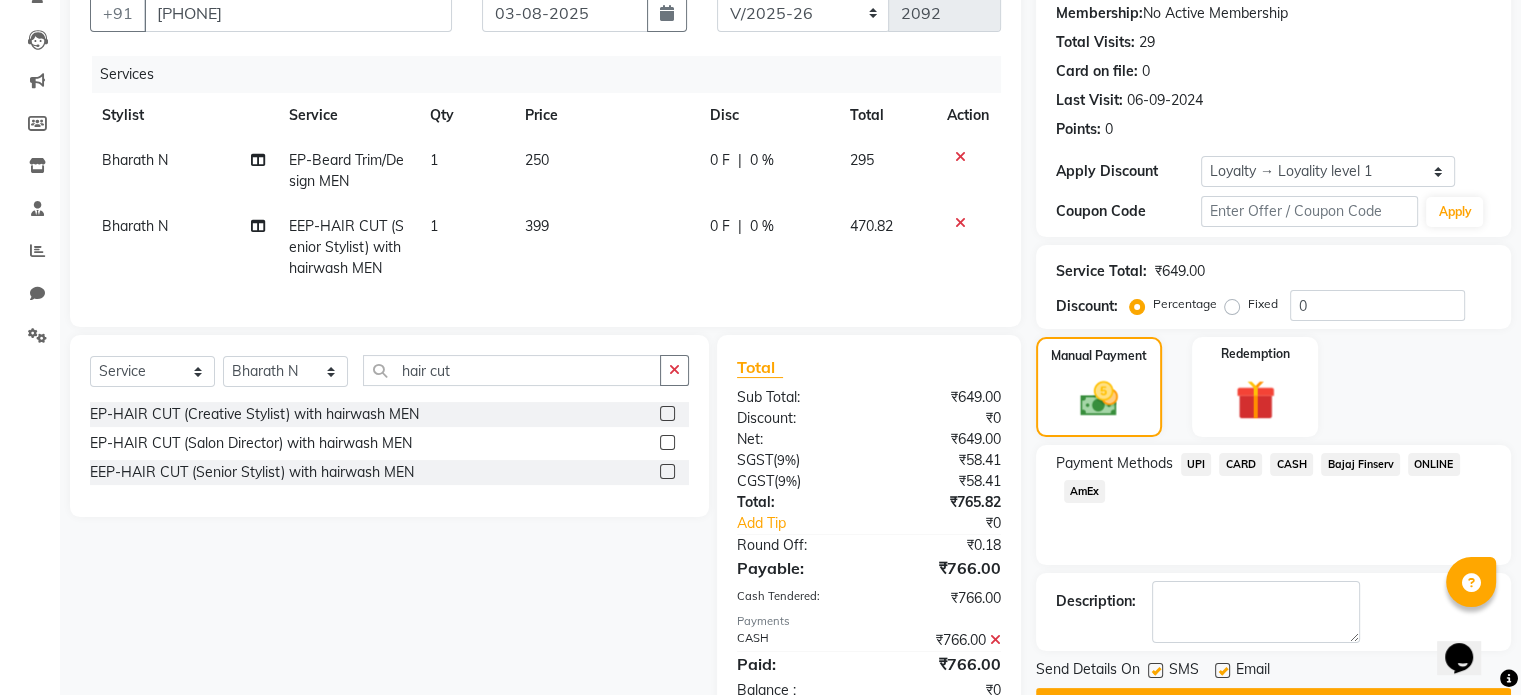 scroll, scrollTop: 364, scrollLeft: 0, axis: vertical 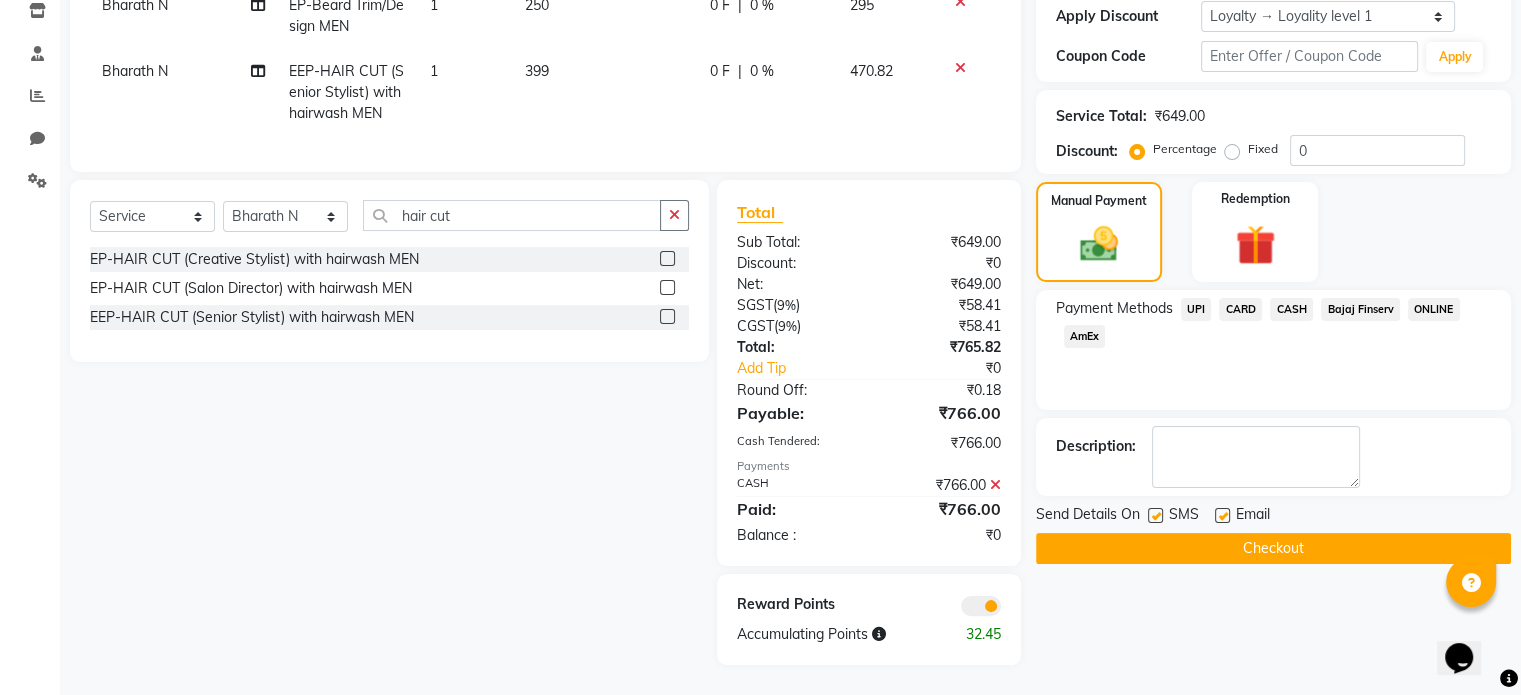 click on "Checkout" 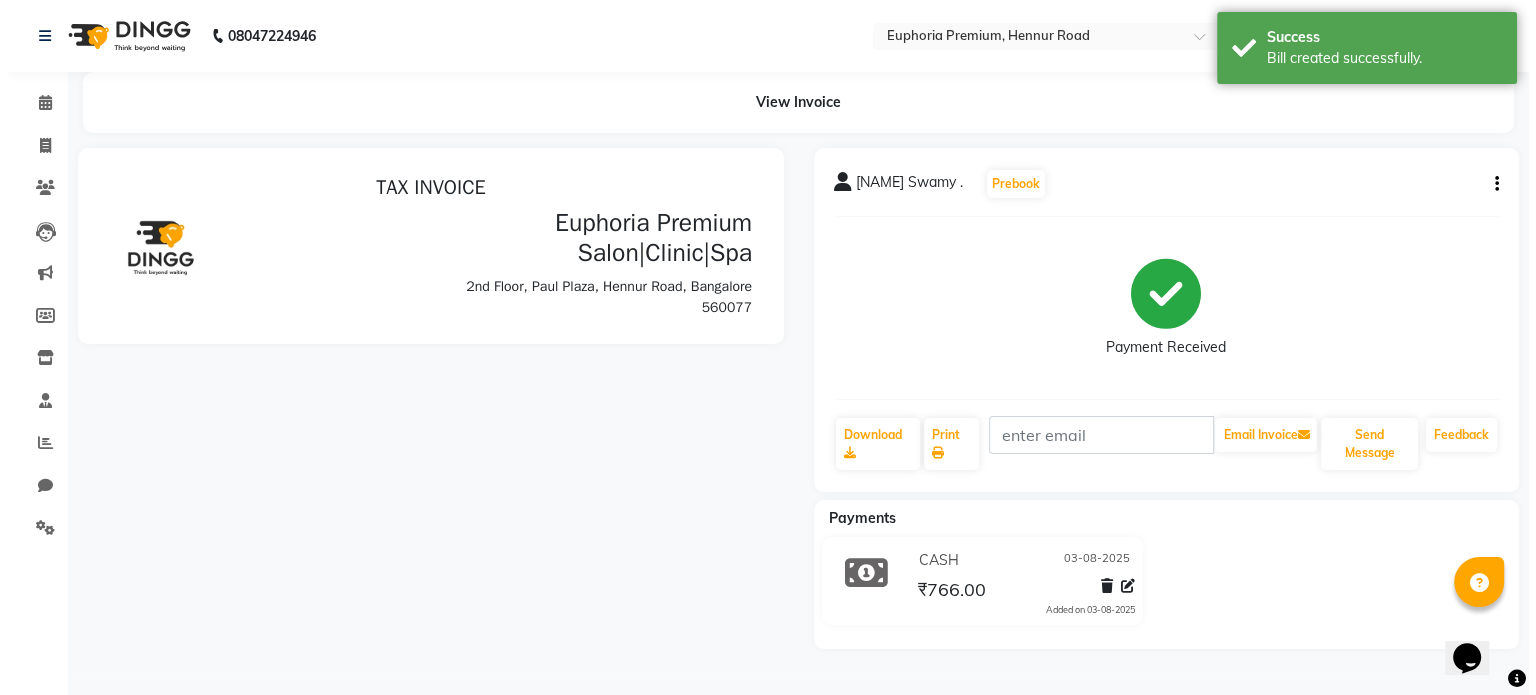scroll, scrollTop: 0, scrollLeft: 0, axis: both 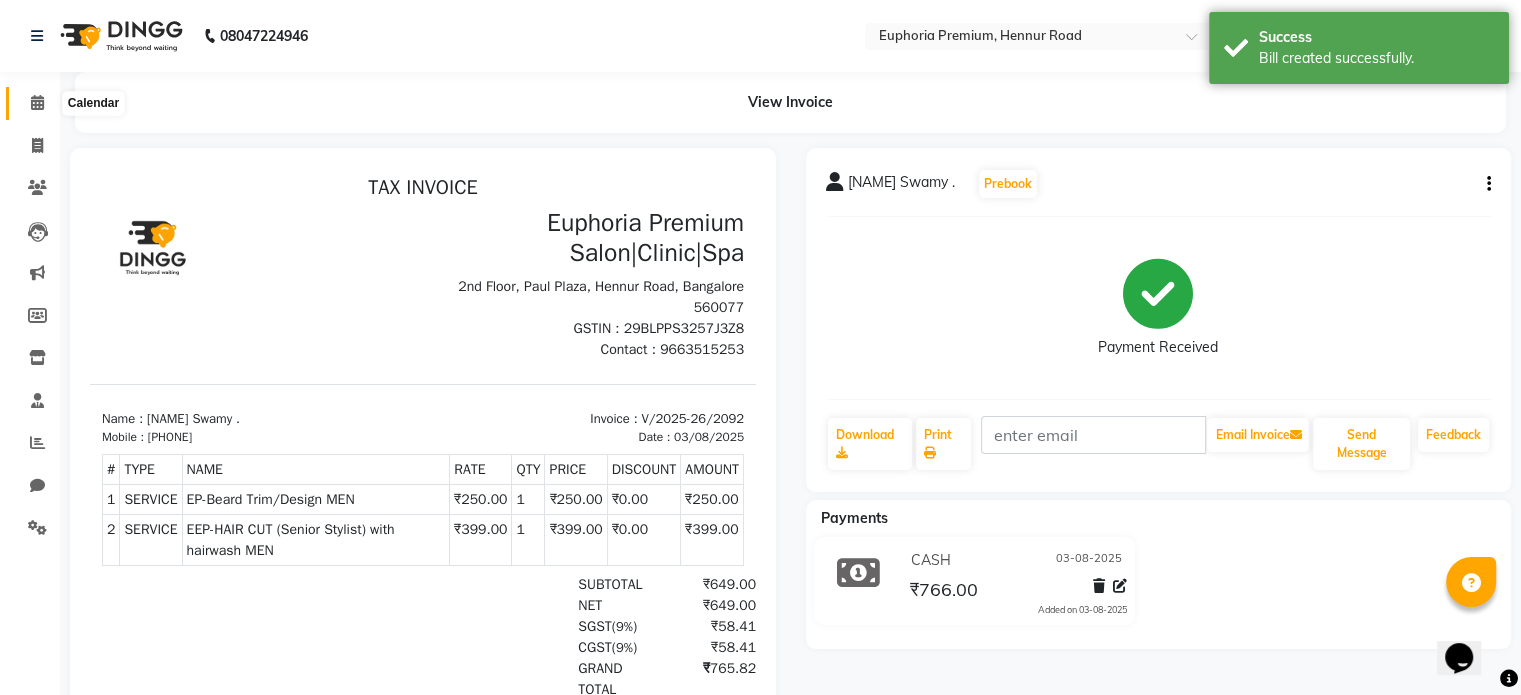 click 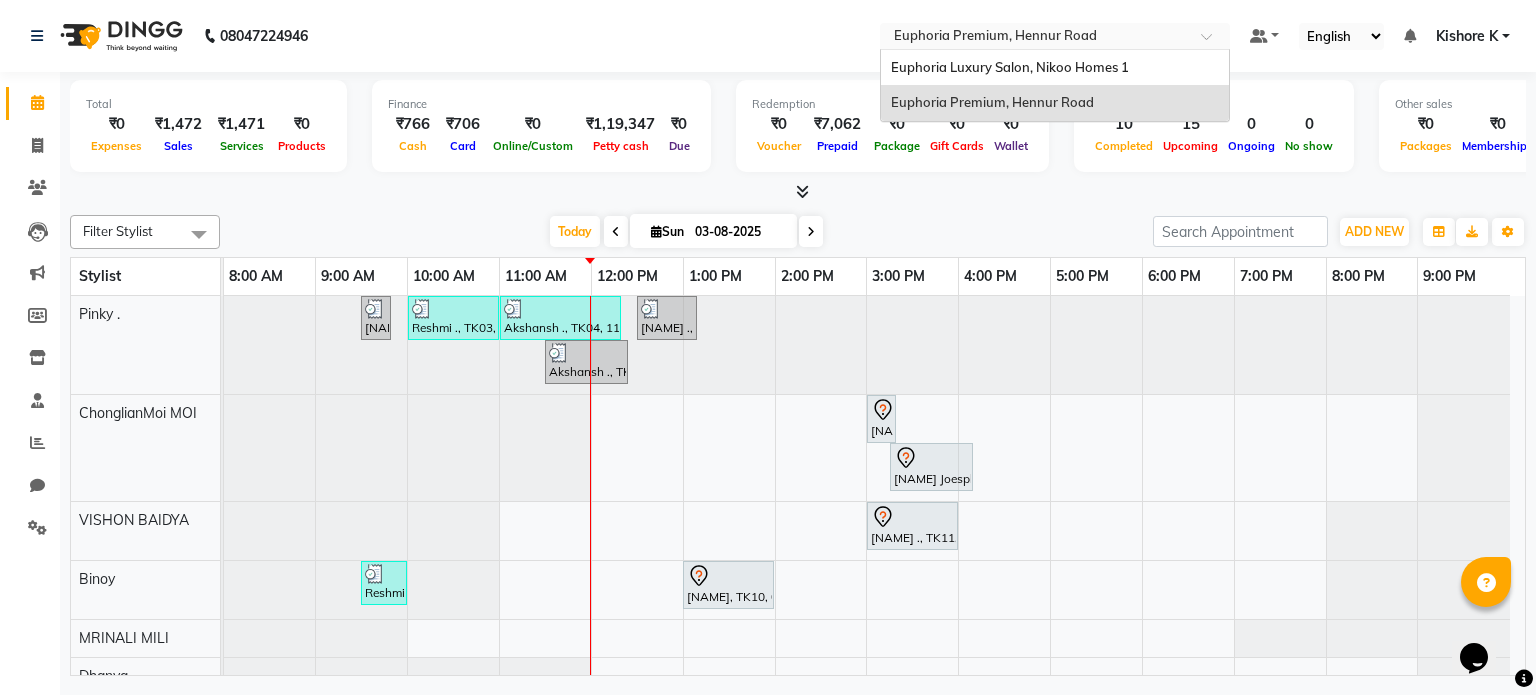 click on "Select Location × Euphoria Premium, Hennur Road" at bounding box center (1055, 36) 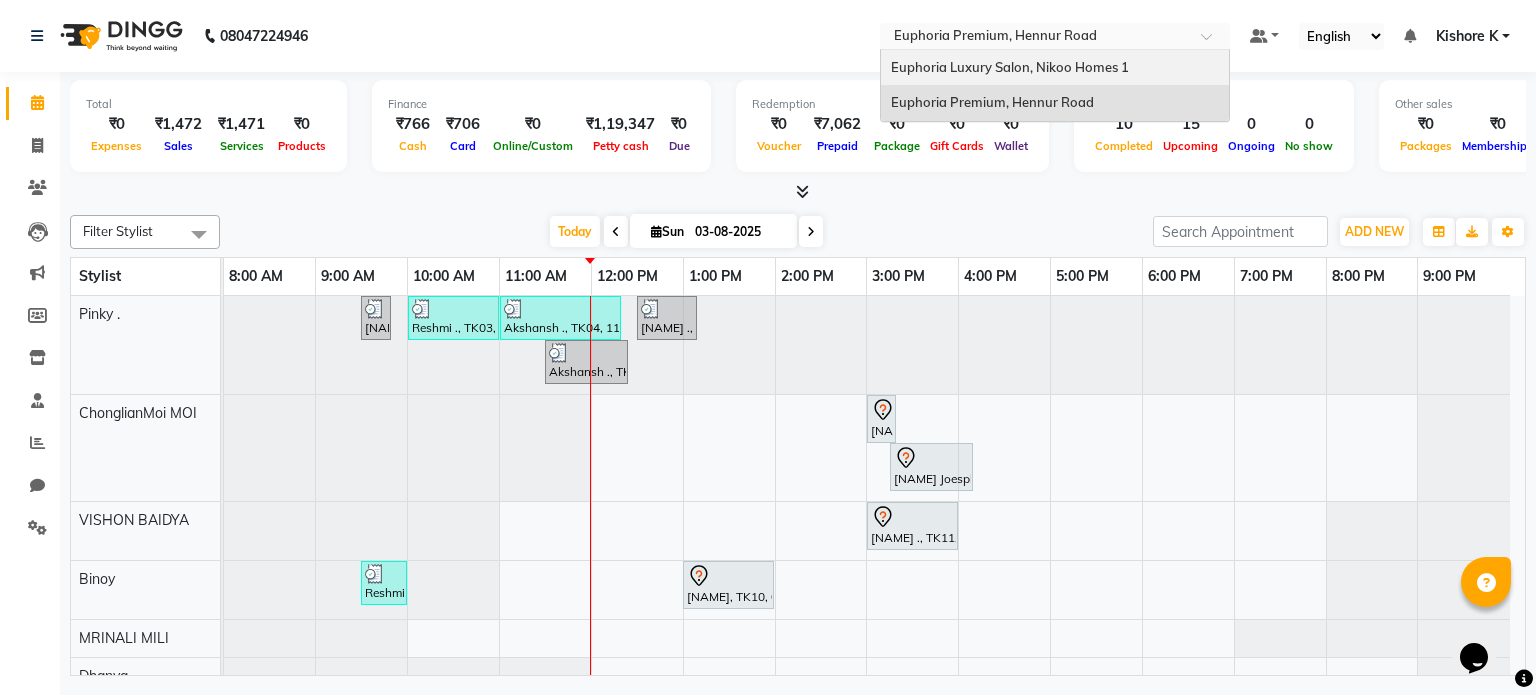 click on "Euphoria Luxury Salon, Nikoo Homes 1" at bounding box center [1010, 67] 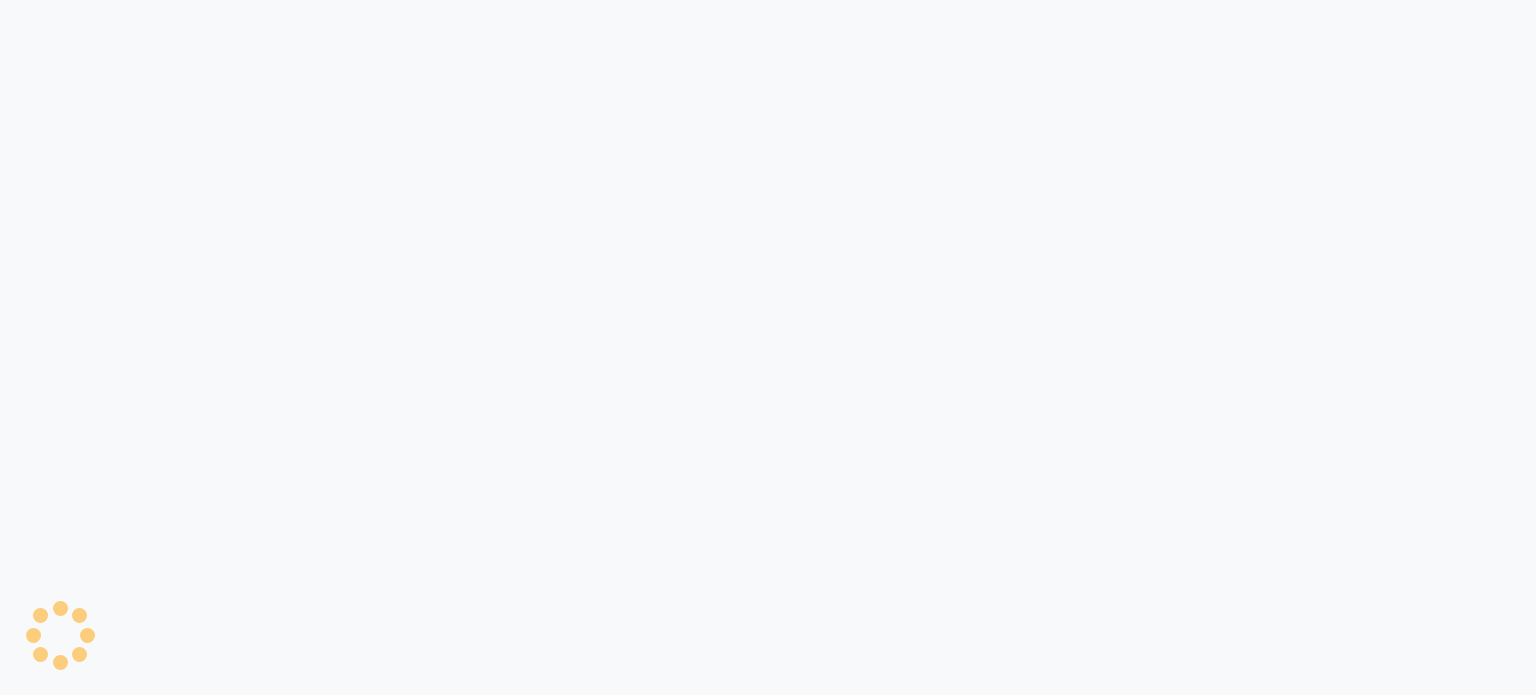 scroll, scrollTop: 0, scrollLeft: 0, axis: both 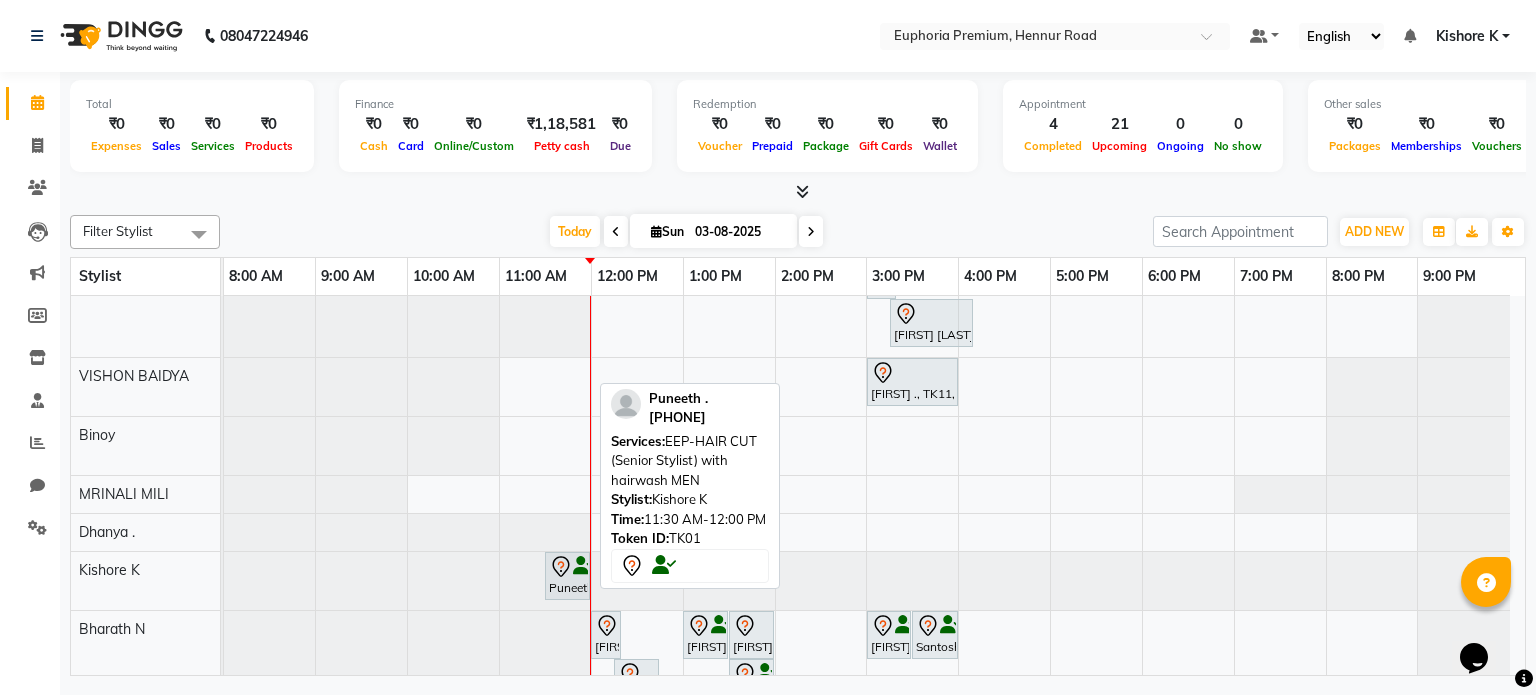 click 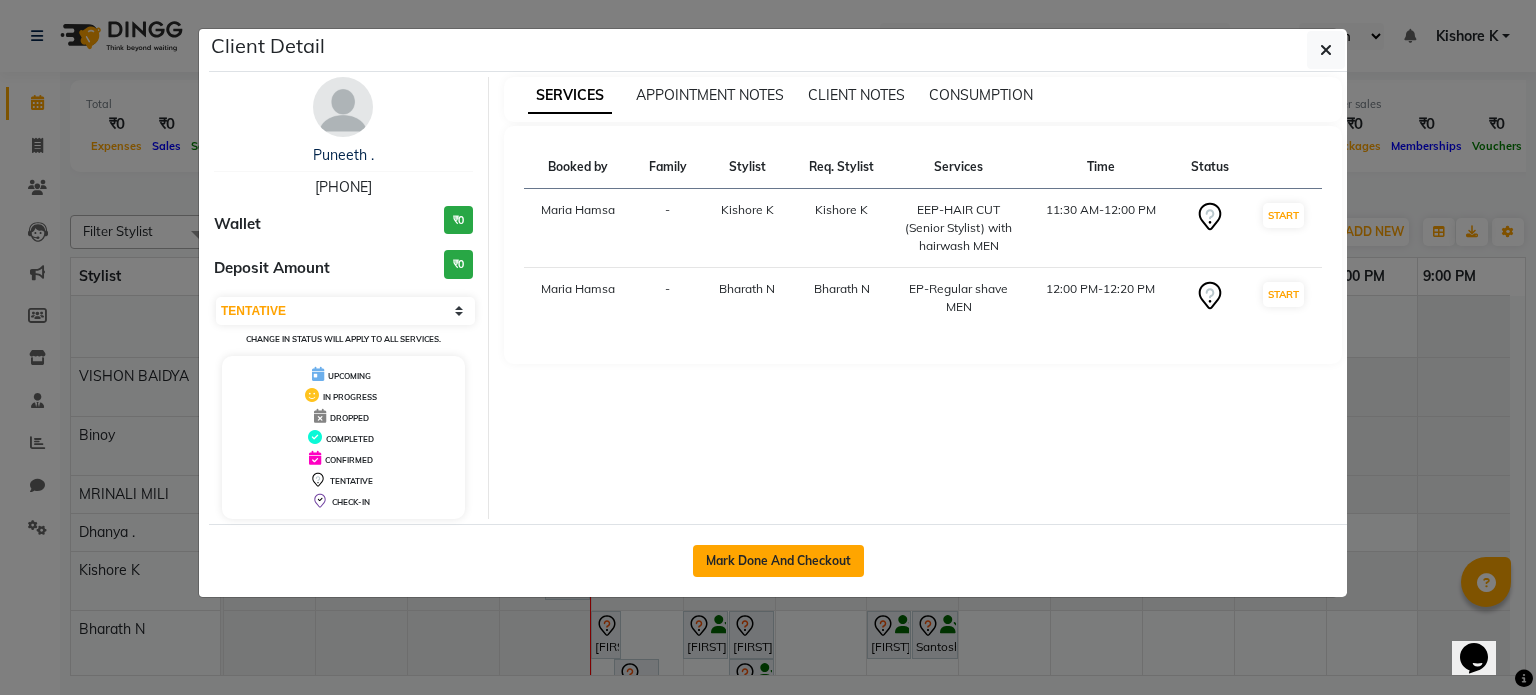 click on "Mark Done And Checkout" 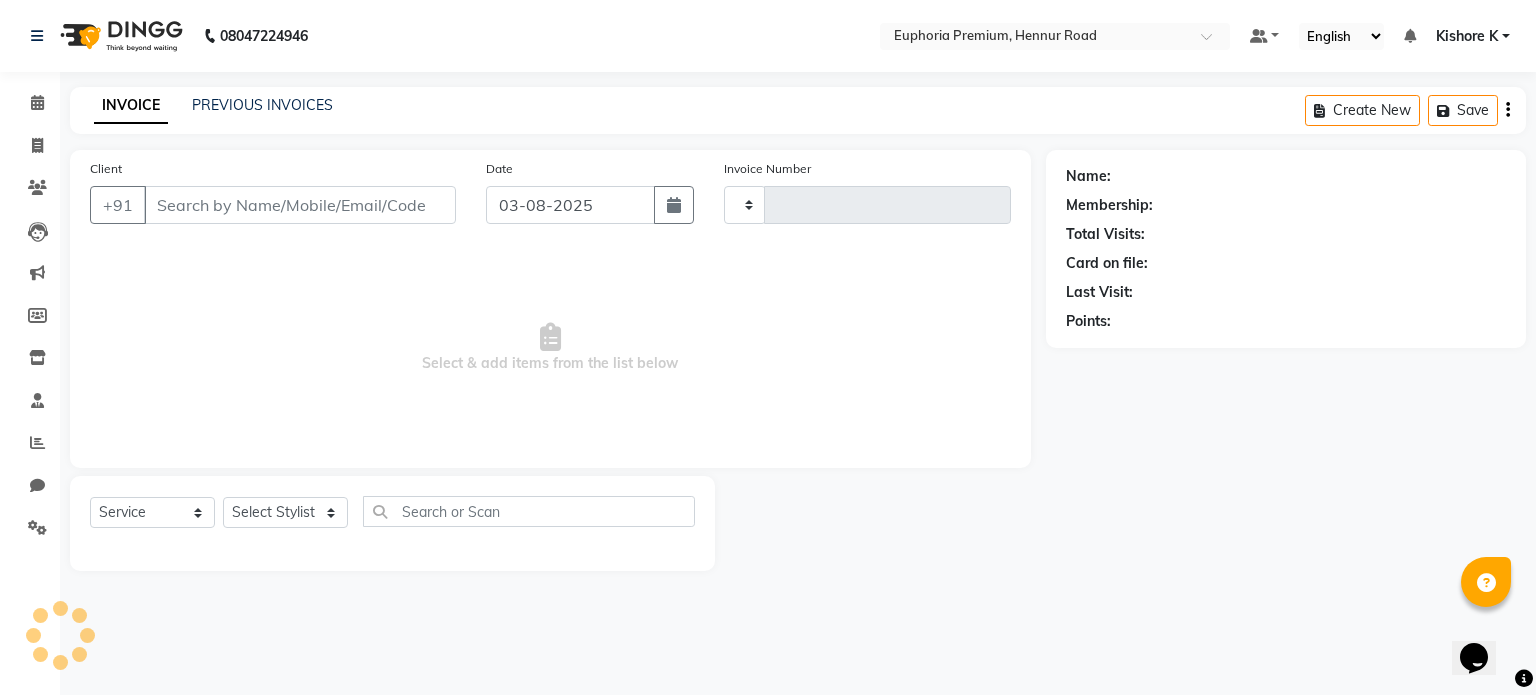 type on "2089" 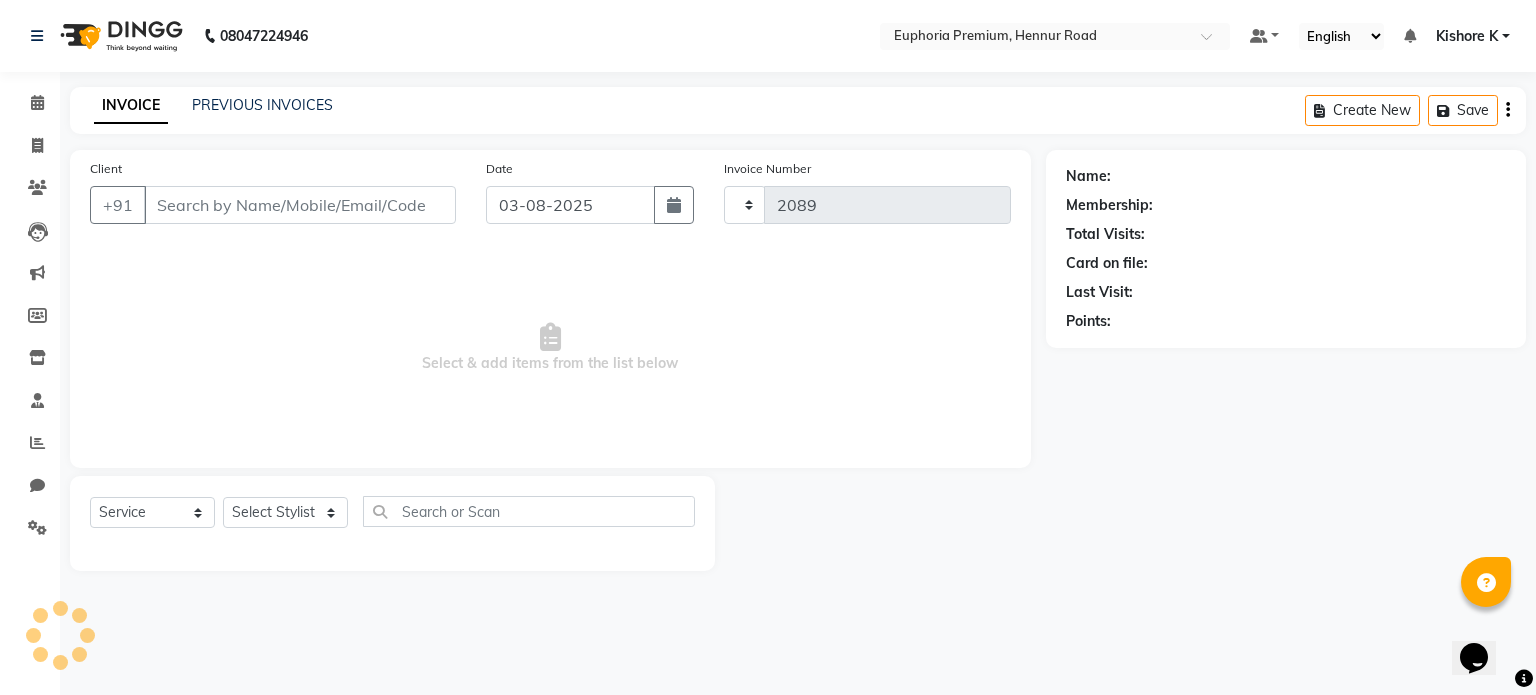 select on "7925" 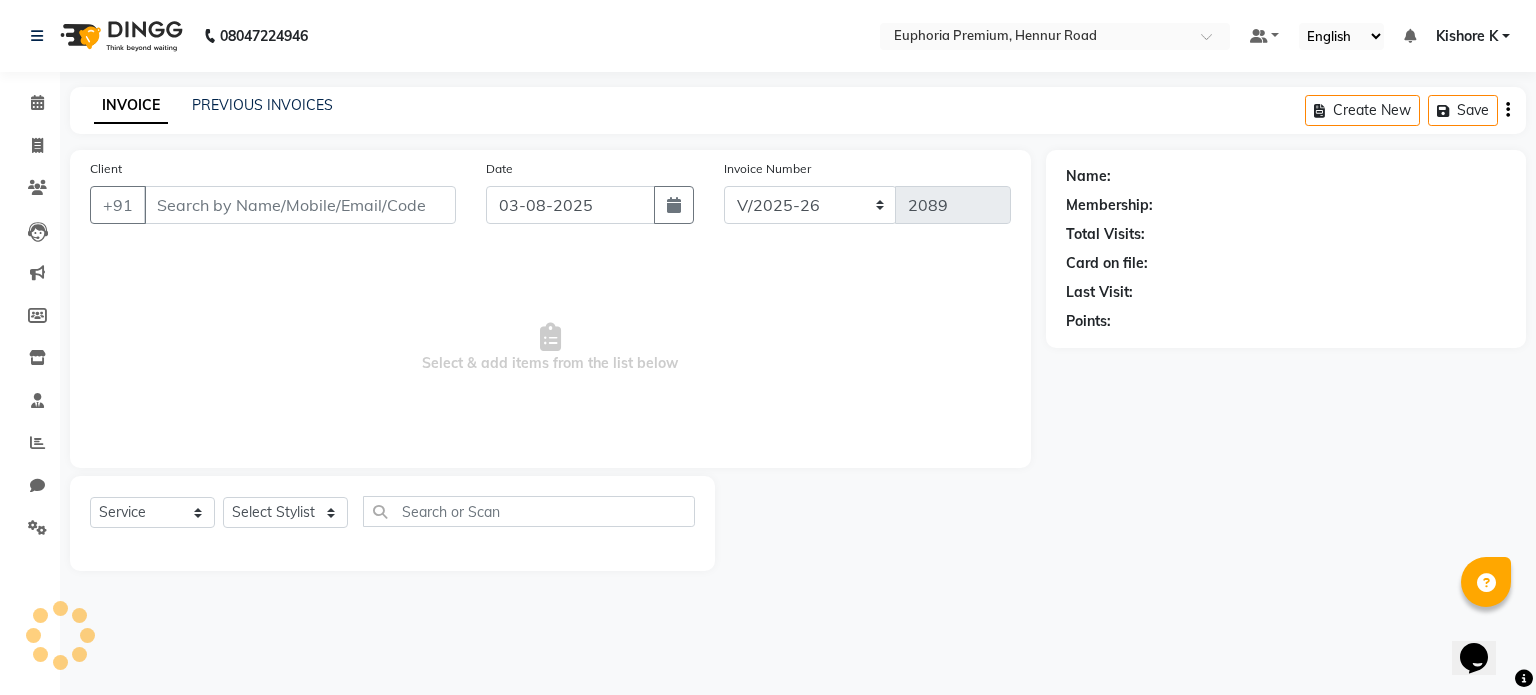 type on "[PHONE]" 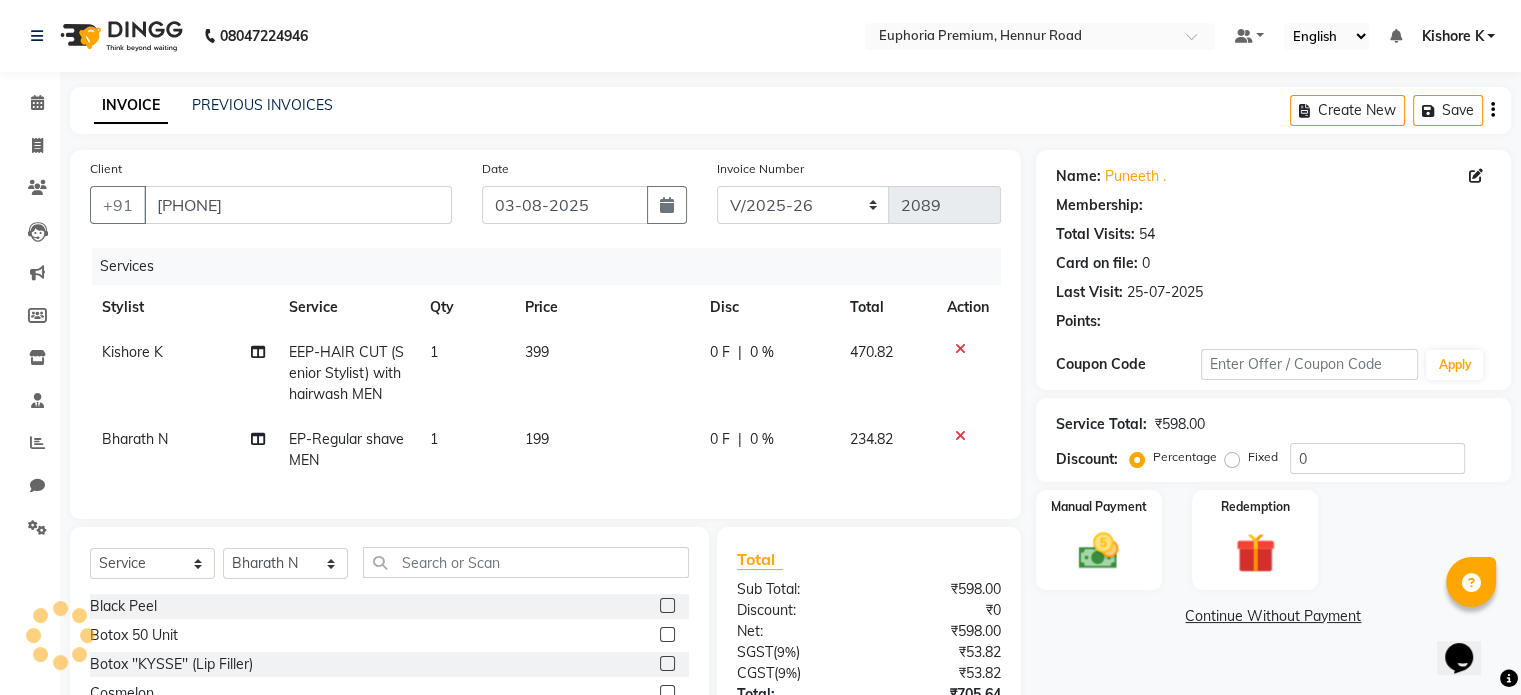 select on "1: Object" 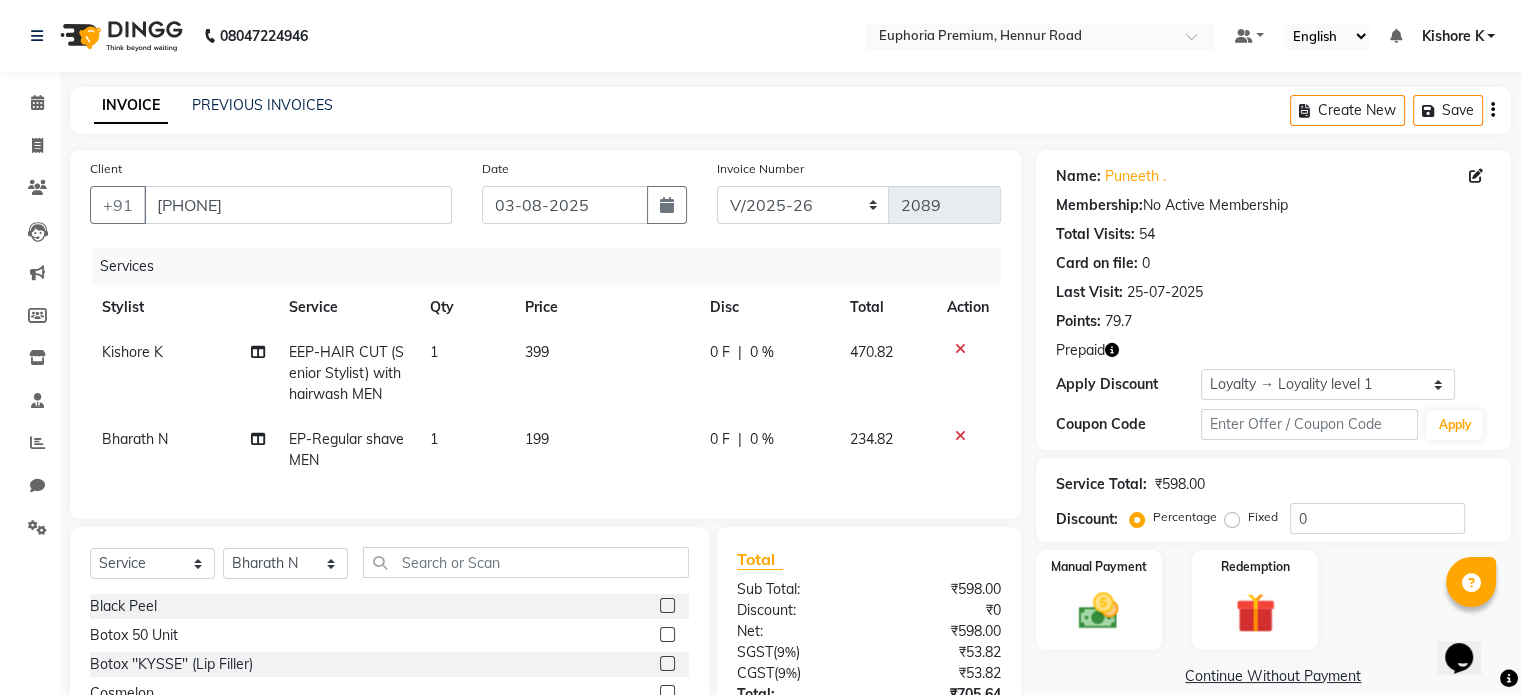 scroll, scrollTop: 192, scrollLeft: 0, axis: vertical 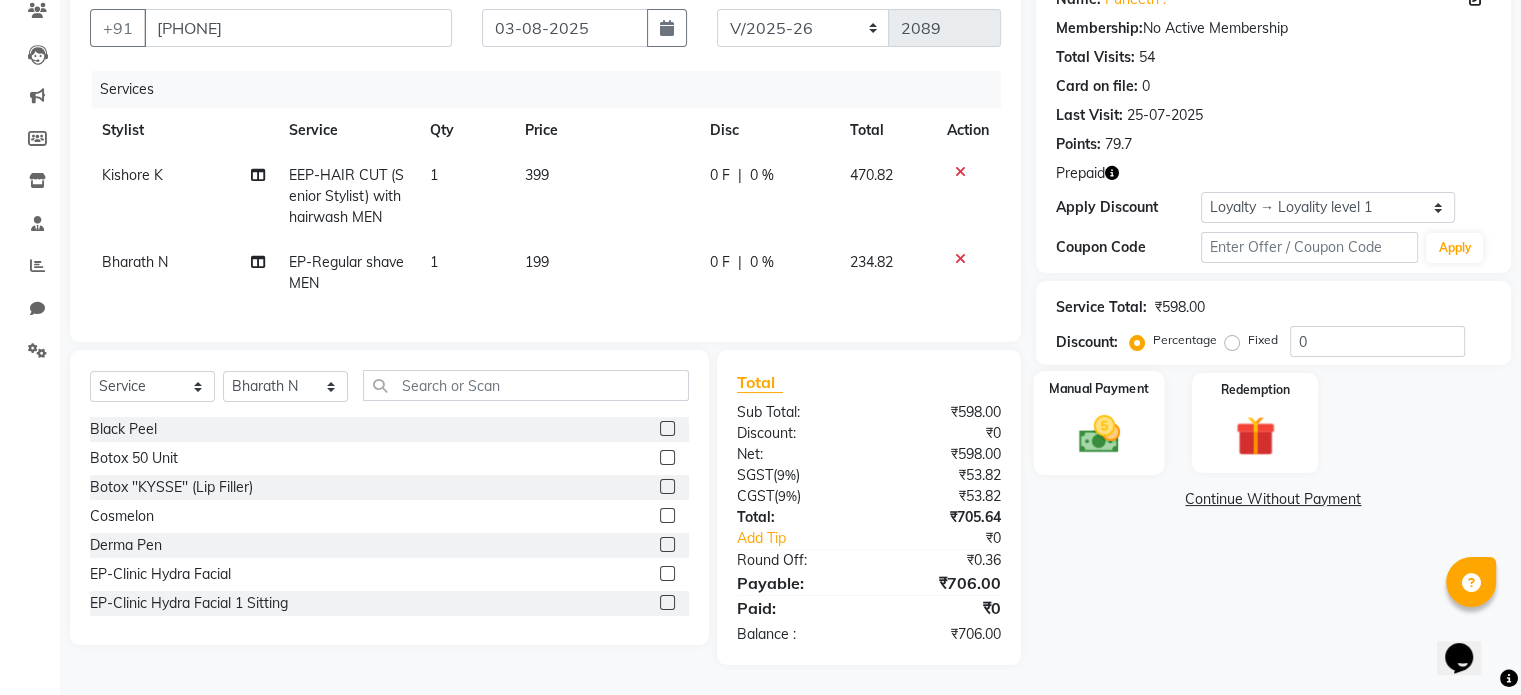 click on "Manual Payment" 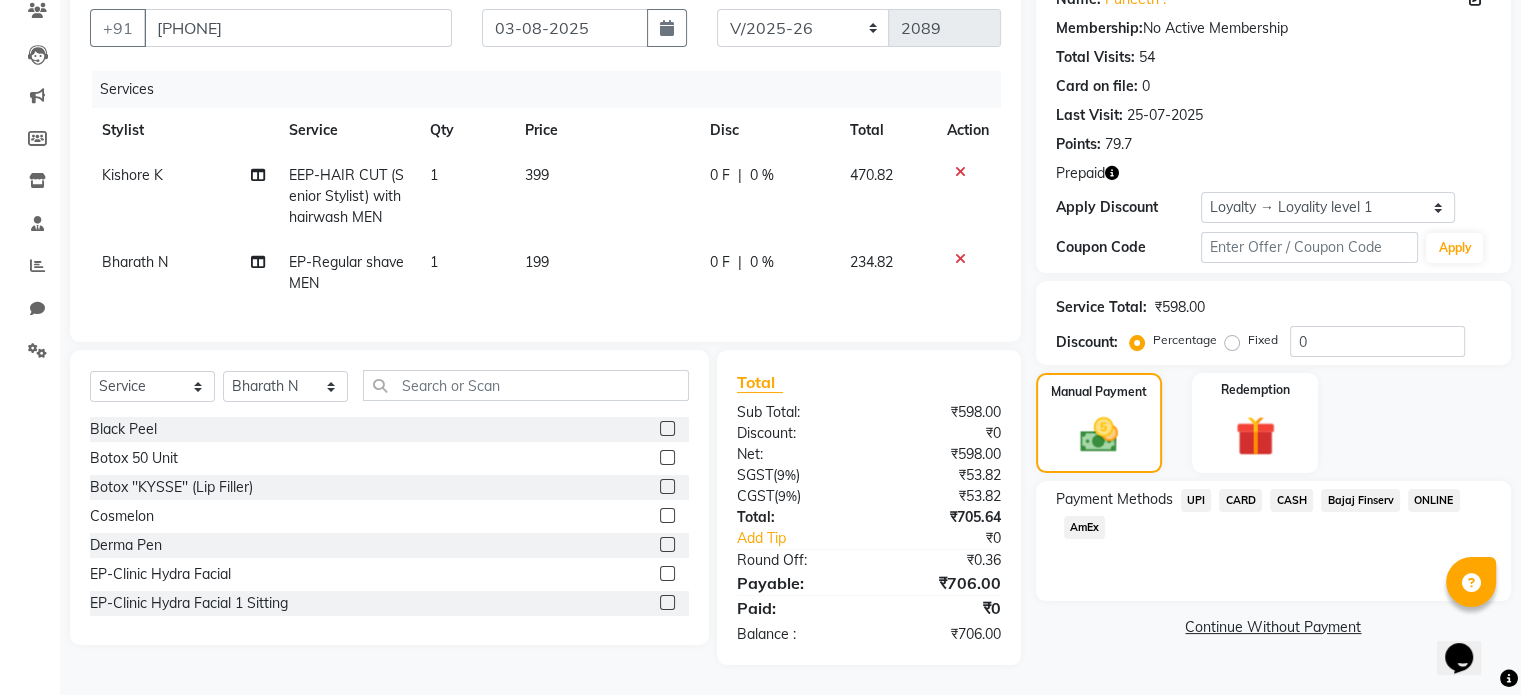 click on "CARD" 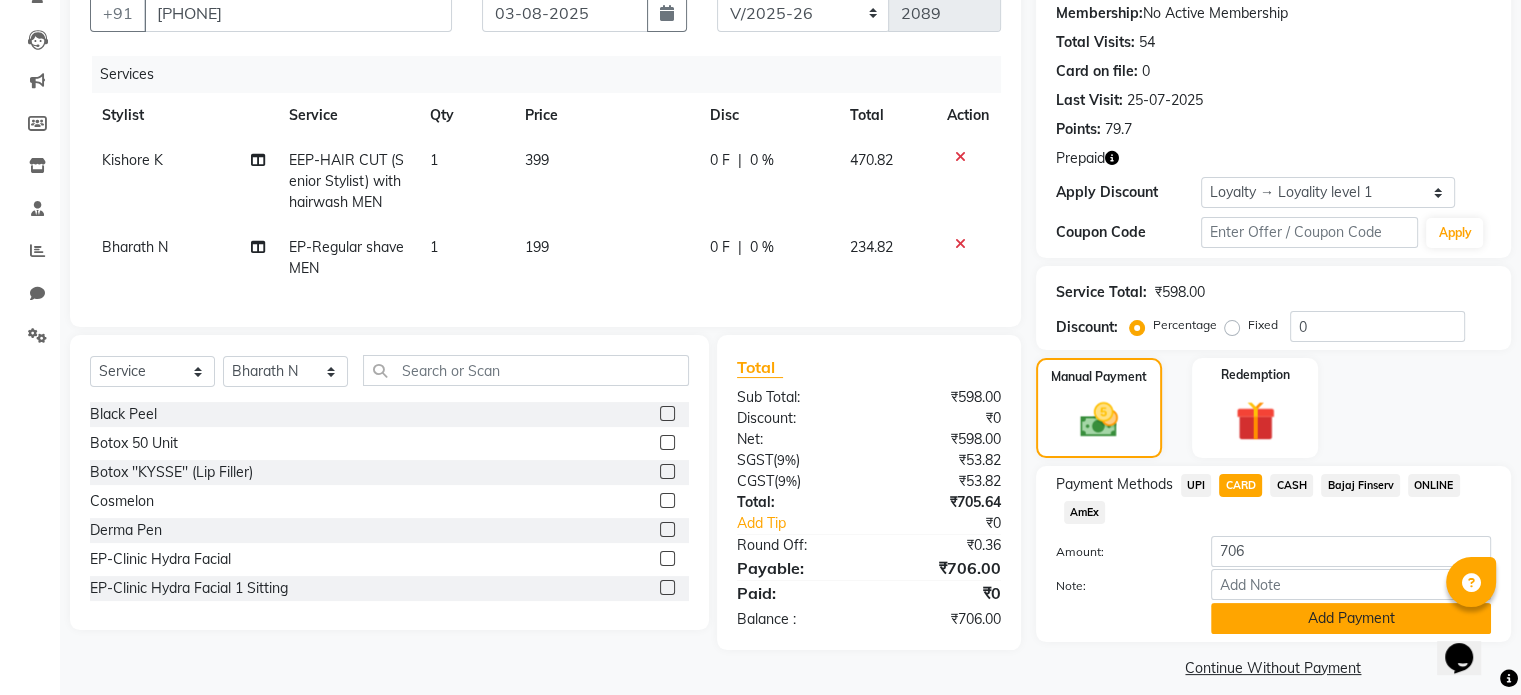 click on "Add Payment" 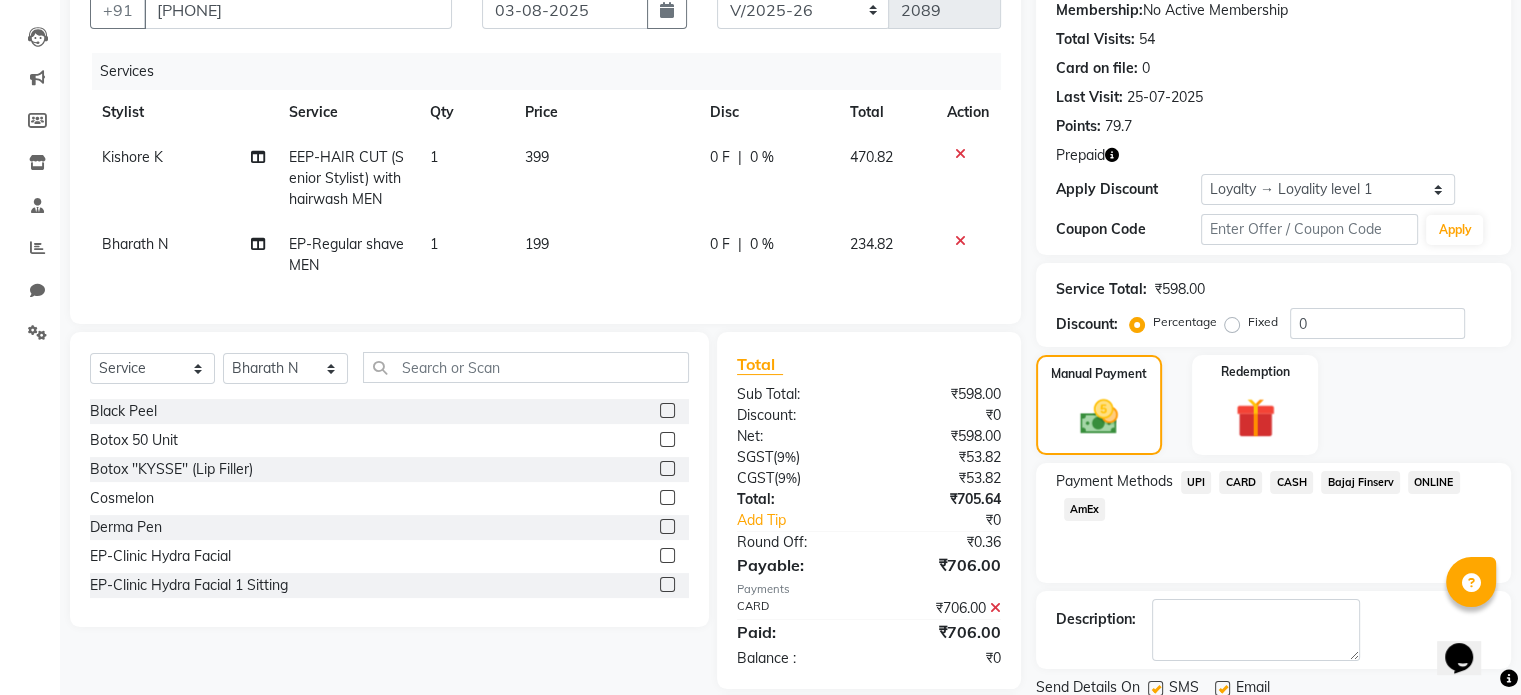 scroll, scrollTop: 334, scrollLeft: 0, axis: vertical 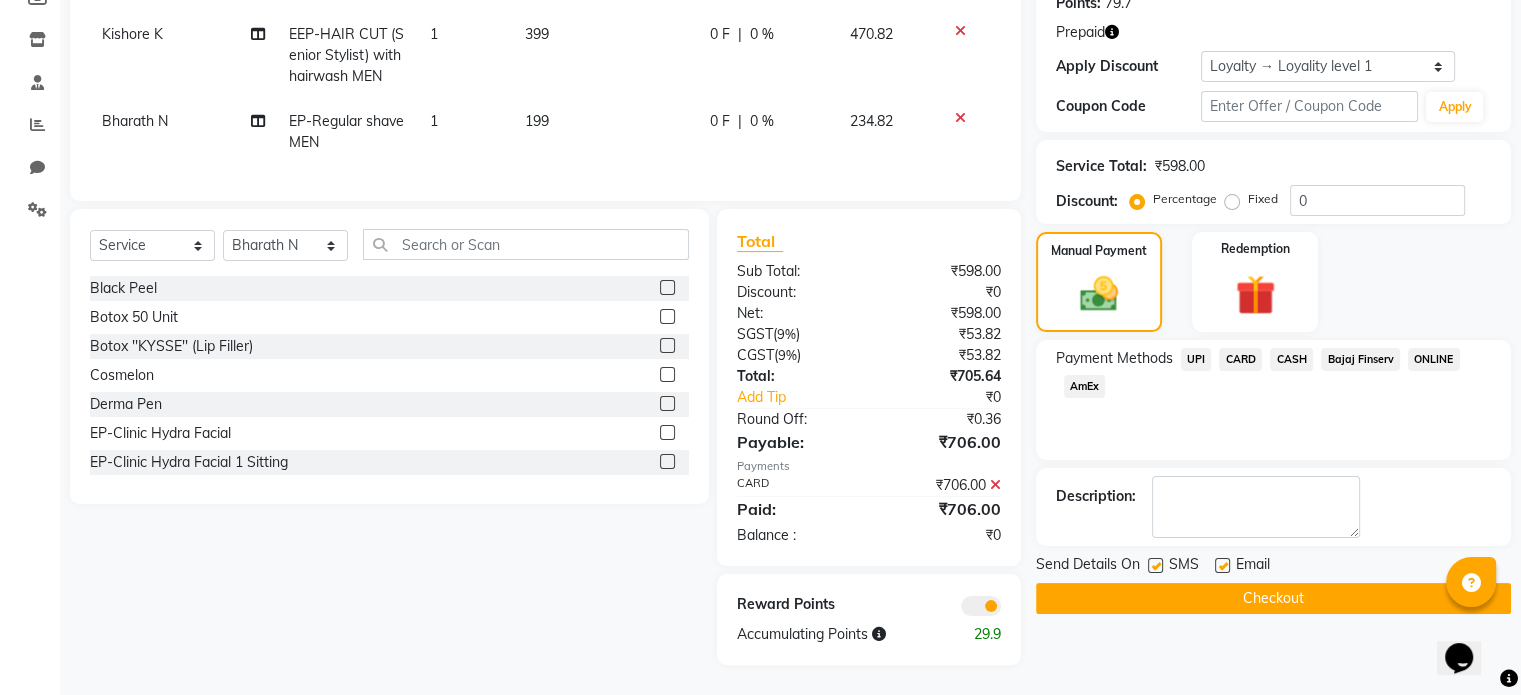 click on "Checkout" 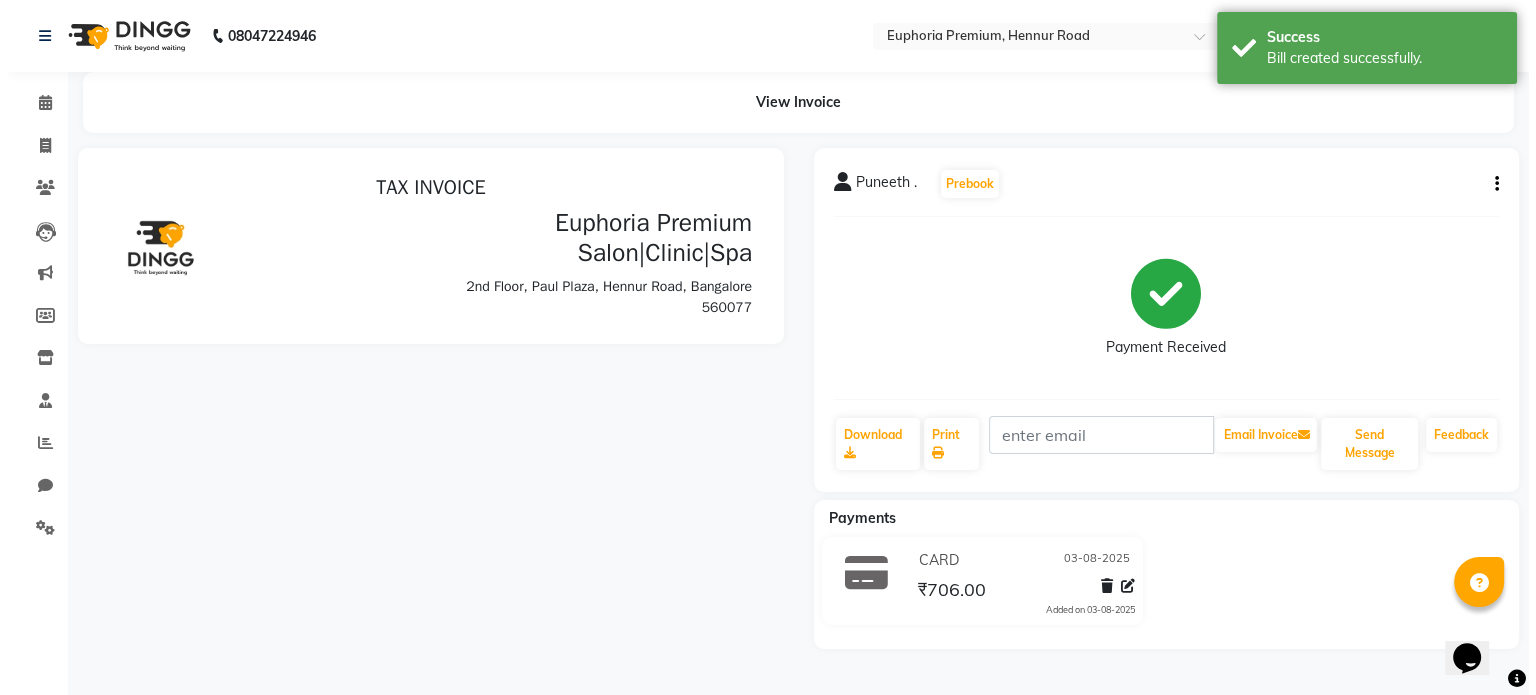 scroll, scrollTop: 0, scrollLeft: 0, axis: both 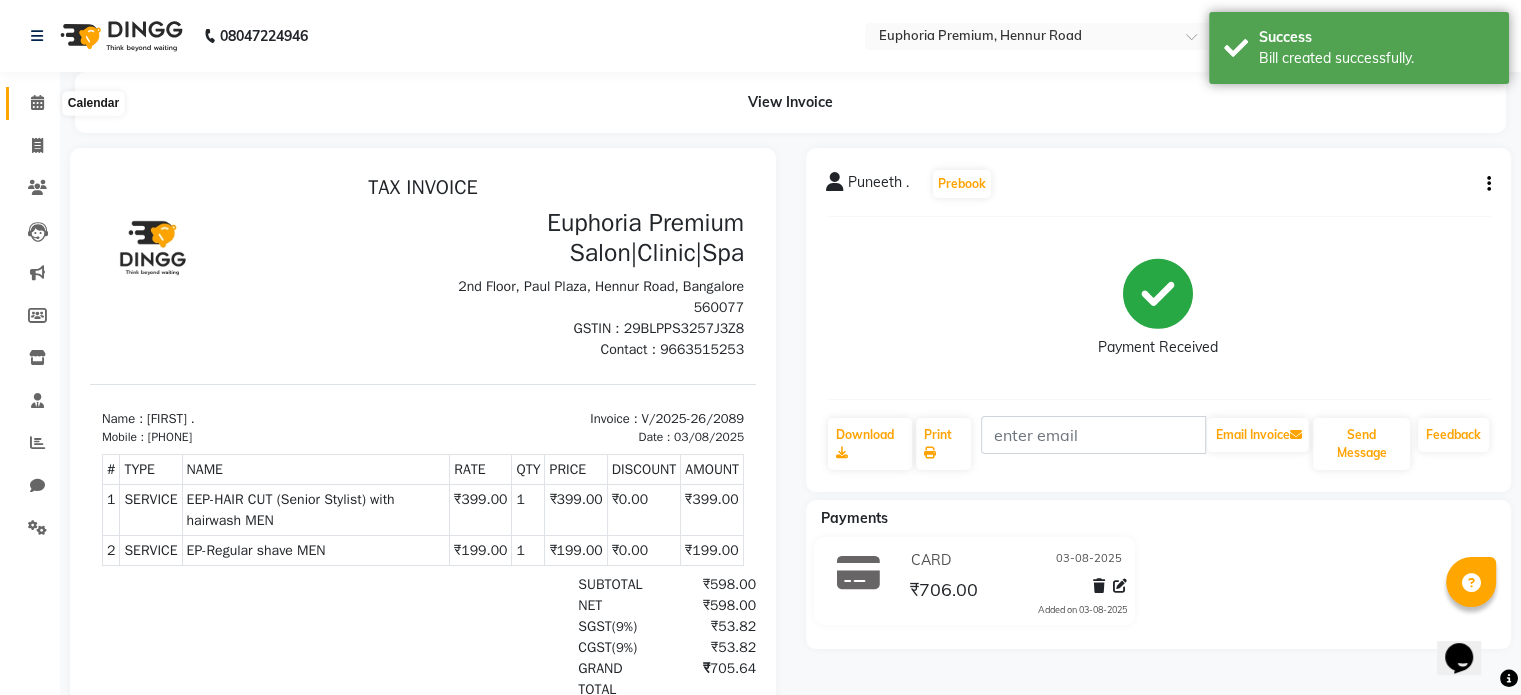 click 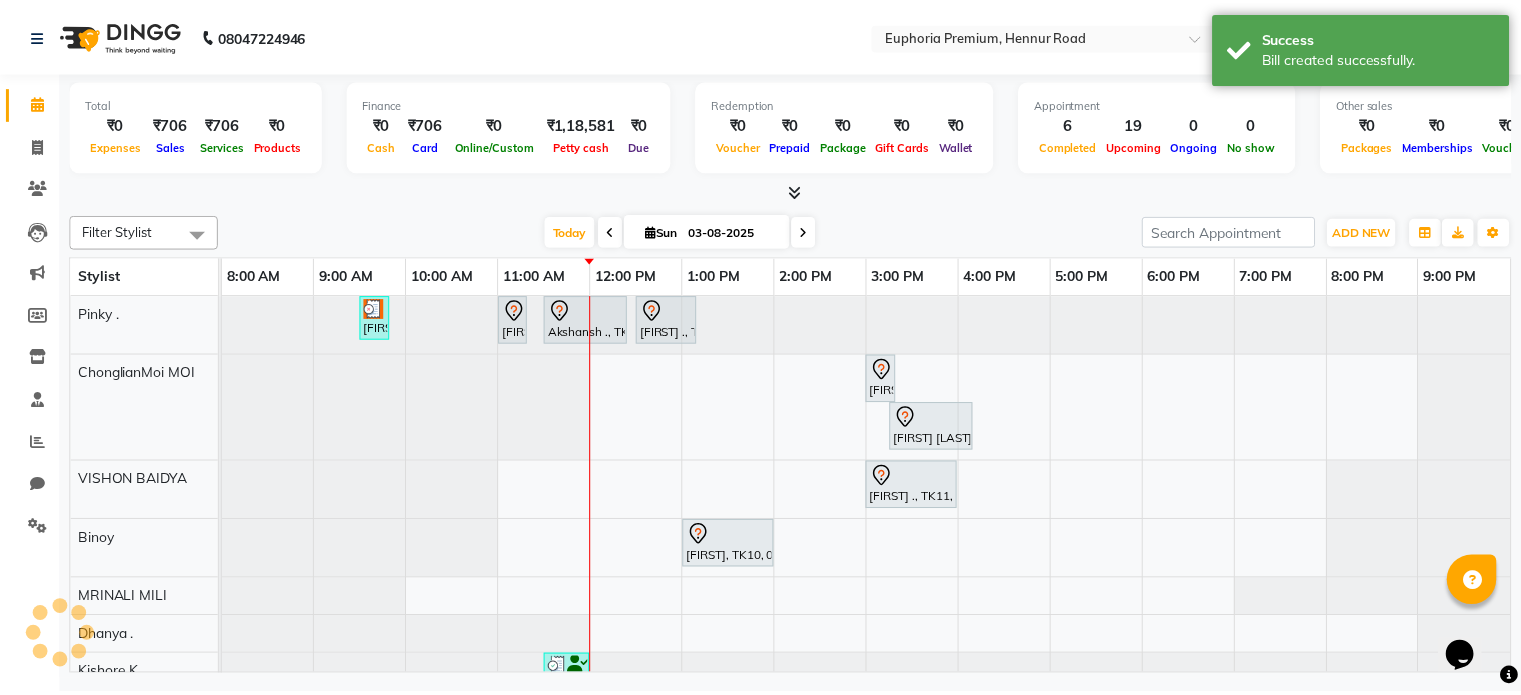 scroll, scrollTop: 0, scrollLeft: 0, axis: both 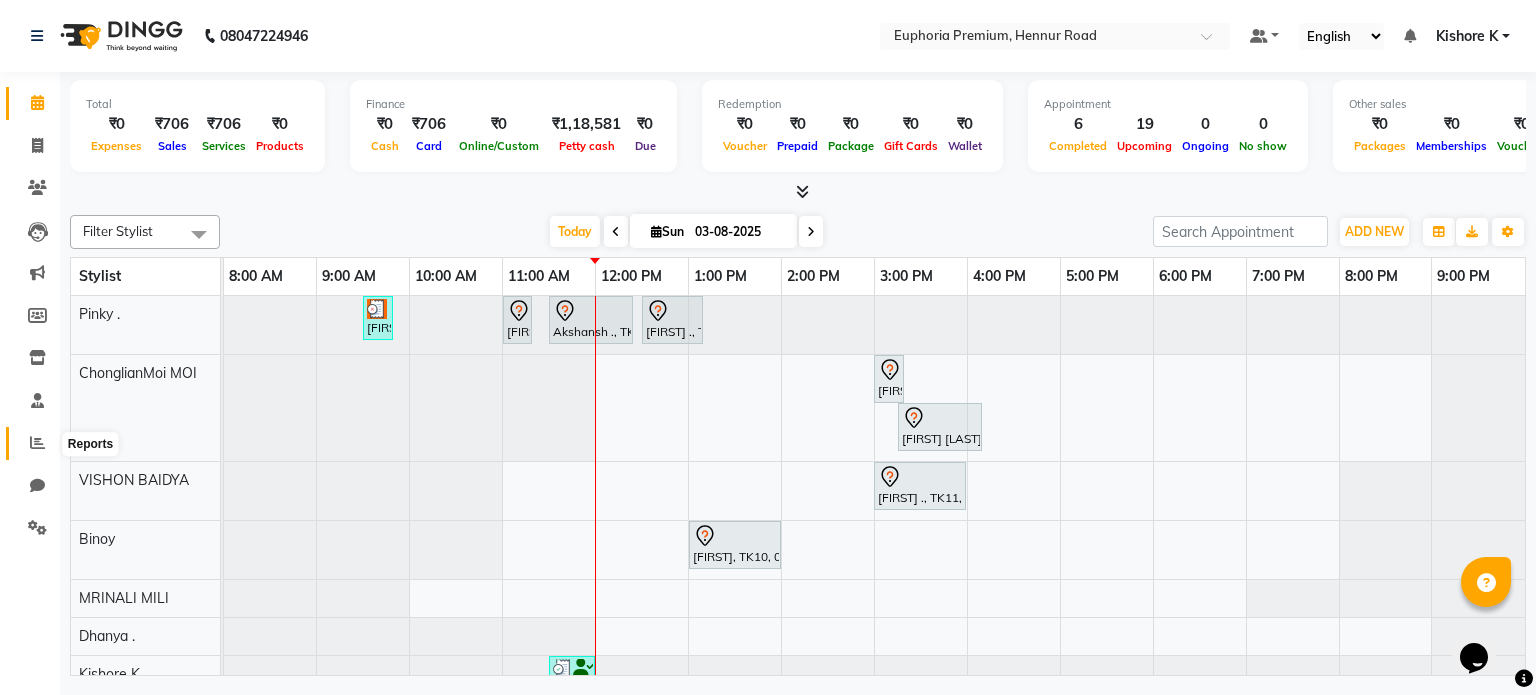 click 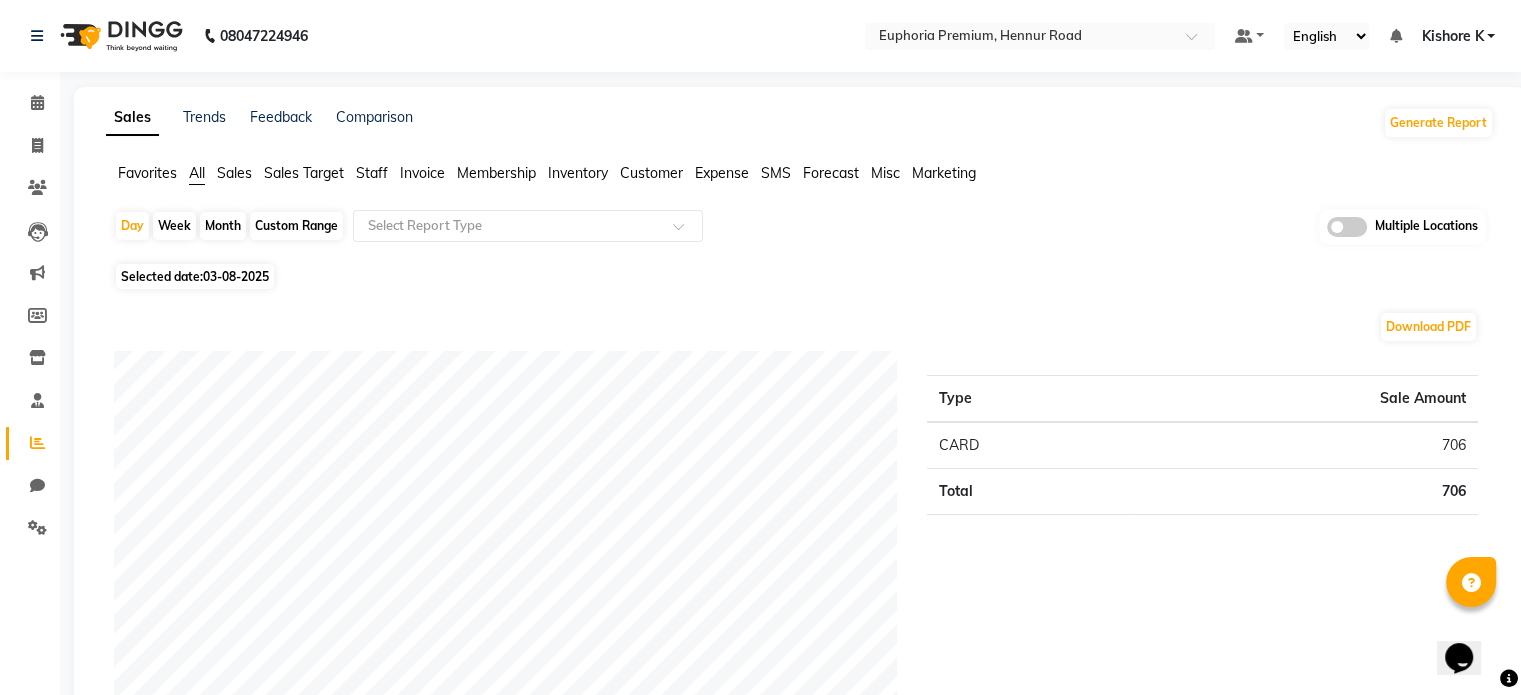 click on "Staff" 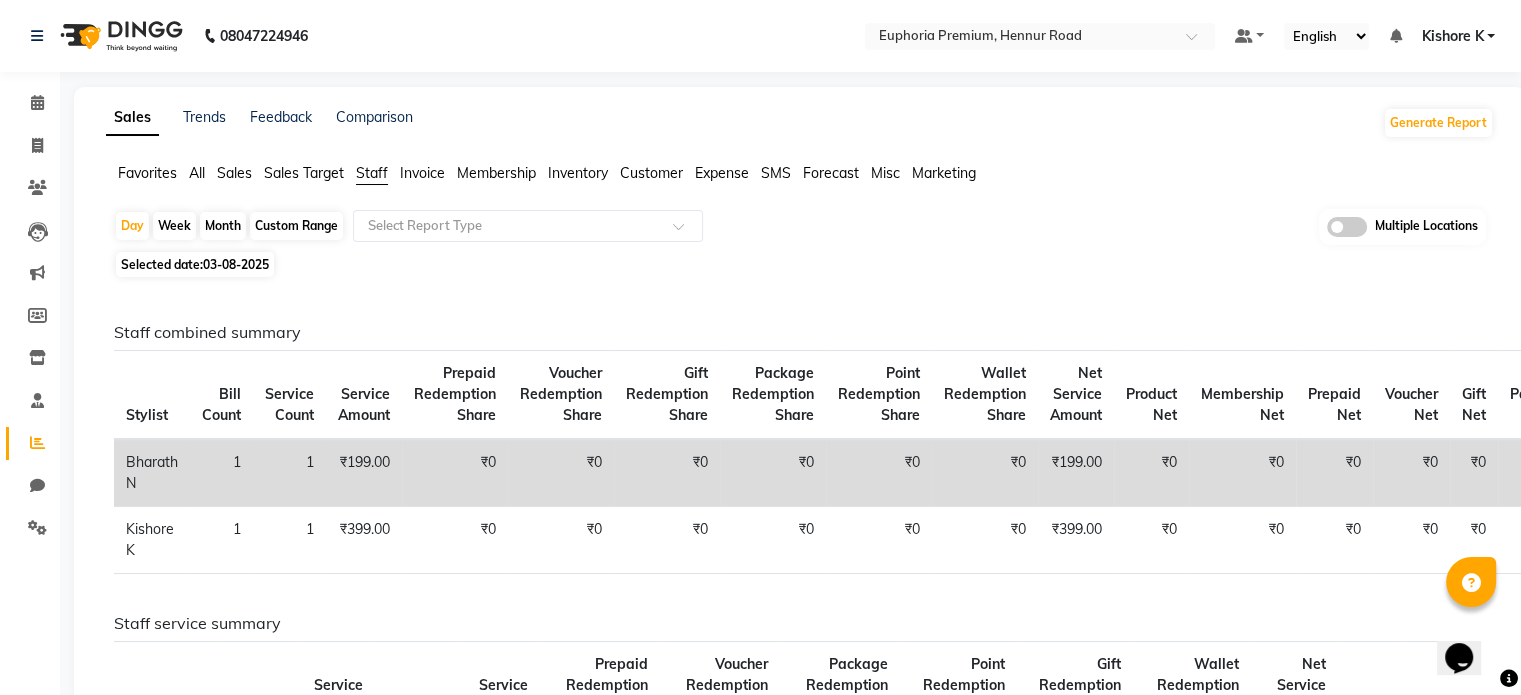 click on "Custom Range" 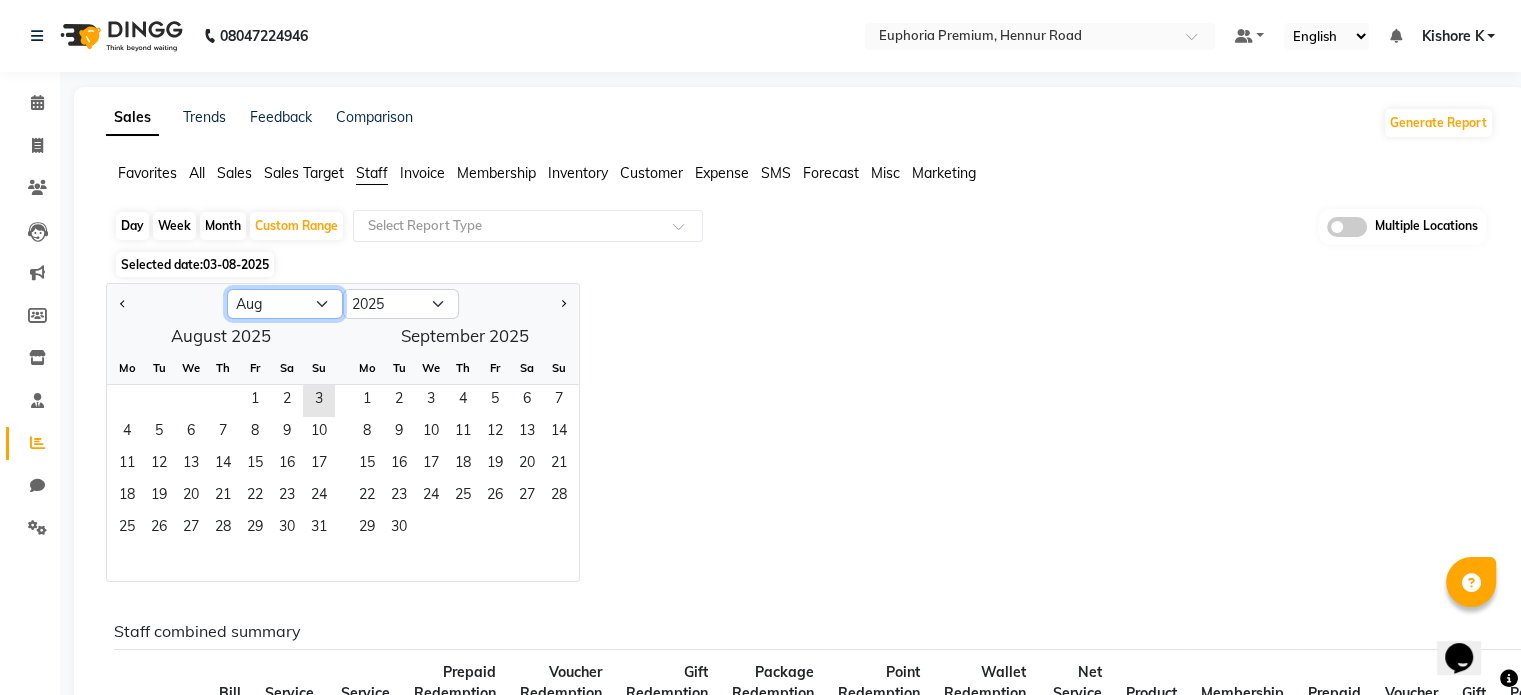 click on "Jan Feb Mar Apr May Jun Jul Aug Sep Oct Nov Dec" 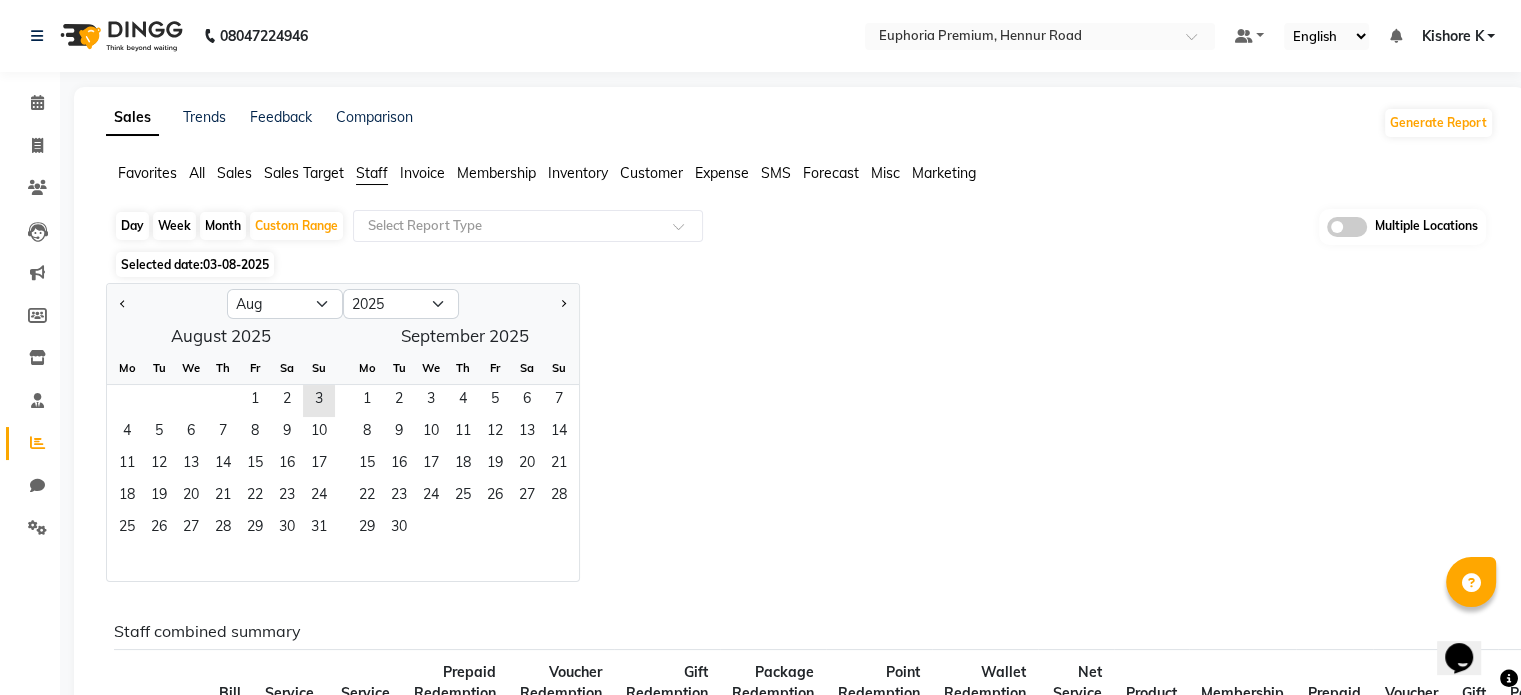 click on "1   2   3" 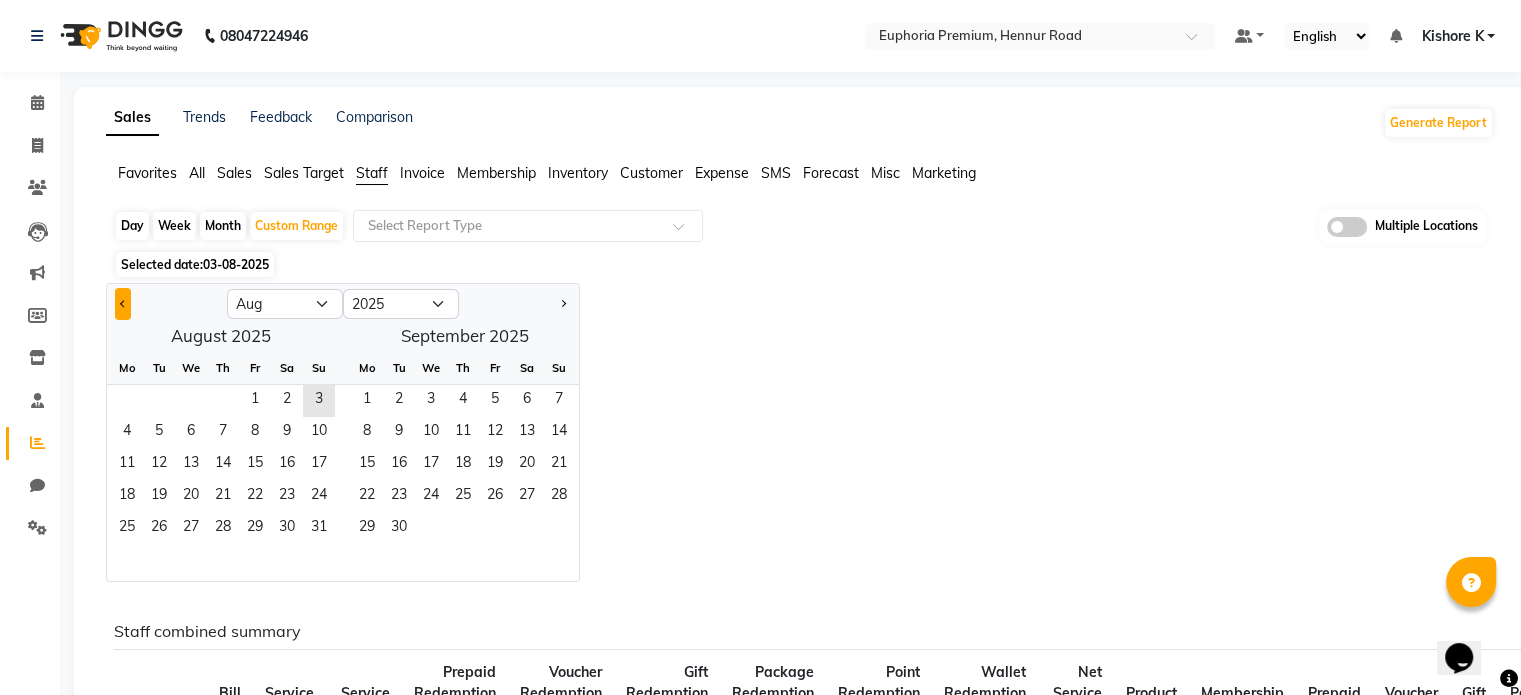 click 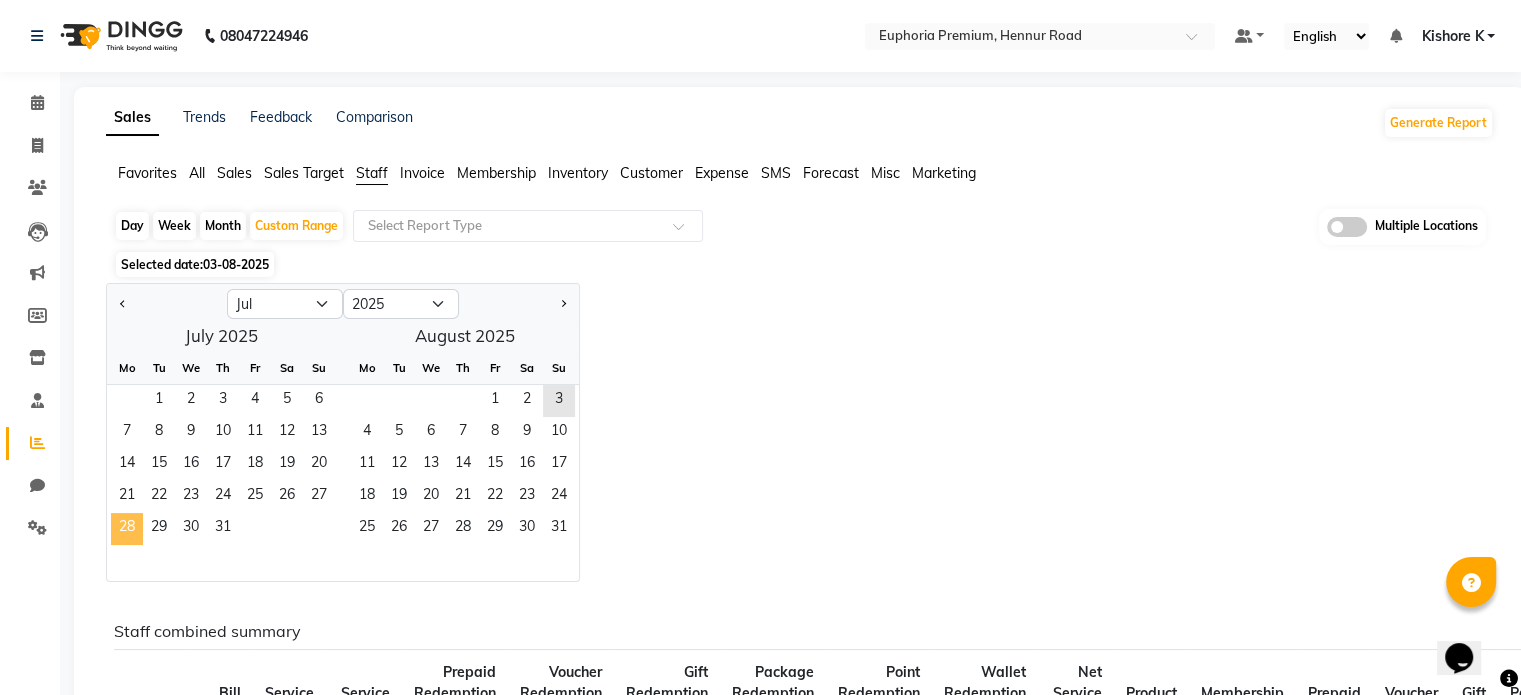 click on "28" 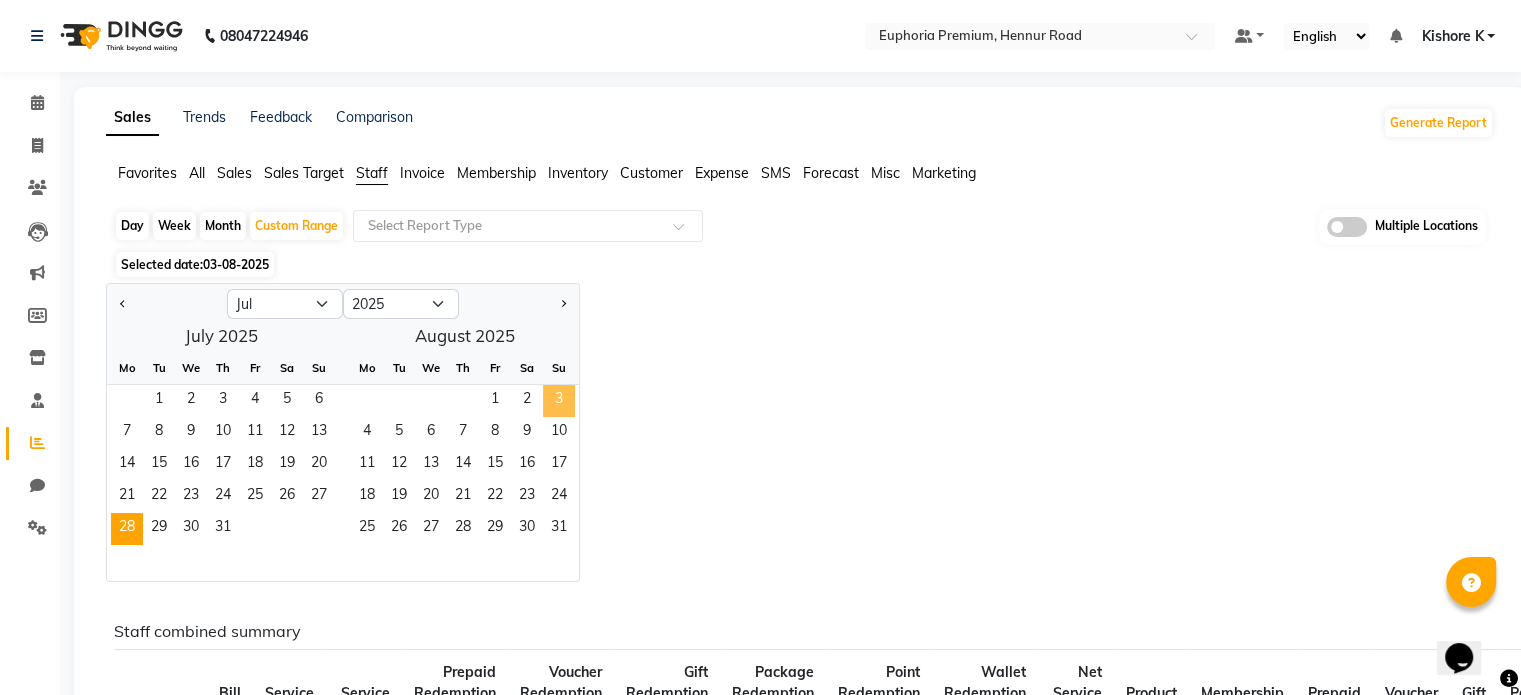 click on "3" 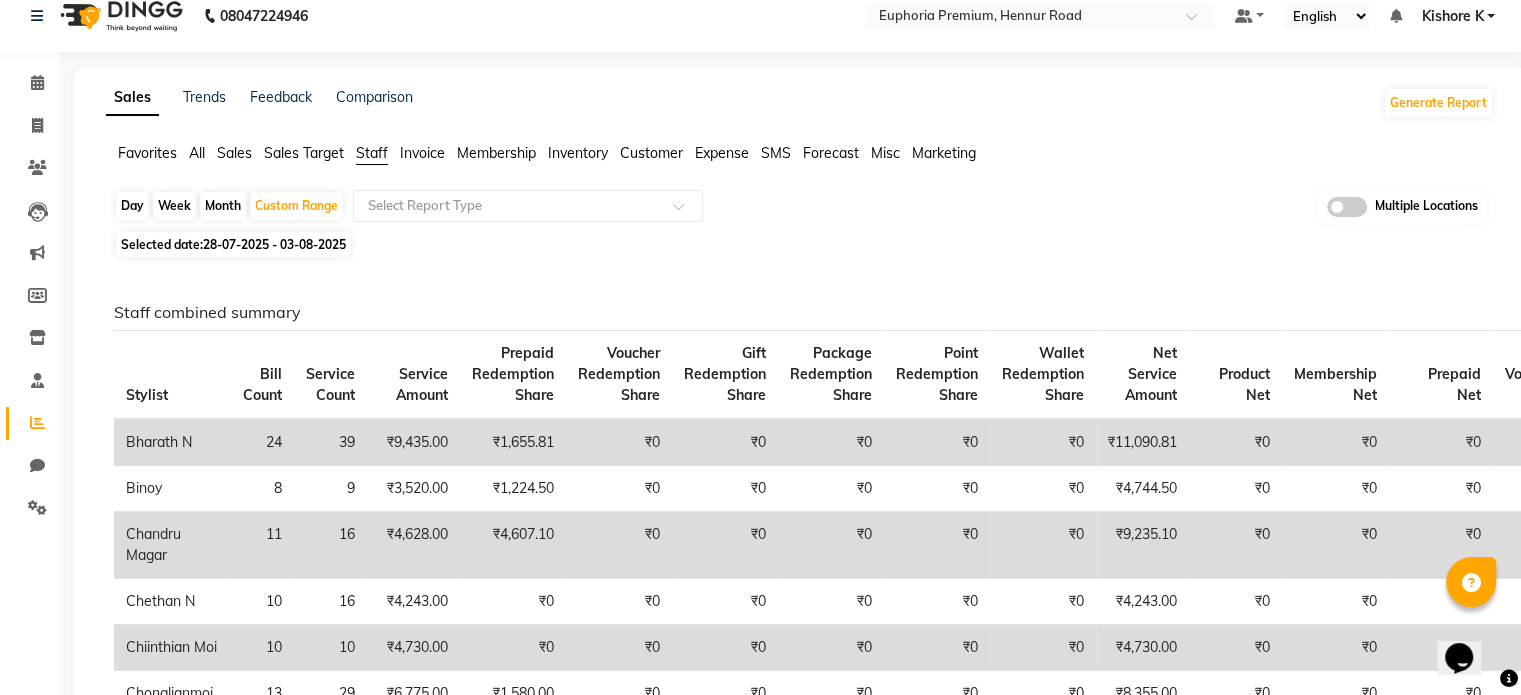 scroll, scrollTop: 20, scrollLeft: 0, axis: vertical 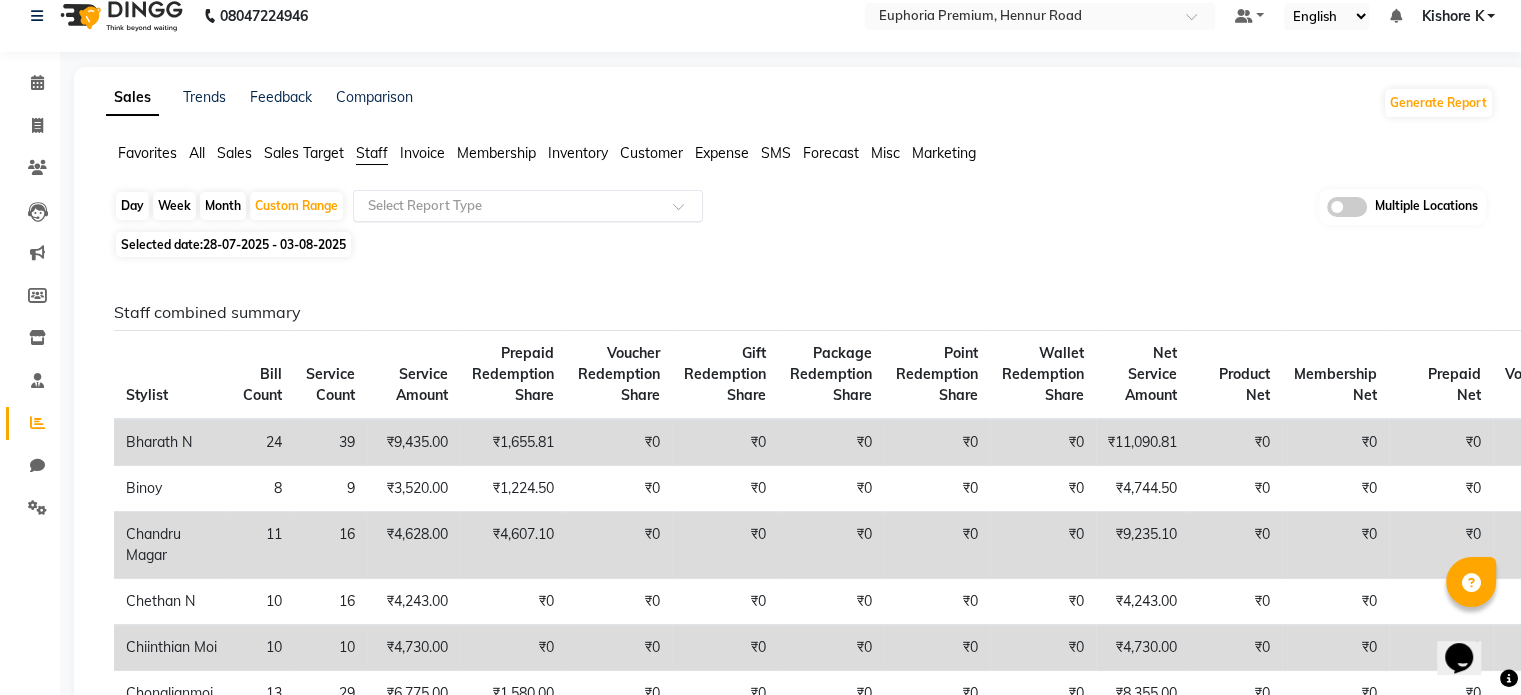 click 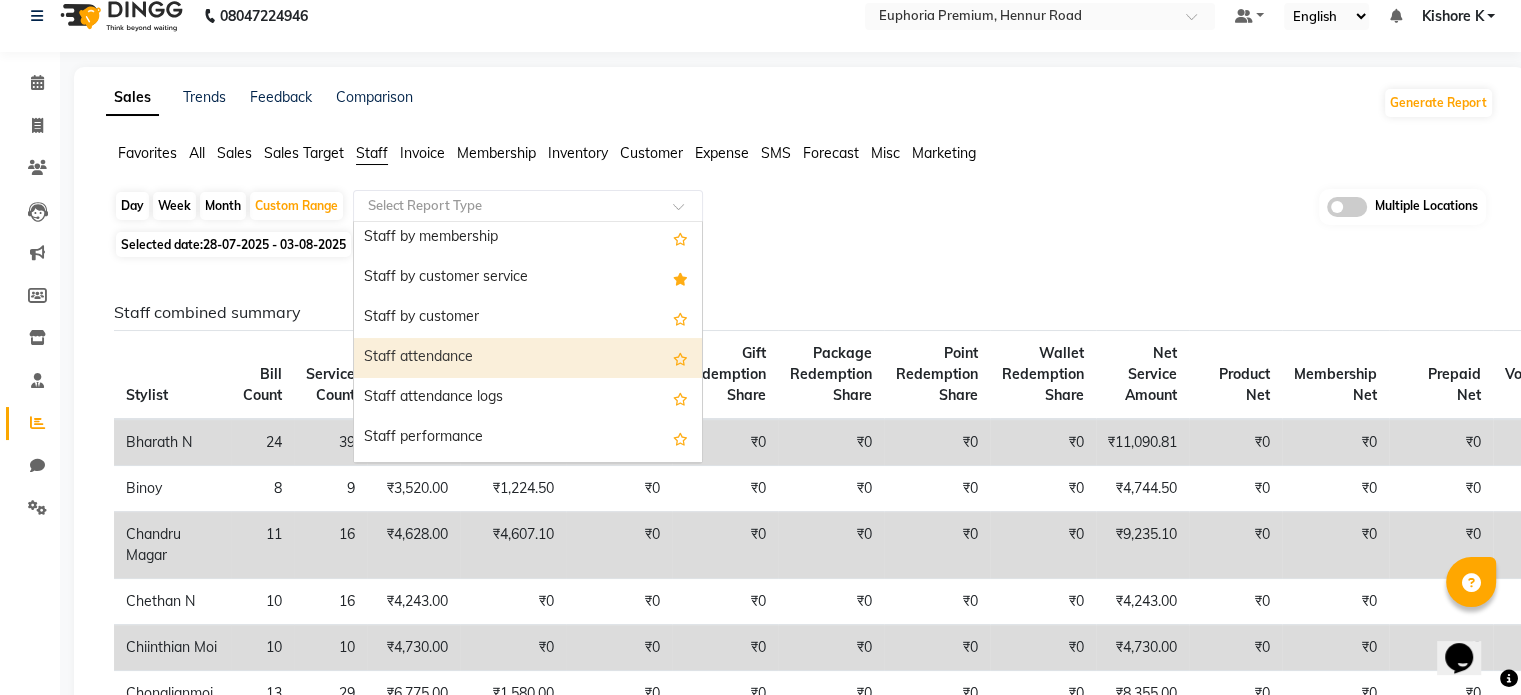 scroll, scrollTop: 0, scrollLeft: 0, axis: both 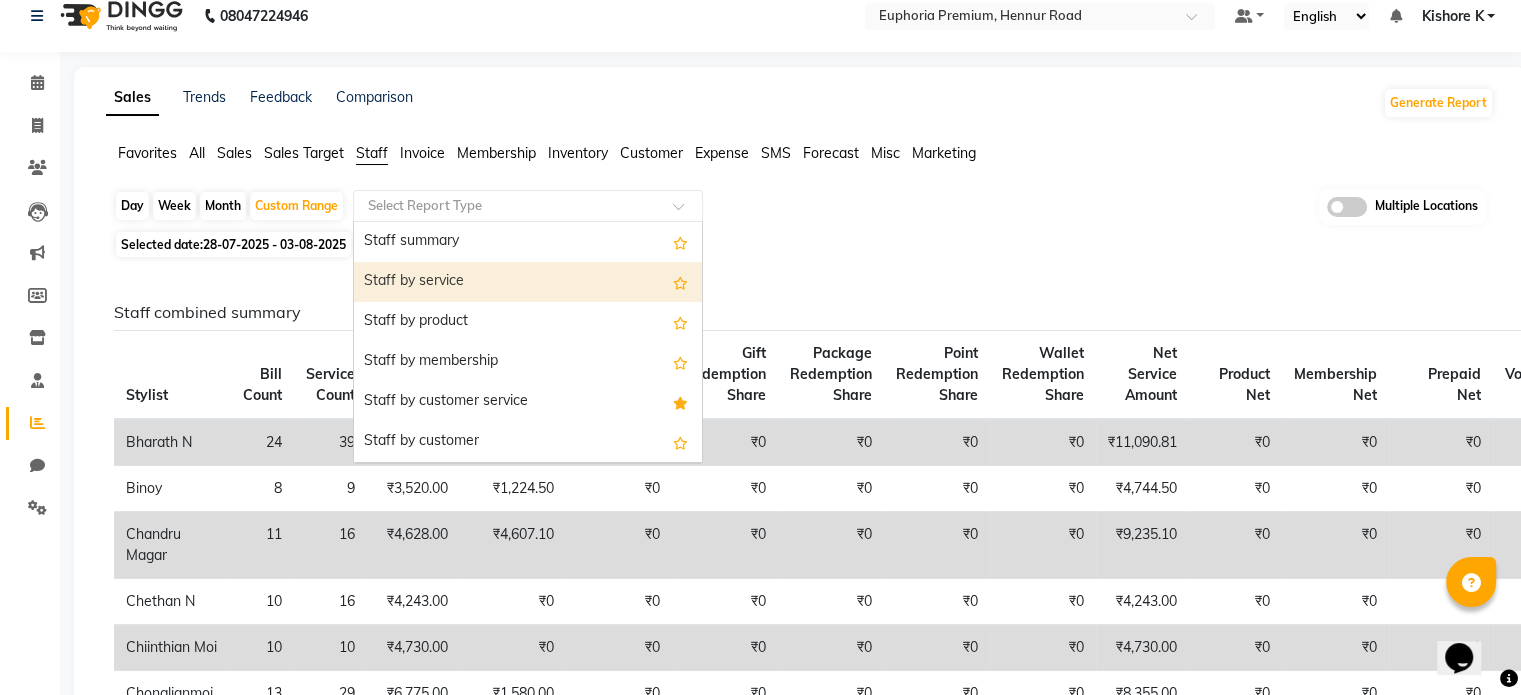 click on "Staff by service" at bounding box center [528, 282] 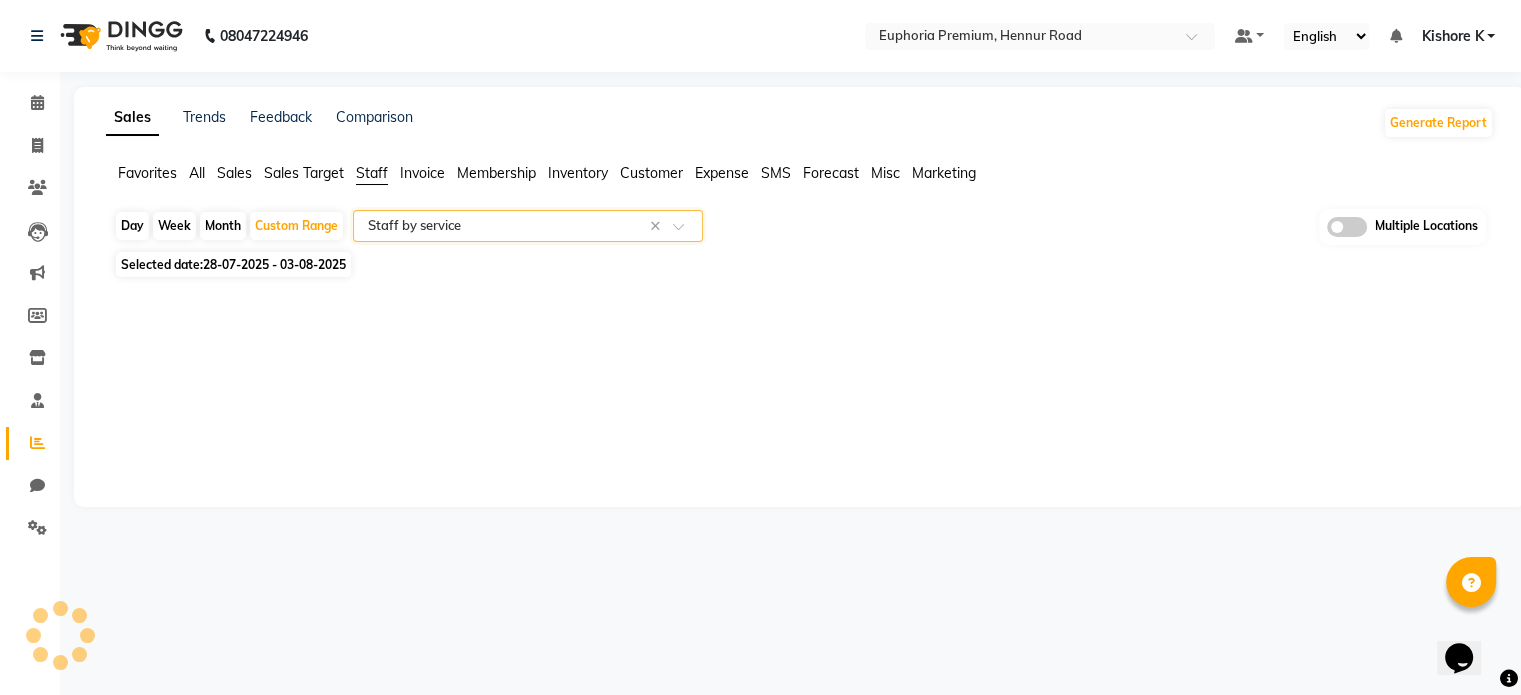 scroll, scrollTop: 0, scrollLeft: 0, axis: both 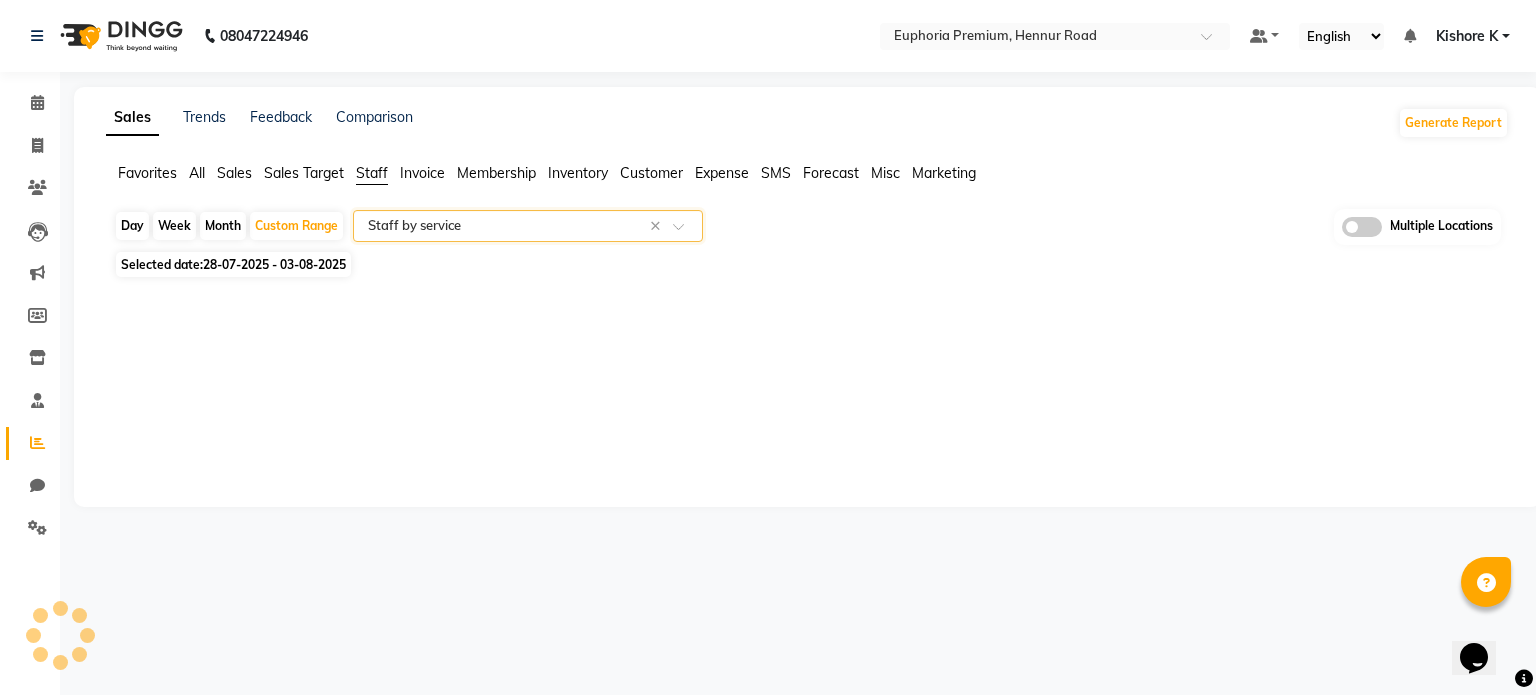 select on "full_report" 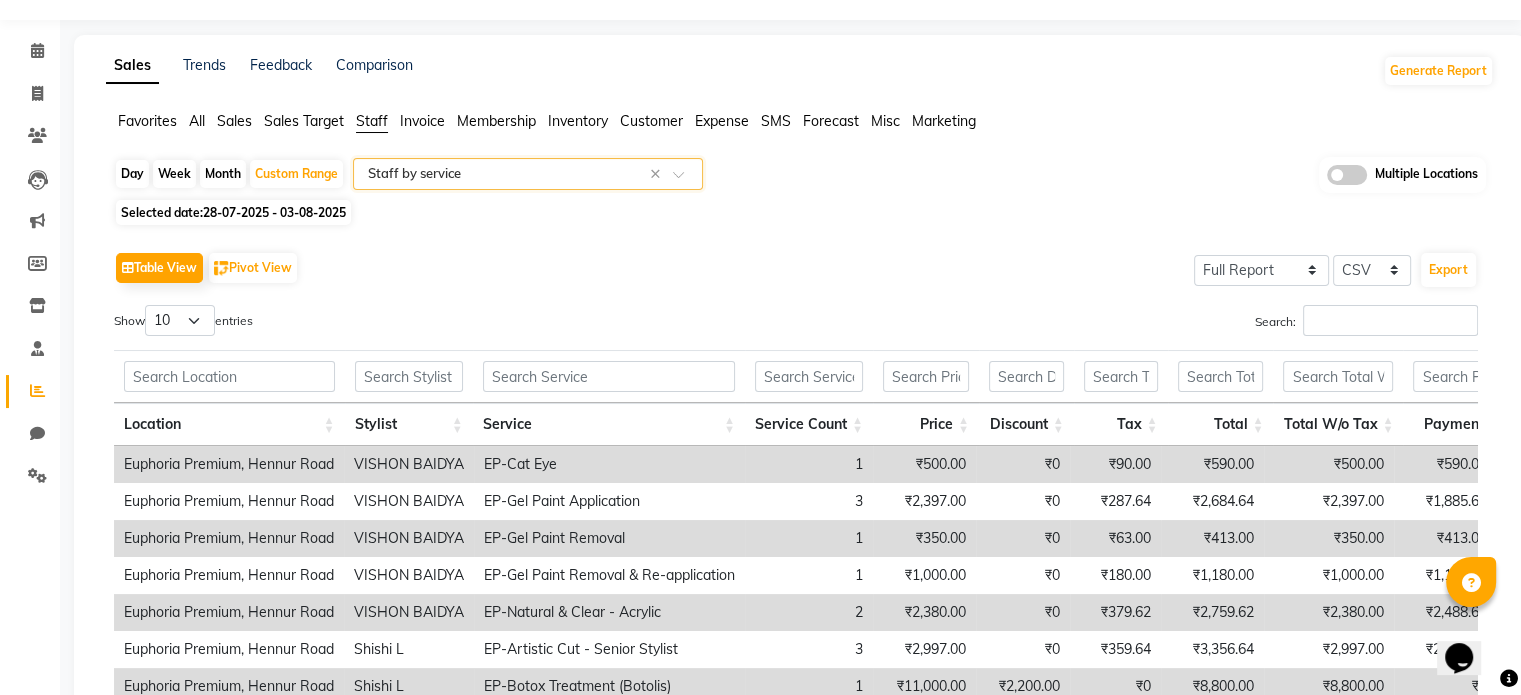 scroll, scrollTop: 56, scrollLeft: 0, axis: vertical 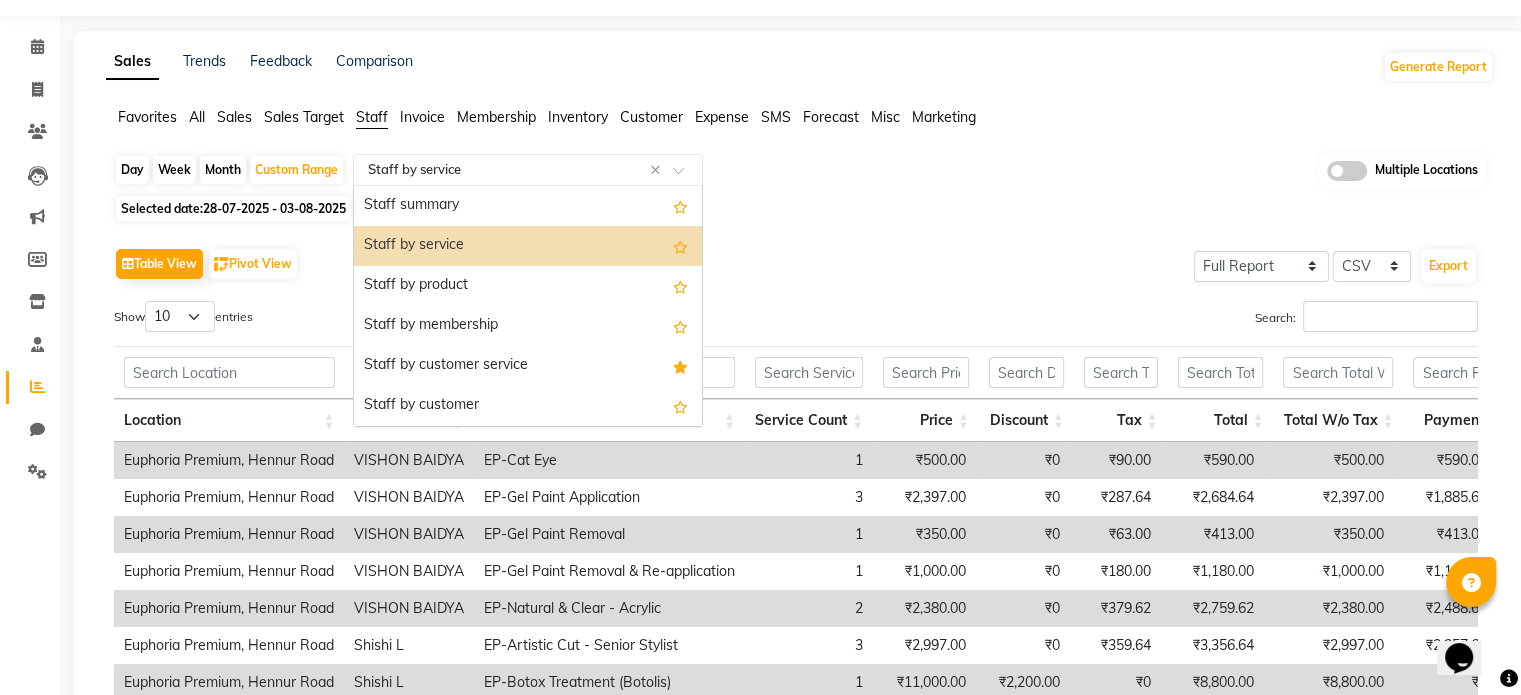 click 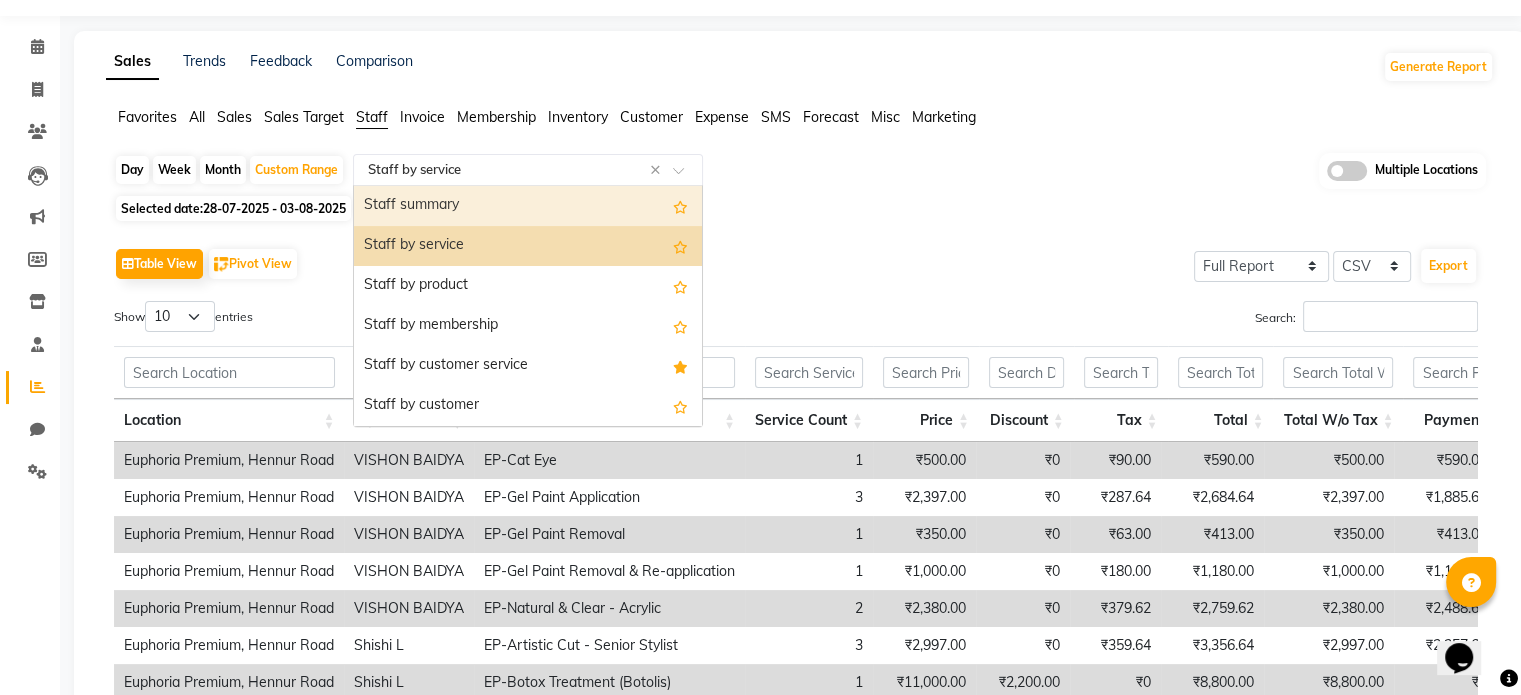 scroll, scrollTop: 0, scrollLeft: 0, axis: both 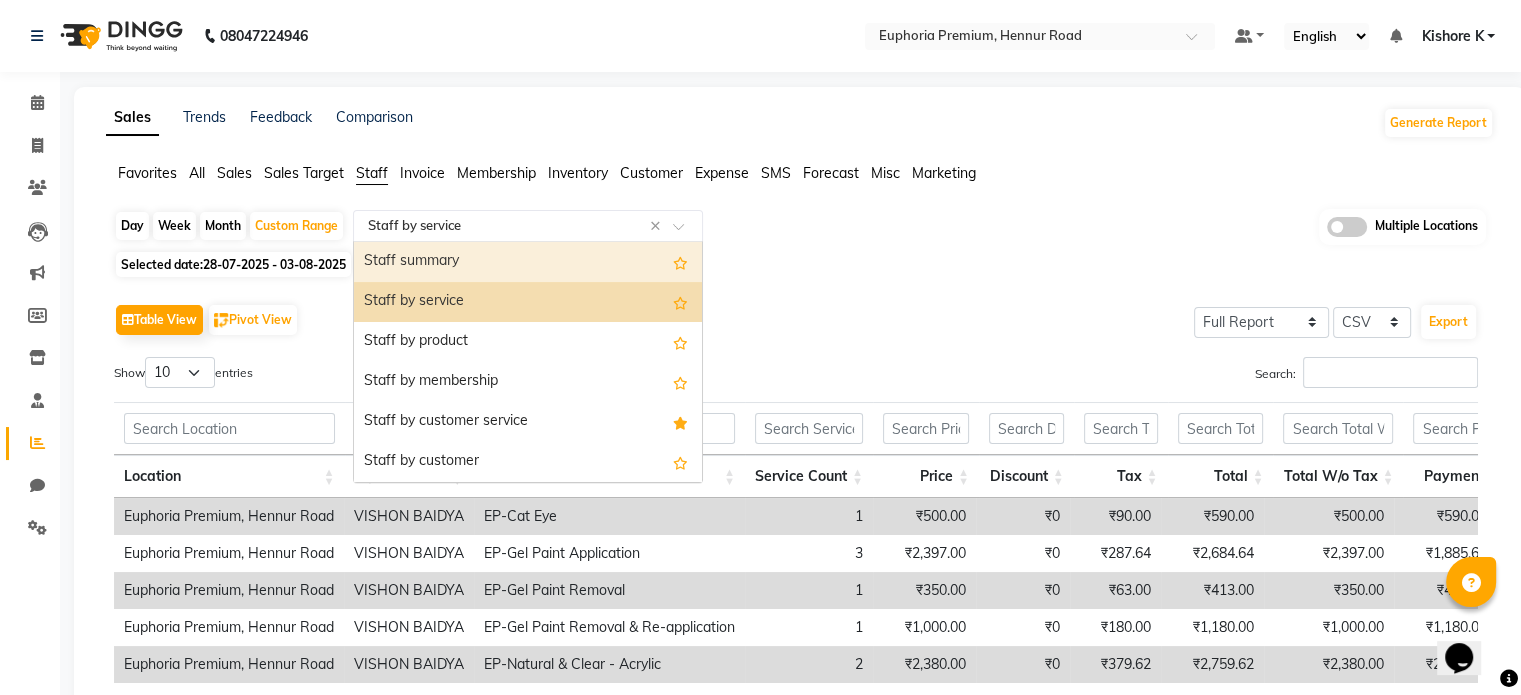 click on "Staff summary" at bounding box center (528, 262) 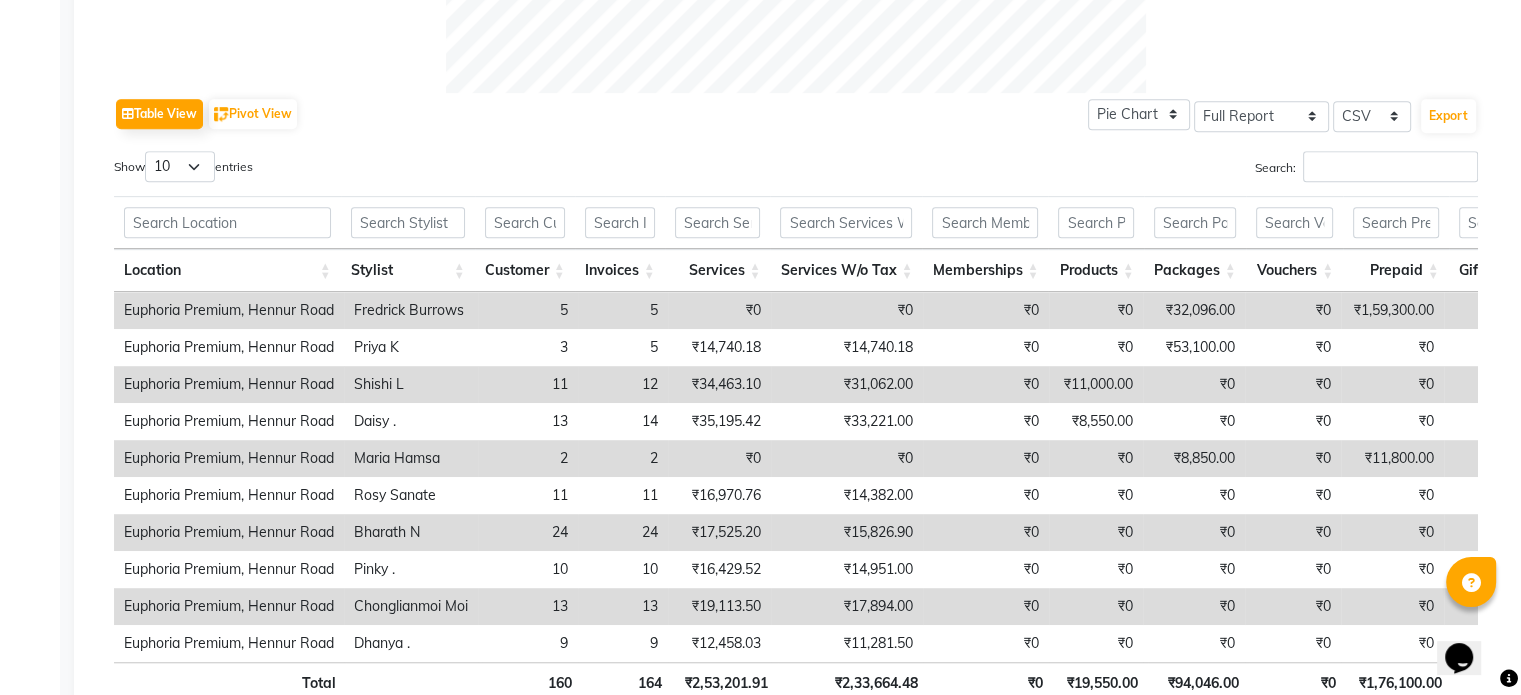 scroll, scrollTop: 948, scrollLeft: 0, axis: vertical 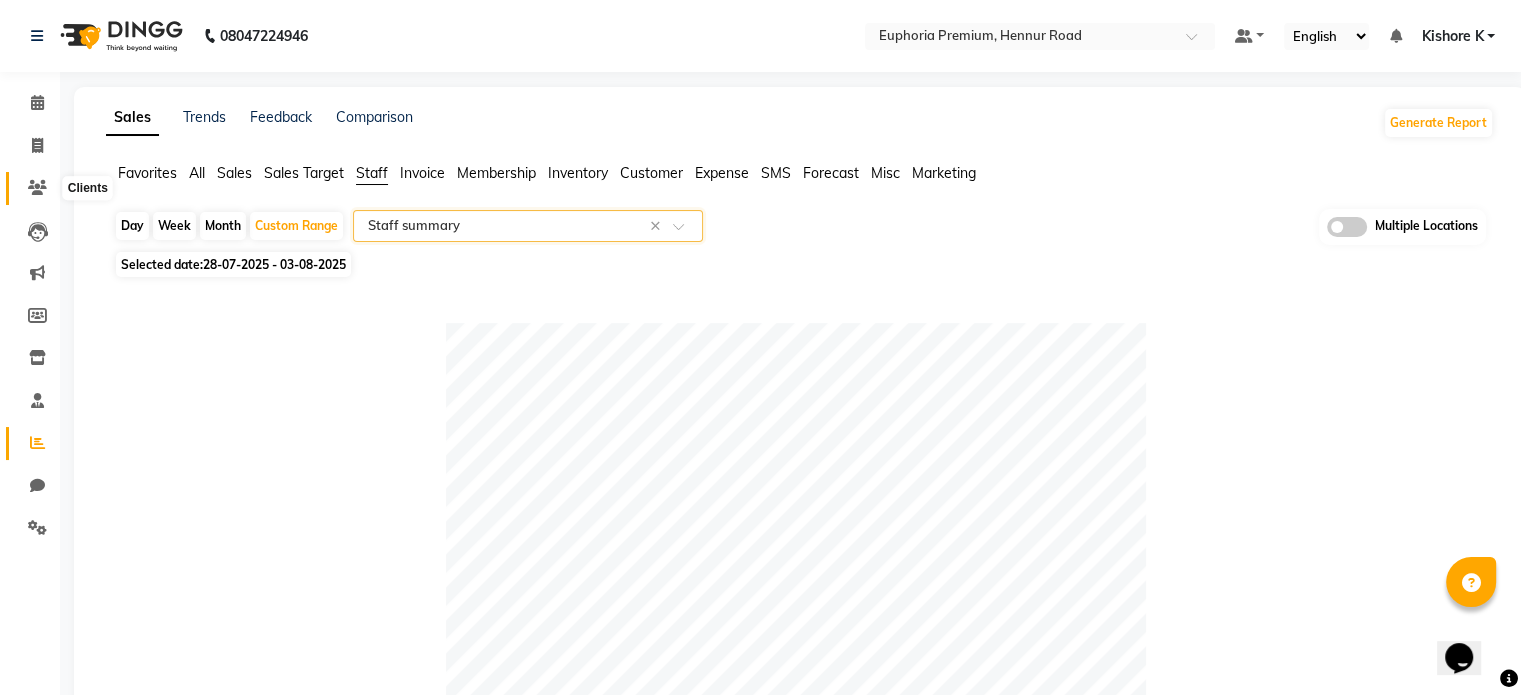 click 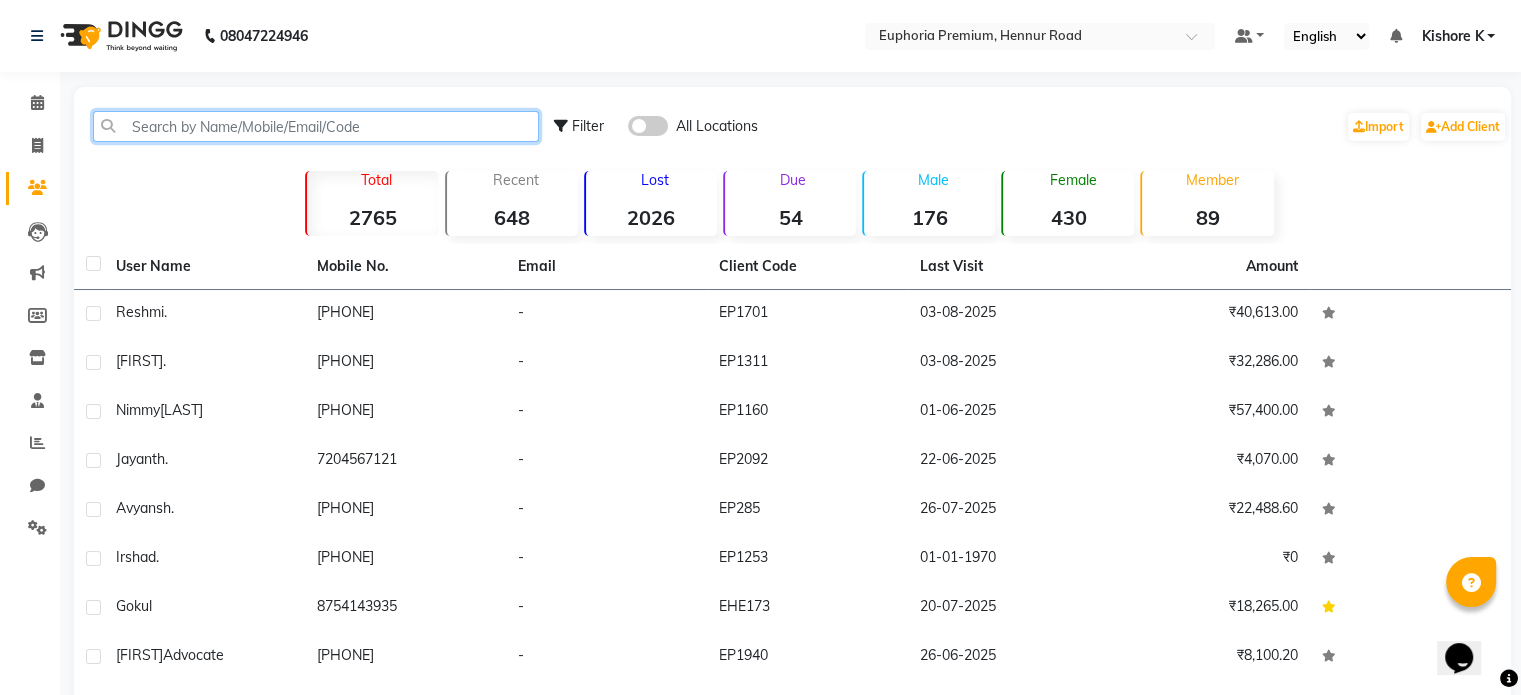 click 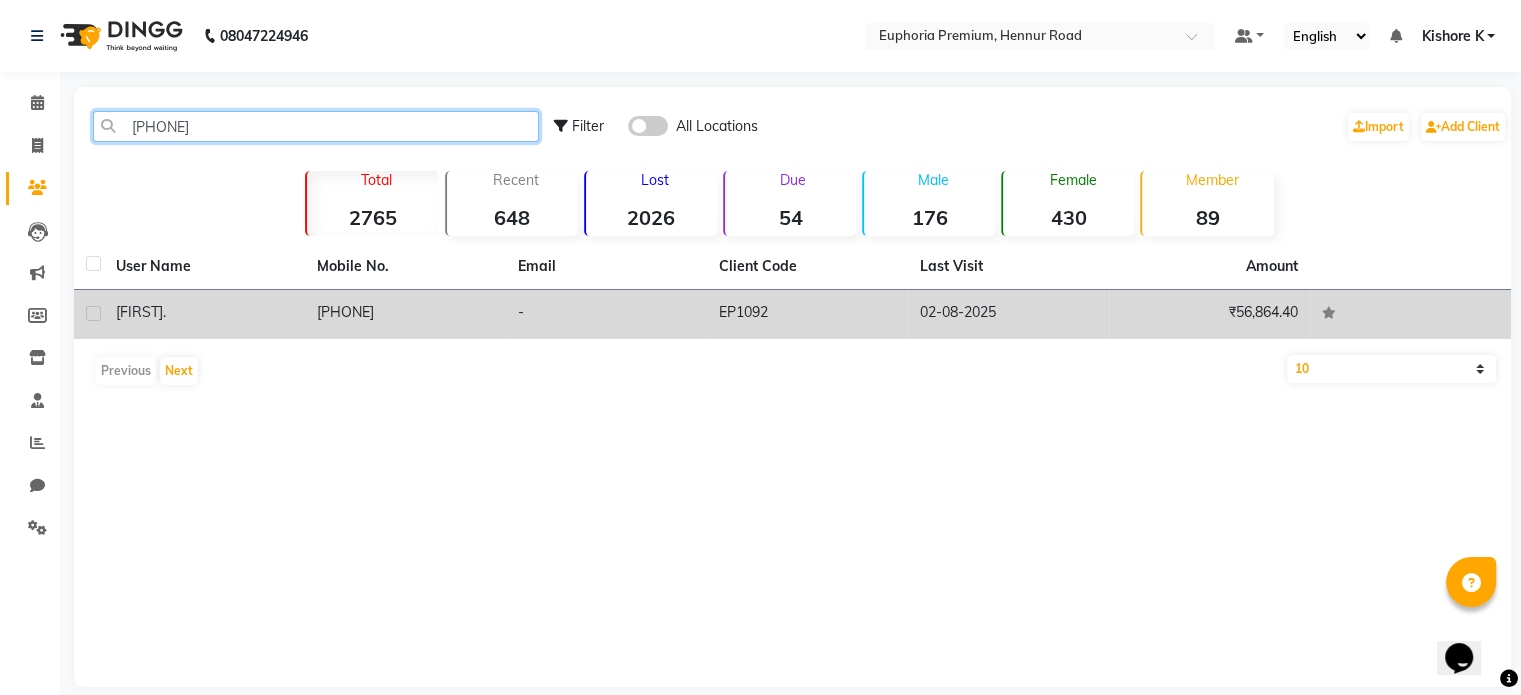 type on "[PHONE]" 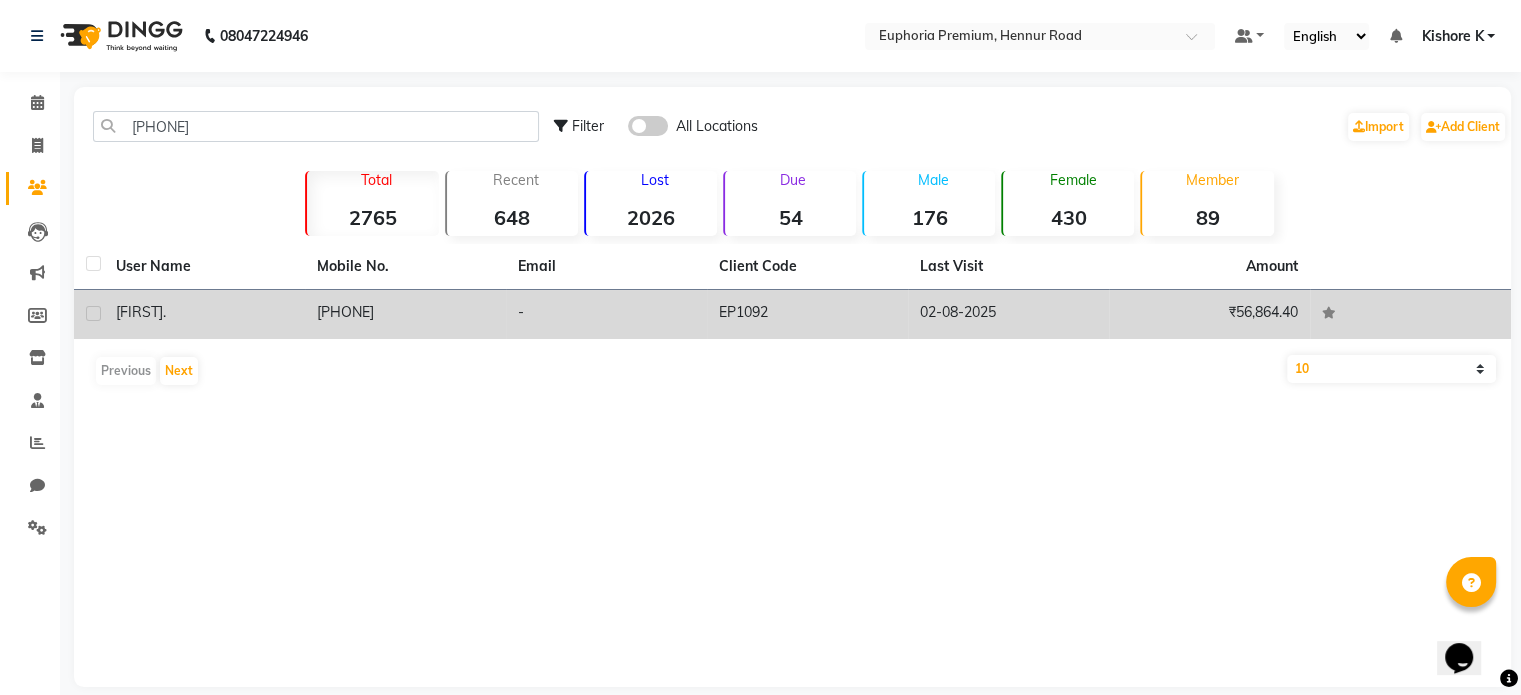 click on "[PHONE]" 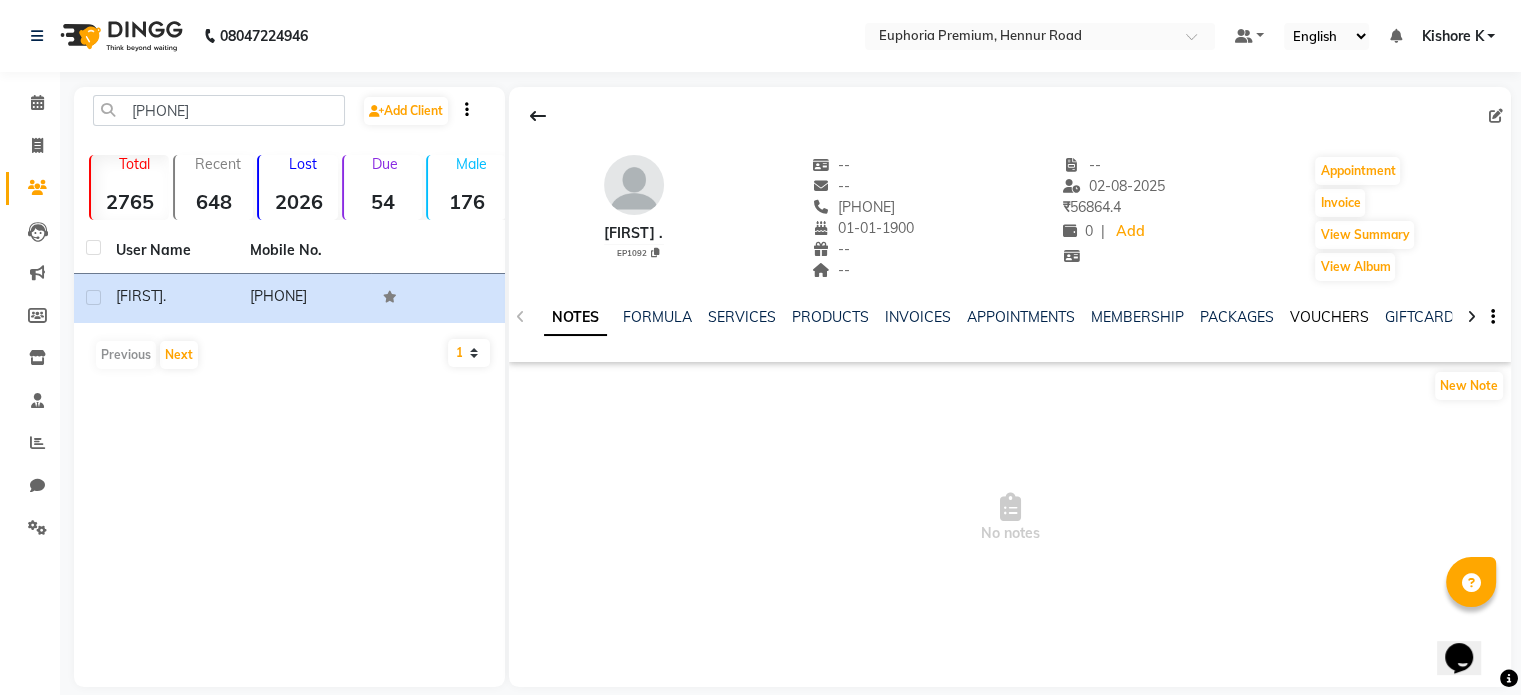 click on "VOUCHERS" 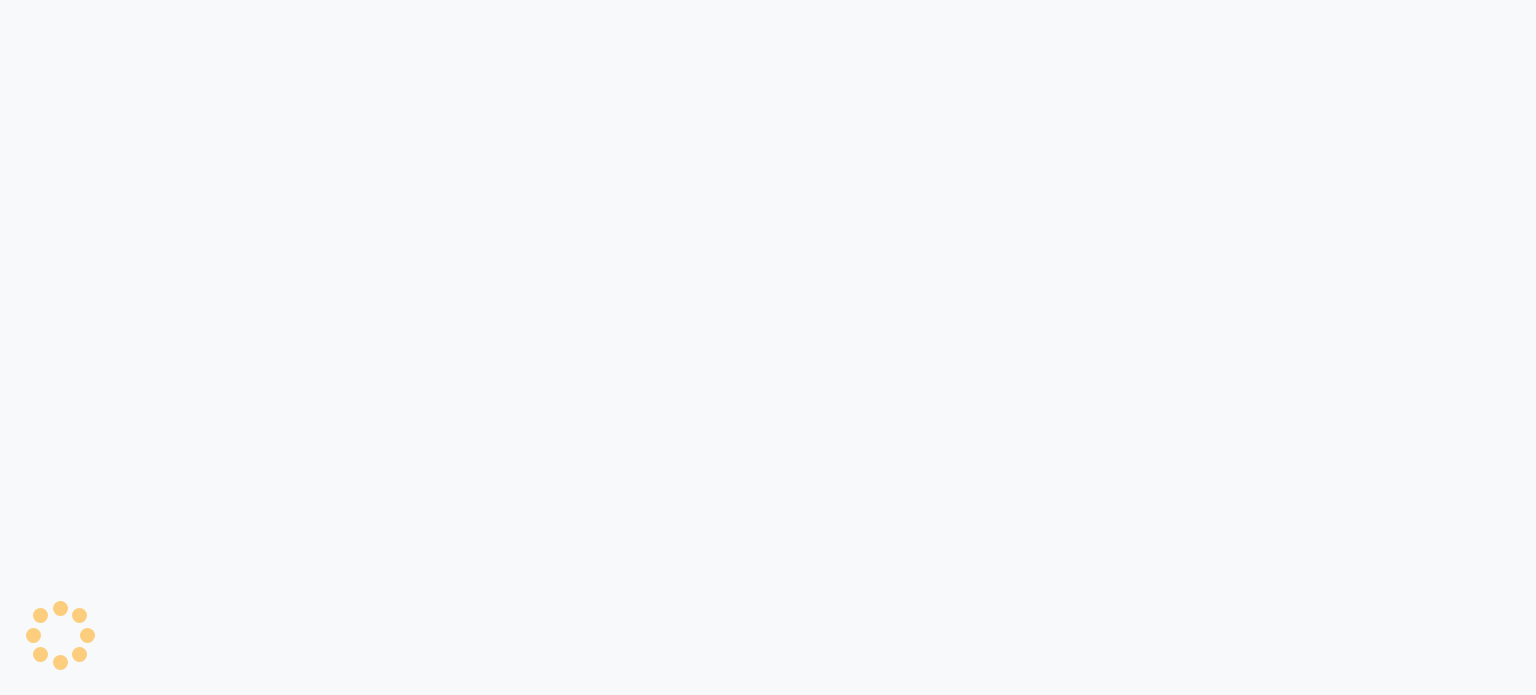 scroll, scrollTop: 0, scrollLeft: 0, axis: both 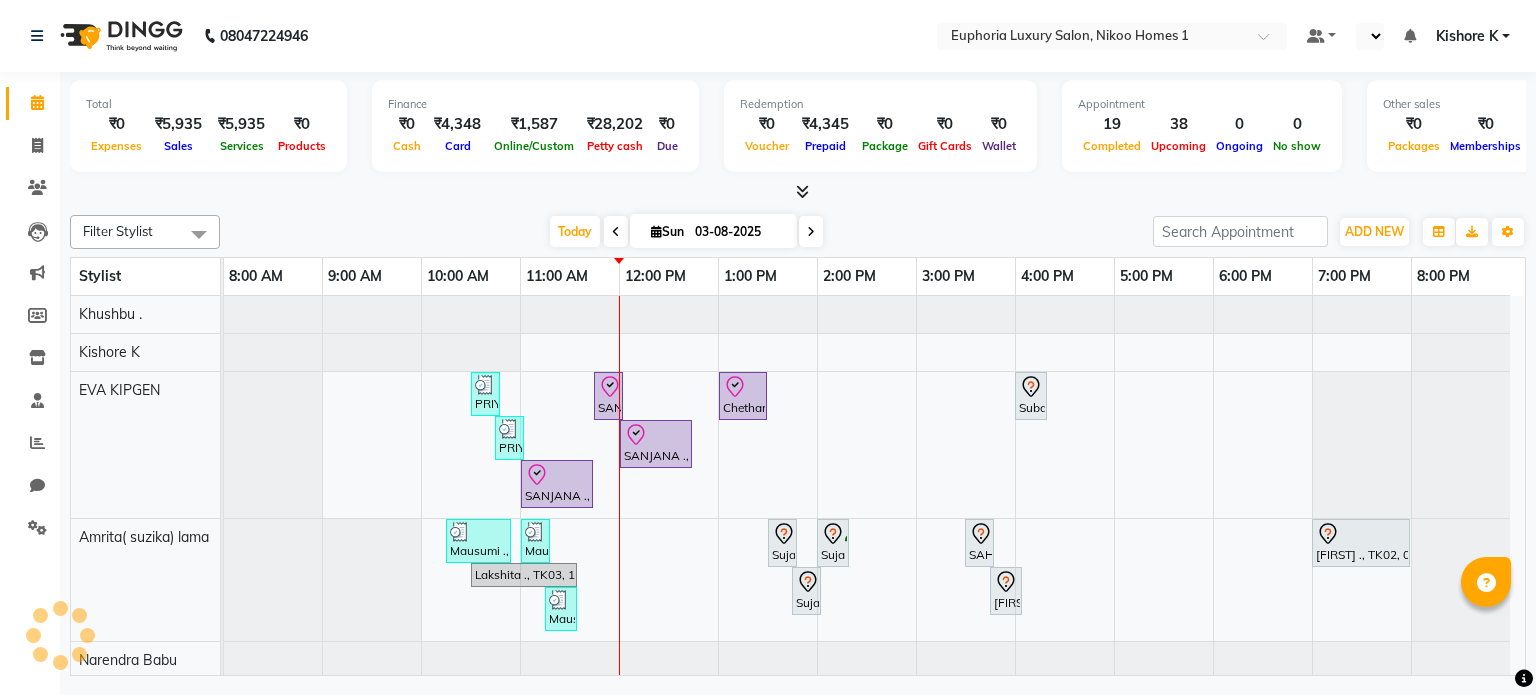 select on "en" 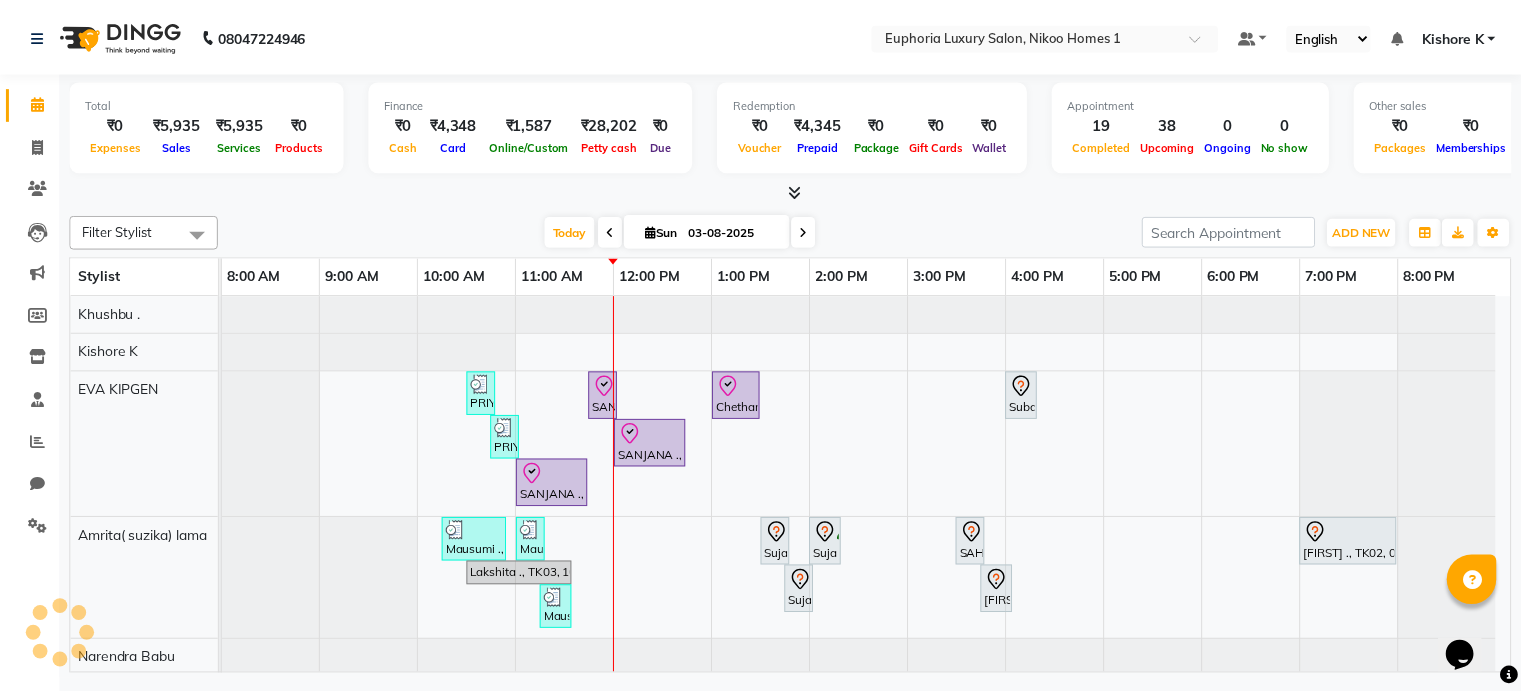 scroll, scrollTop: 0, scrollLeft: 0, axis: both 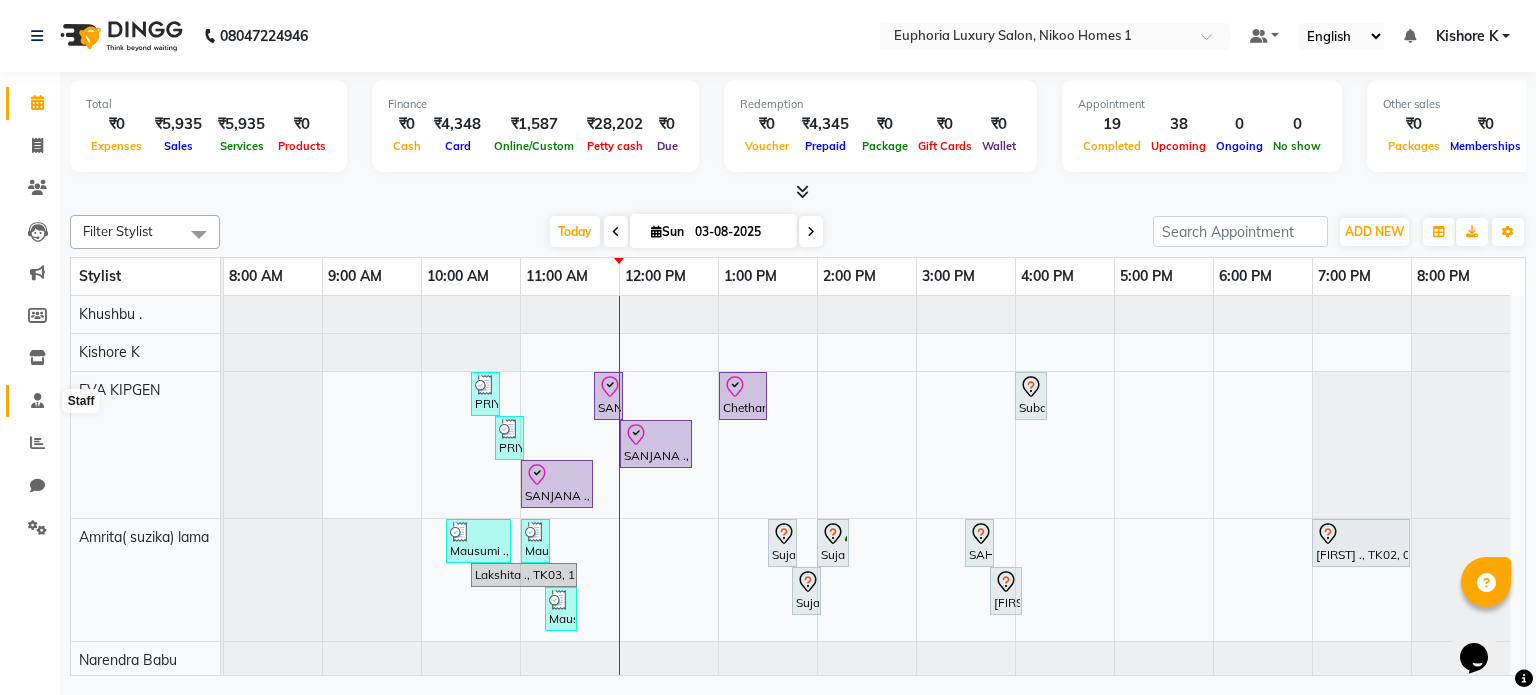 click 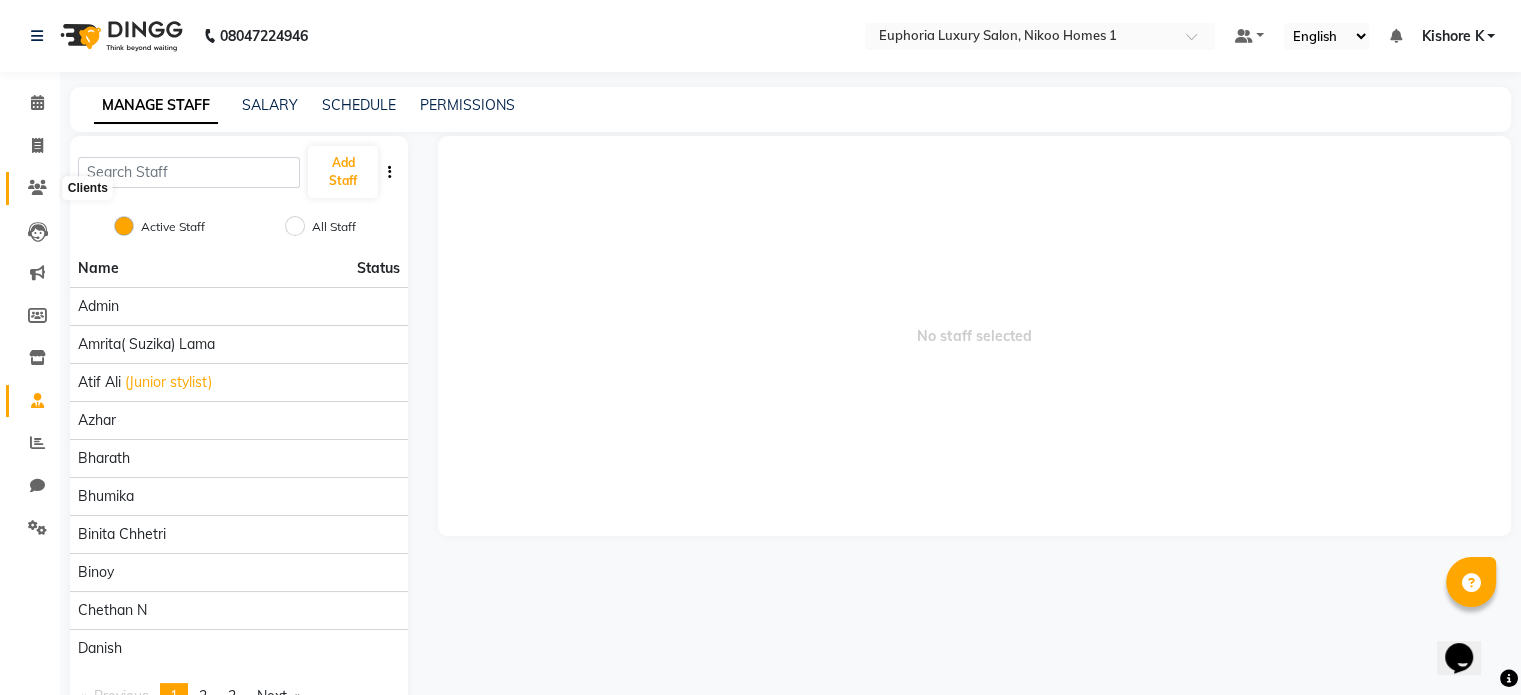 click 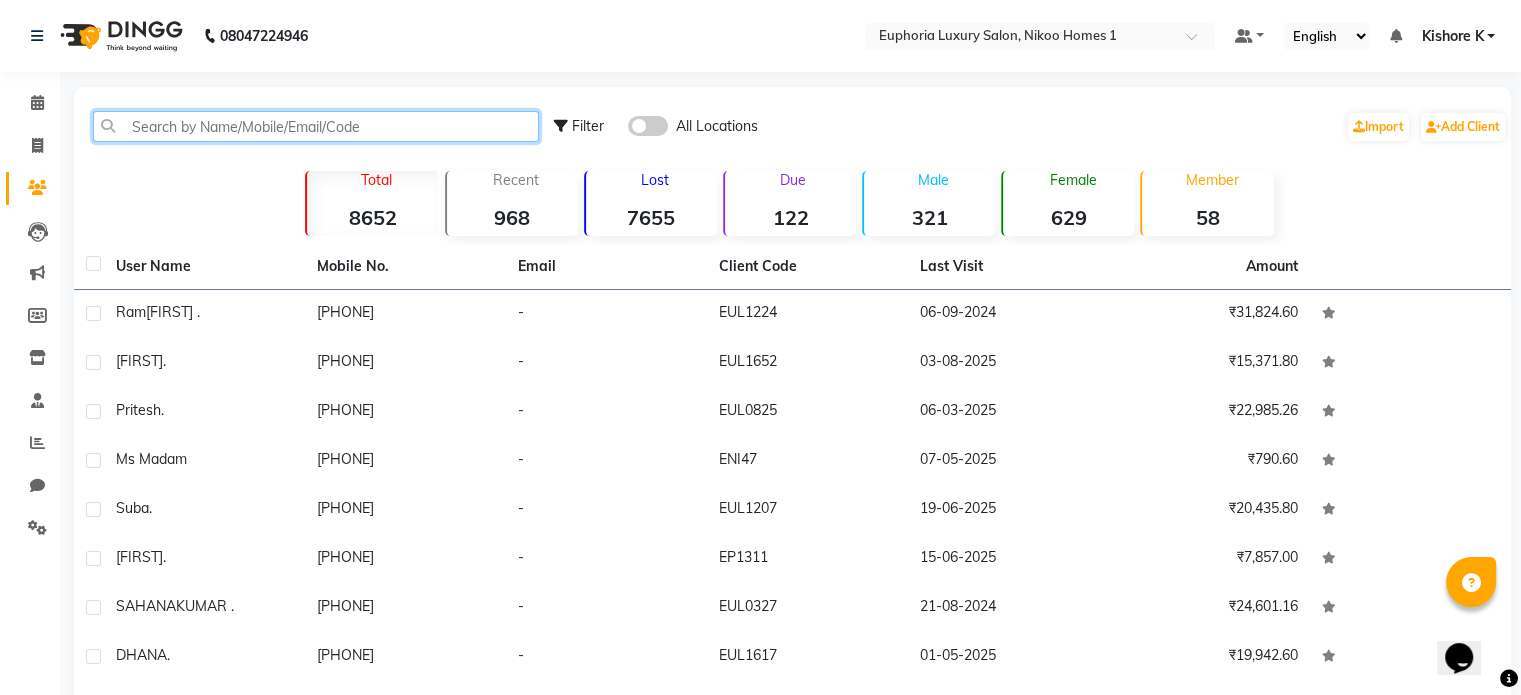 click 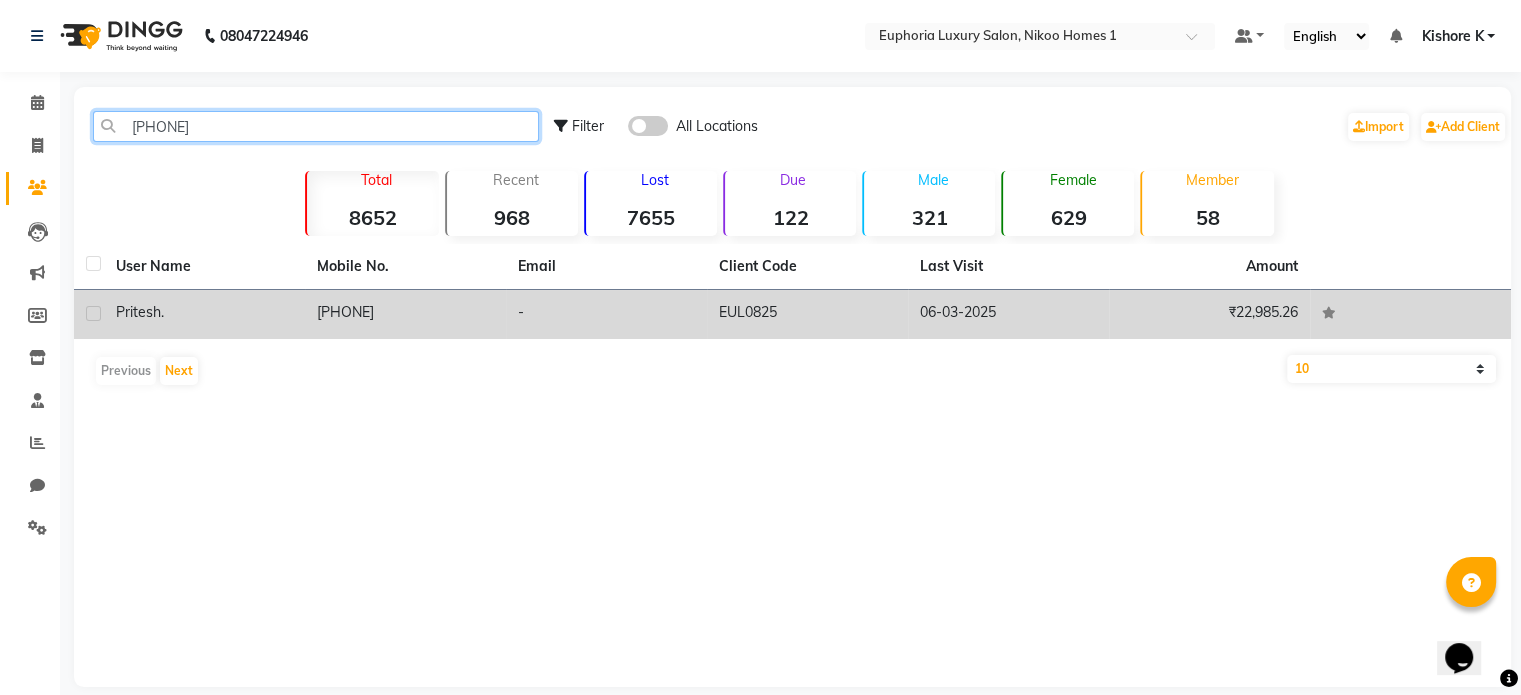 type on "8288899" 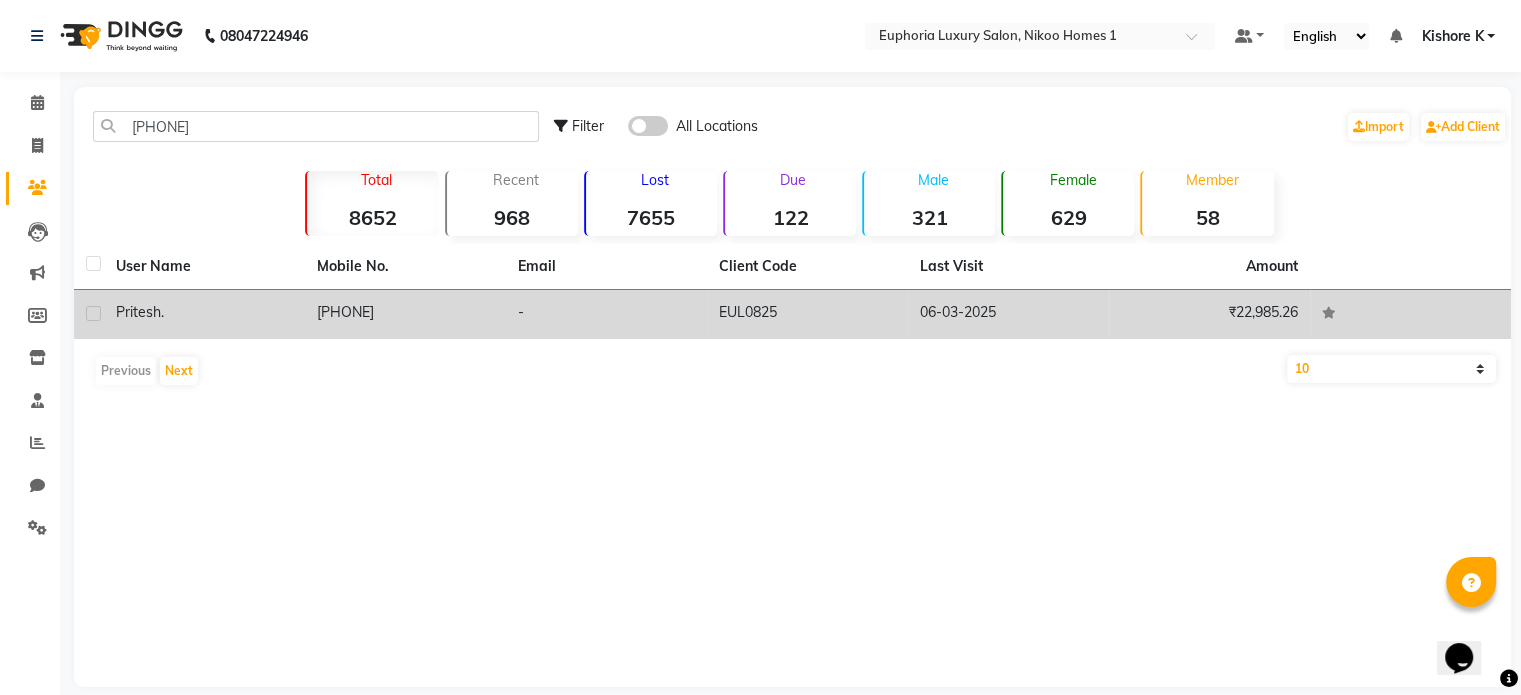 click on "8288899859" 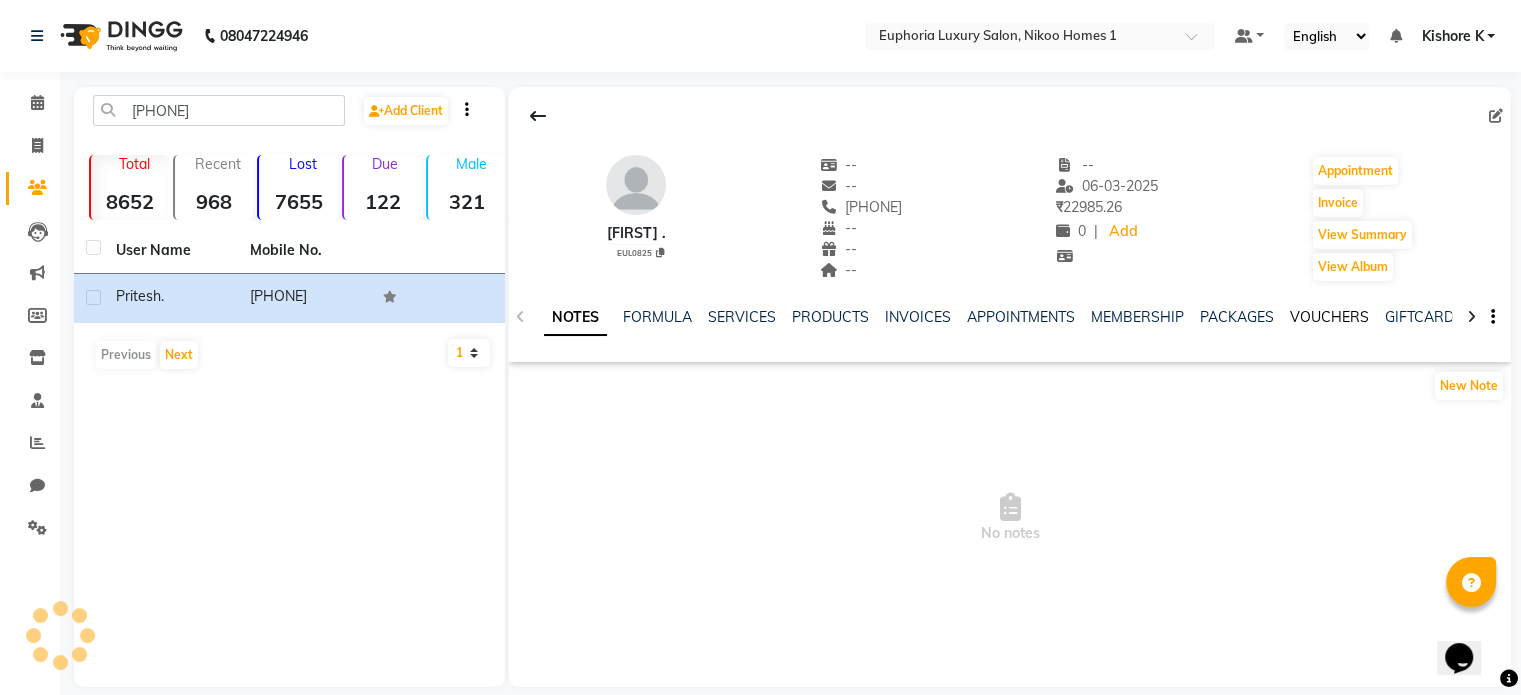 click on "VOUCHERS" 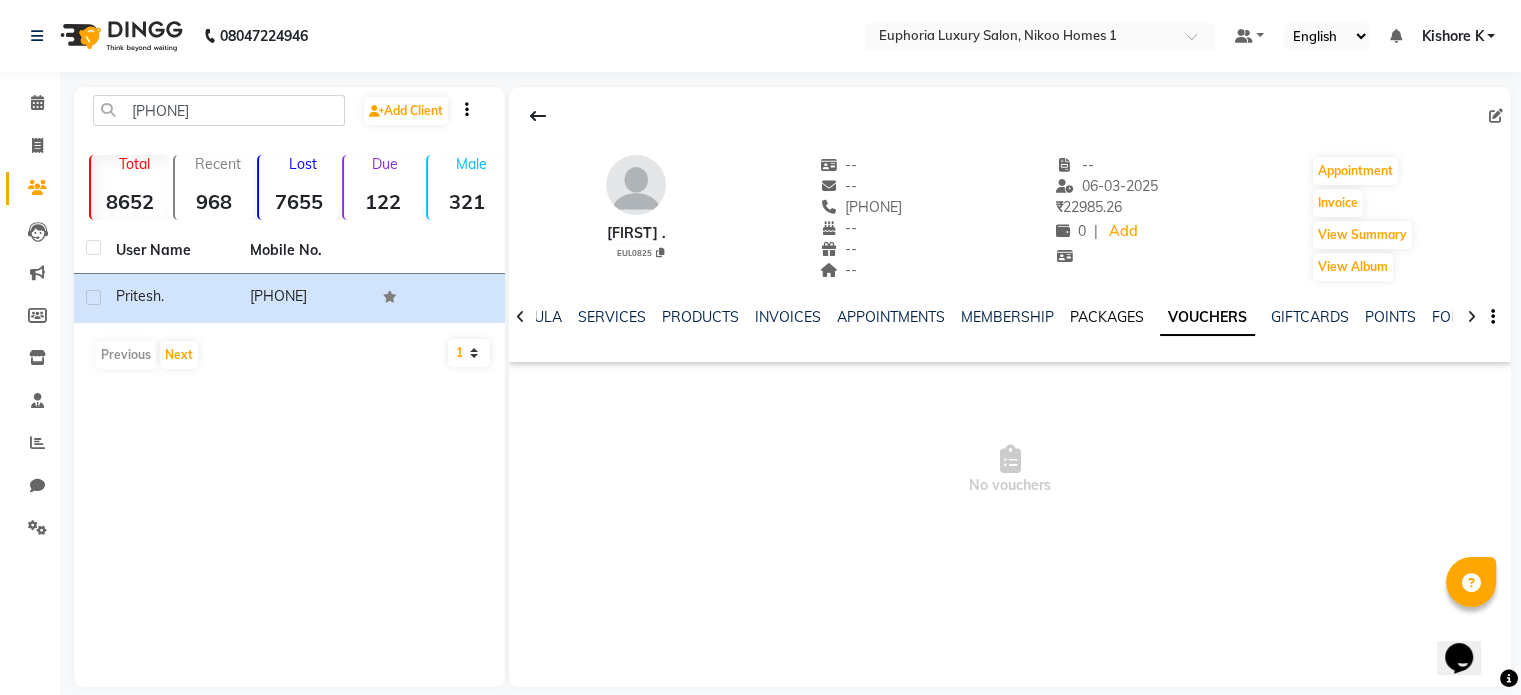 click on "PACKAGES" 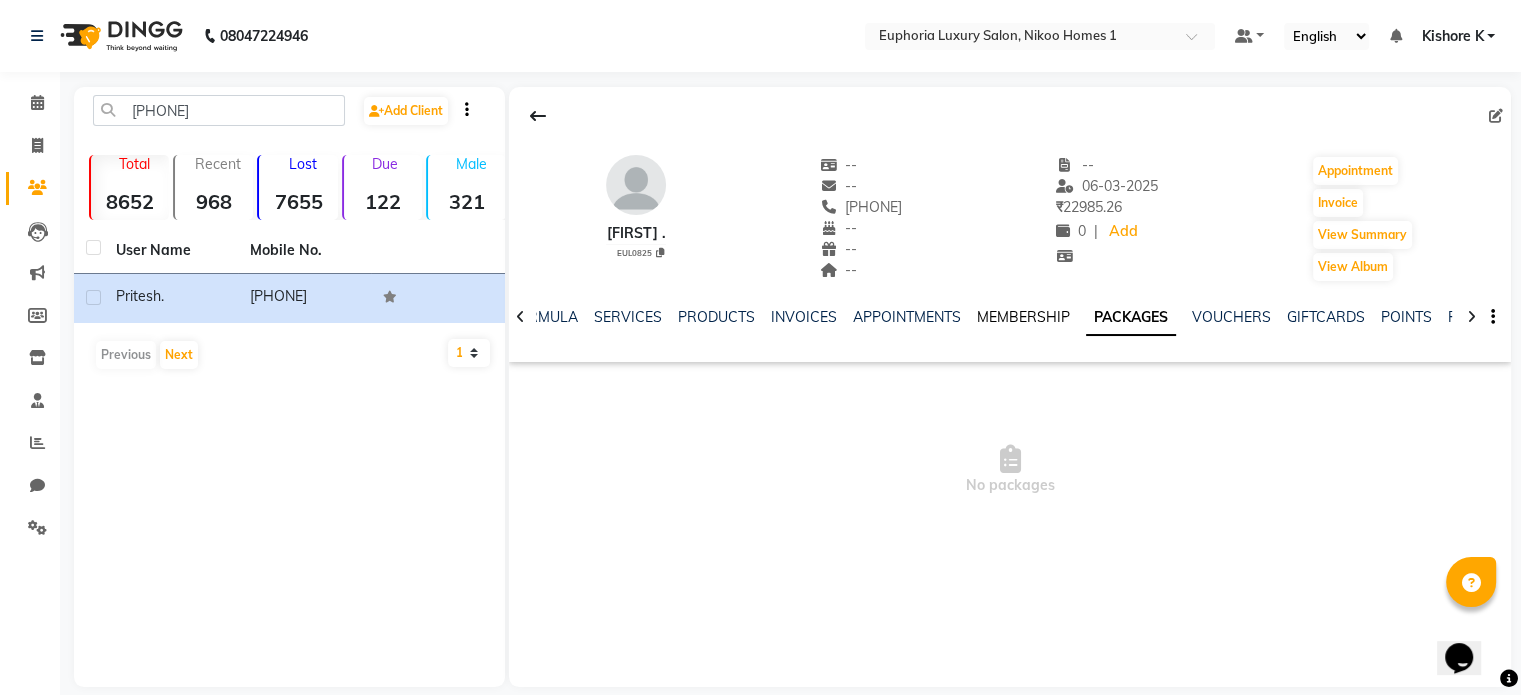 click on "MEMBERSHIP" 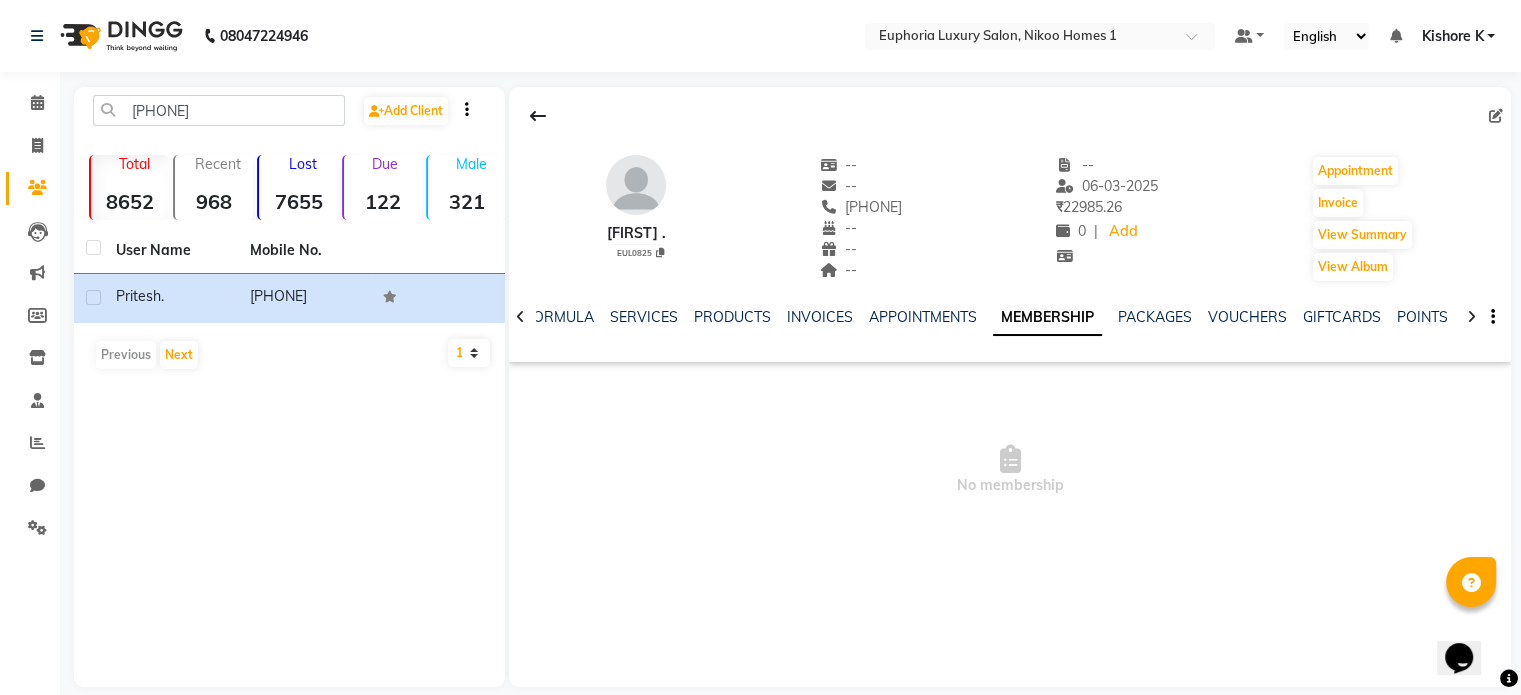 click on "APPOINTMENTS" 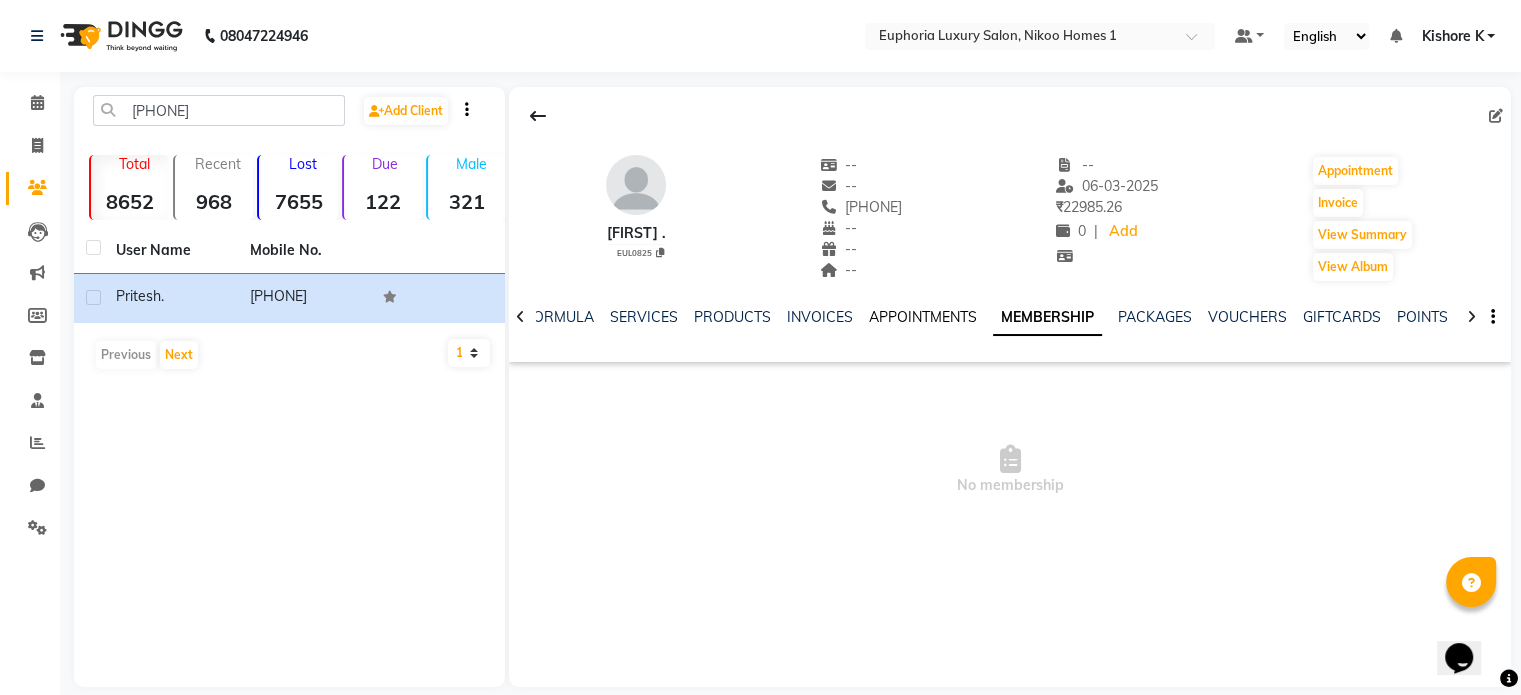 click on "APPOINTMENTS" 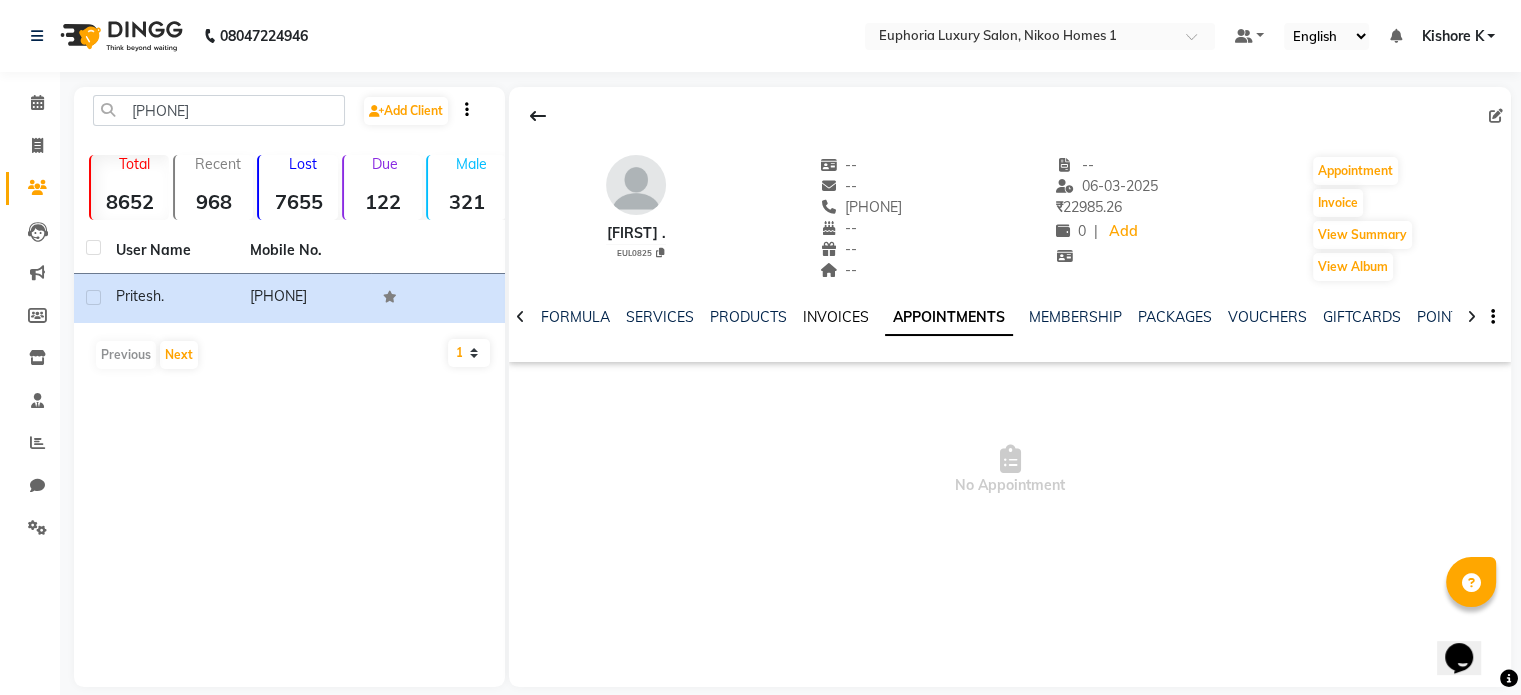 click on "INVOICES" 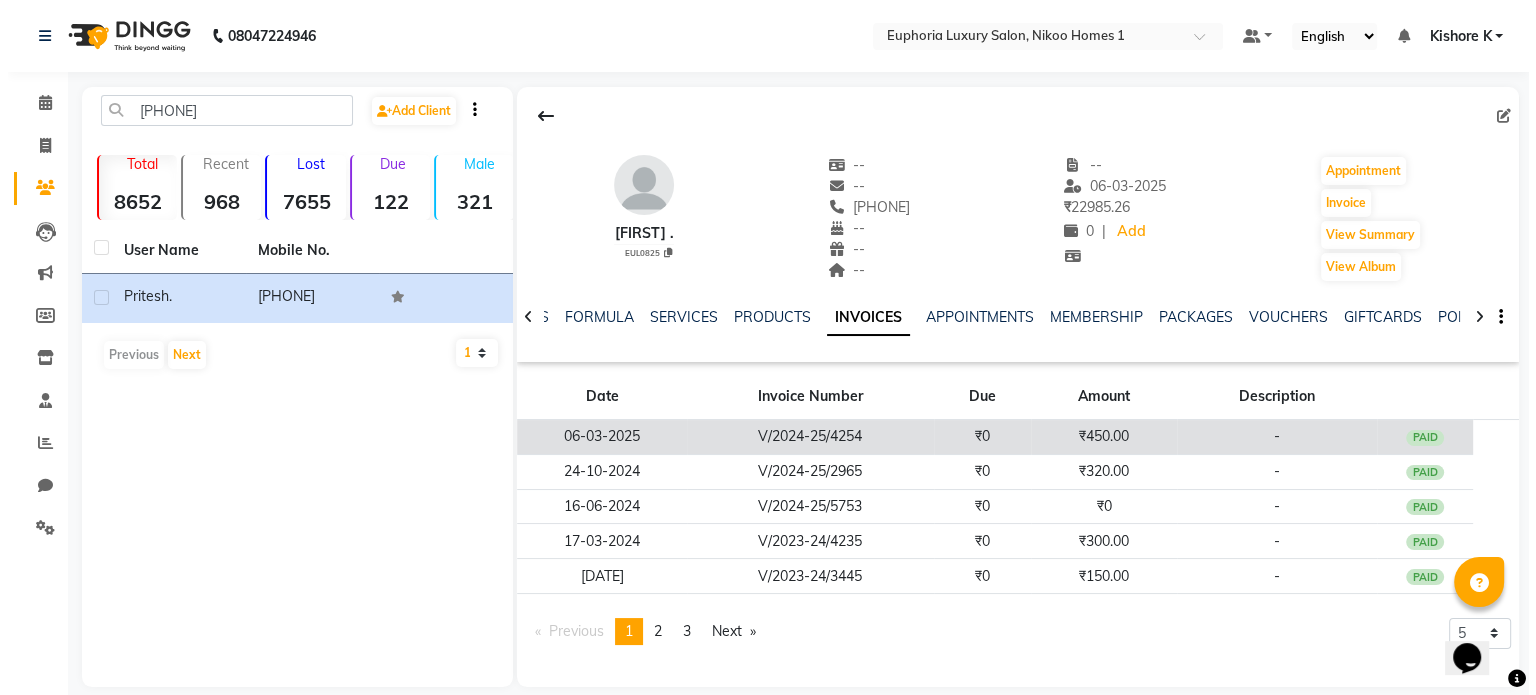 scroll, scrollTop: 21, scrollLeft: 0, axis: vertical 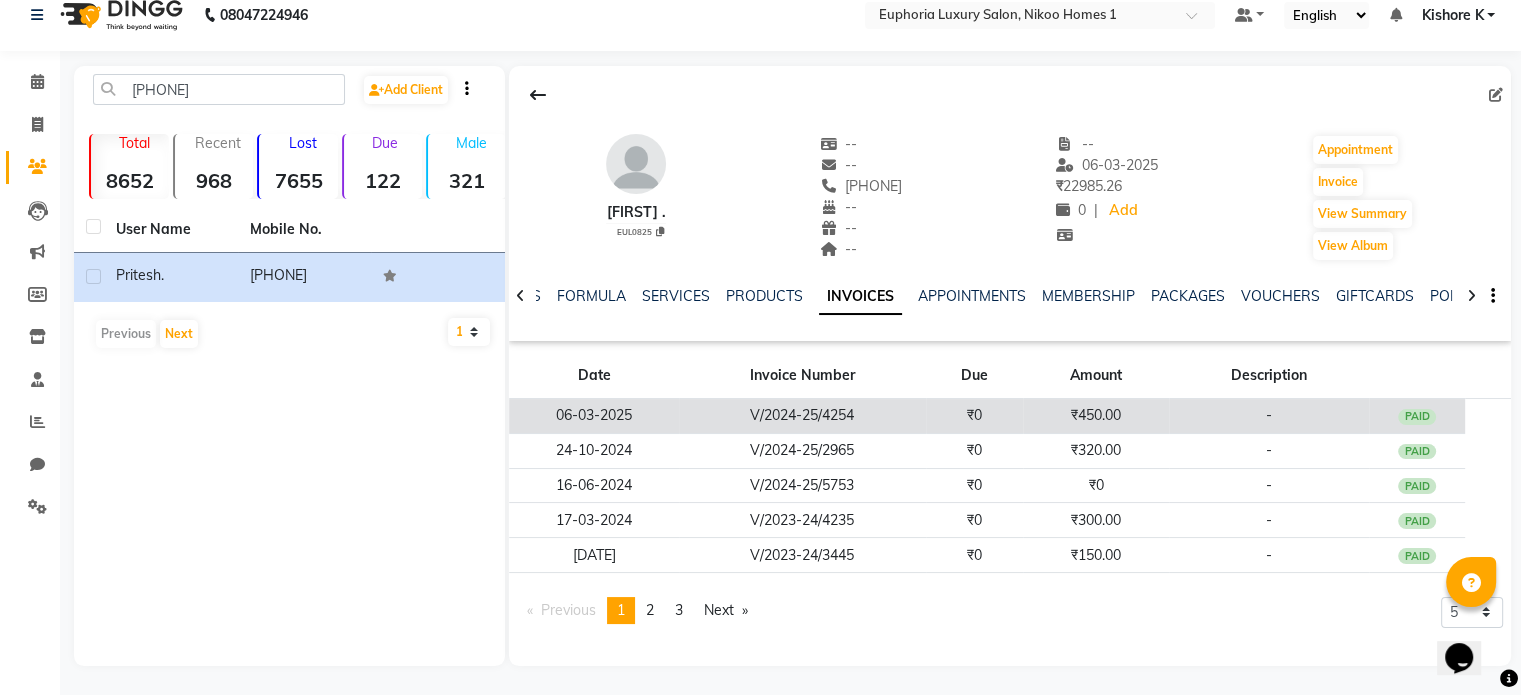 click on "V/2024-25/4254" 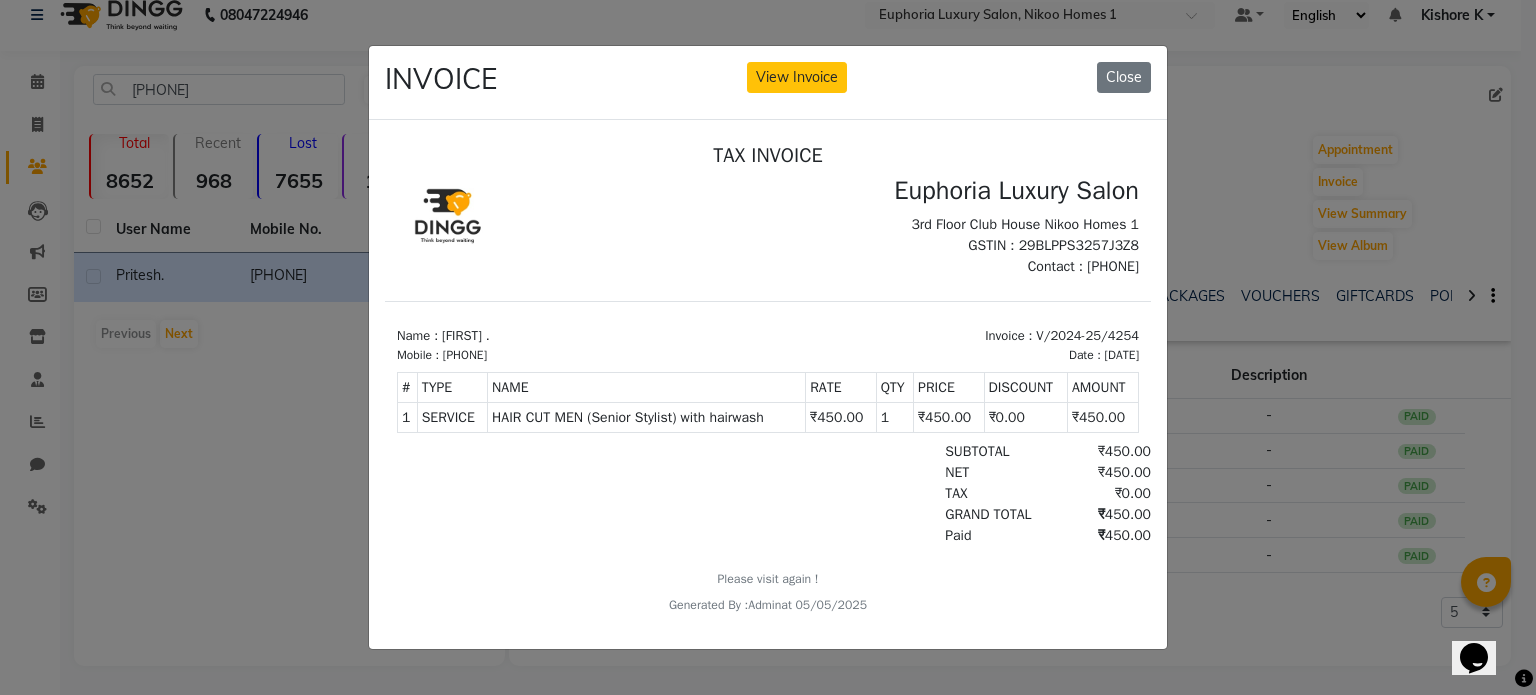 scroll, scrollTop: 16, scrollLeft: 0, axis: vertical 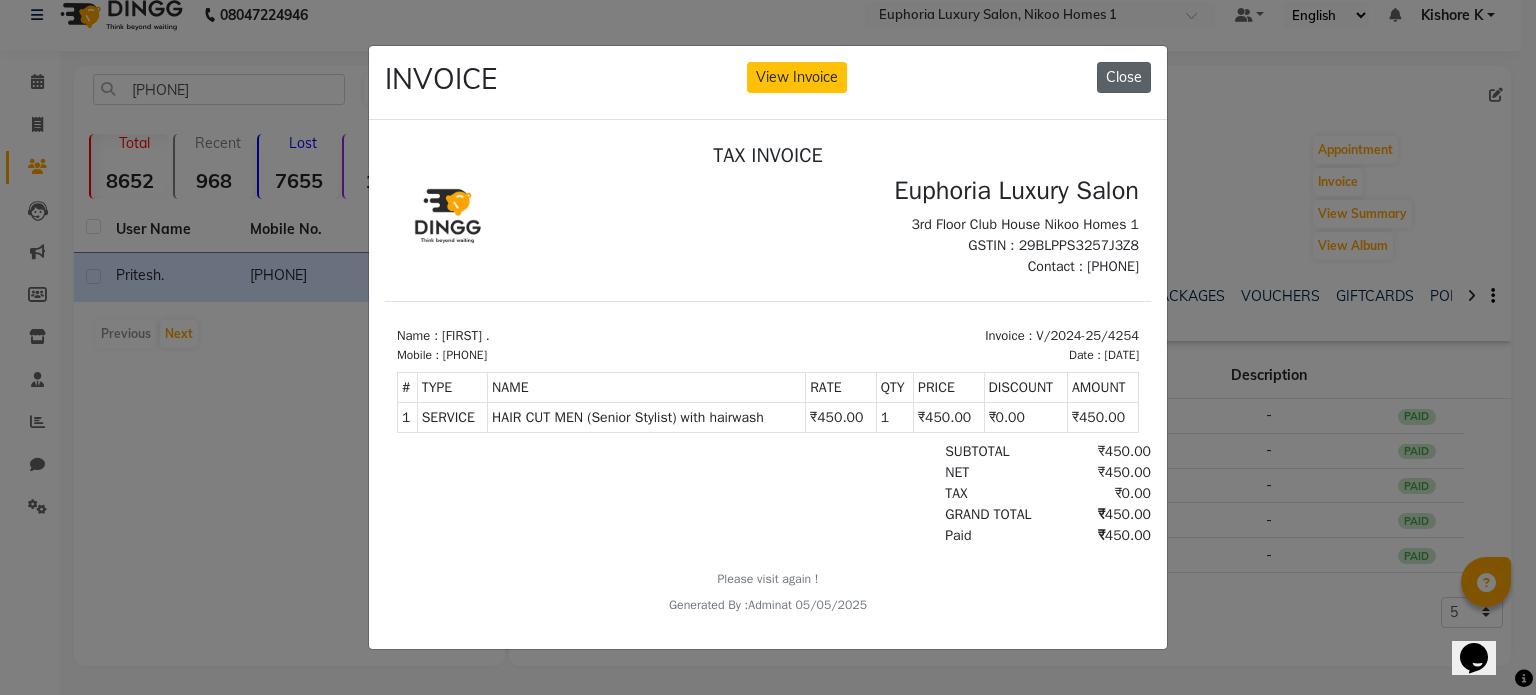 click on "Close" 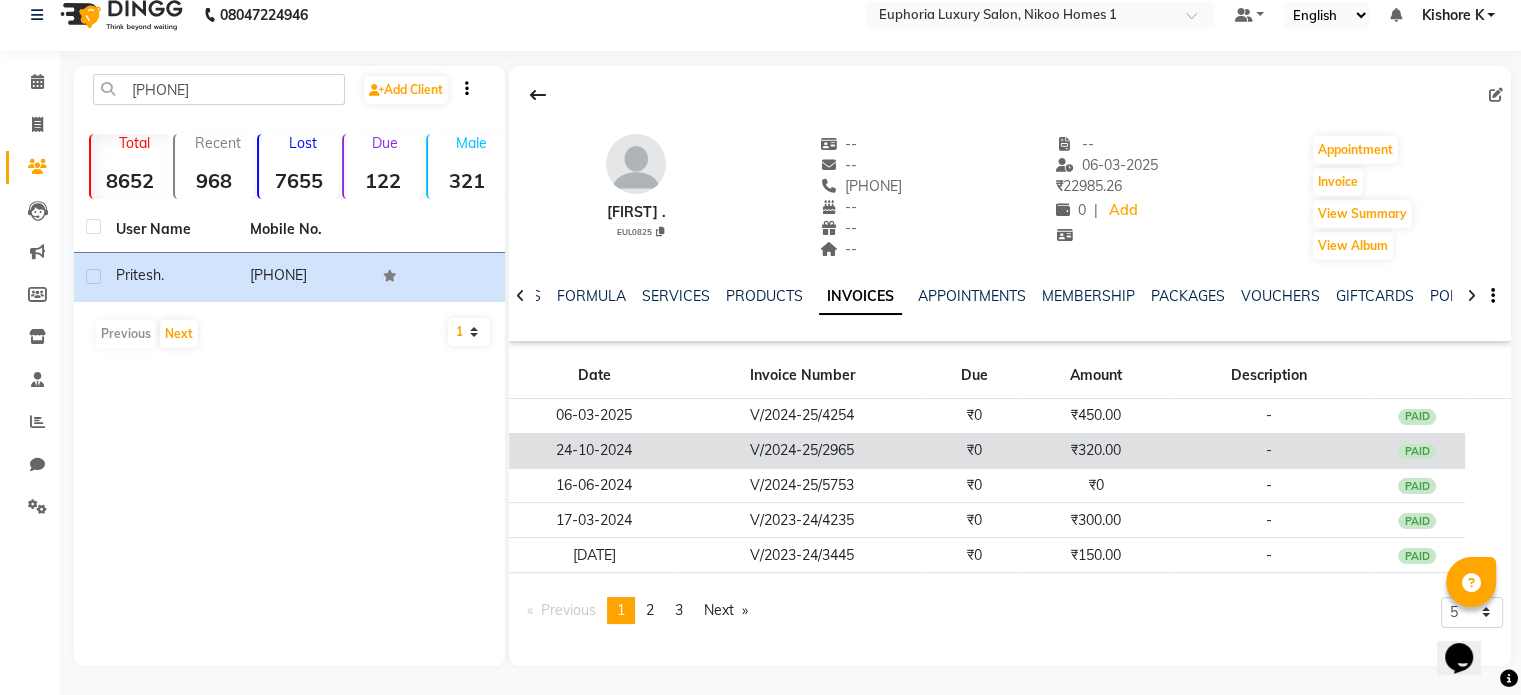 click on "24-10-2024" 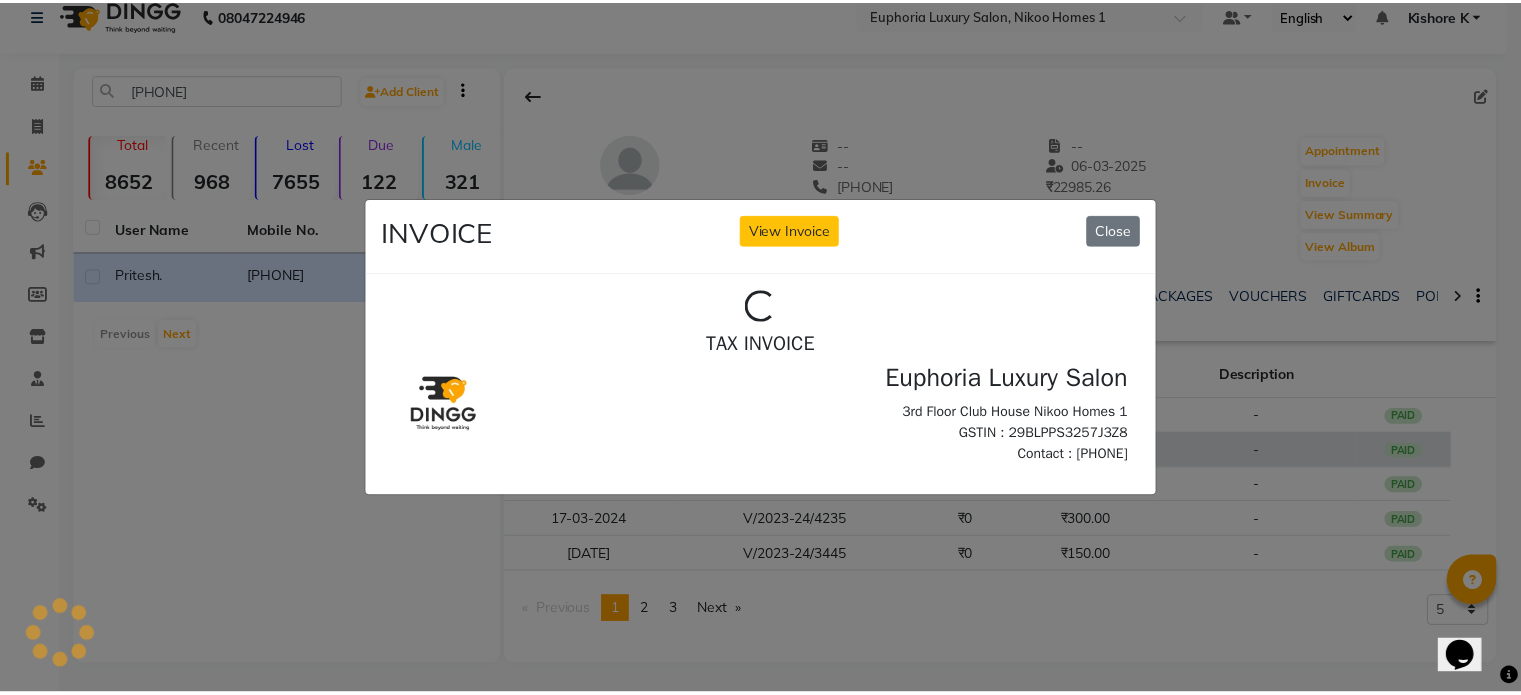 scroll, scrollTop: 0, scrollLeft: 0, axis: both 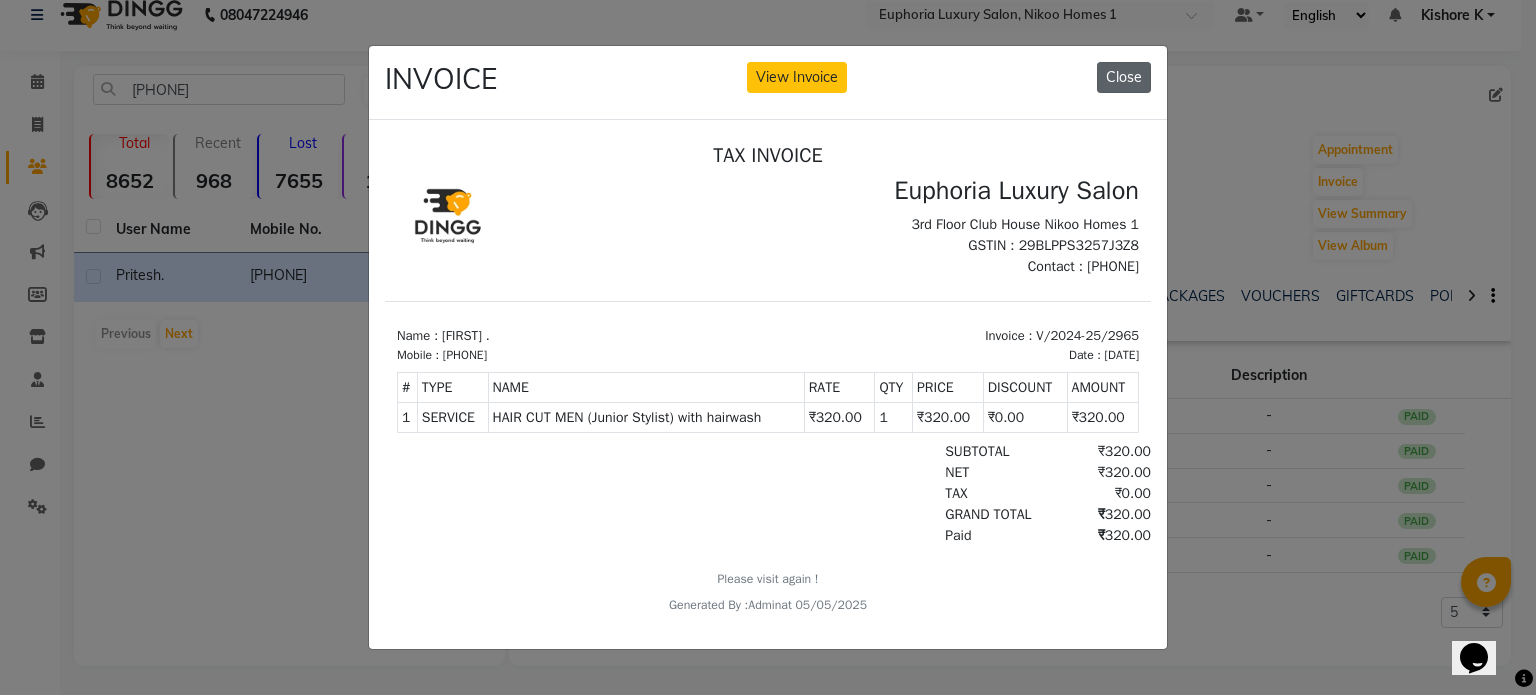 click on "Close" 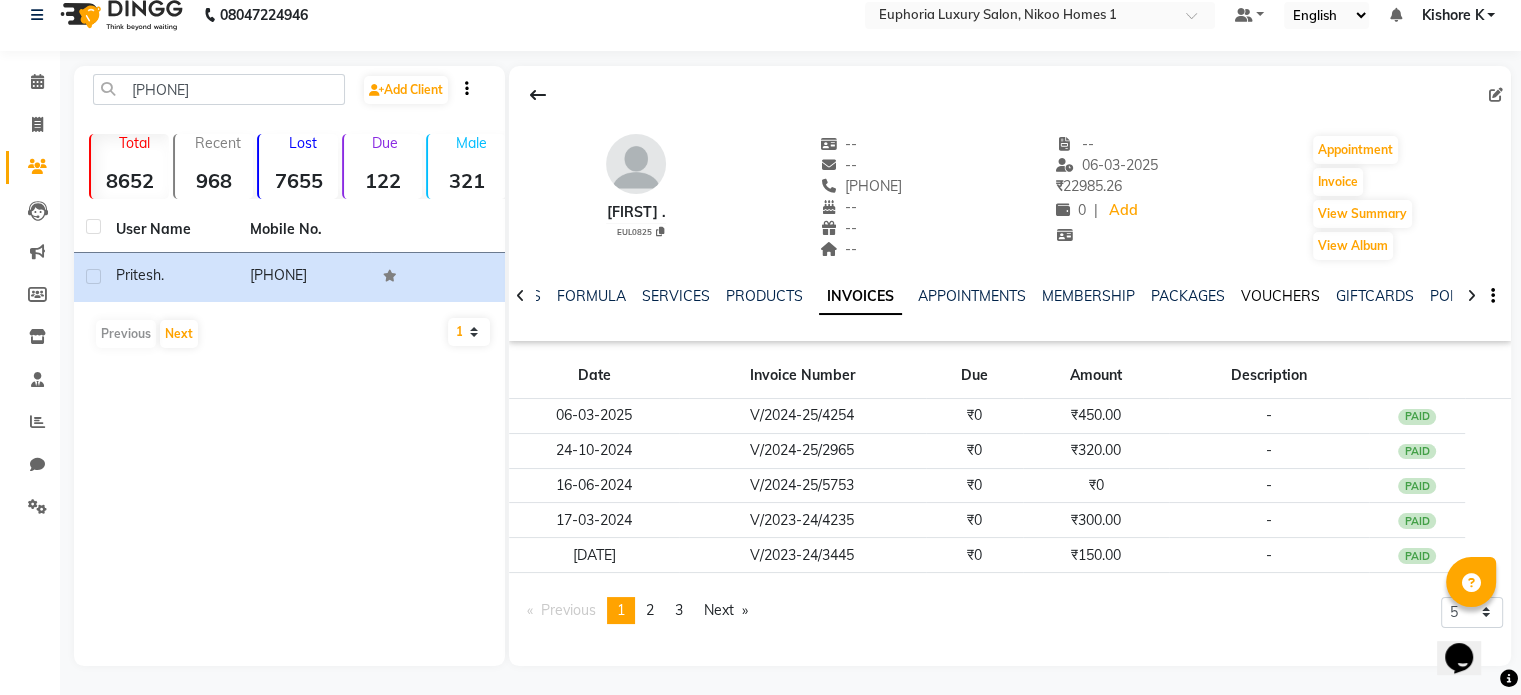 click on "VOUCHERS" 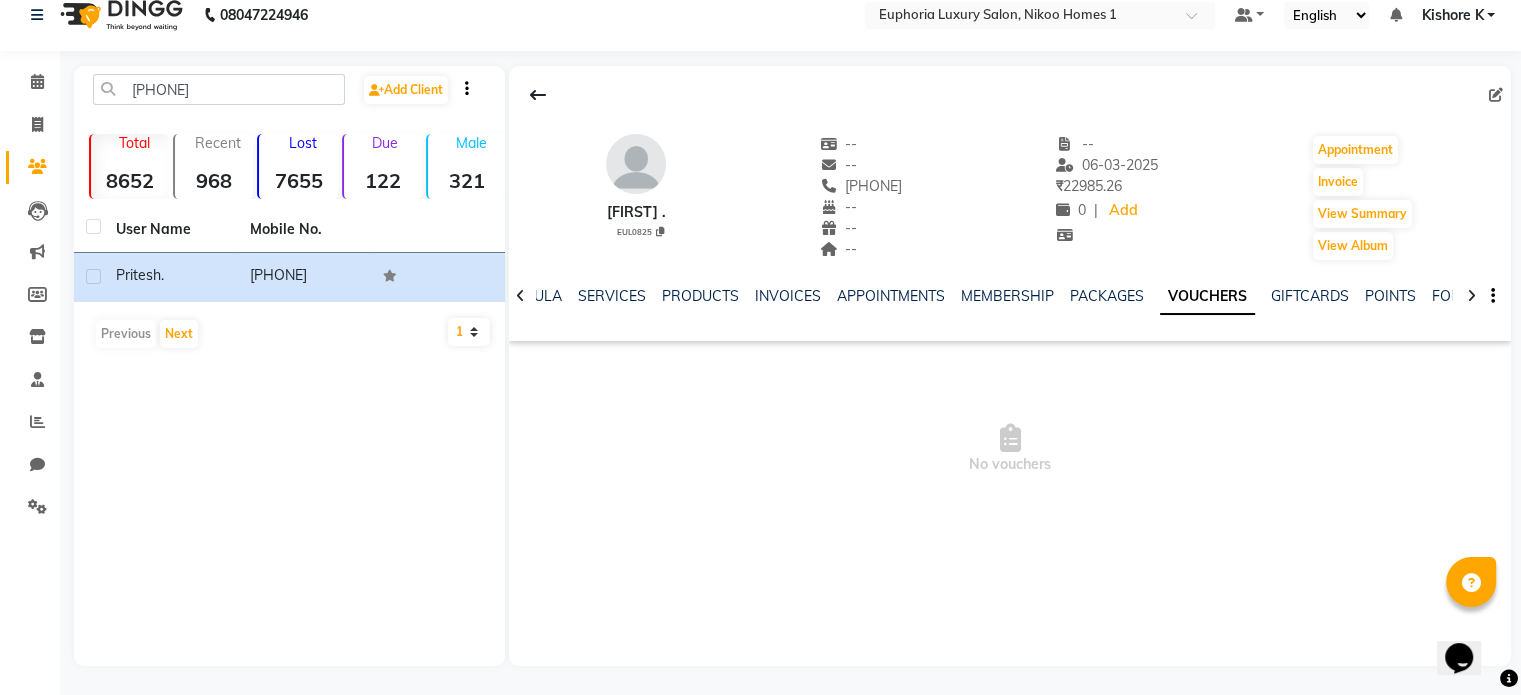 click 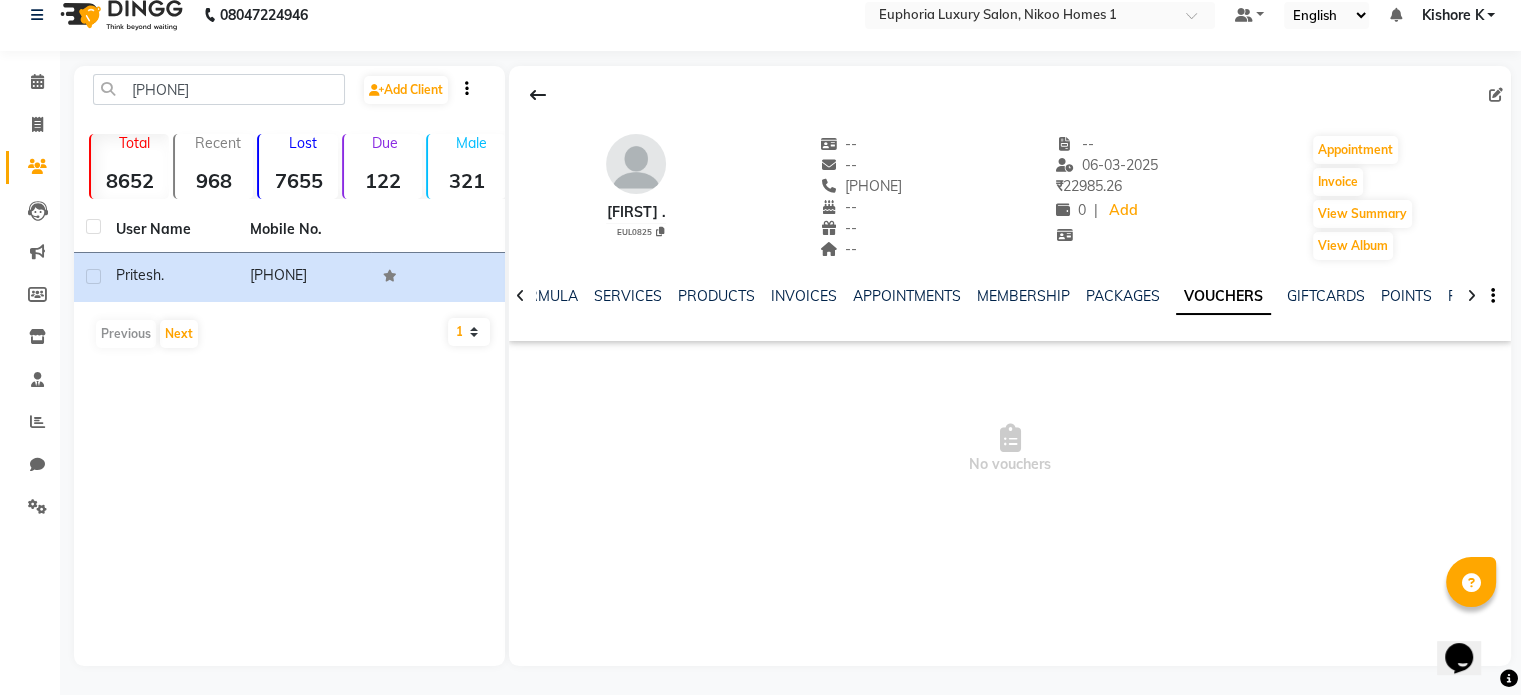 click 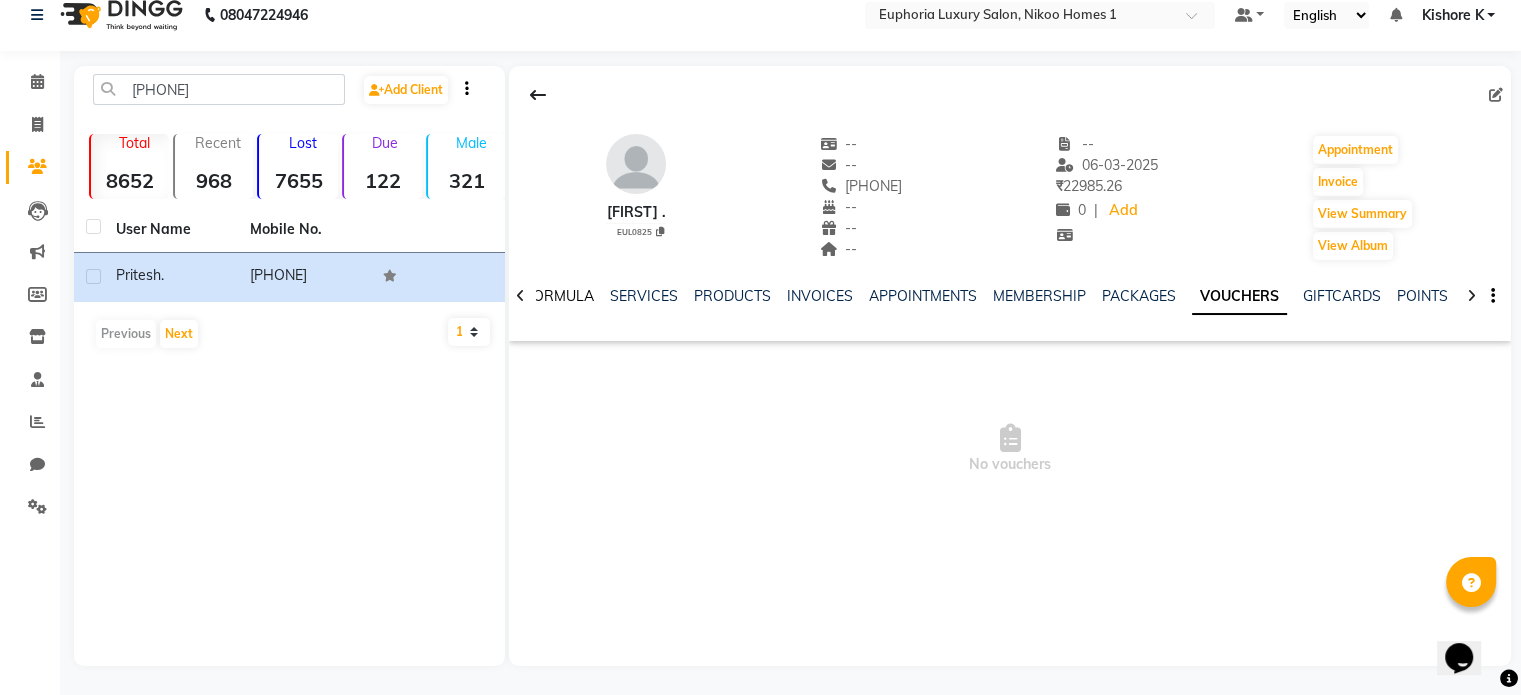 click on "FORMULA" 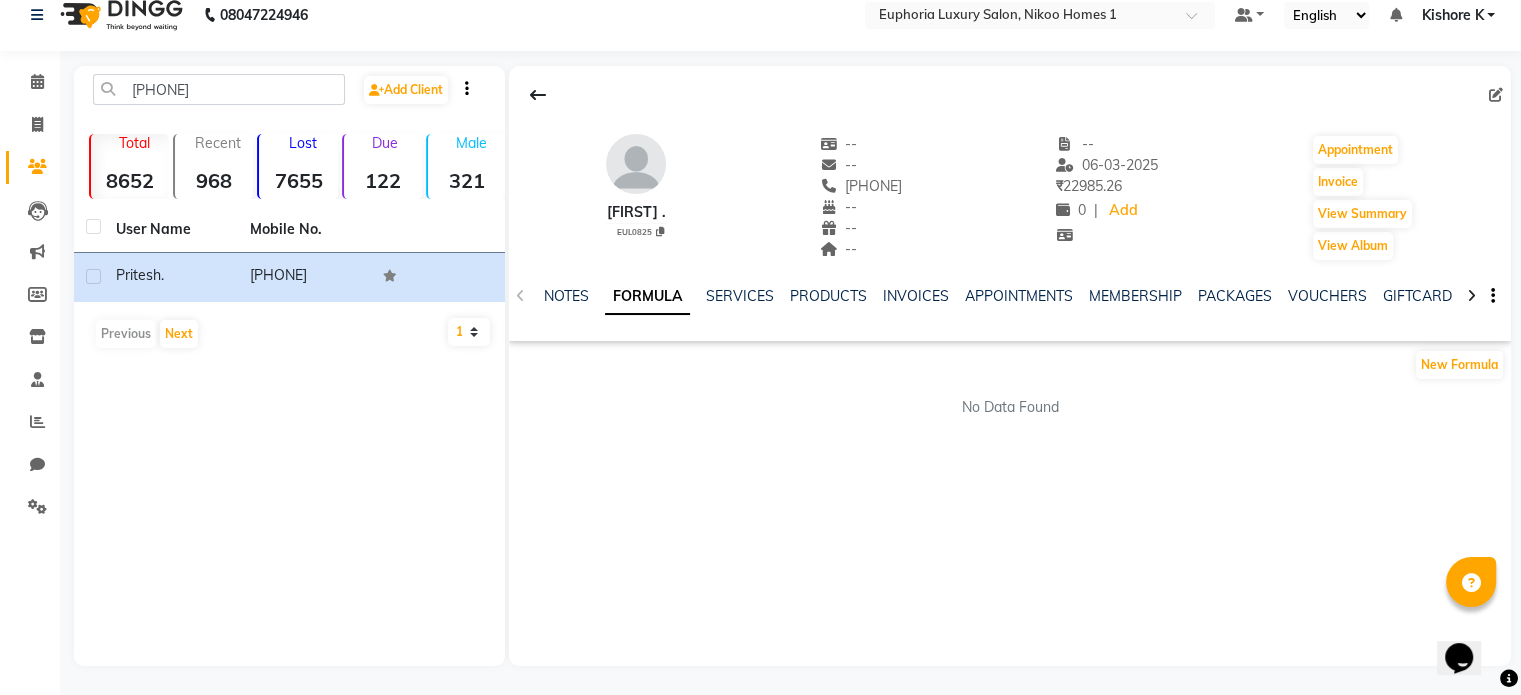 click on "NOTES" 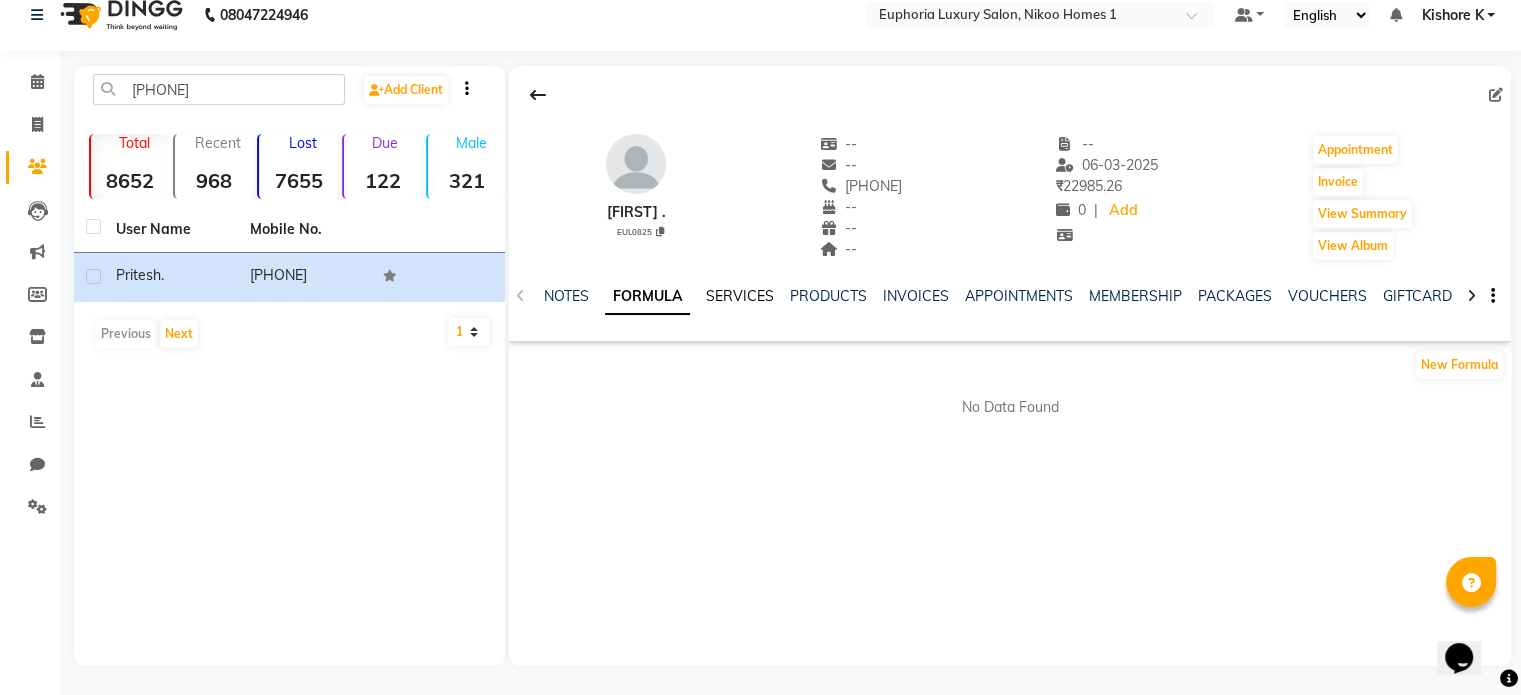 click on "SERVICES" 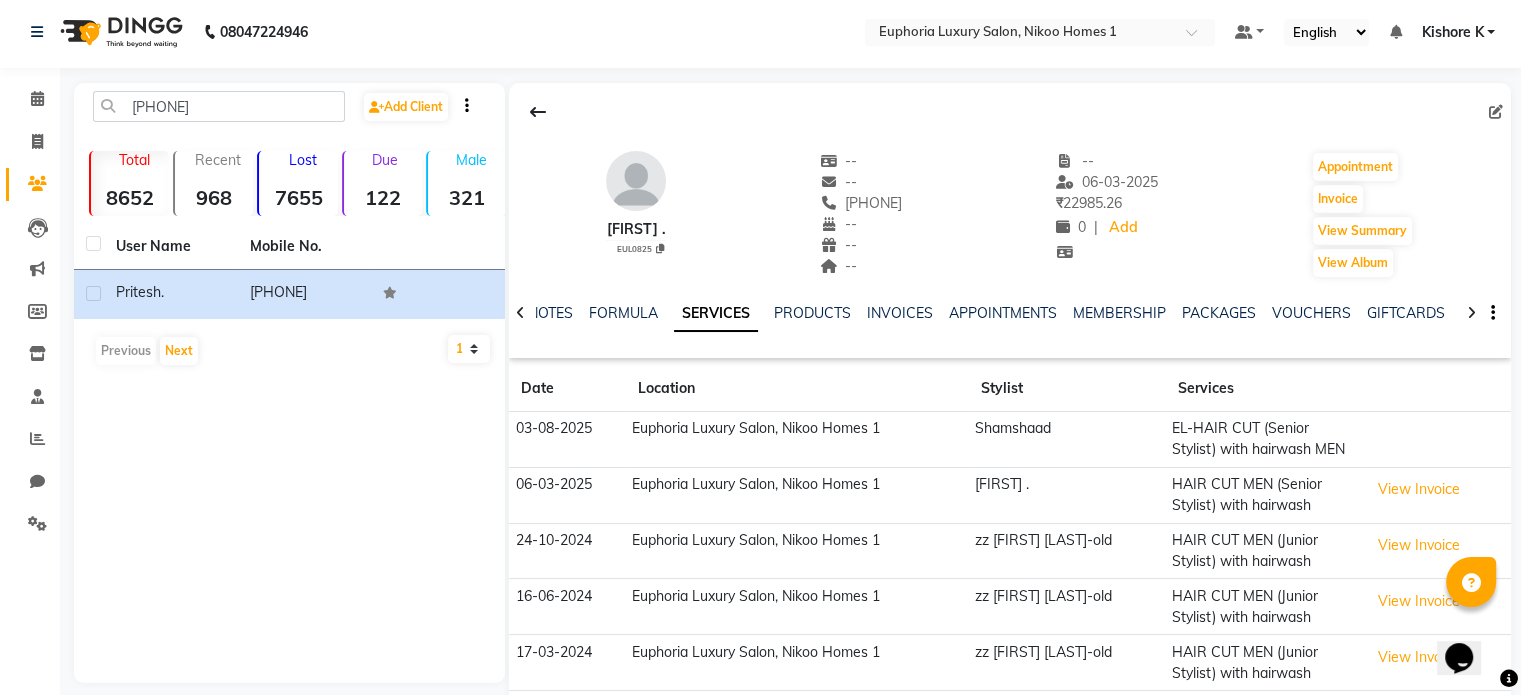 scroll, scrollTop: 3, scrollLeft: 0, axis: vertical 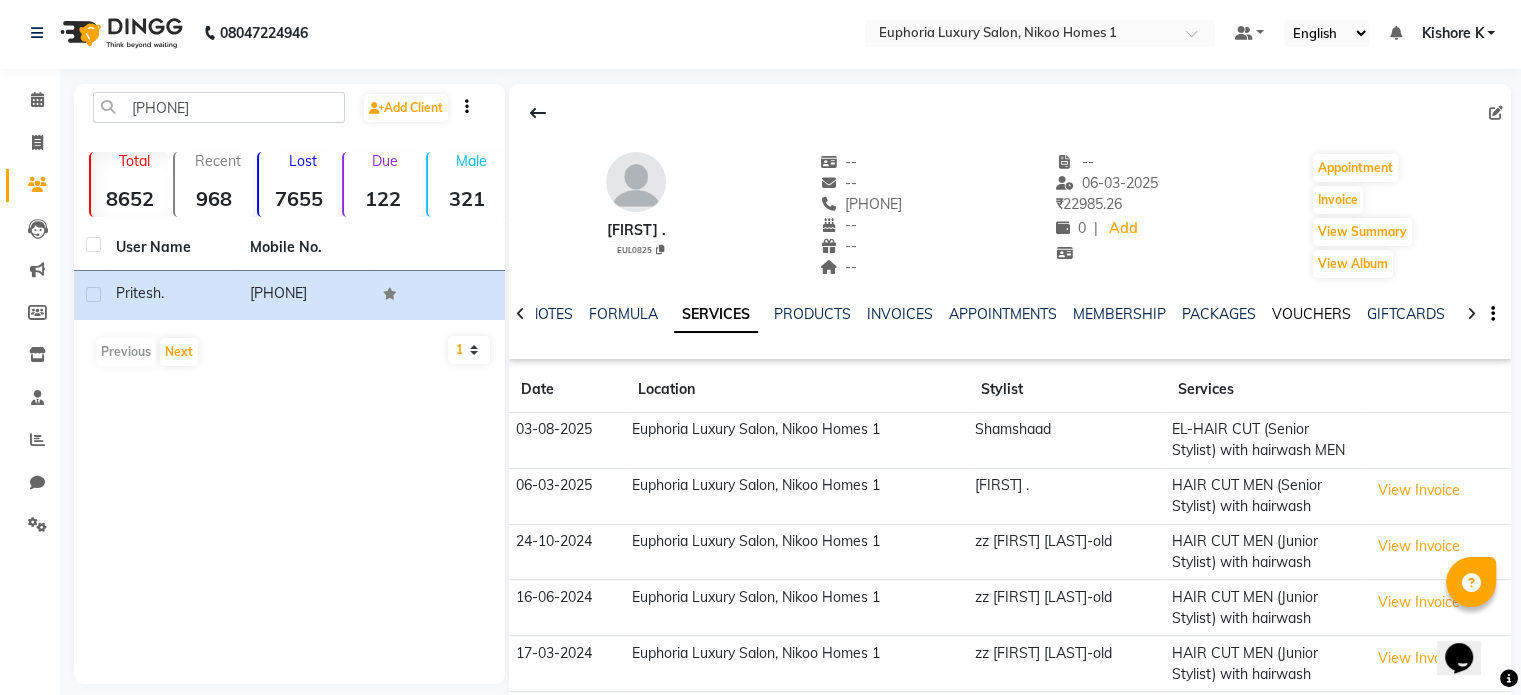 click on "VOUCHERS" 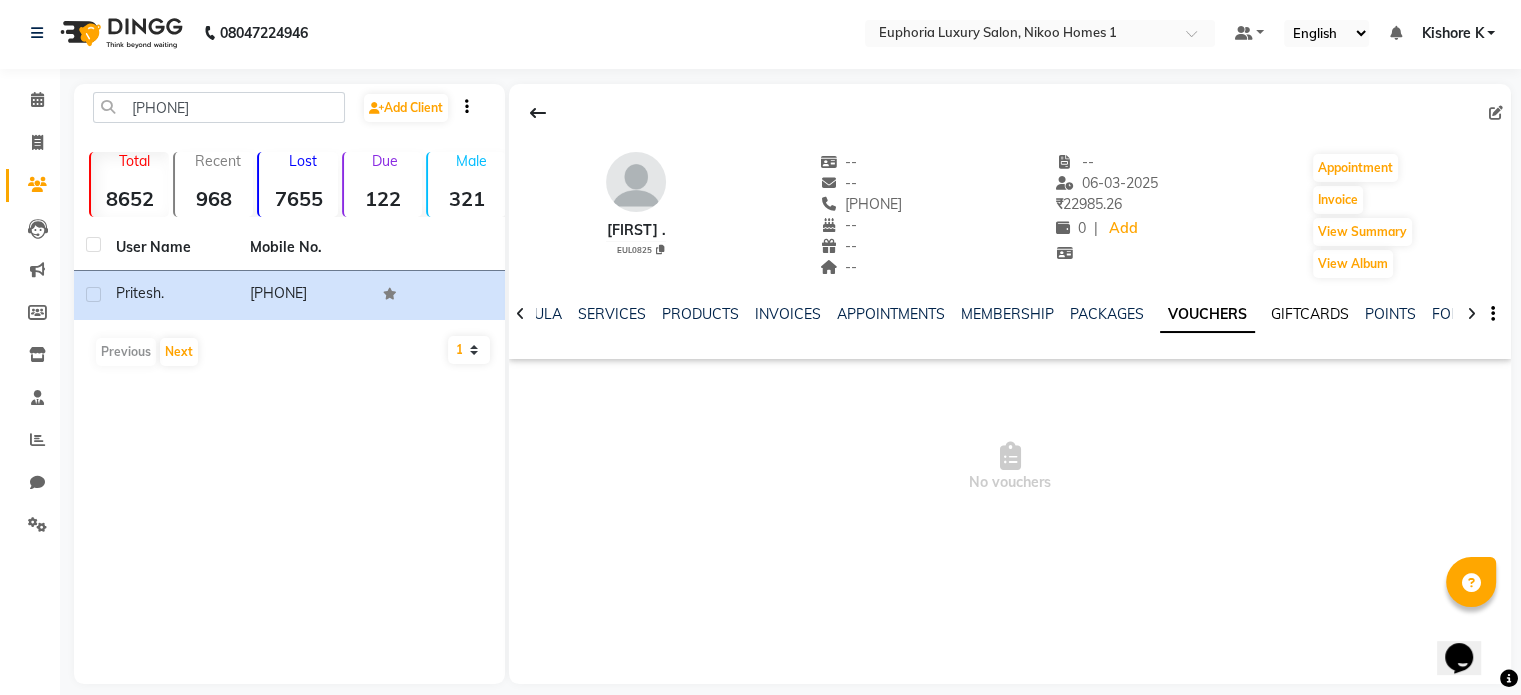 click on "GIFTCARDS" 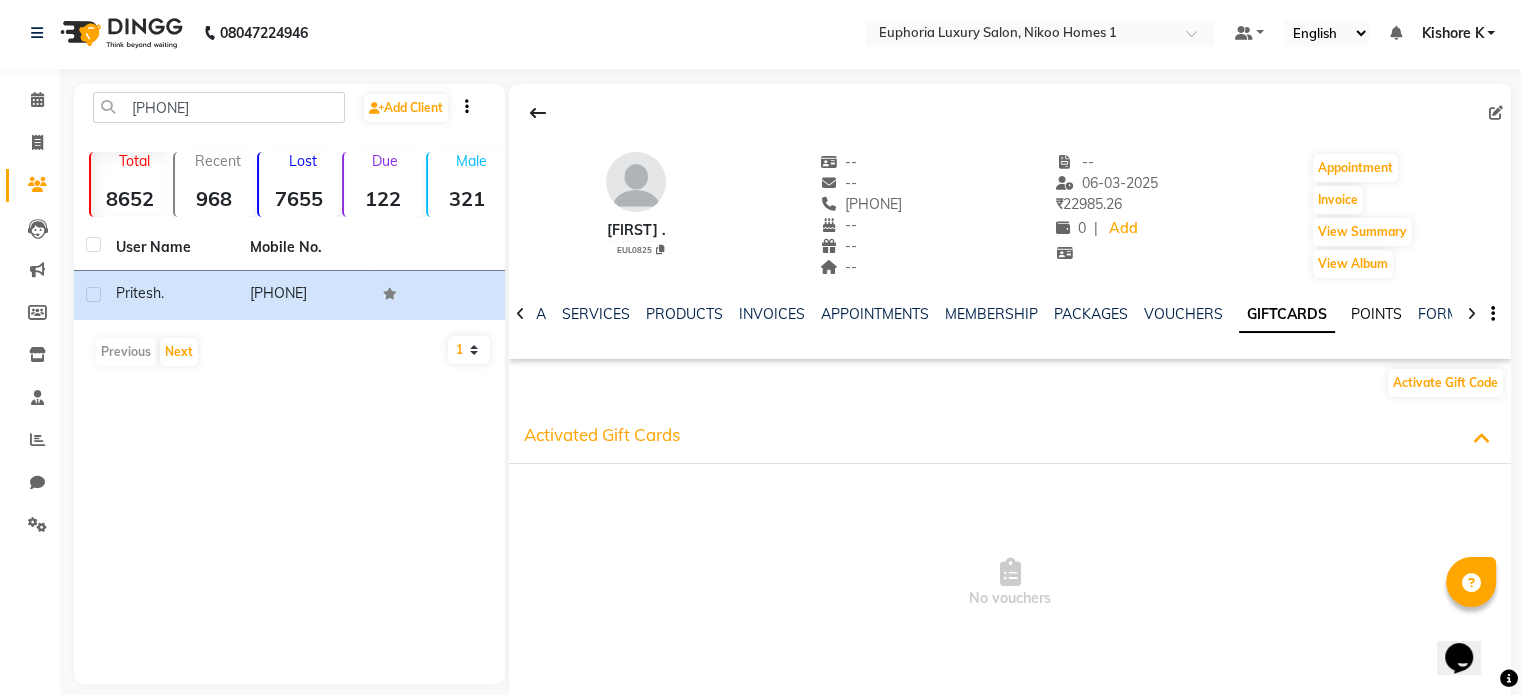 click on "POINTS" 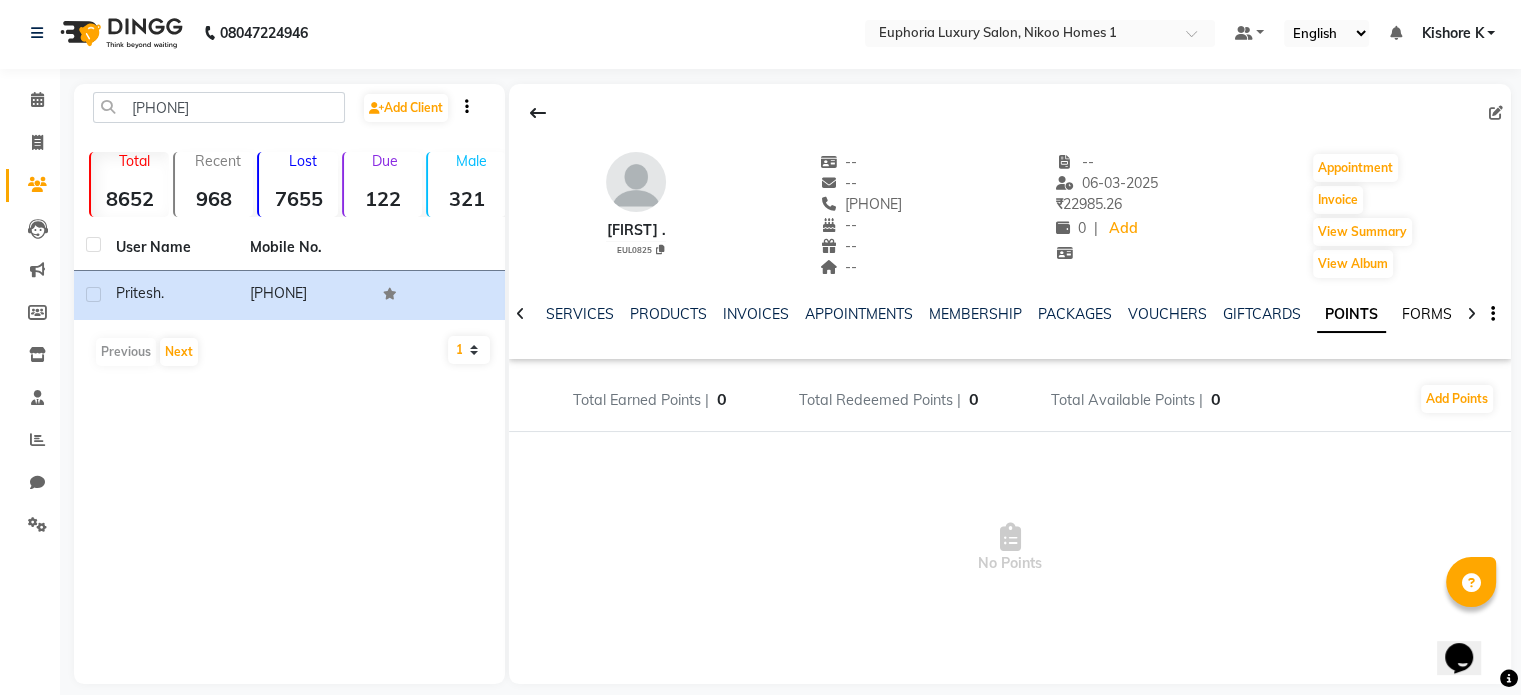 click on "FORMS" 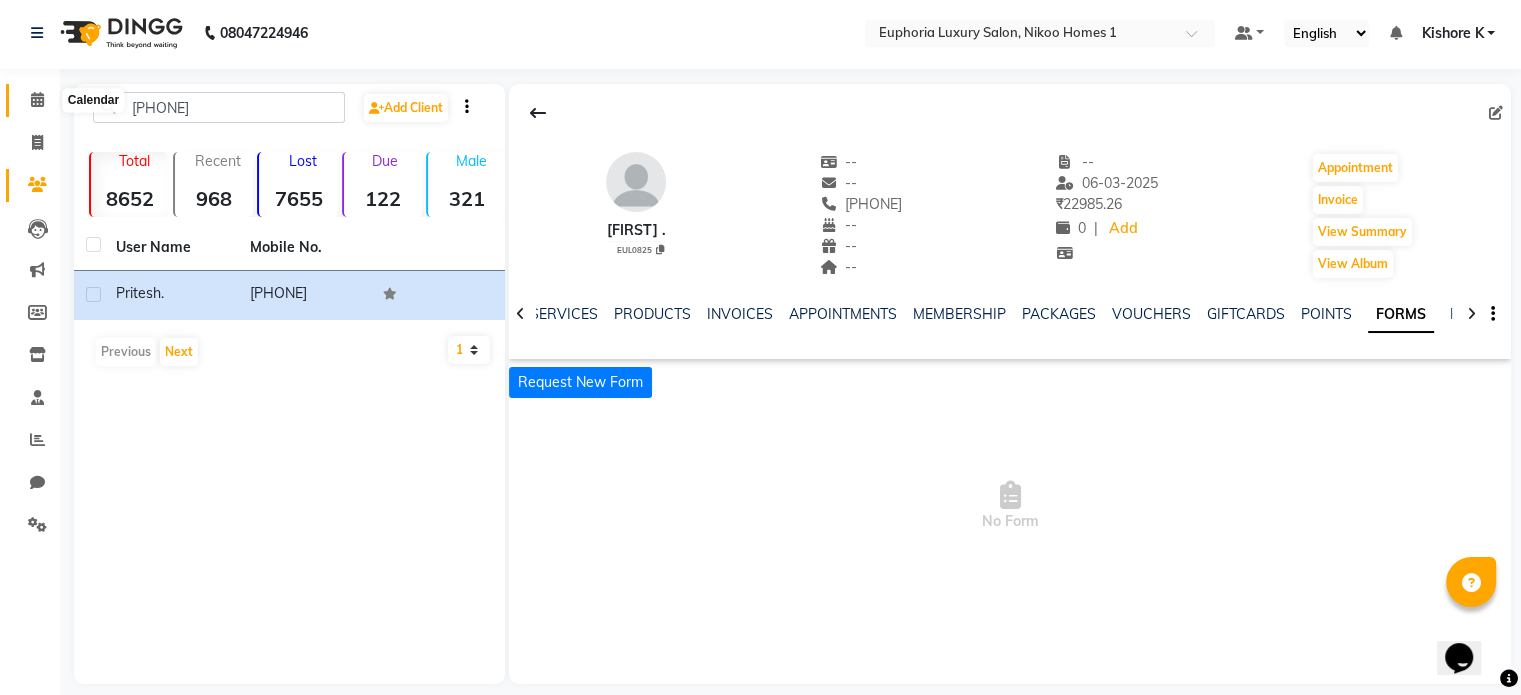 click 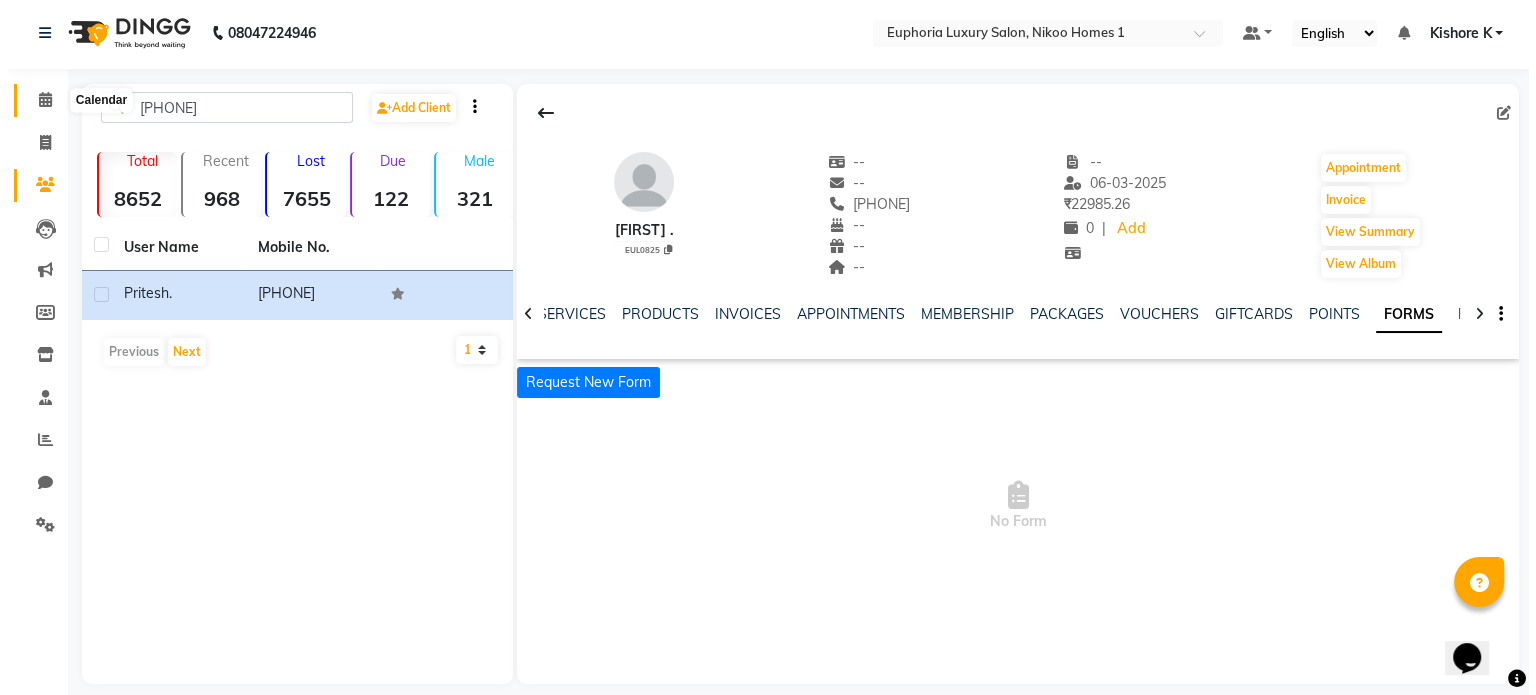 scroll, scrollTop: 0, scrollLeft: 0, axis: both 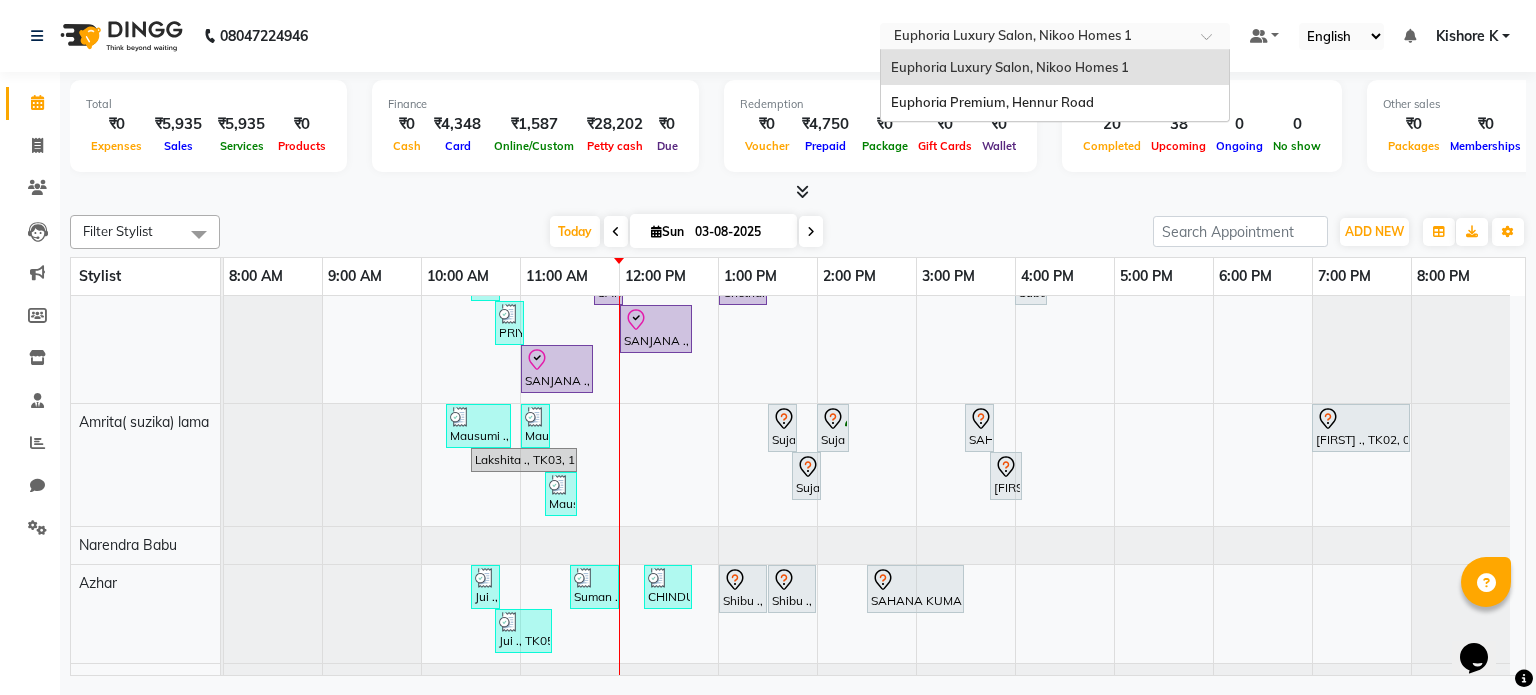click at bounding box center (1213, 42) 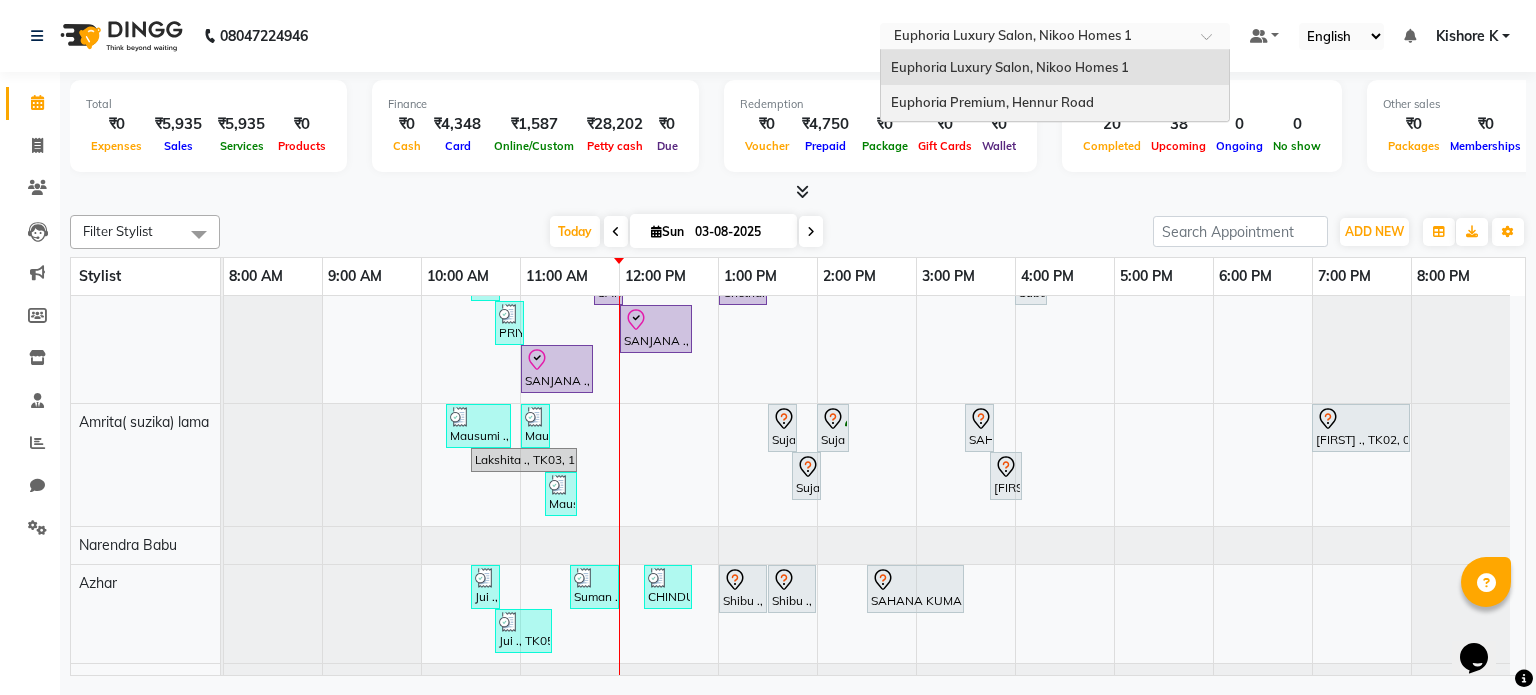 click on "Euphoria Premium, Hennur Road" at bounding box center [1055, 103] 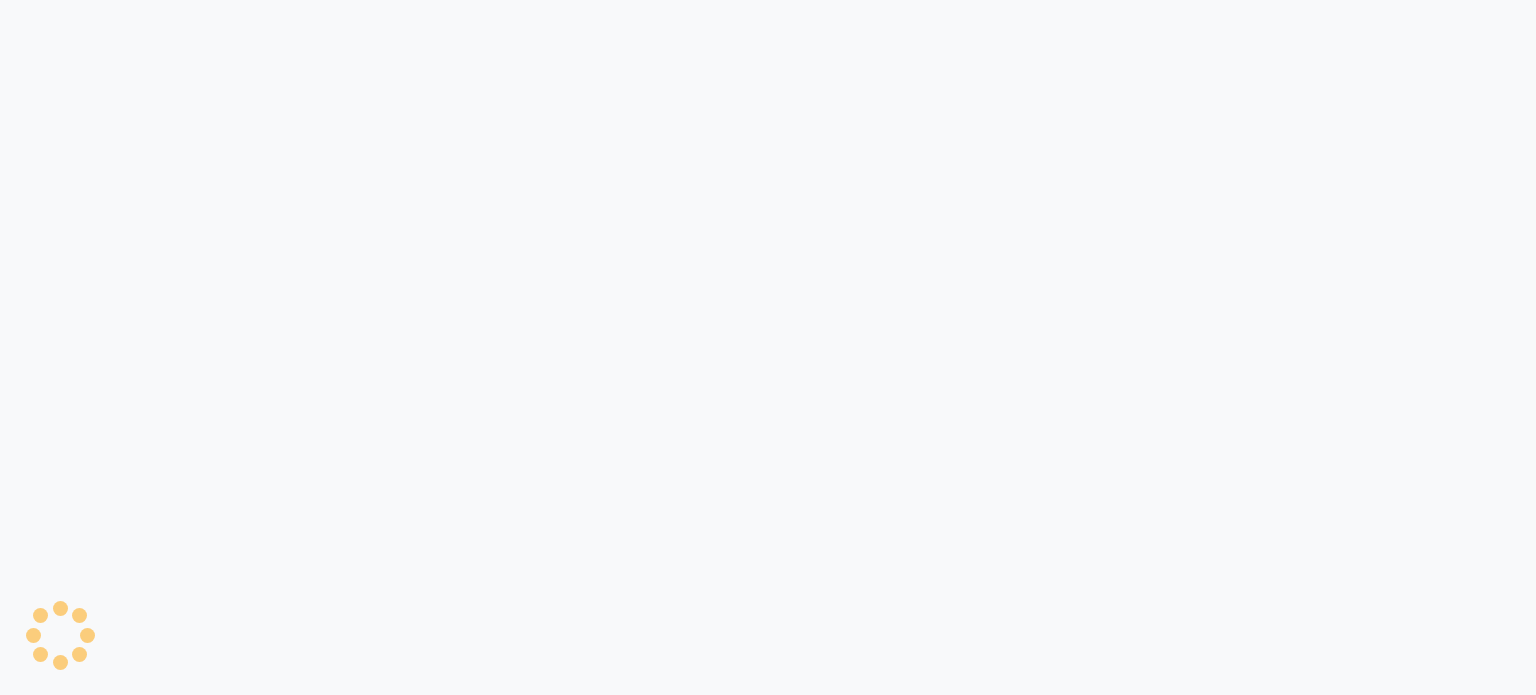 scroll, scrollTop: 0, scrollLeft: 0, axis: both 